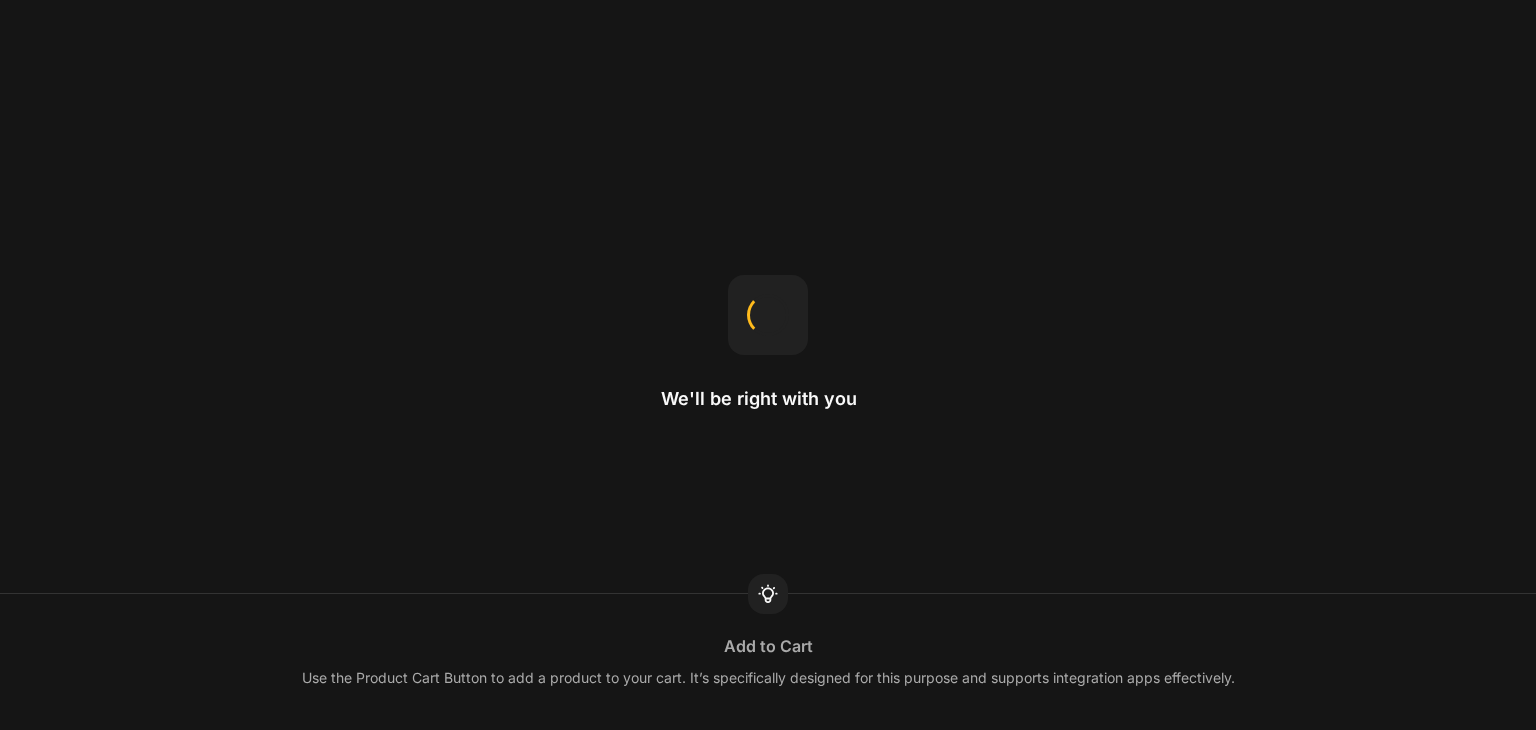 scroll, scrollTop: 0, scrollLeft: 0, axis: both 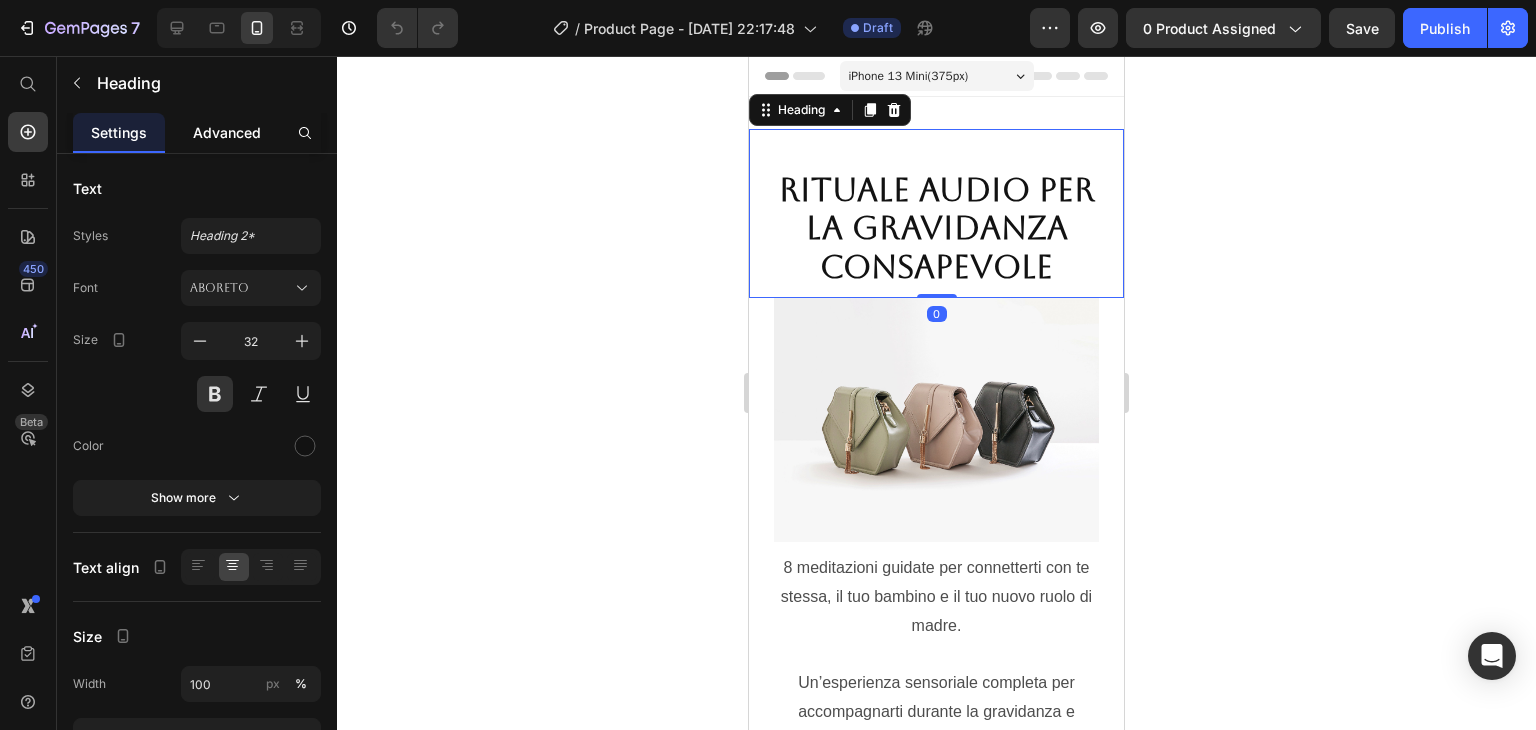 click on "Advanced" 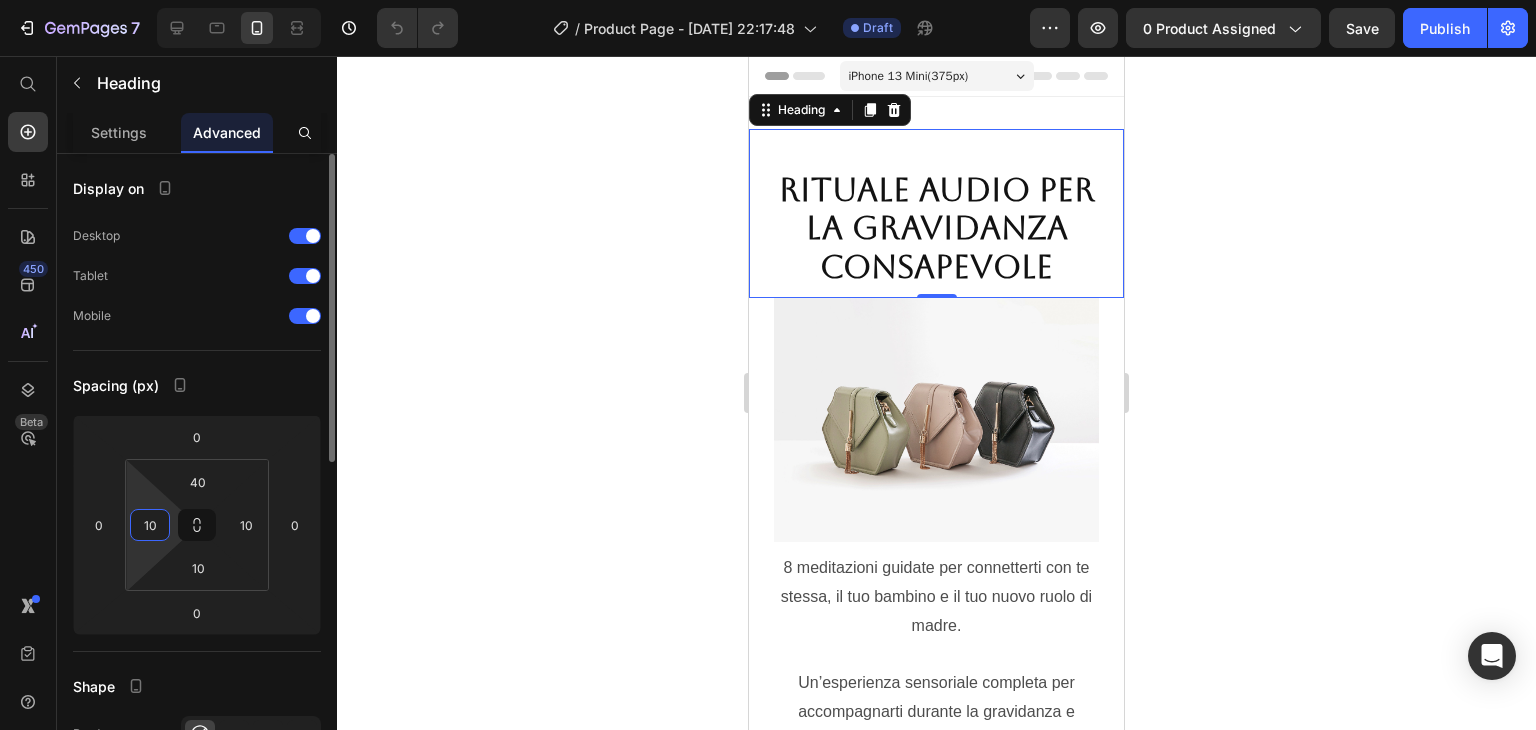 click on "10" at bounding box center [150, 525] 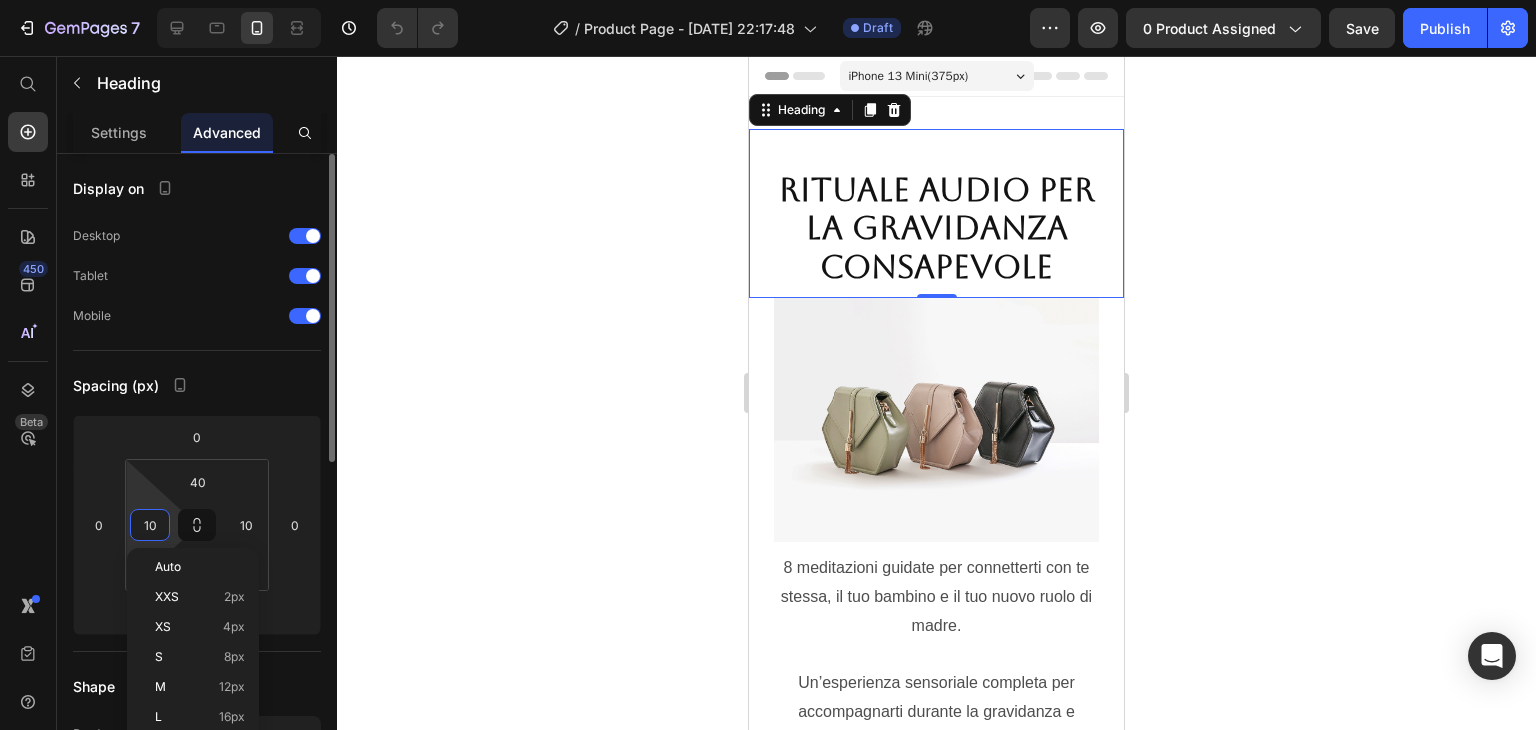 type on "9" 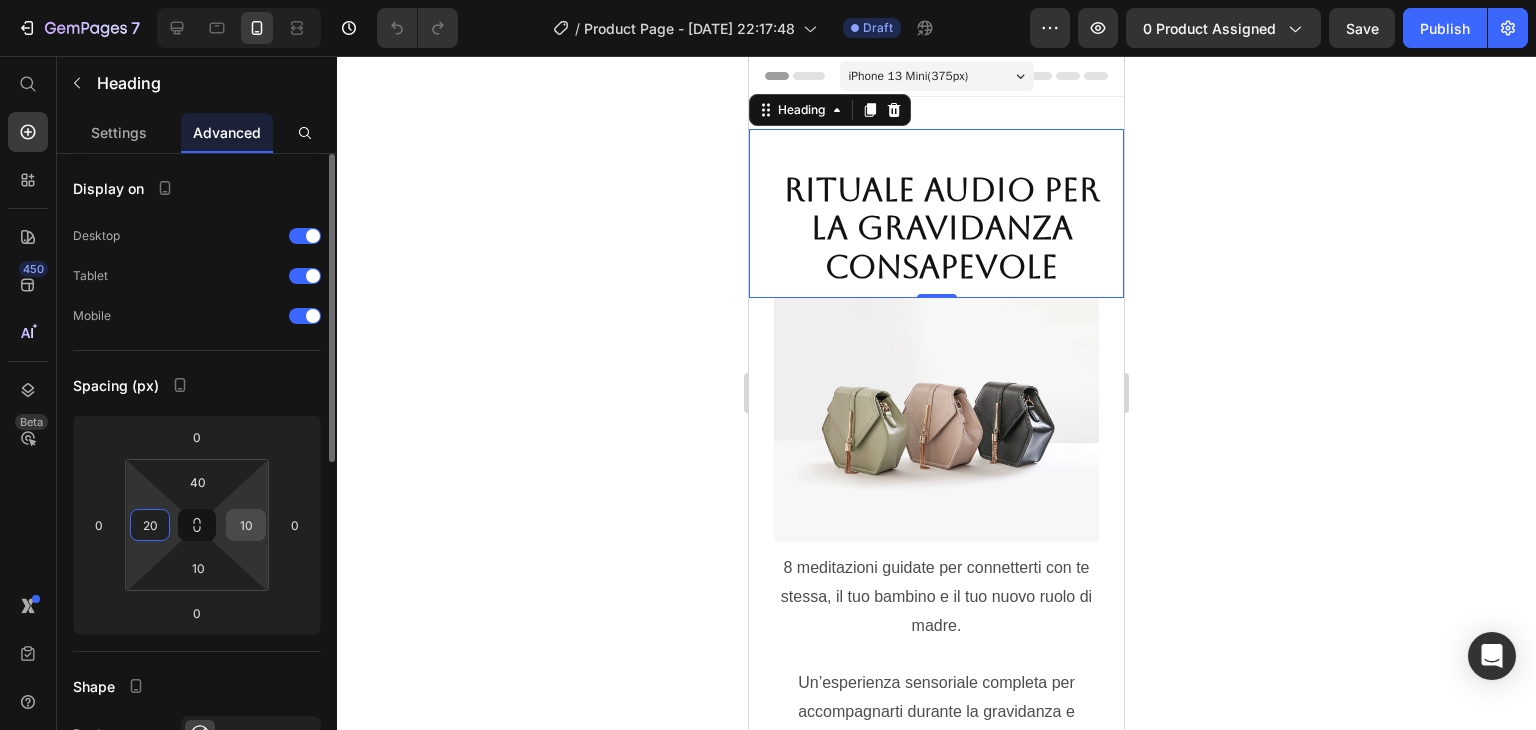 type on "20" 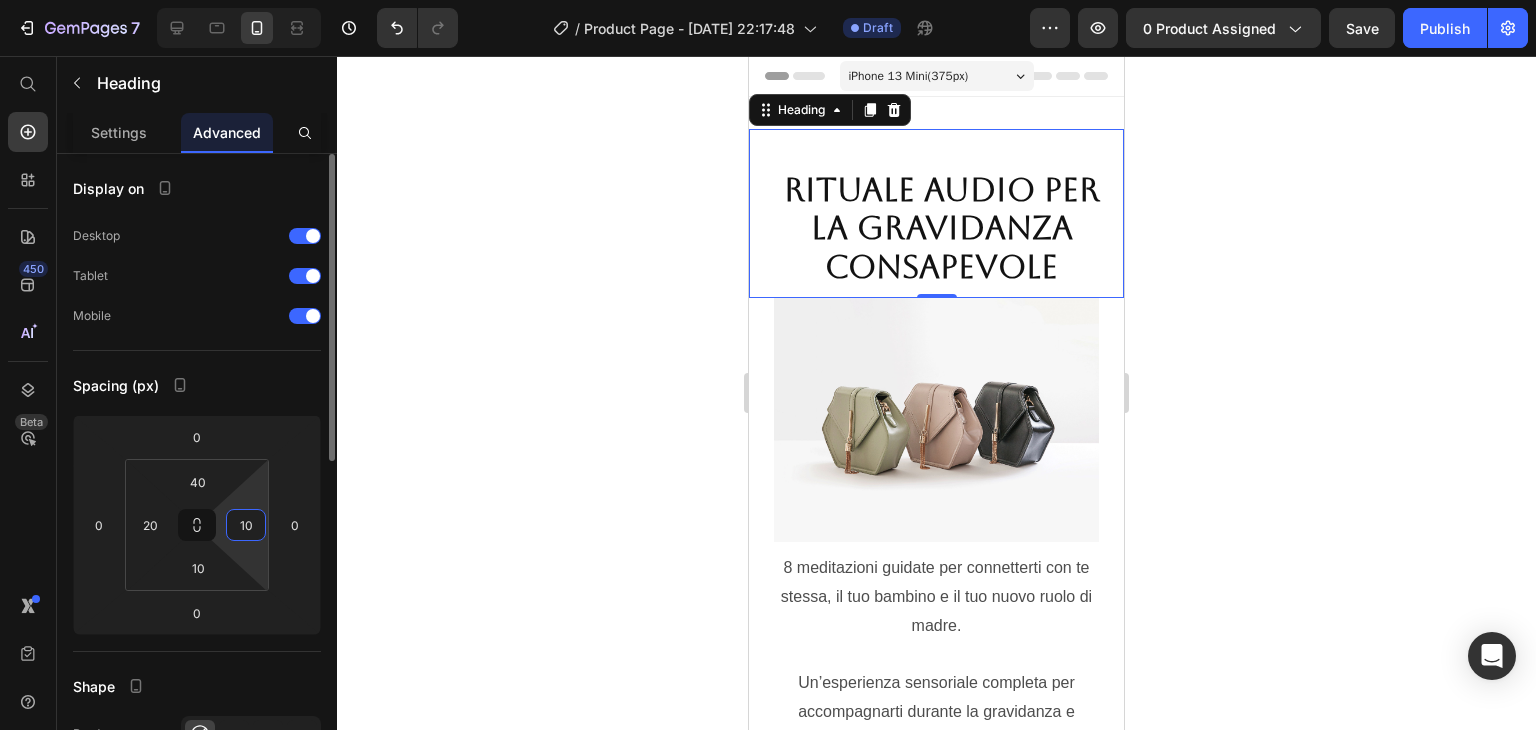 click on "10" at bounding box center (246, 525) 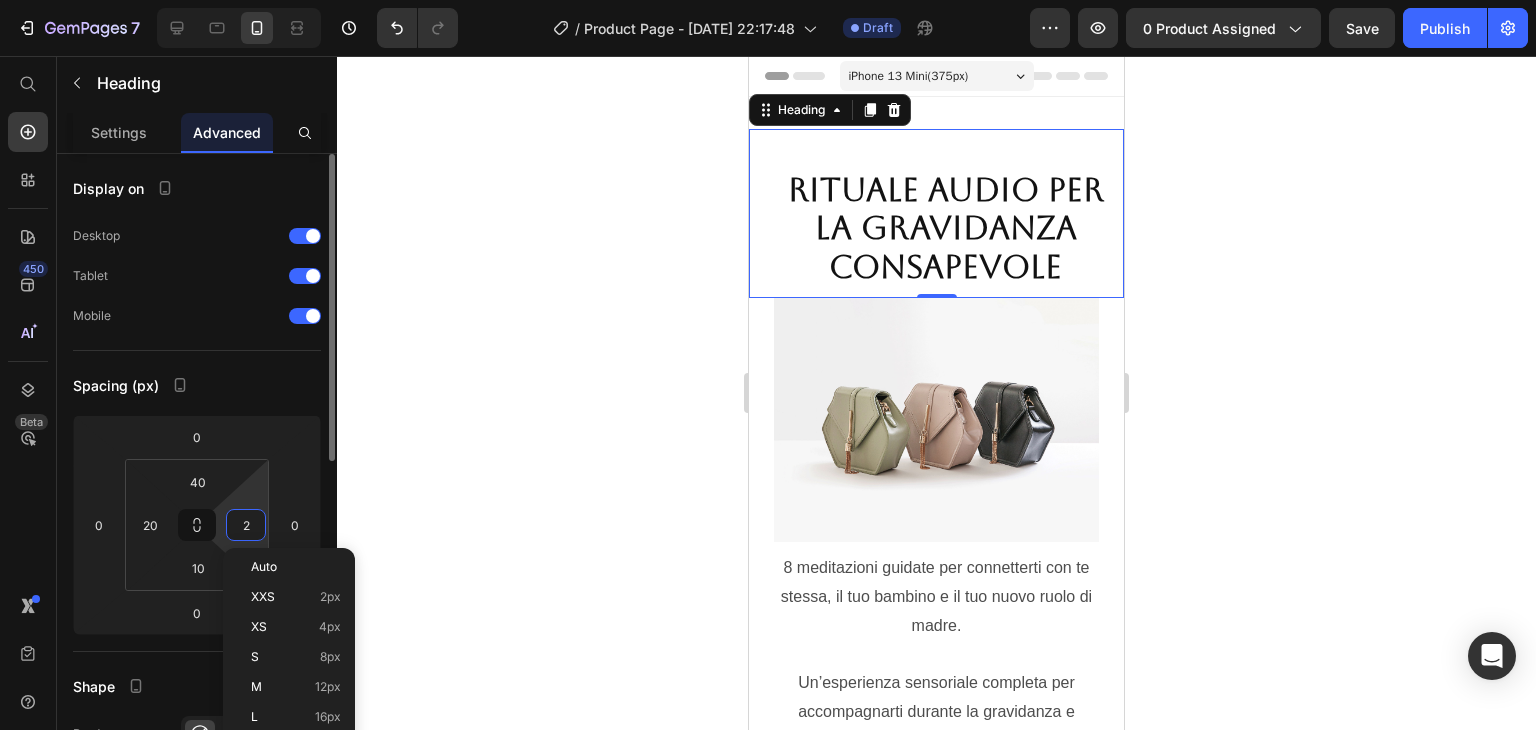 type on "20" 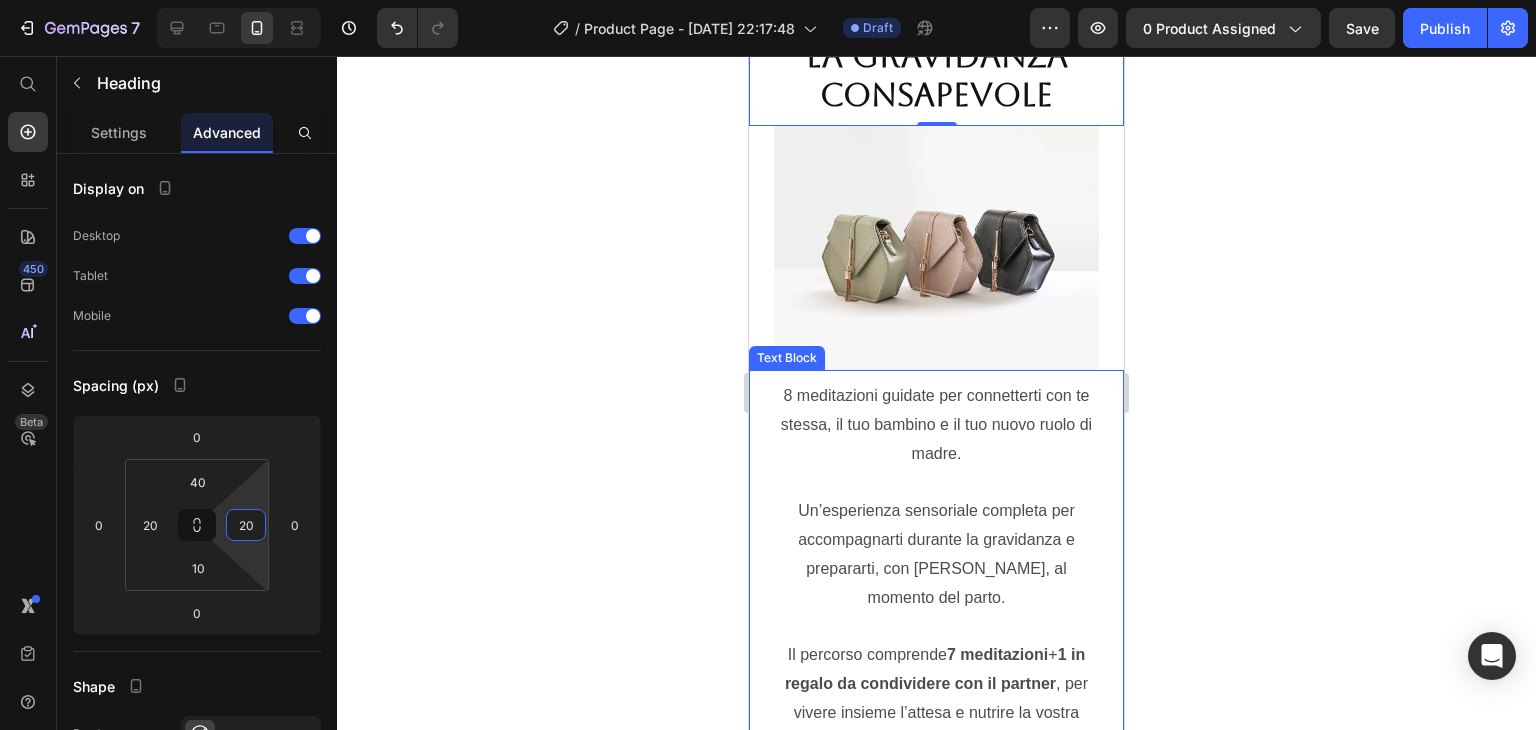 scroll, scrollTop: 175, scrollLeft: 0, axis: vertical 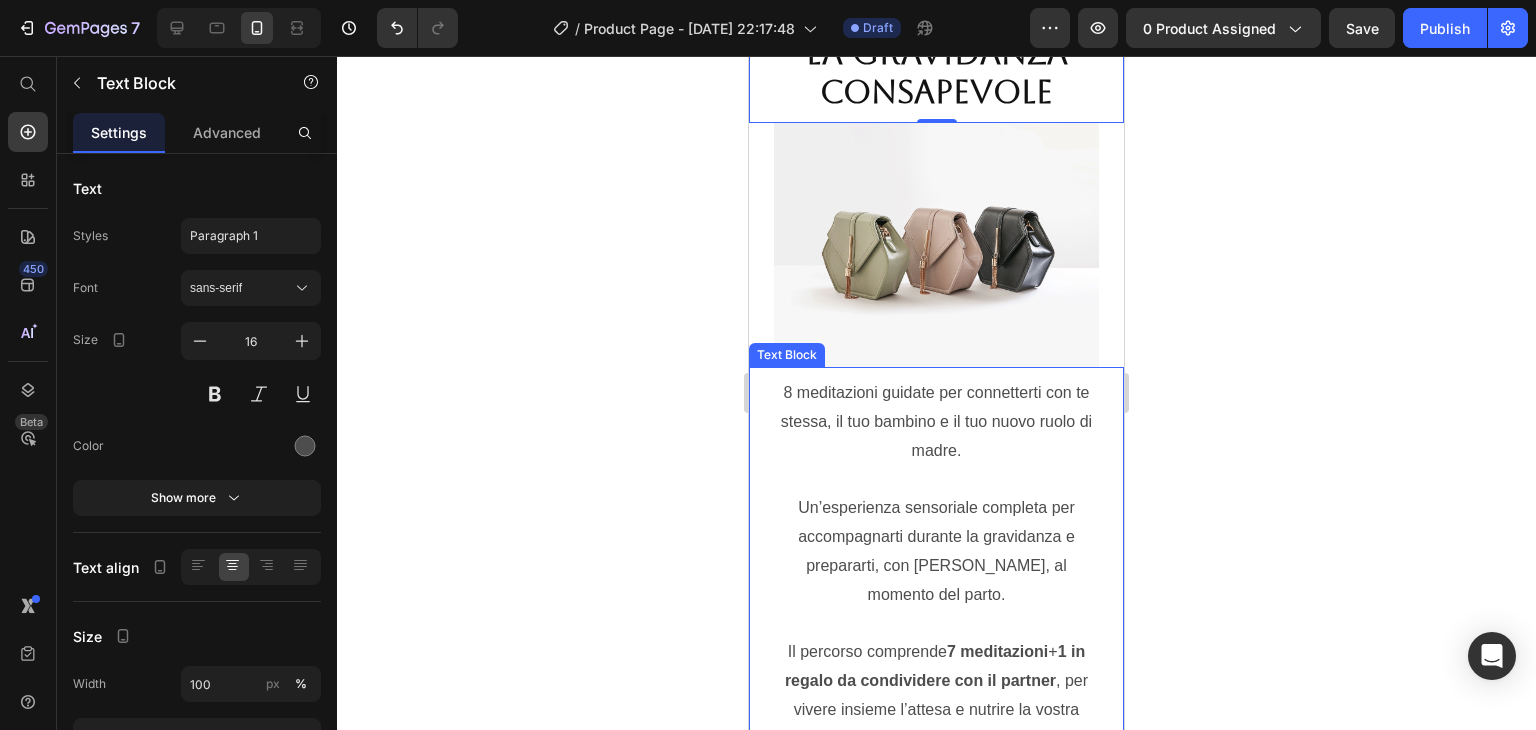 click on "Un’esperienza sensoriale completa per accompagnarti durante la gravidanza e prepararti, con [PERSON_NAME], al momento del parto." at bounding box center [936, 551] 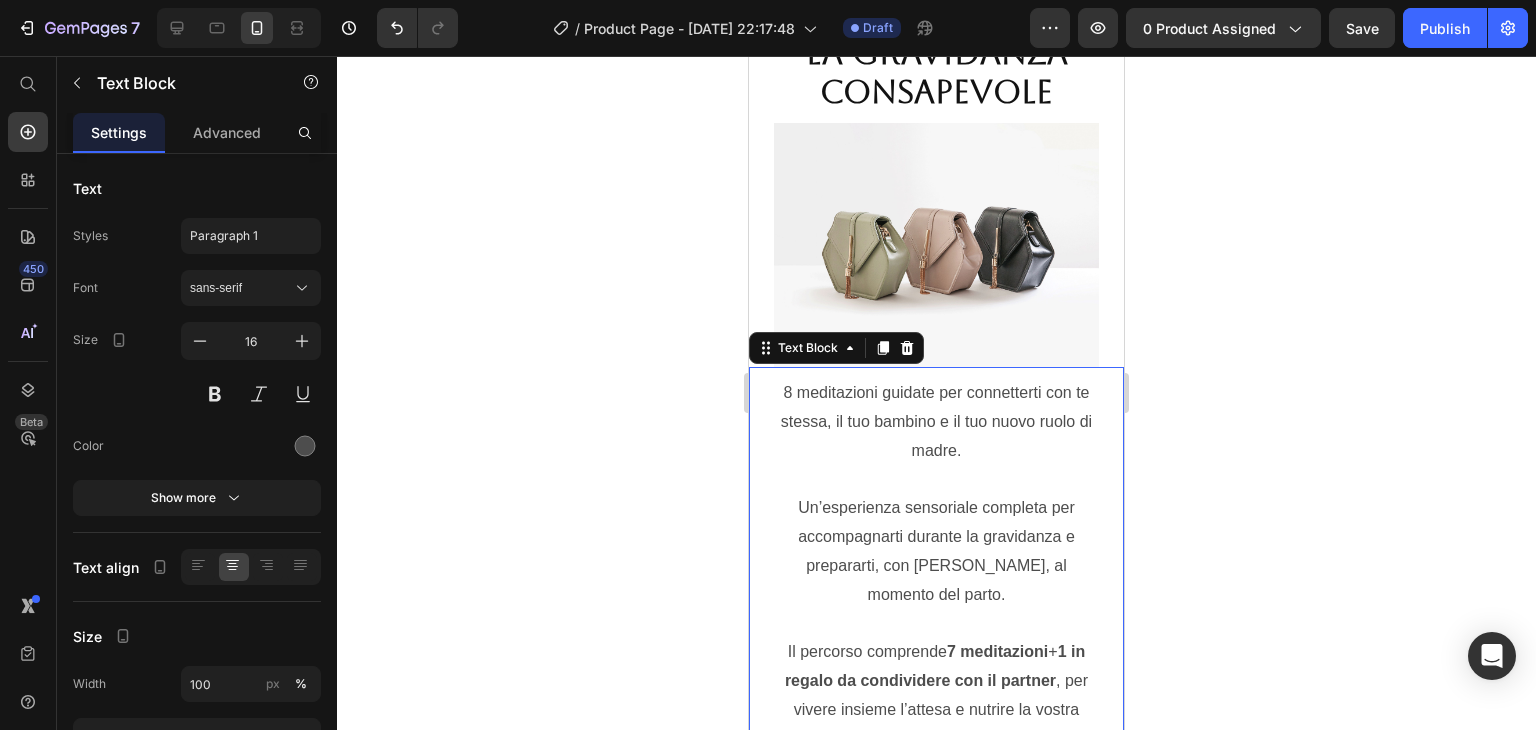 scroll, scrollTop: 243, scrollLeft: 0, axis: vertical 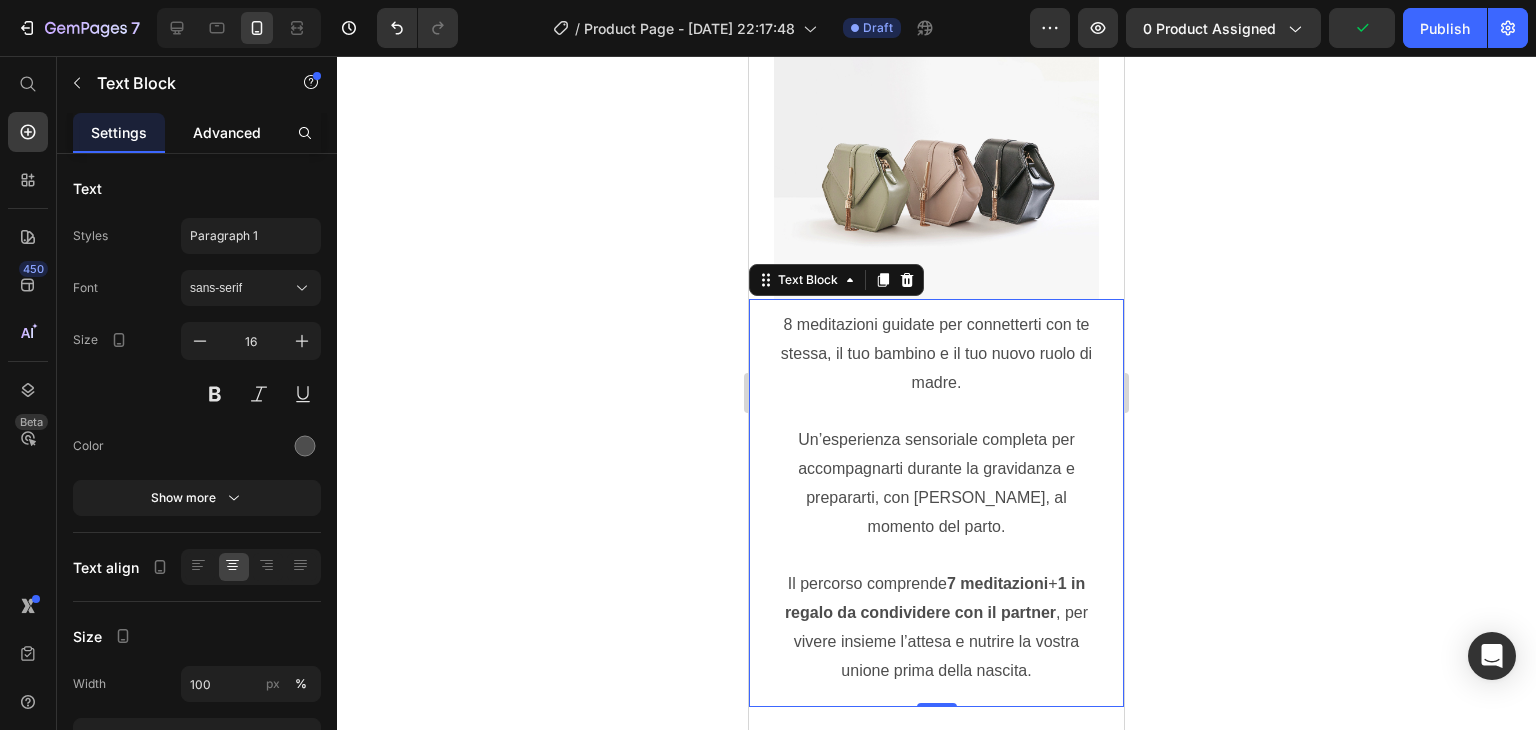 drag, startPoint x: 224, startPoint y: 109, endPoint x: 242, endPoint y: 136, distance: 32.449963 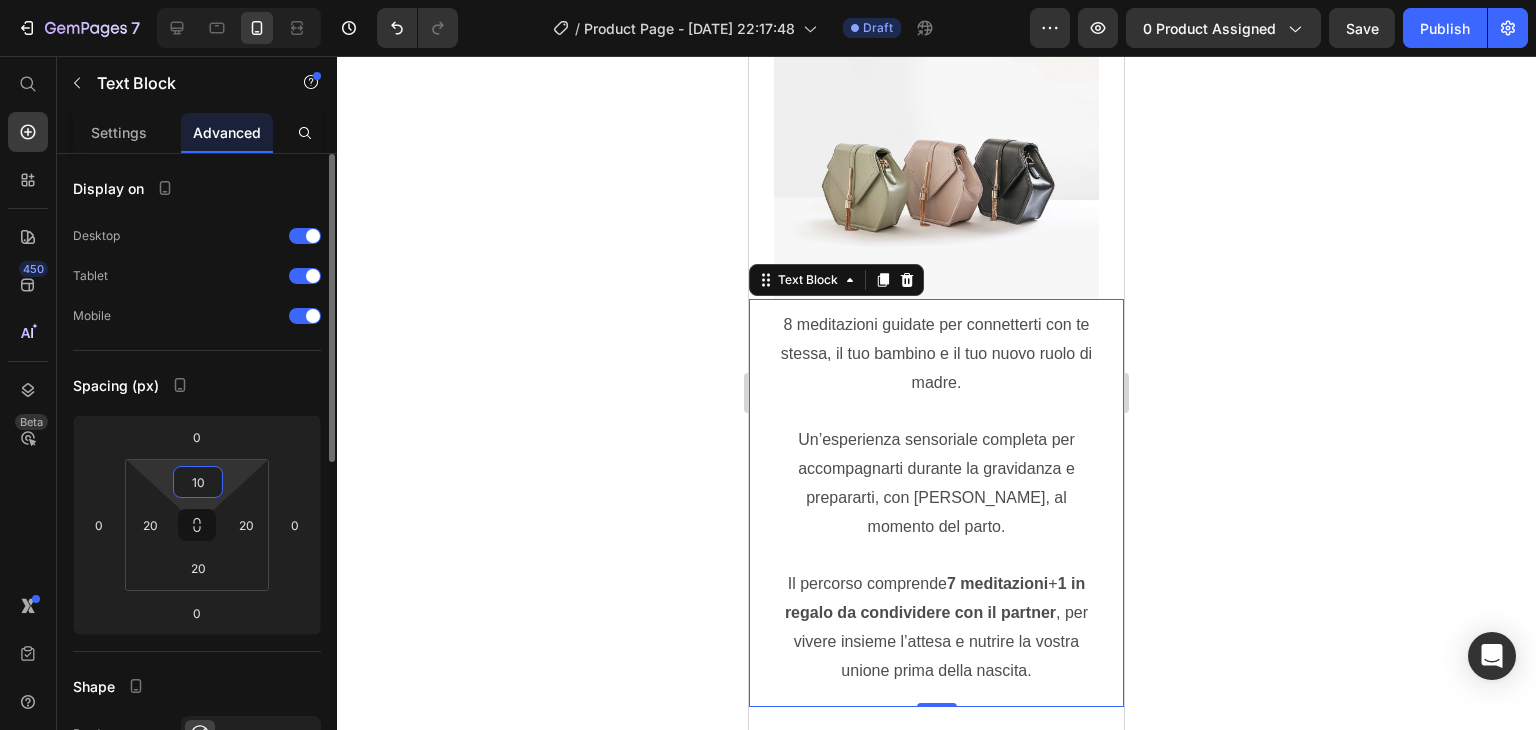 click on "10" at bounding box center (198, 482) 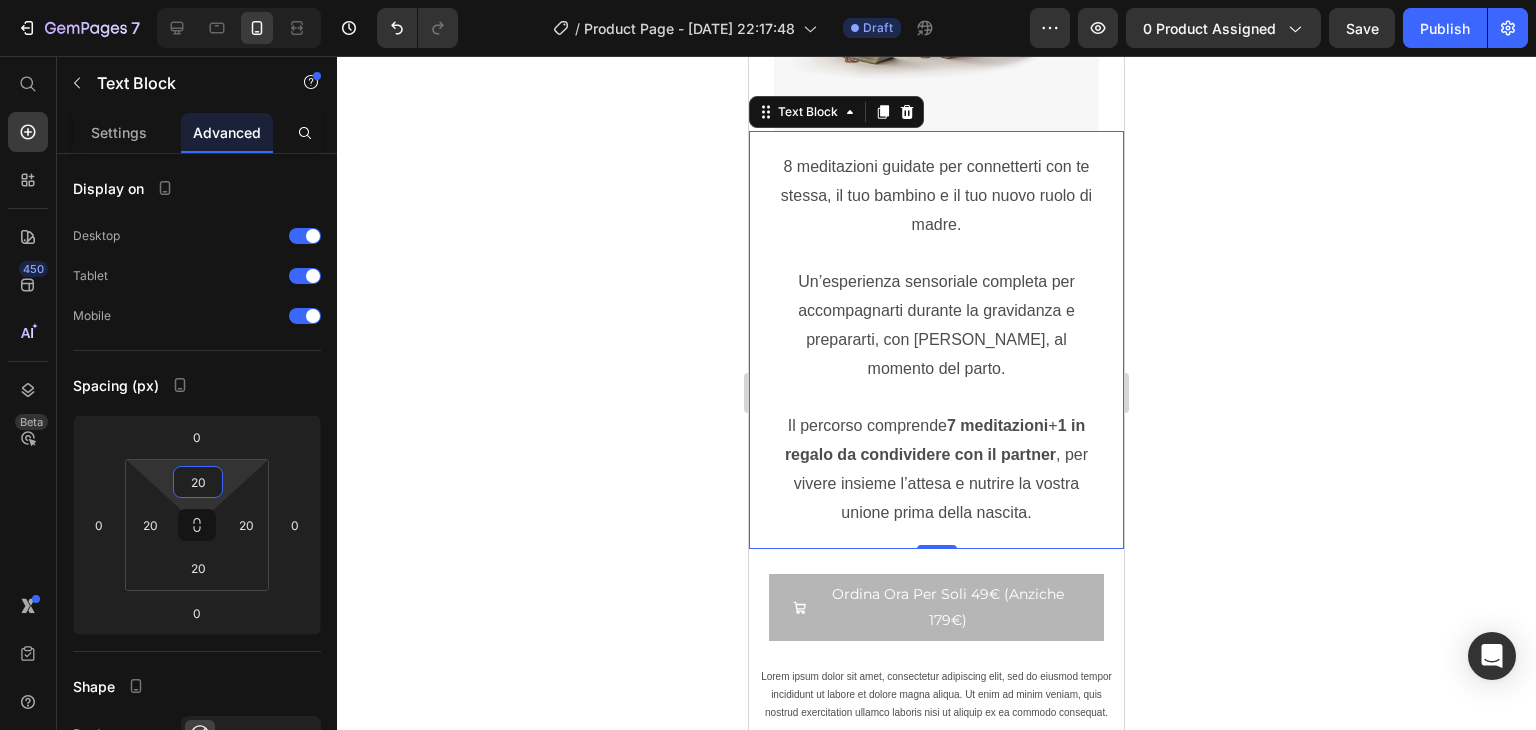 scroll, scrollTop: 412, scrollLeft: 0, axis: vertical 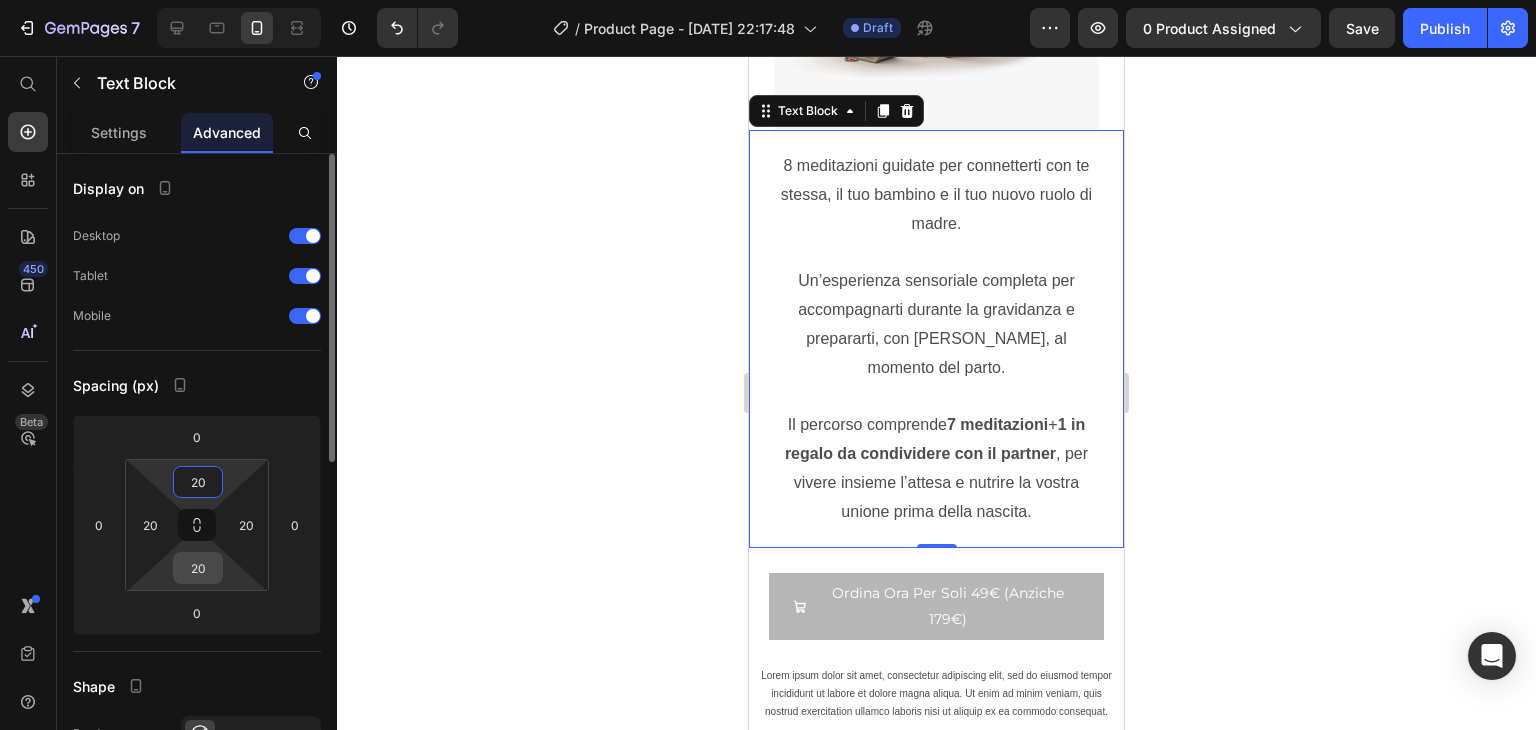 type on "20" 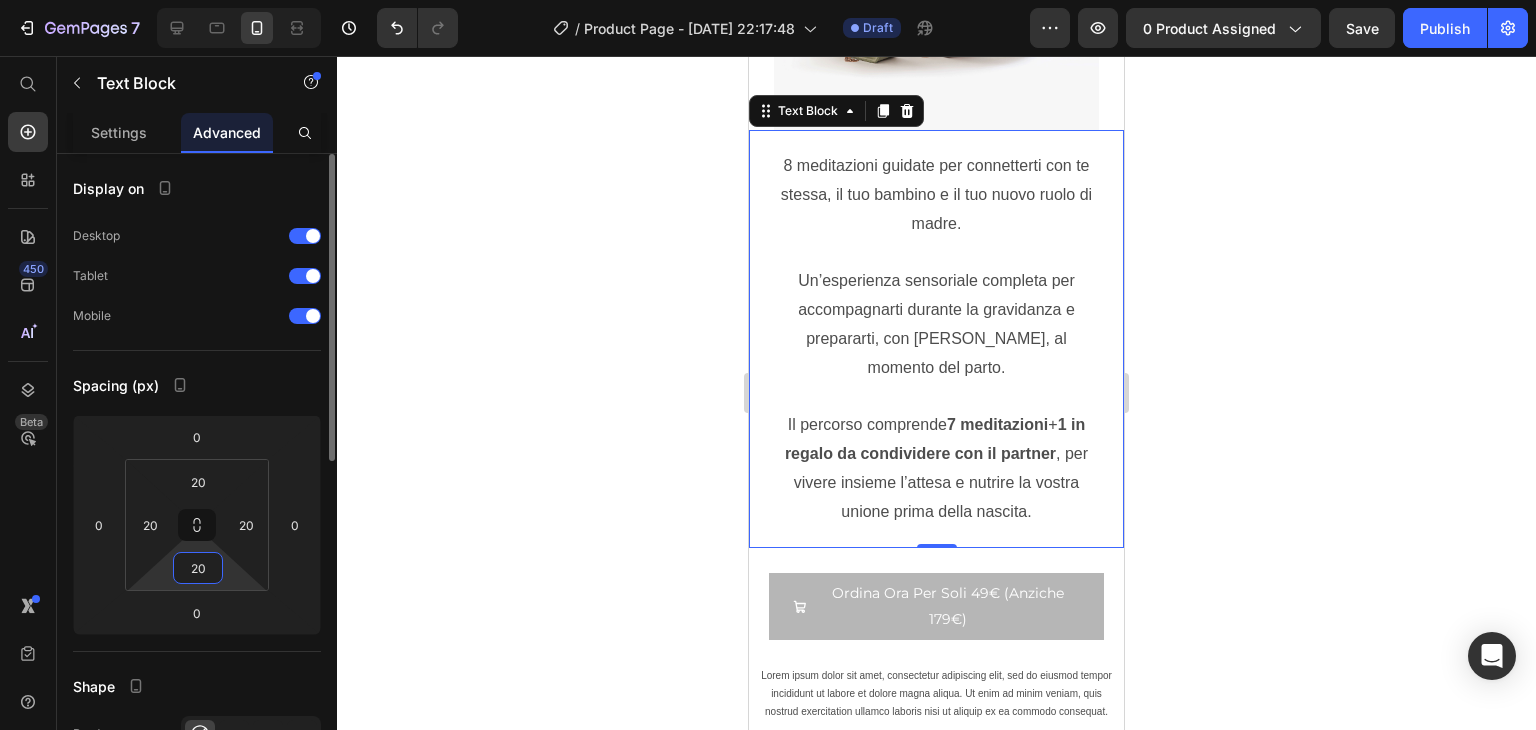 click on "20" at bounding box center (198, 568) 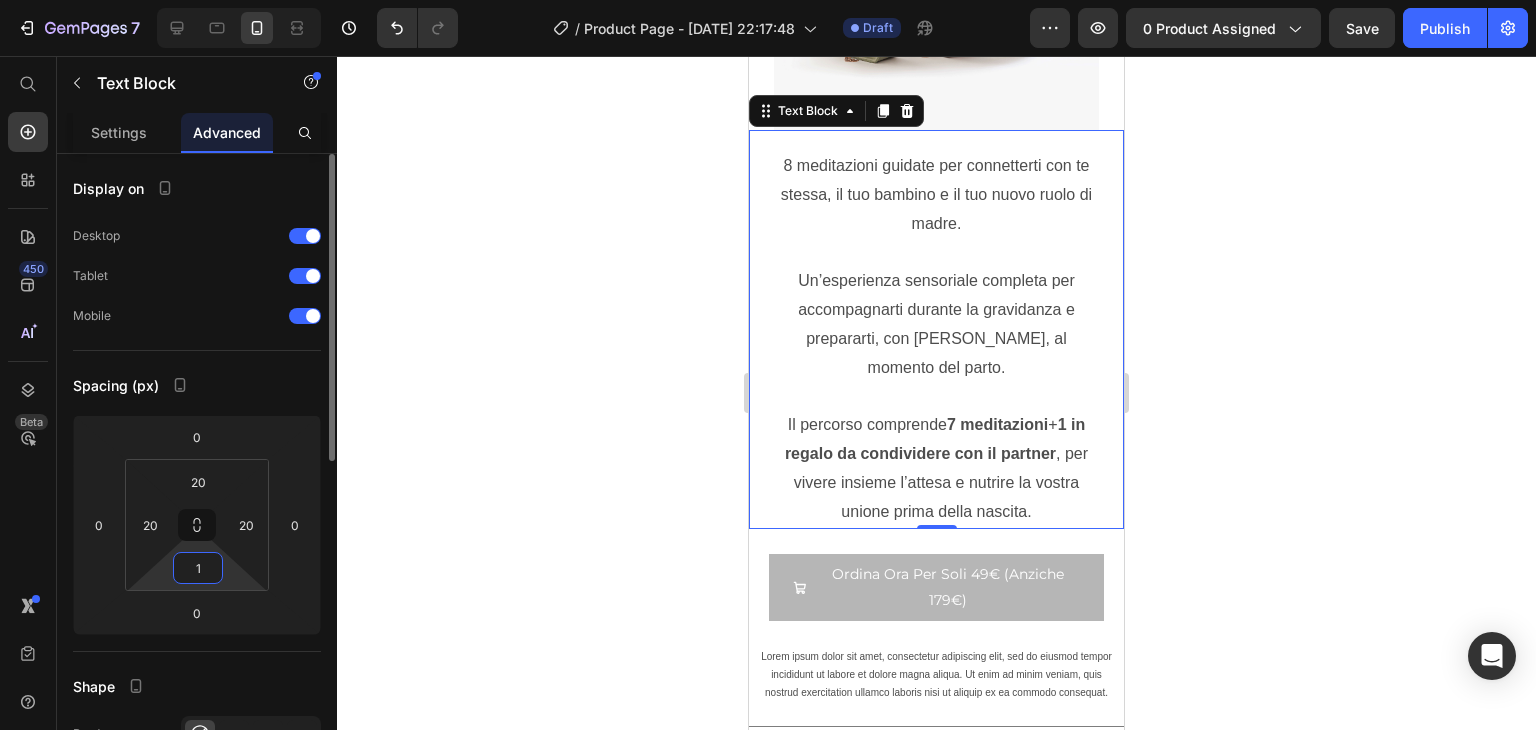 type on "10" 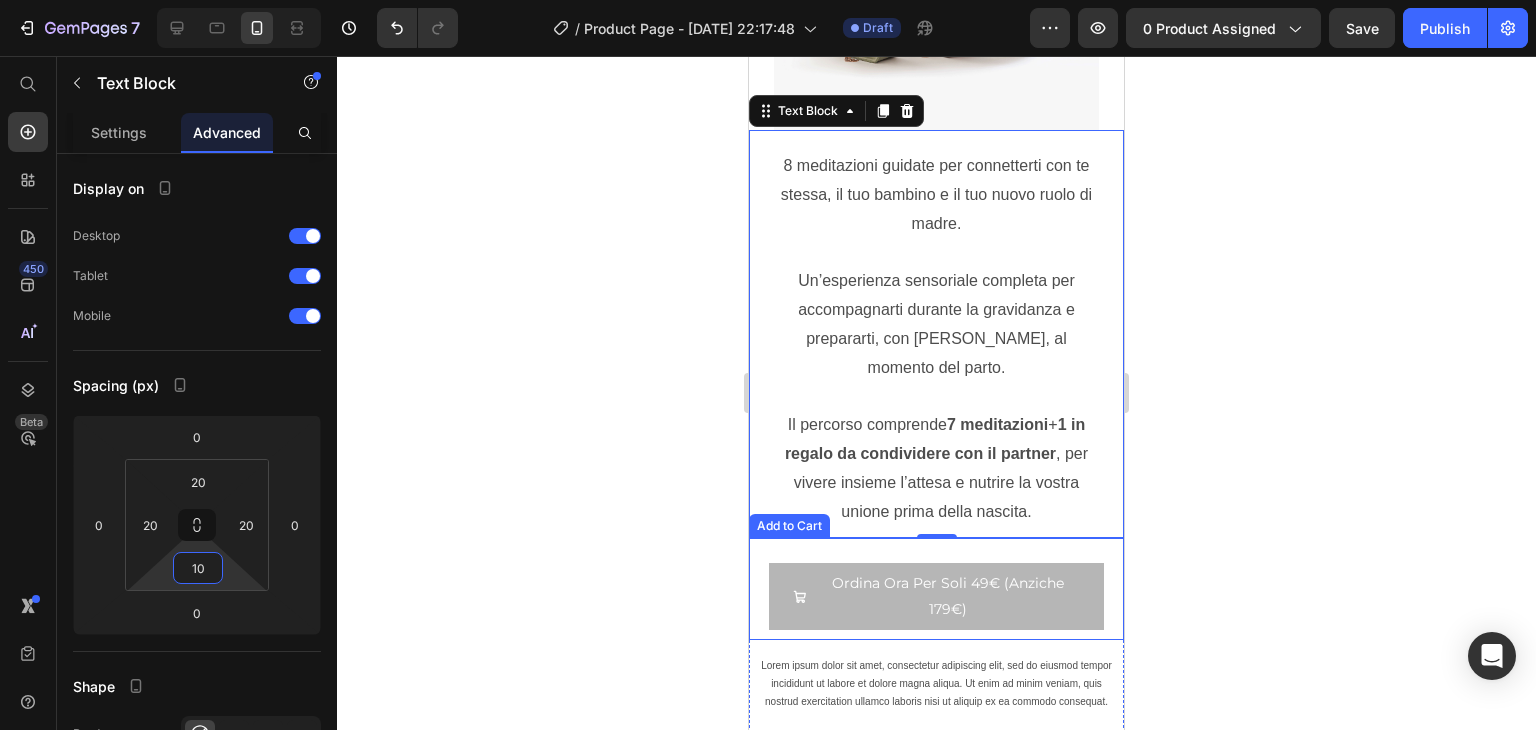 click on "Ordina Ora Per Soli 49€ (Anziche 179€) Add to Cart" at bounding box center [936, 588] 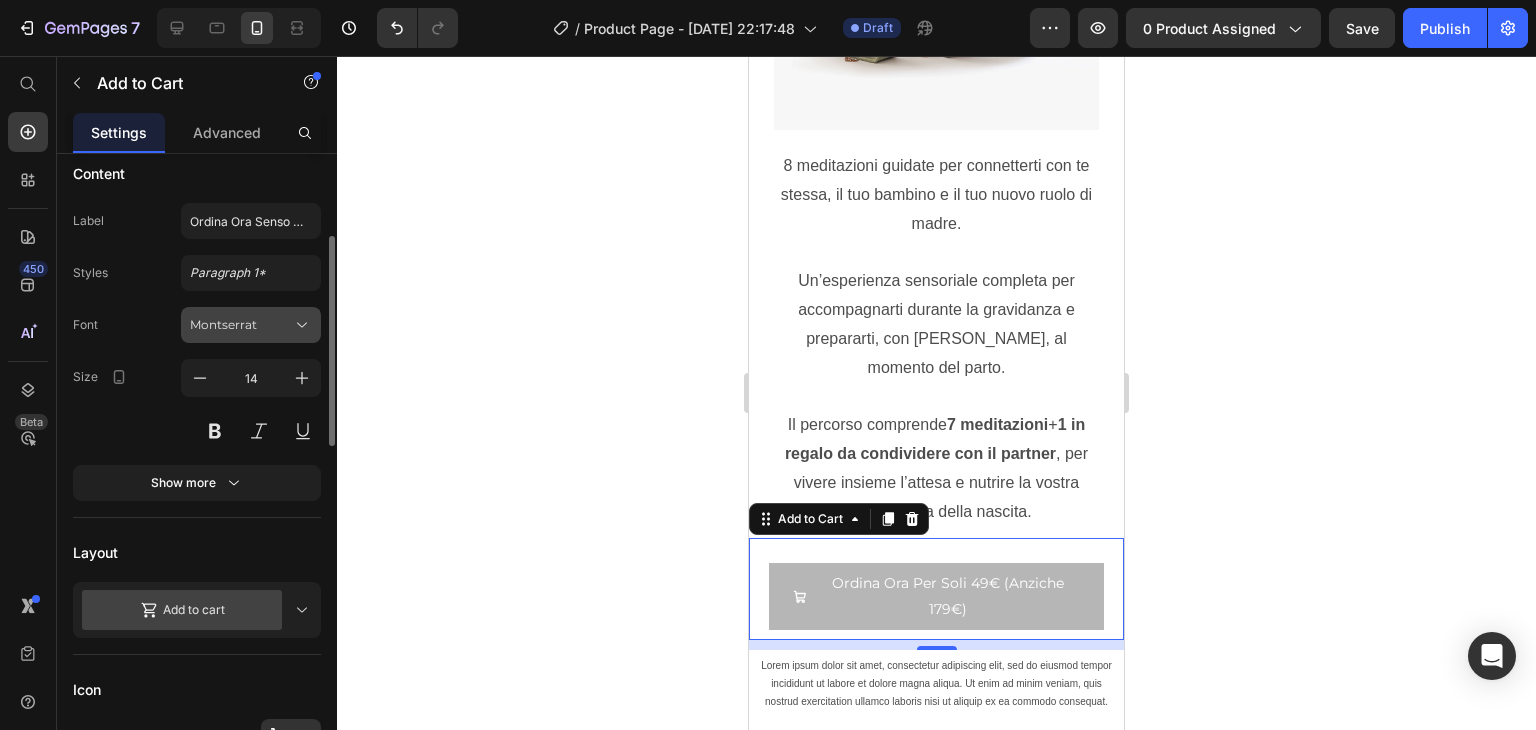 scroll, scrollTop: 232, scrollLeft: 0, axis: vertical 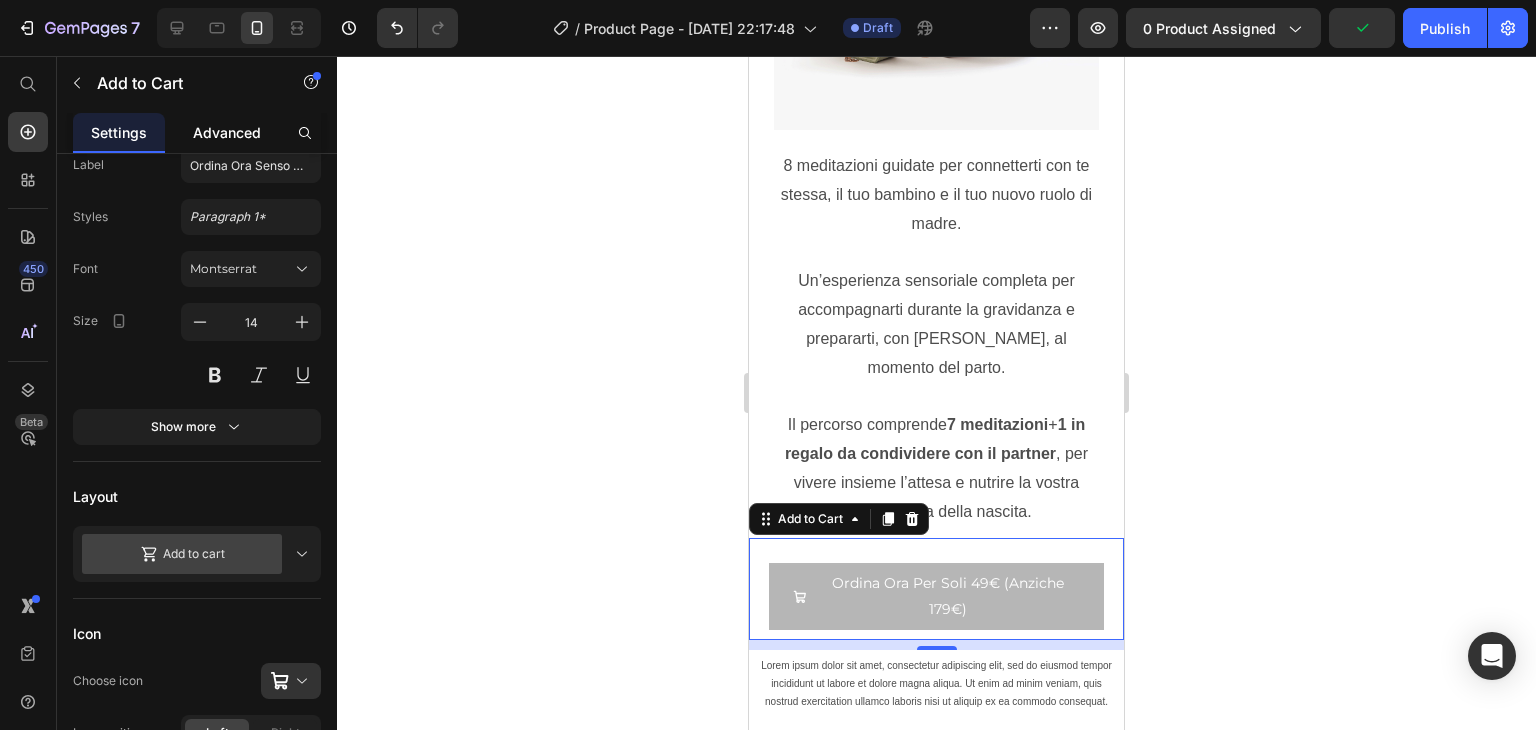 click on "Advanced" at bounding box center (227, 132) 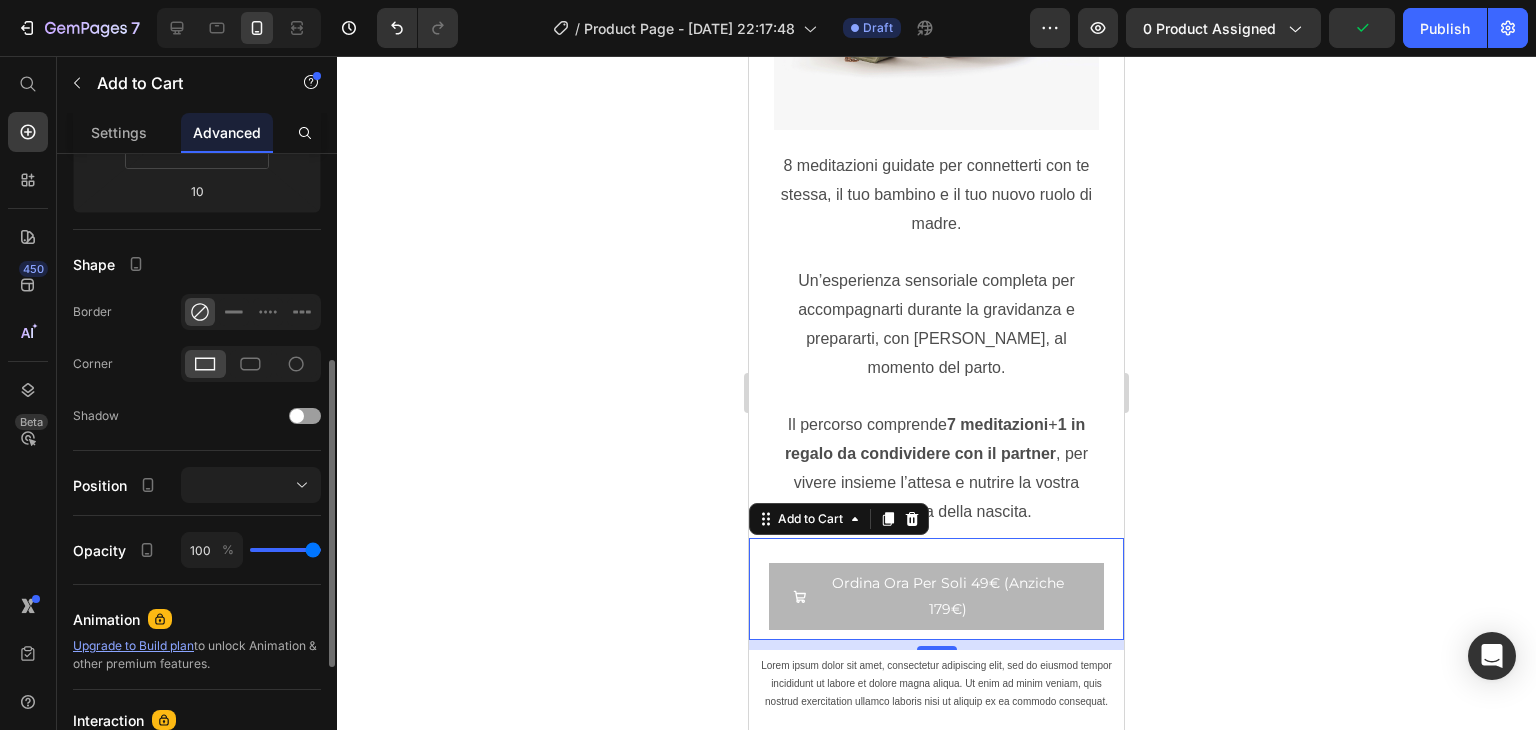 scroll, scrollTop: 423, scrollLeft: 0, axis: vertical 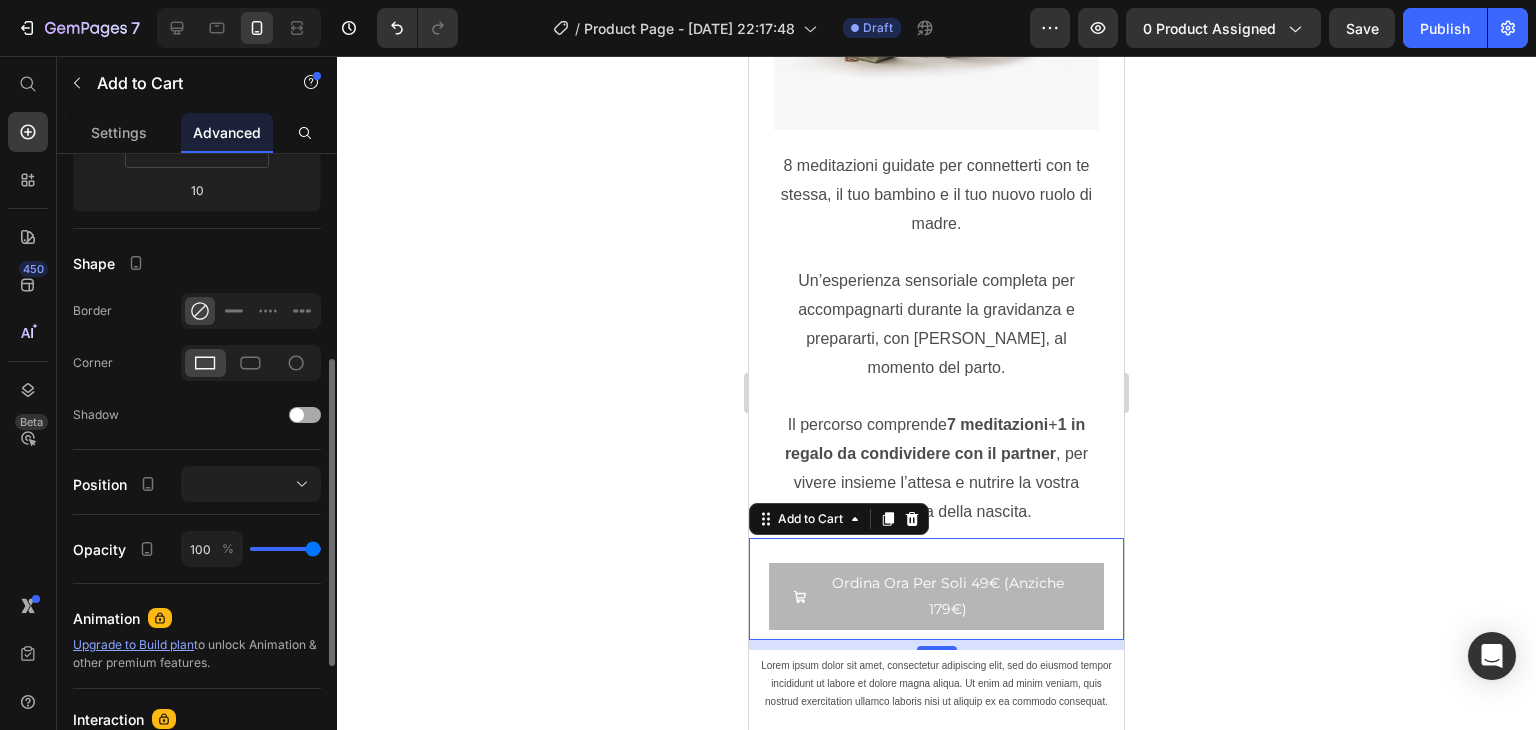 click at bounding box center (305, 415) 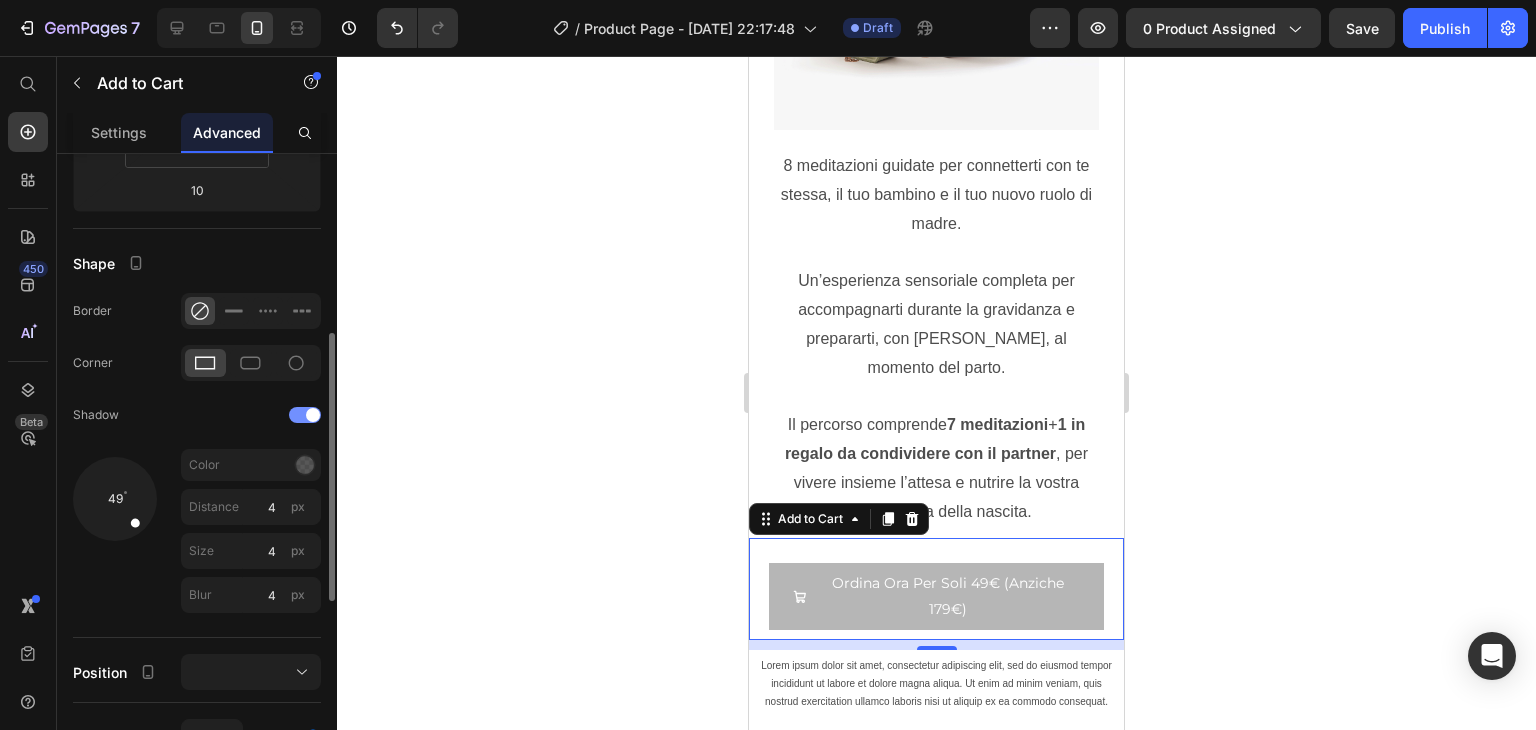 click at bounding box center [313, 415] 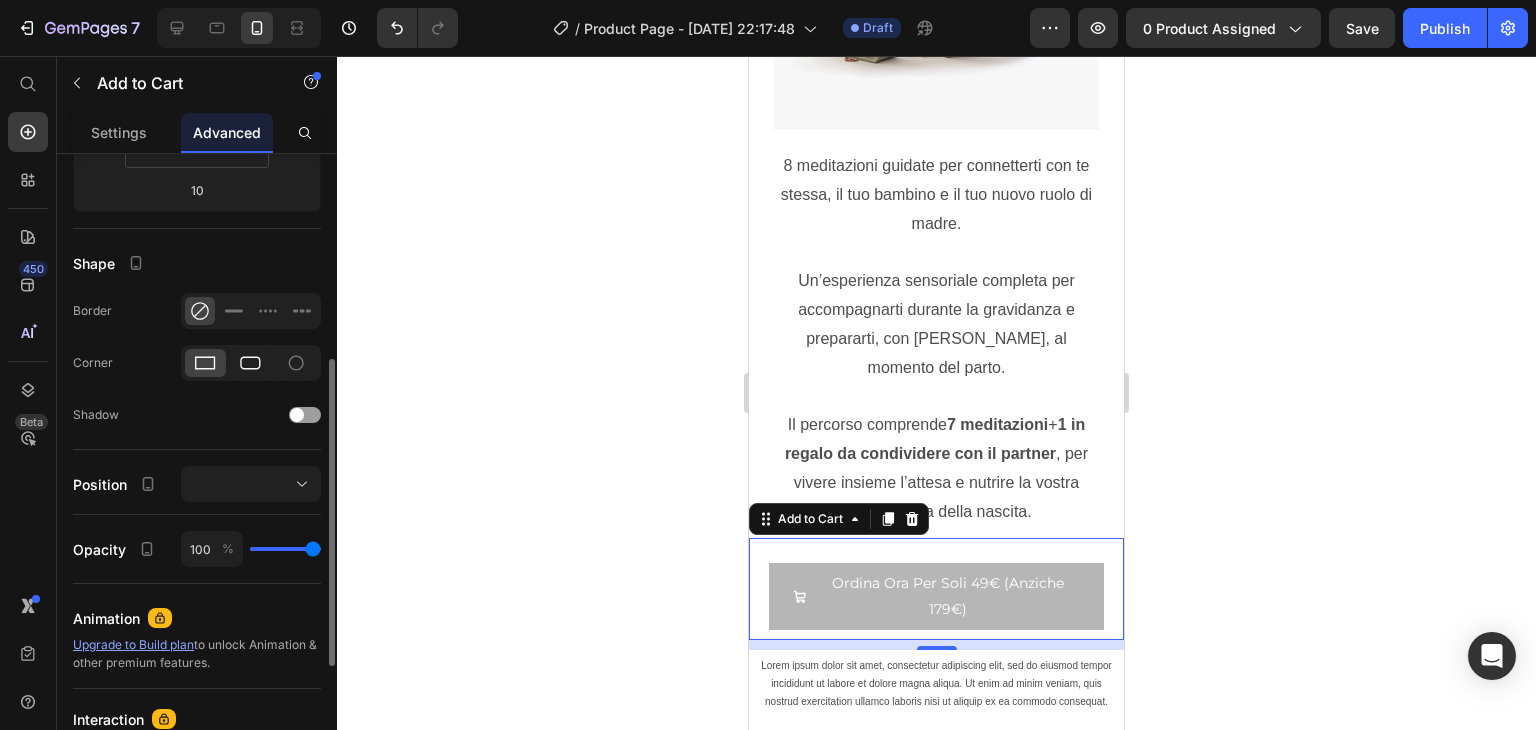 click 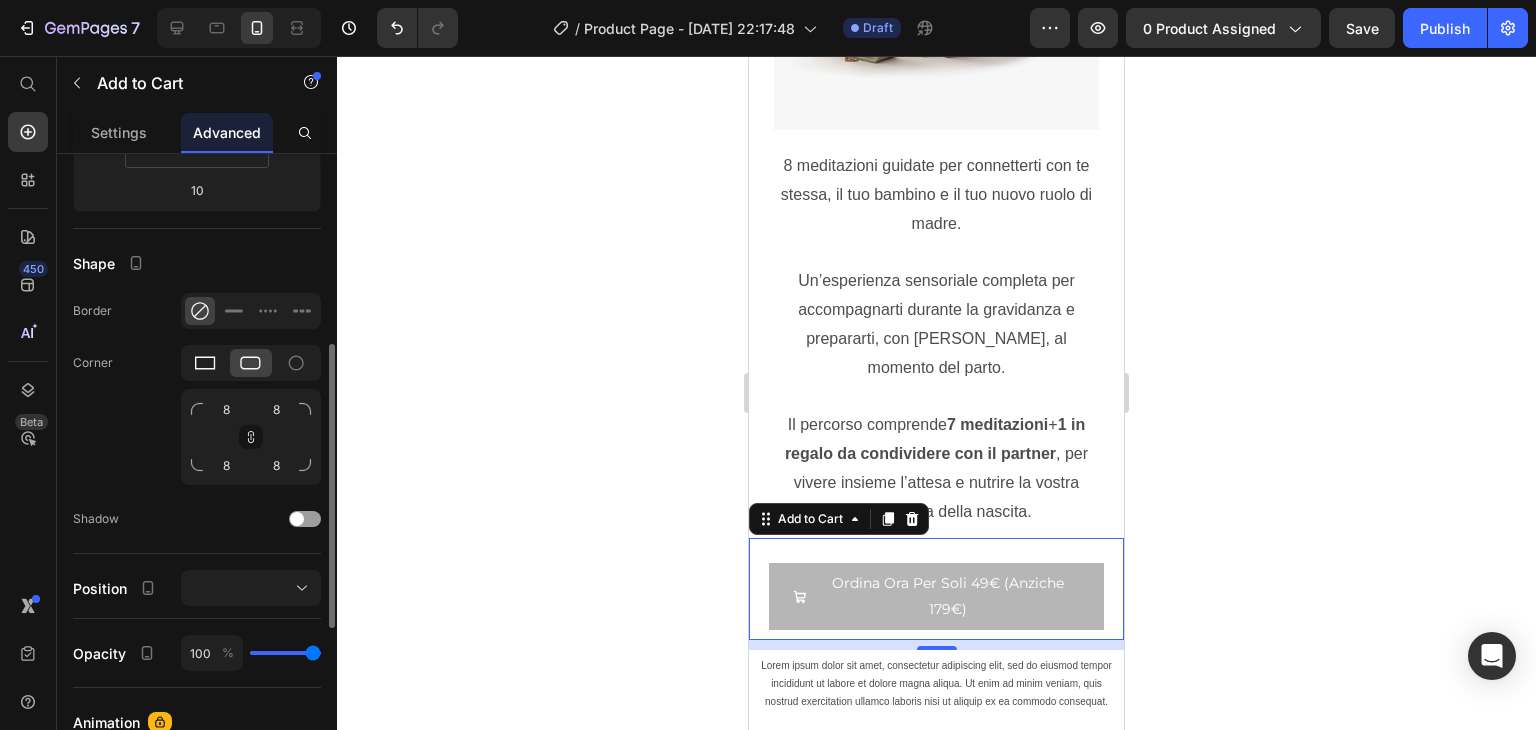click 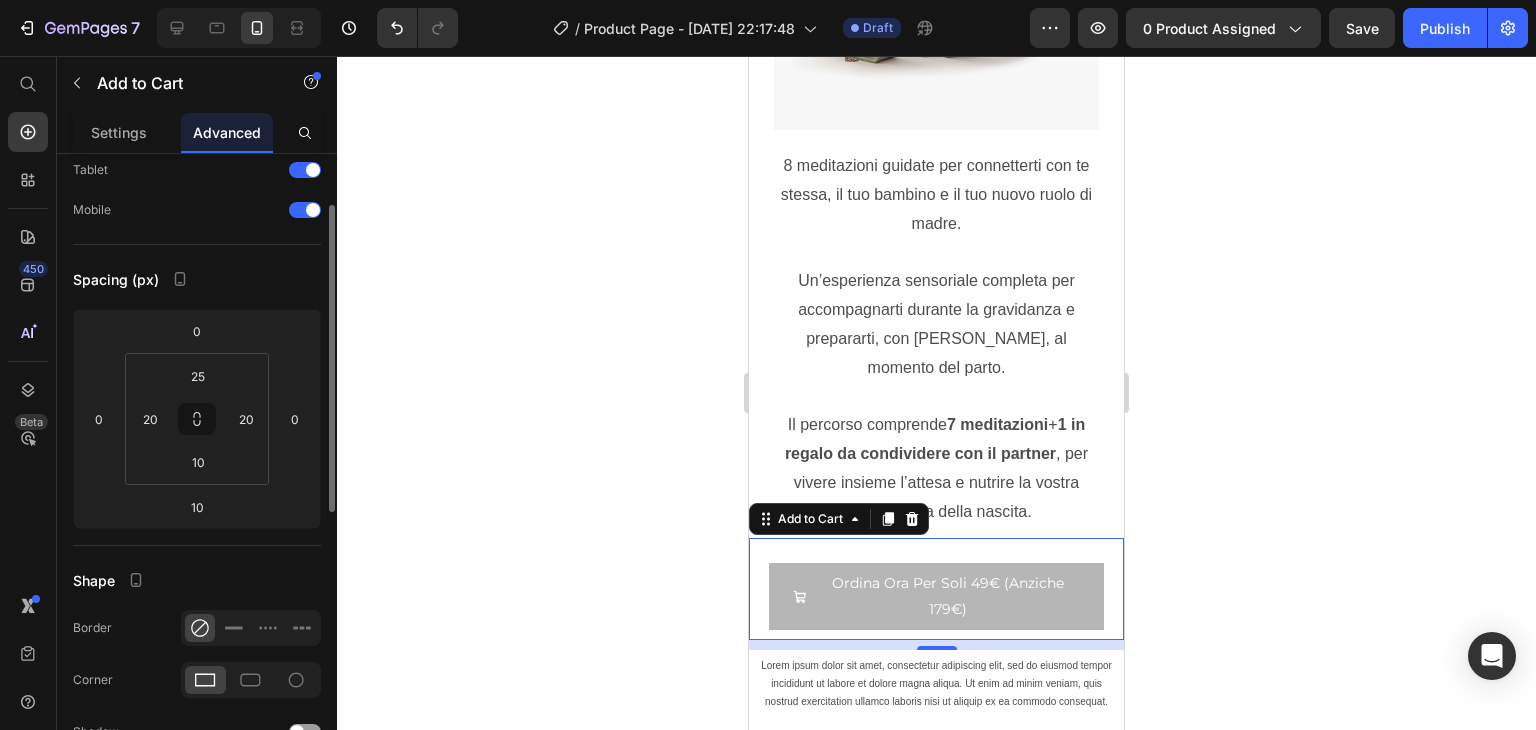scroll, scrollTop: 0, scrollLeft: 0, axis: both 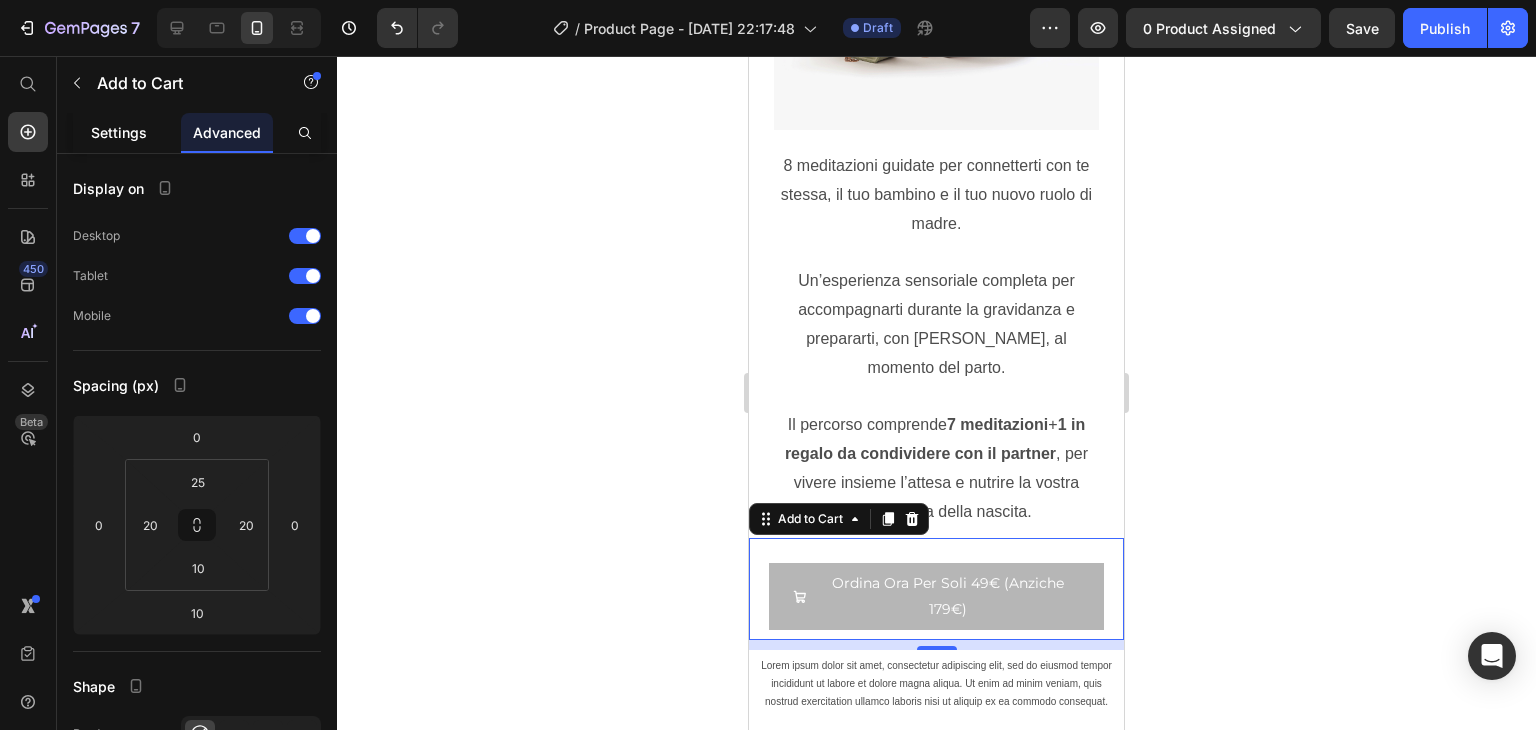 click on "Settings" 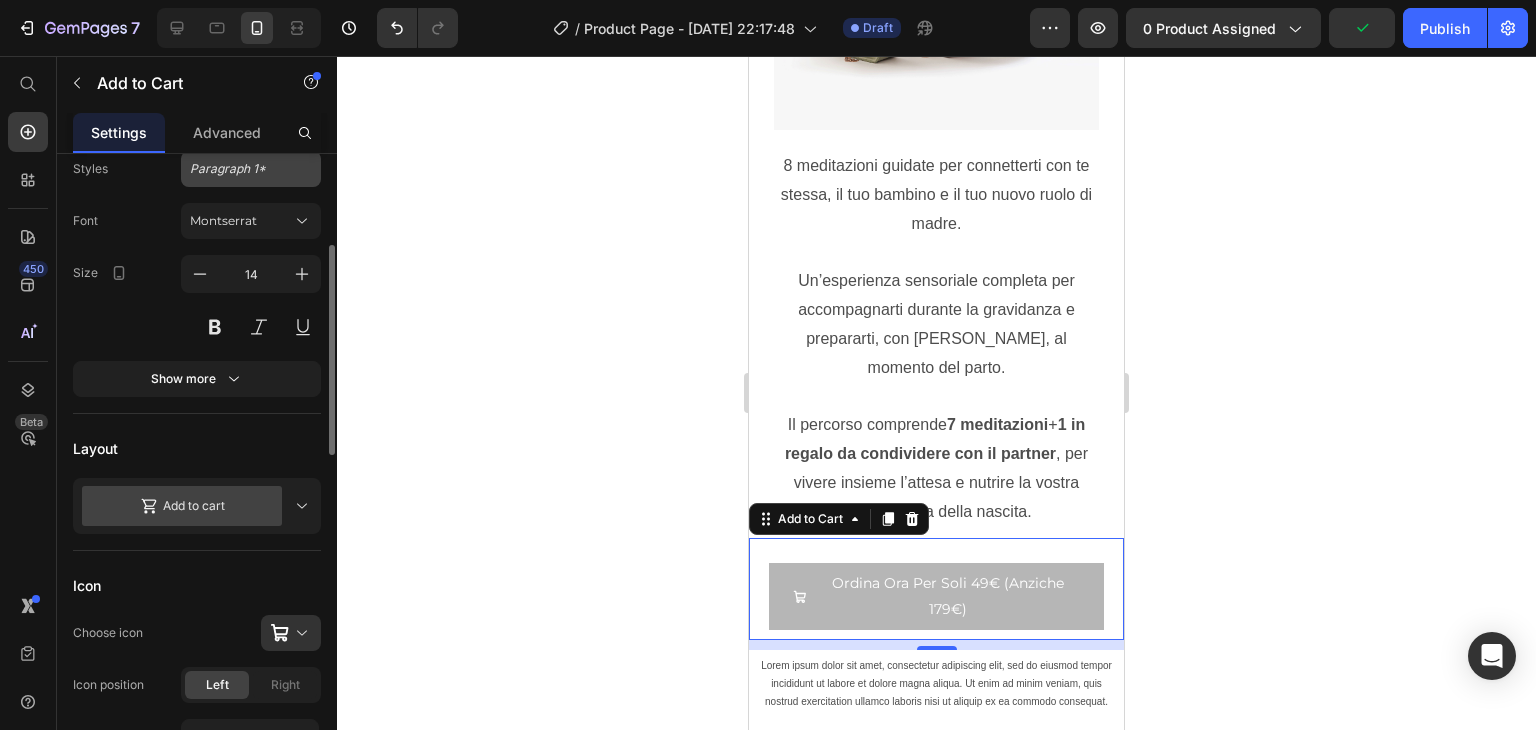 scroll, scrollTop: 280, scrollLeft: 0, axis: vertical 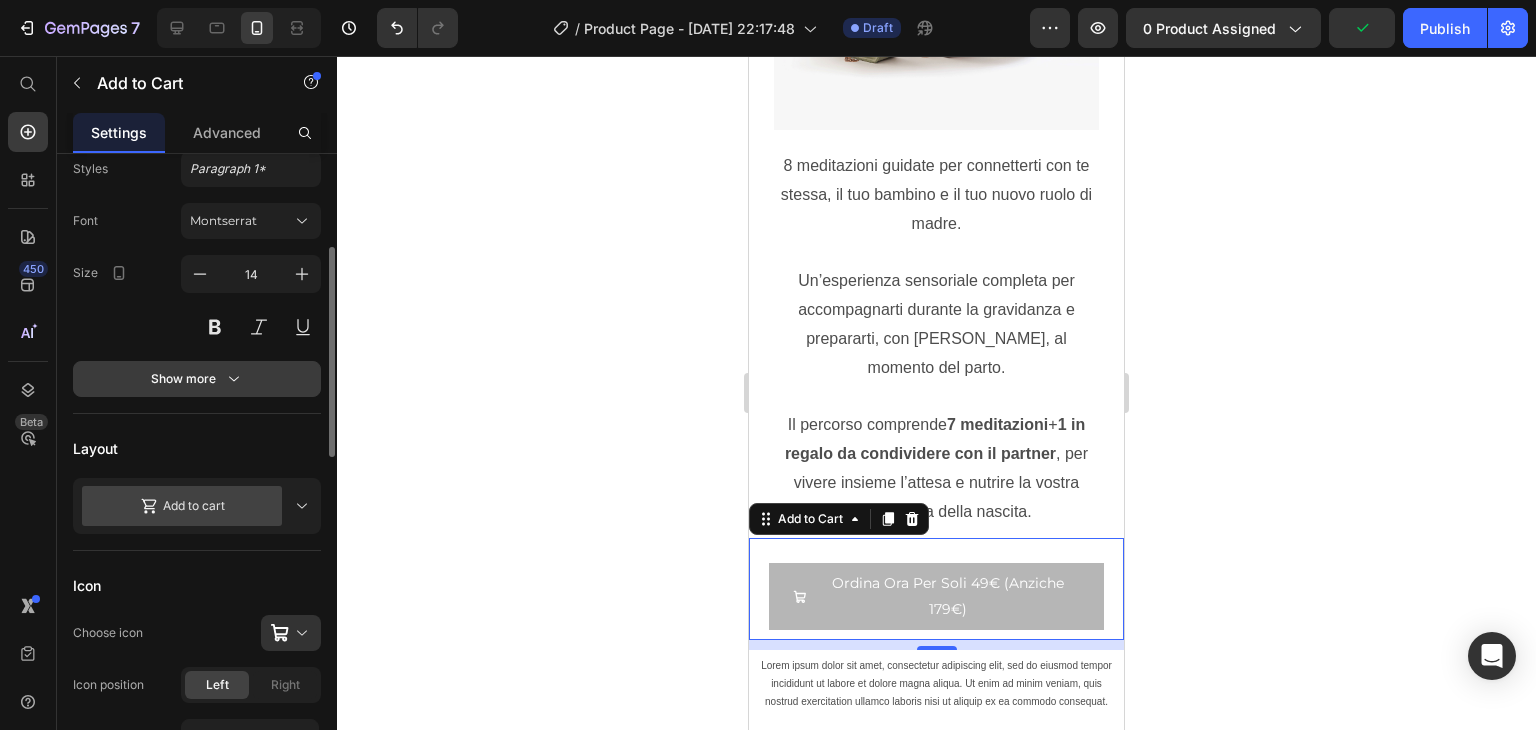 click on "Show more" at bounding box center (197, 379) 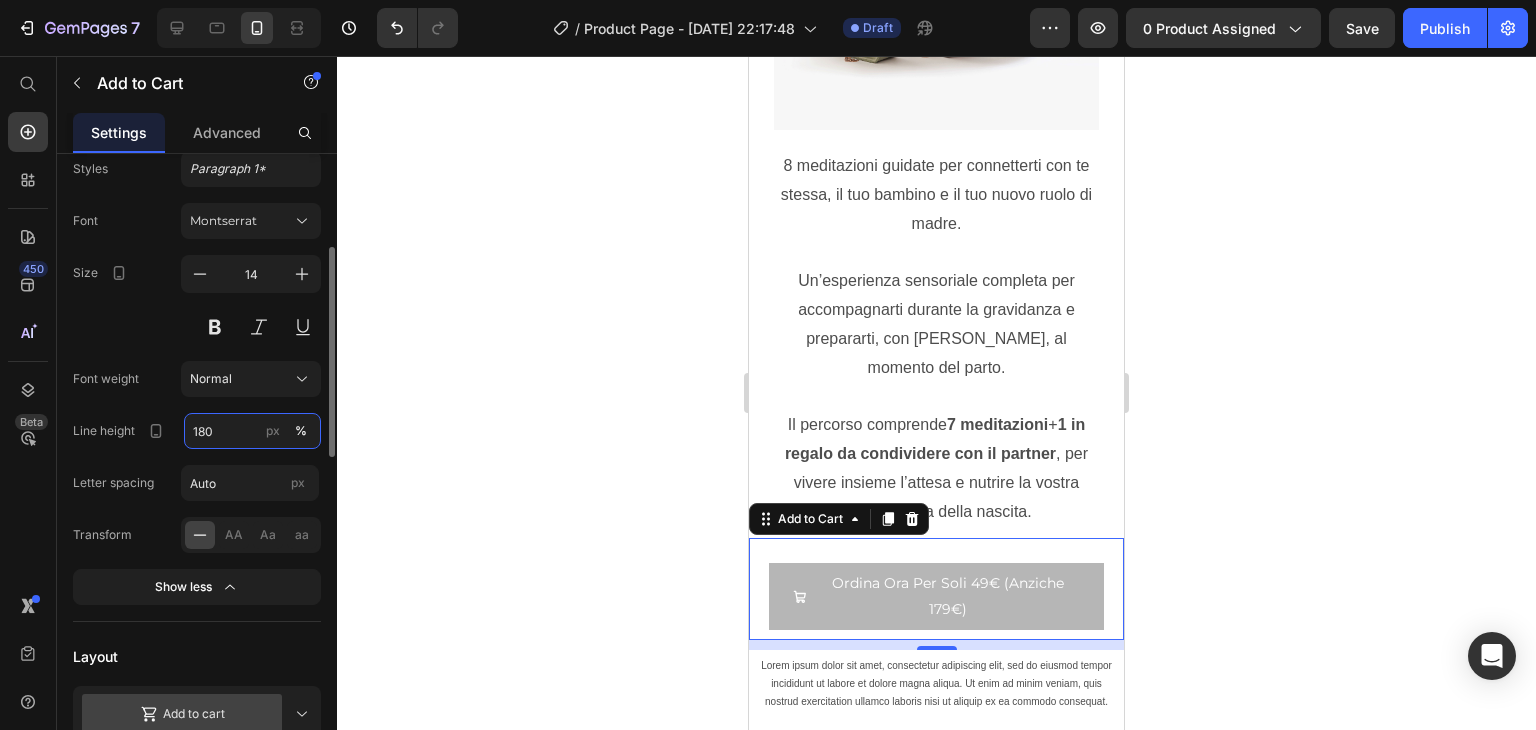 click on "180" at bounding box center (252, 431) 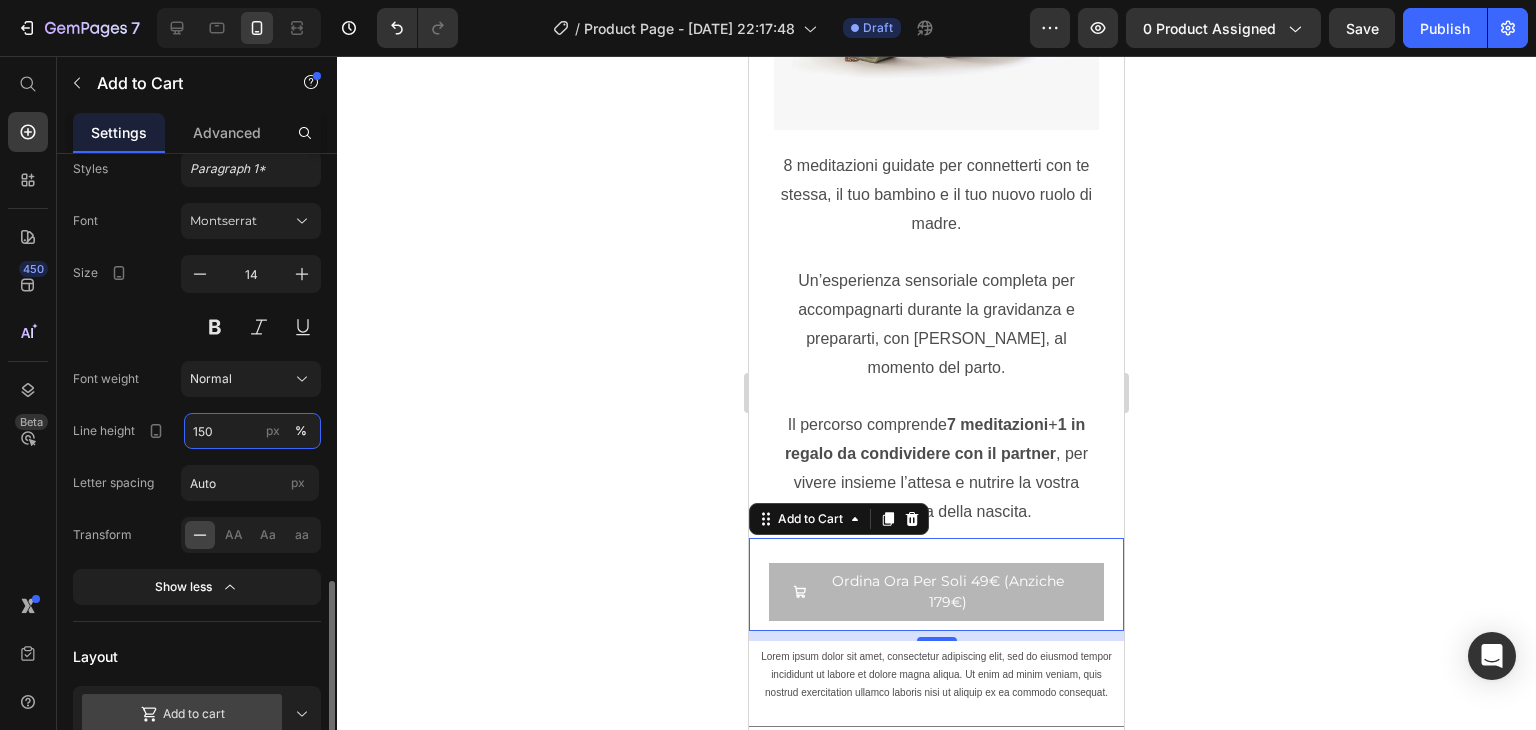 scroll, scrollTop: 553, scrollLeft: 0, axis: vertical 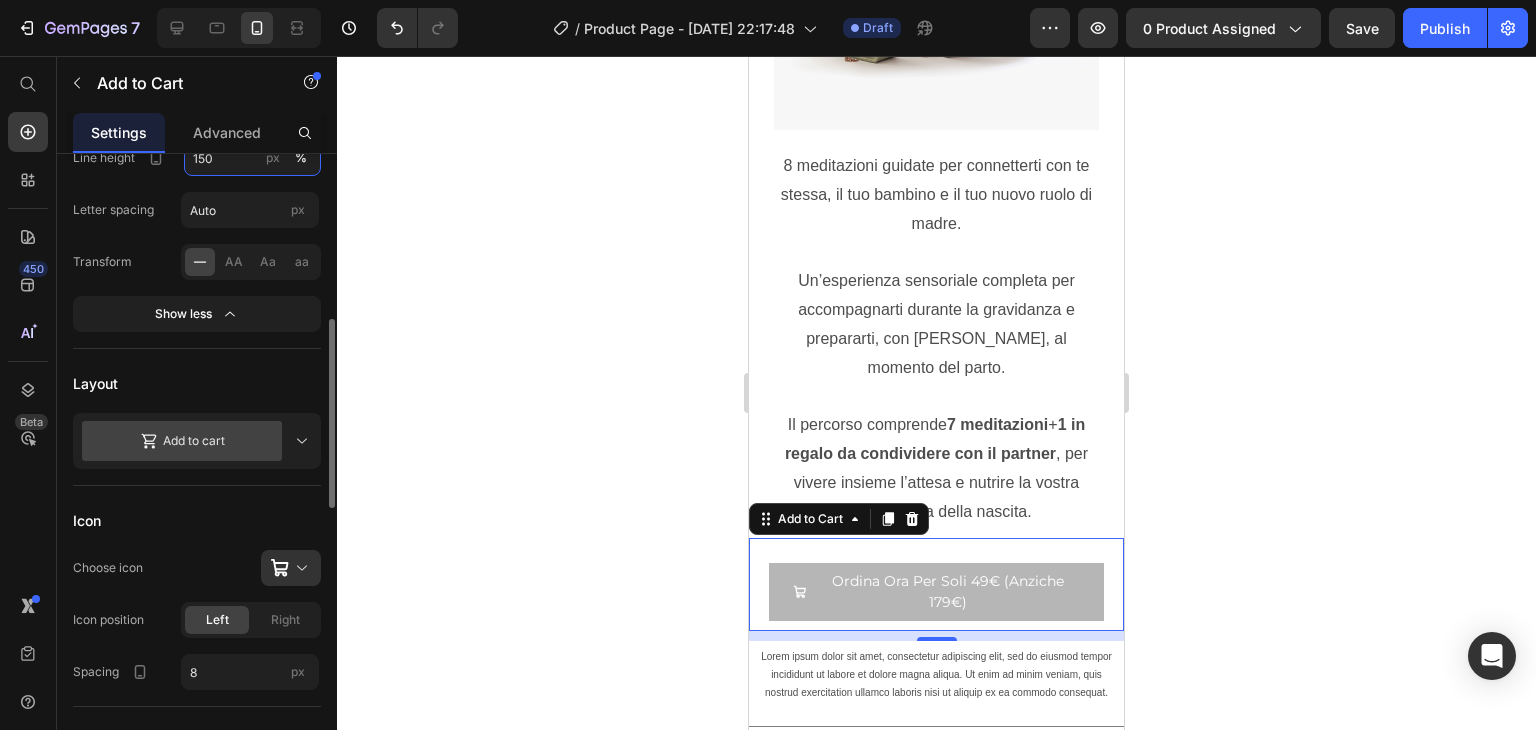 type on "150" 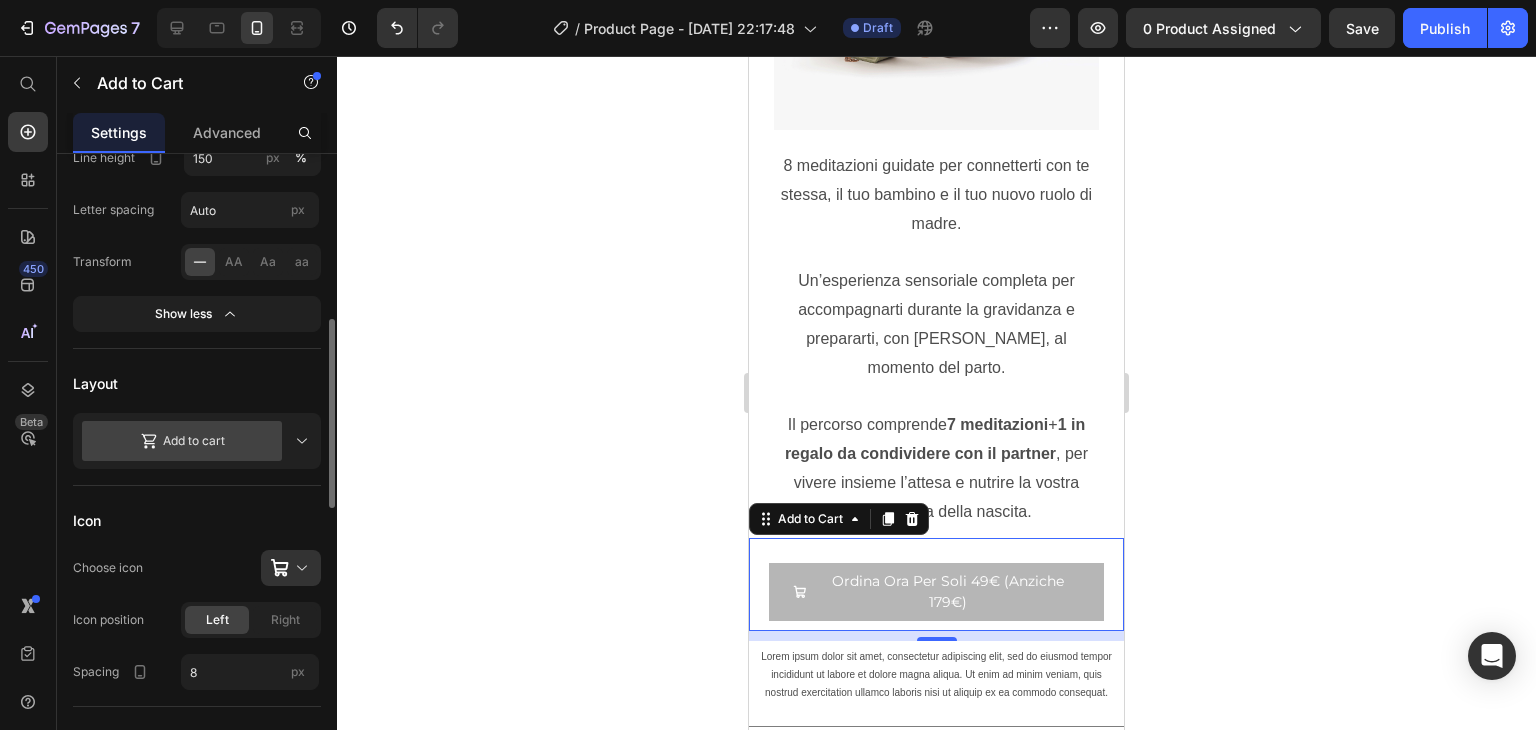 click on "Add to cart" at bounding box center [182, 441] 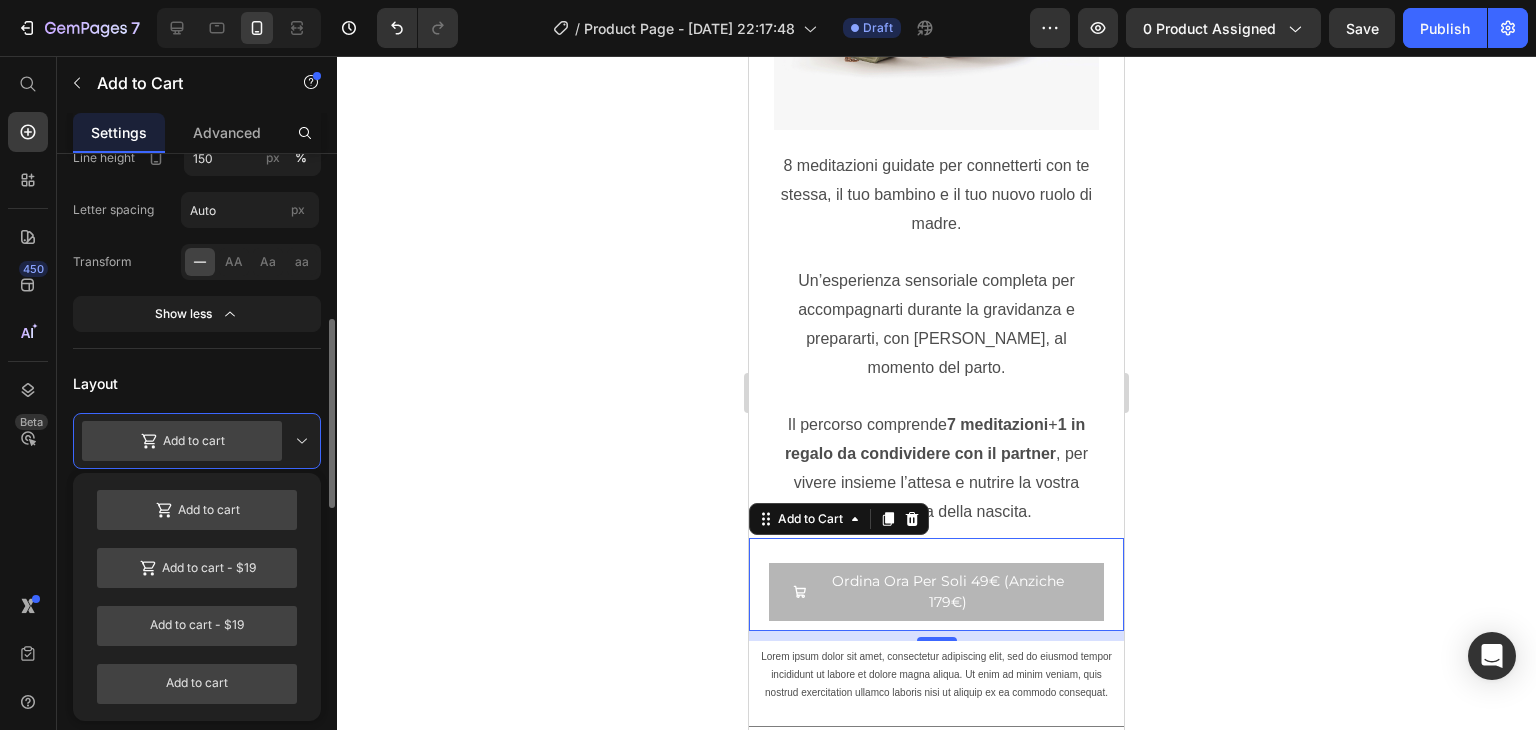 click on "Add to cart" at bounding box center [182, 441] 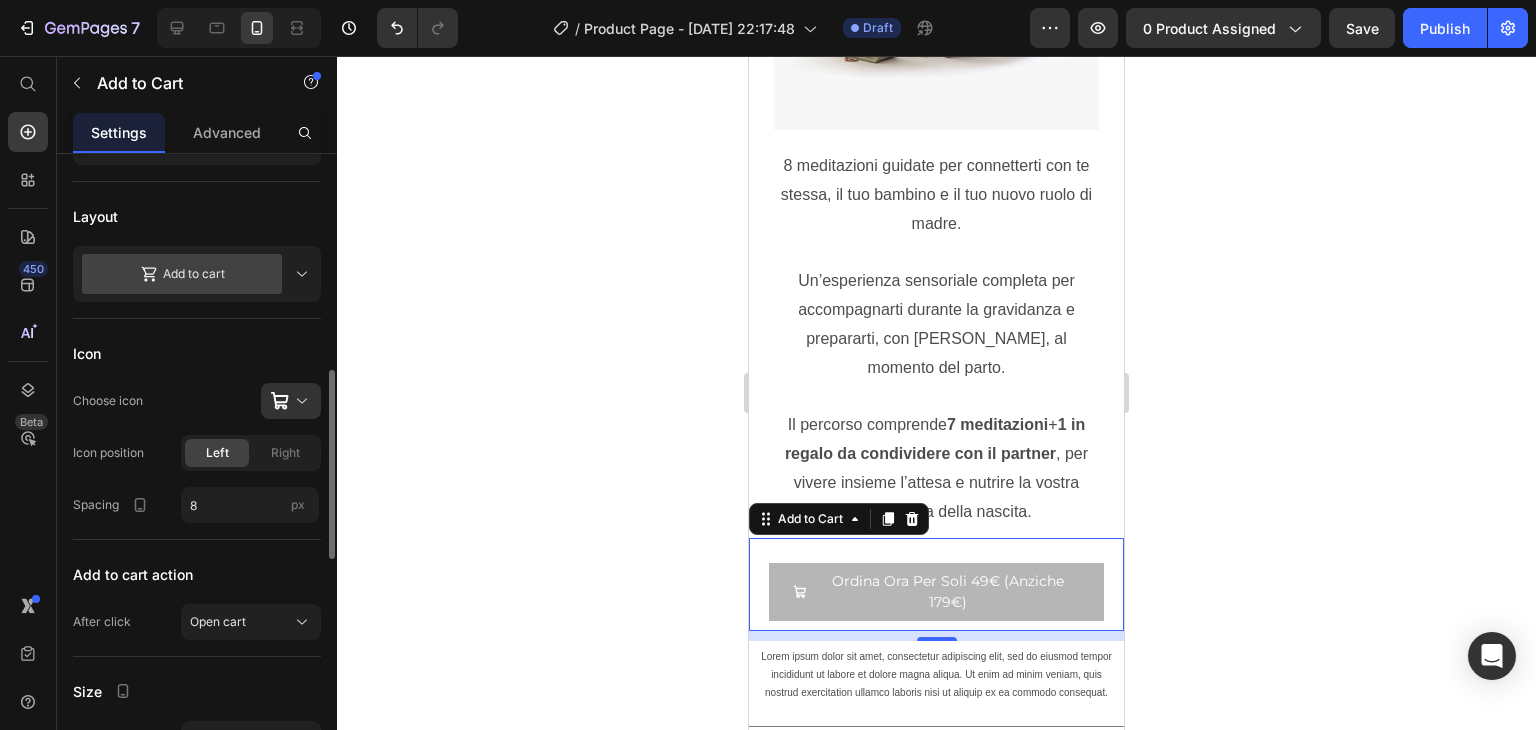 scroll, scrollTop: 720, scrollLeft: 0, axis: vertical 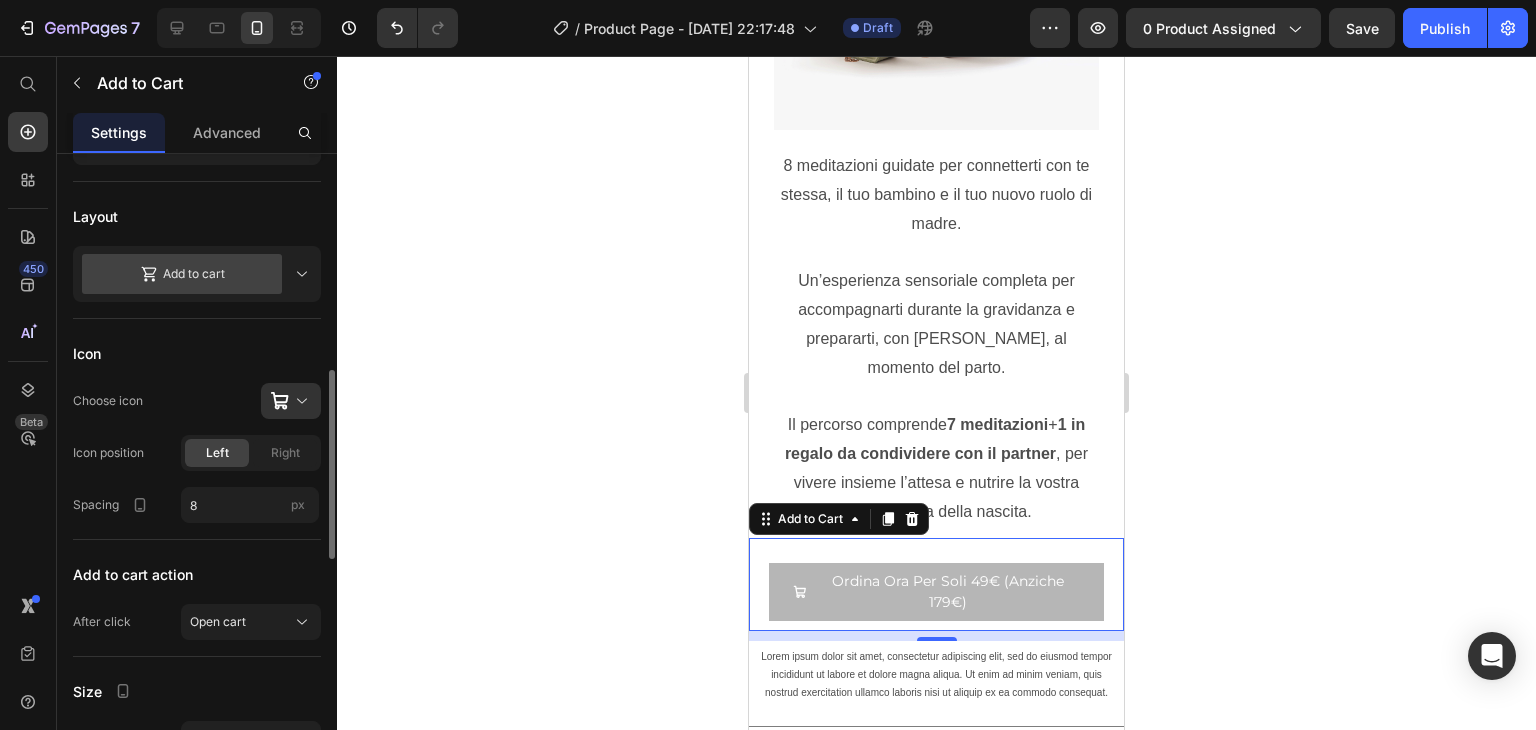 click on "Add to cart" at bounding box center (197, 274) 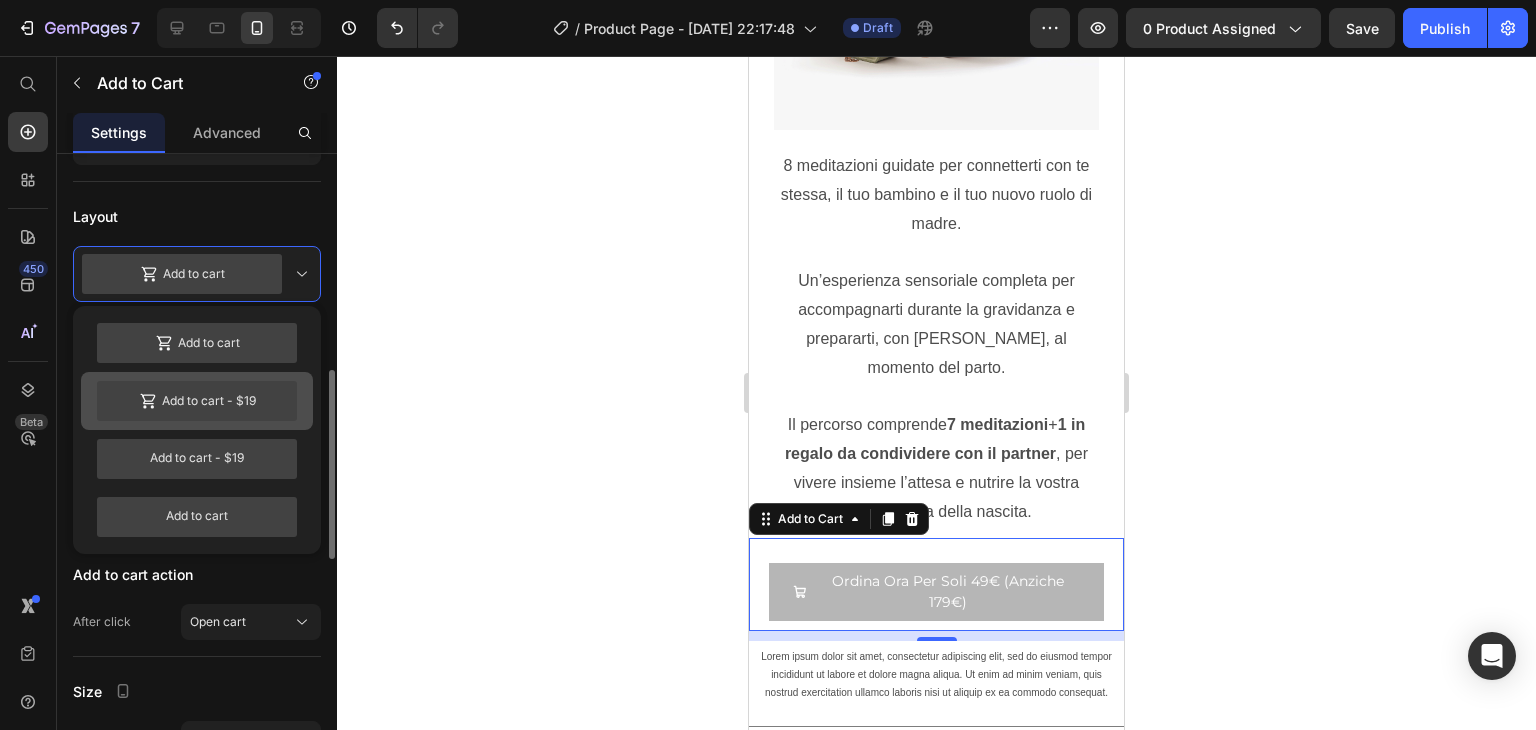 click on "Add to cart  -  $19" at bounding box center (197, 401) 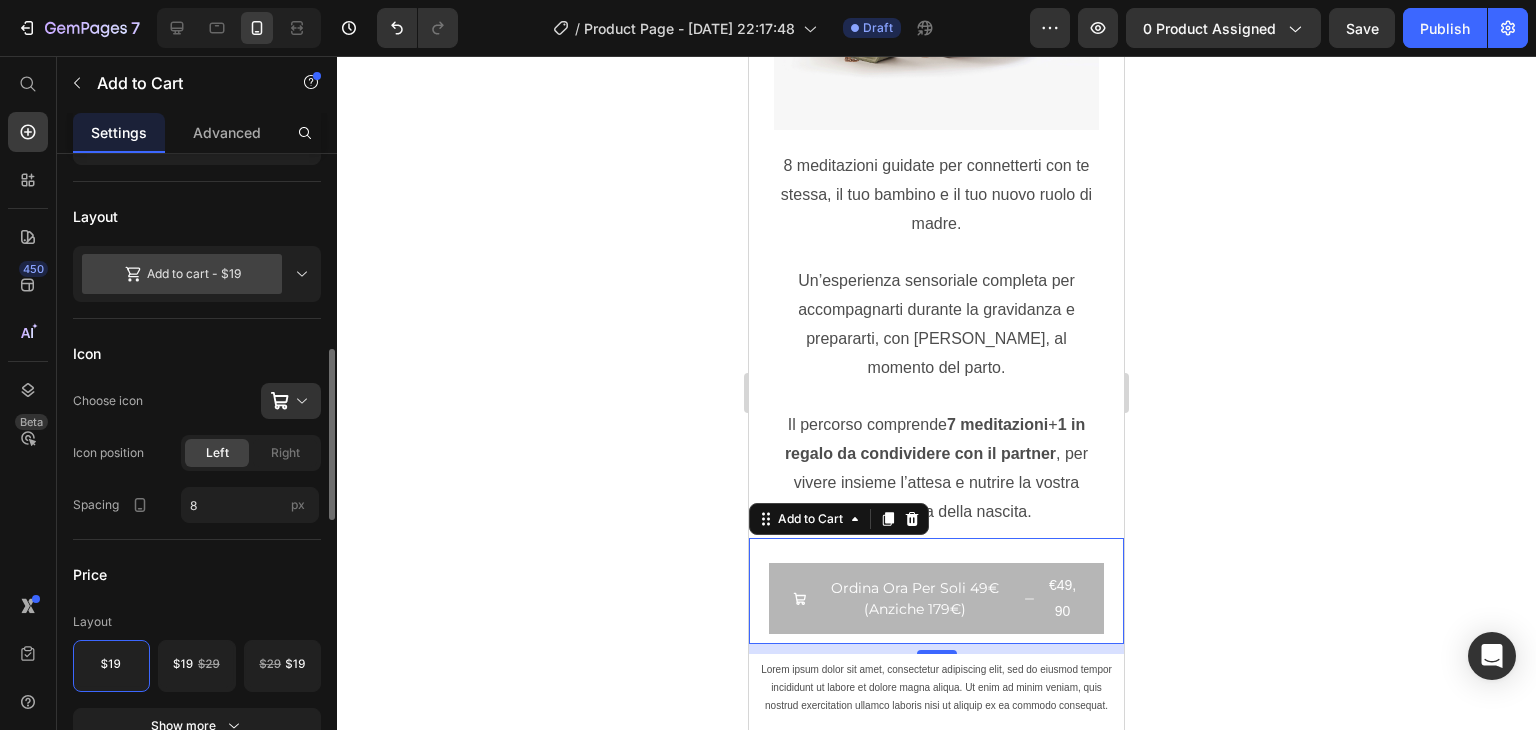 click on "Add to cart  -  $19" at bounding box center [182, 274] 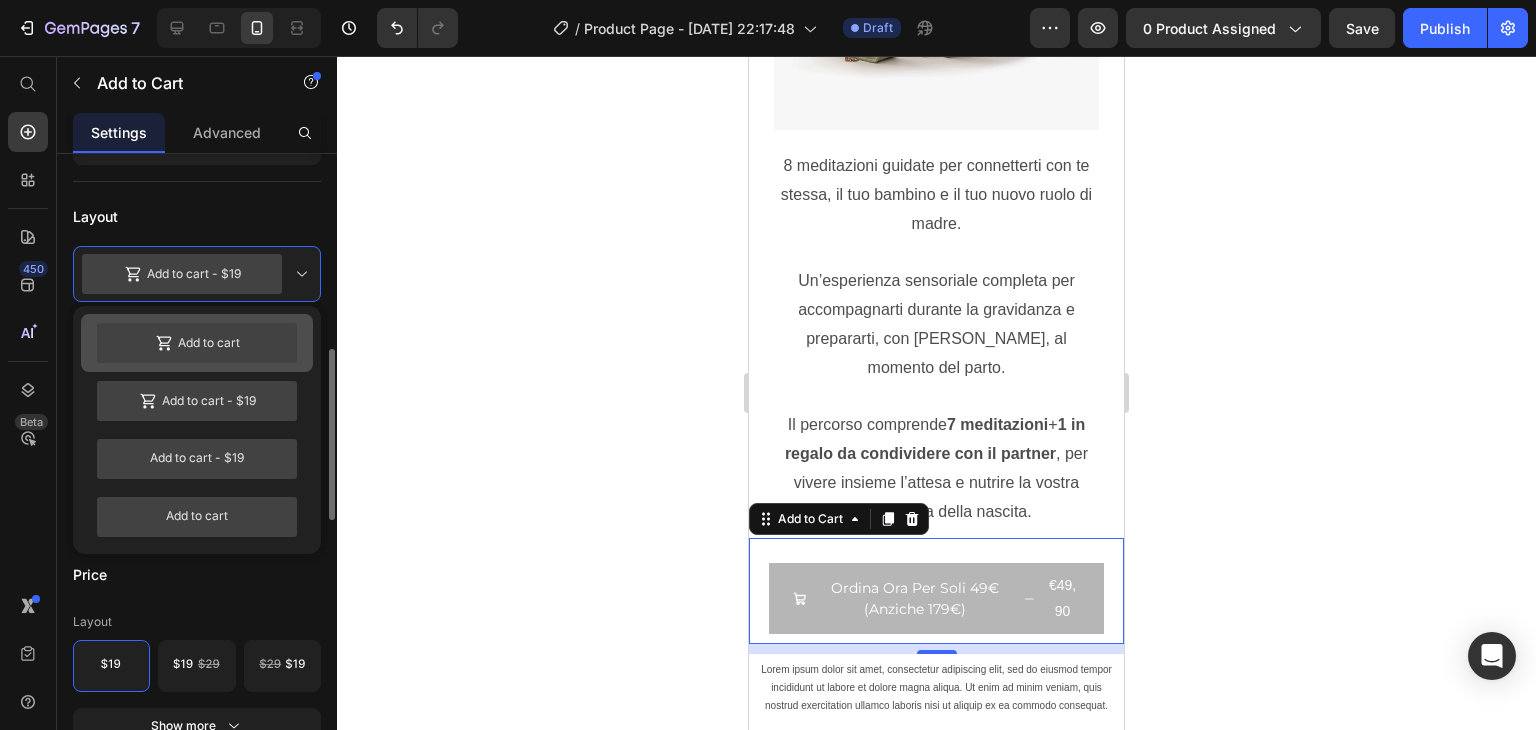 click on "Add to cart" at bounding box center [197, 343] 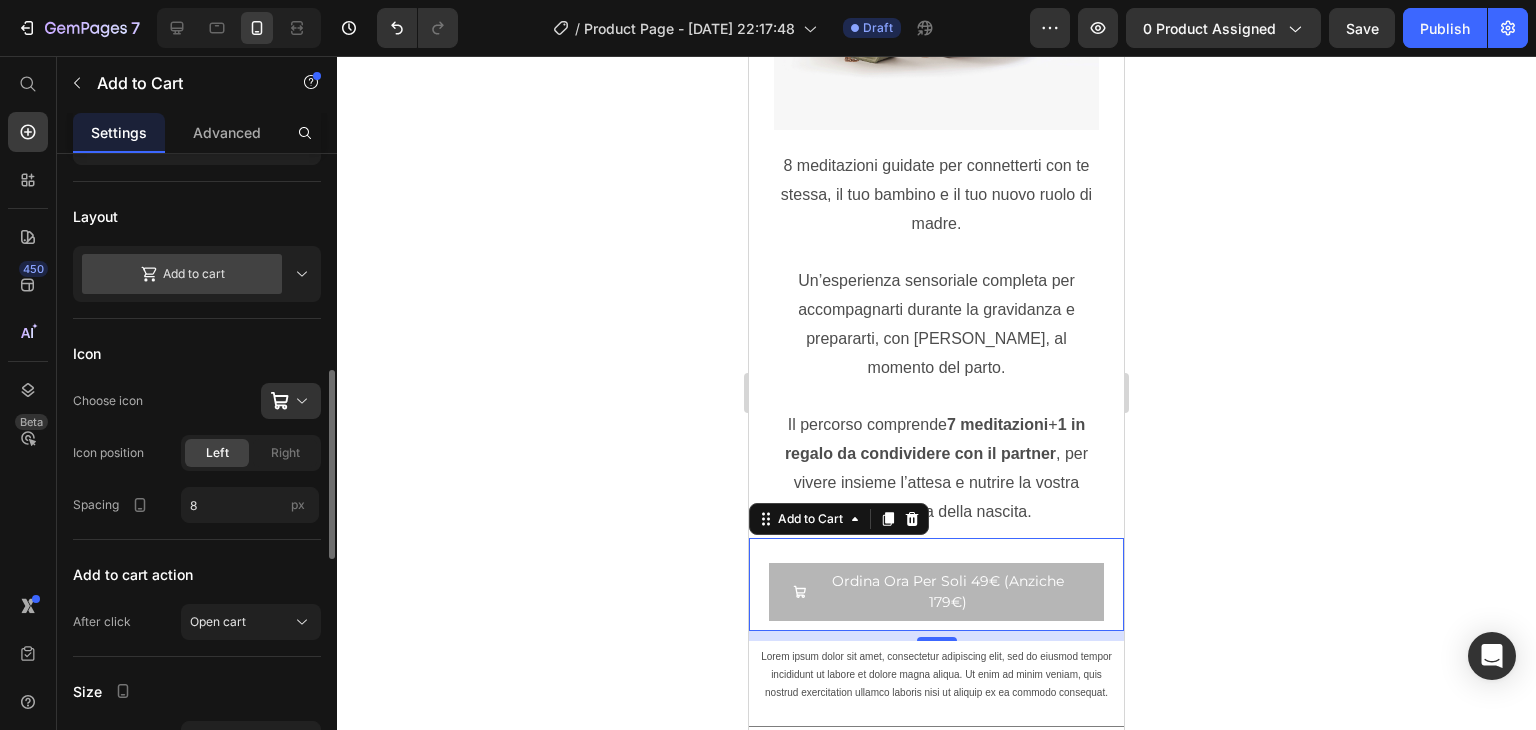 click on "Add to cart" at bounding box center (182, 274) 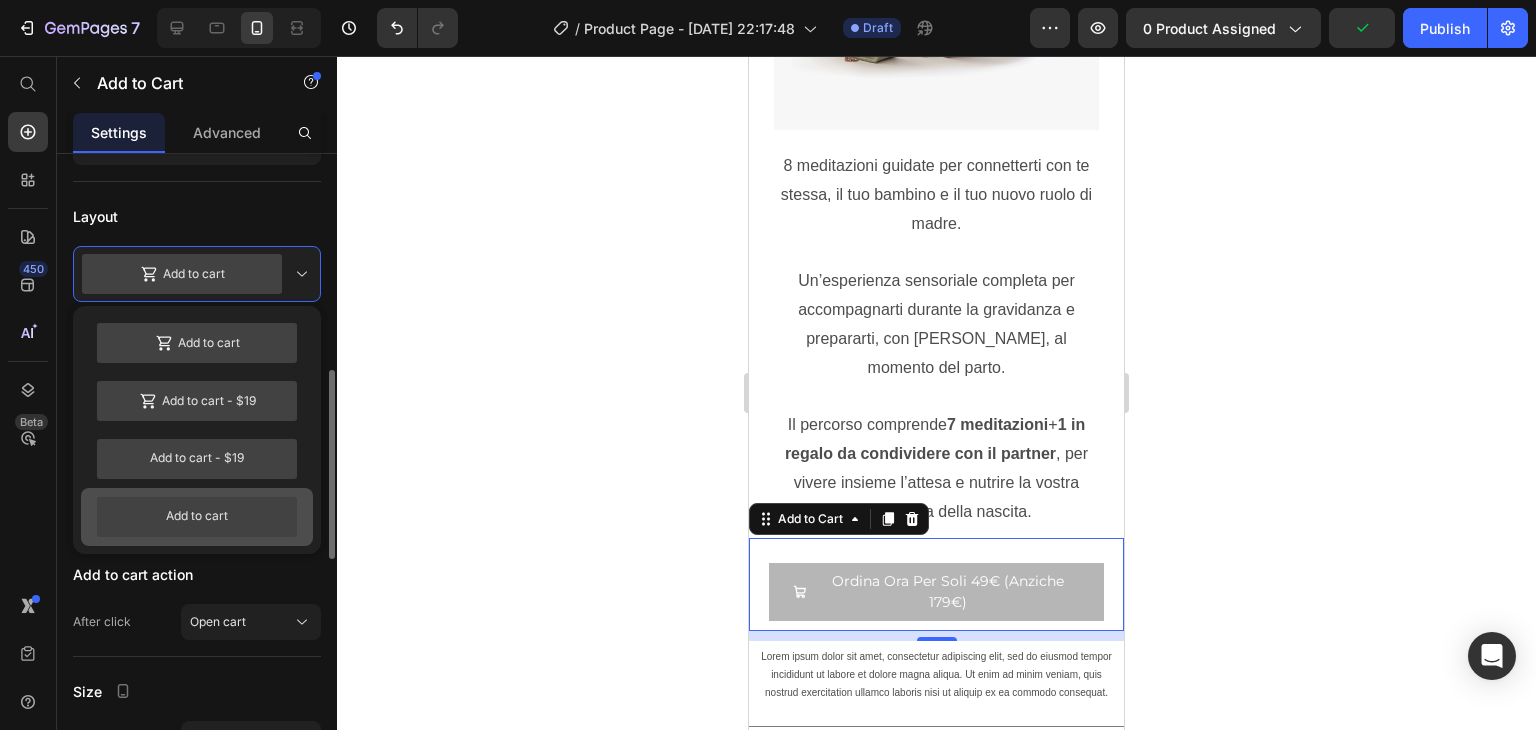 click on "Add to cart" at bounding box center [197, 517] 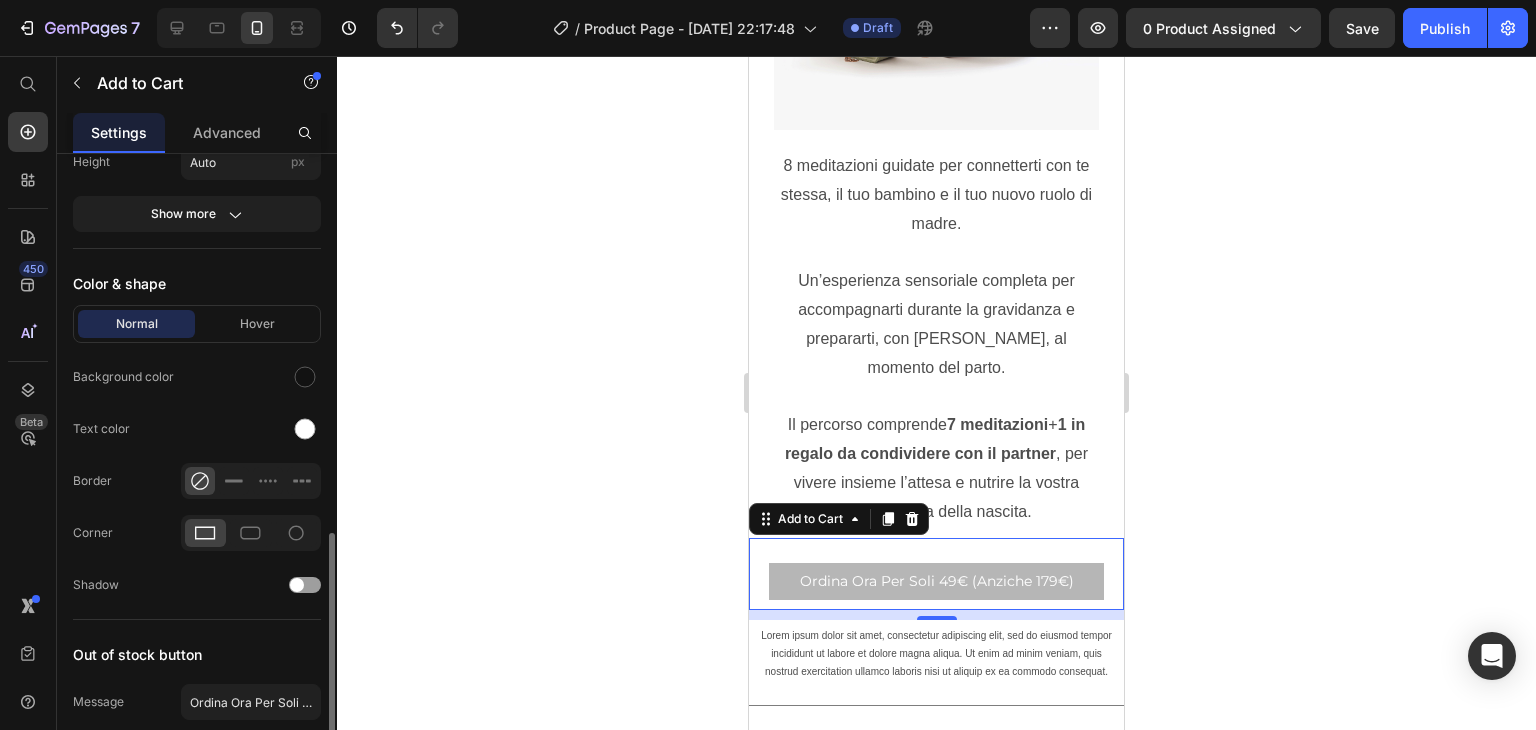 scroll, scrollTop: 1129, scrollLeft: 0, axis: vertical 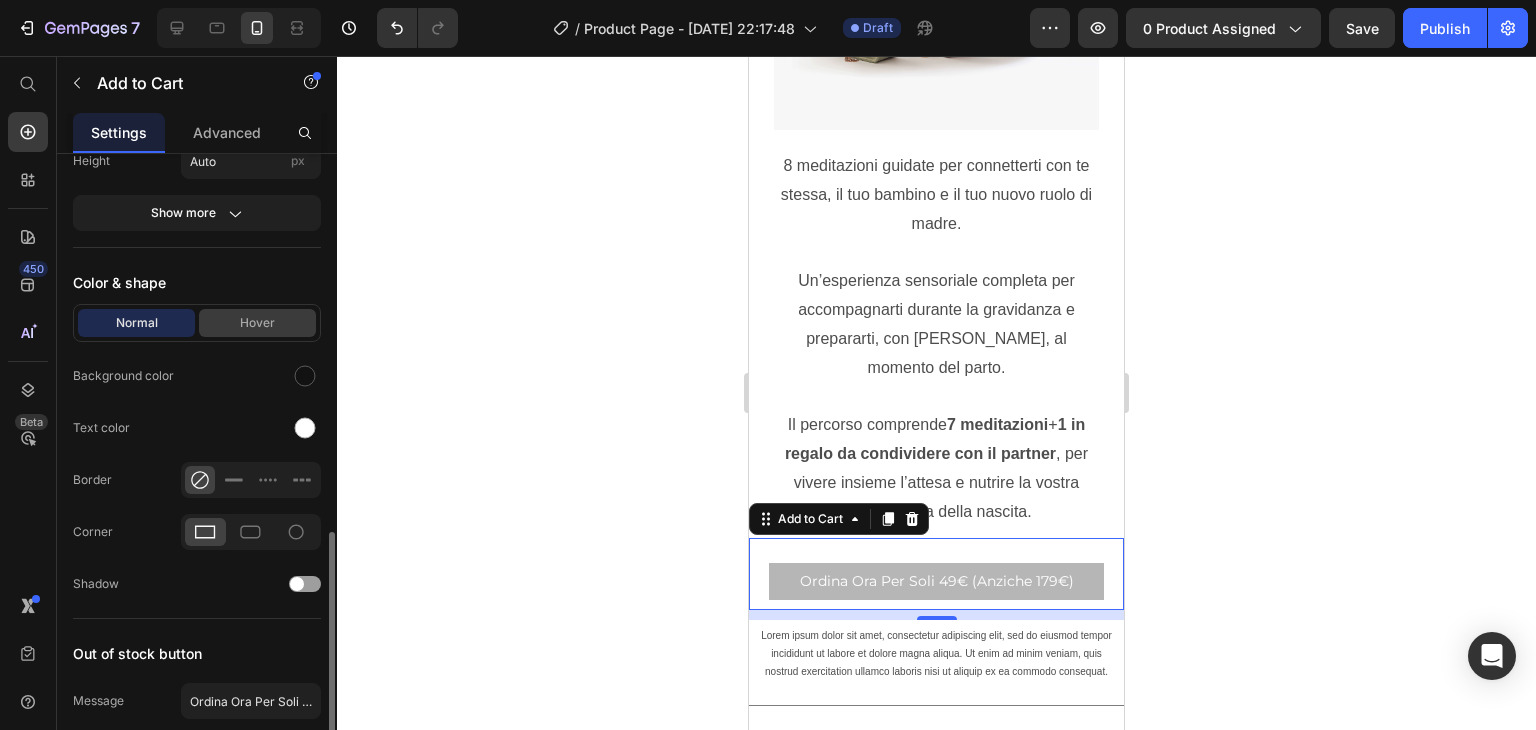click on "Hover" at bounding box center (257, 323) 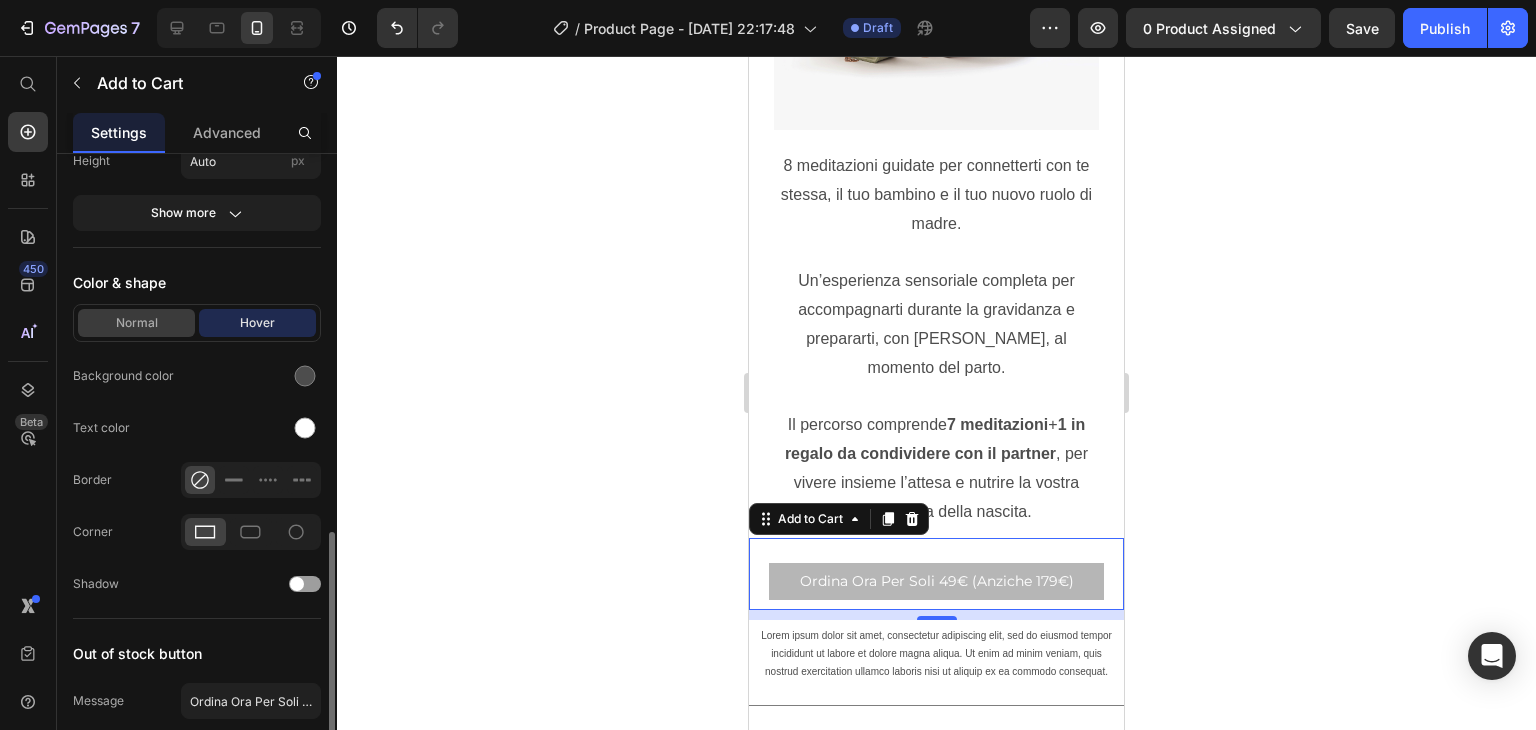 click on "Normal" at bounding box center [136, 323] 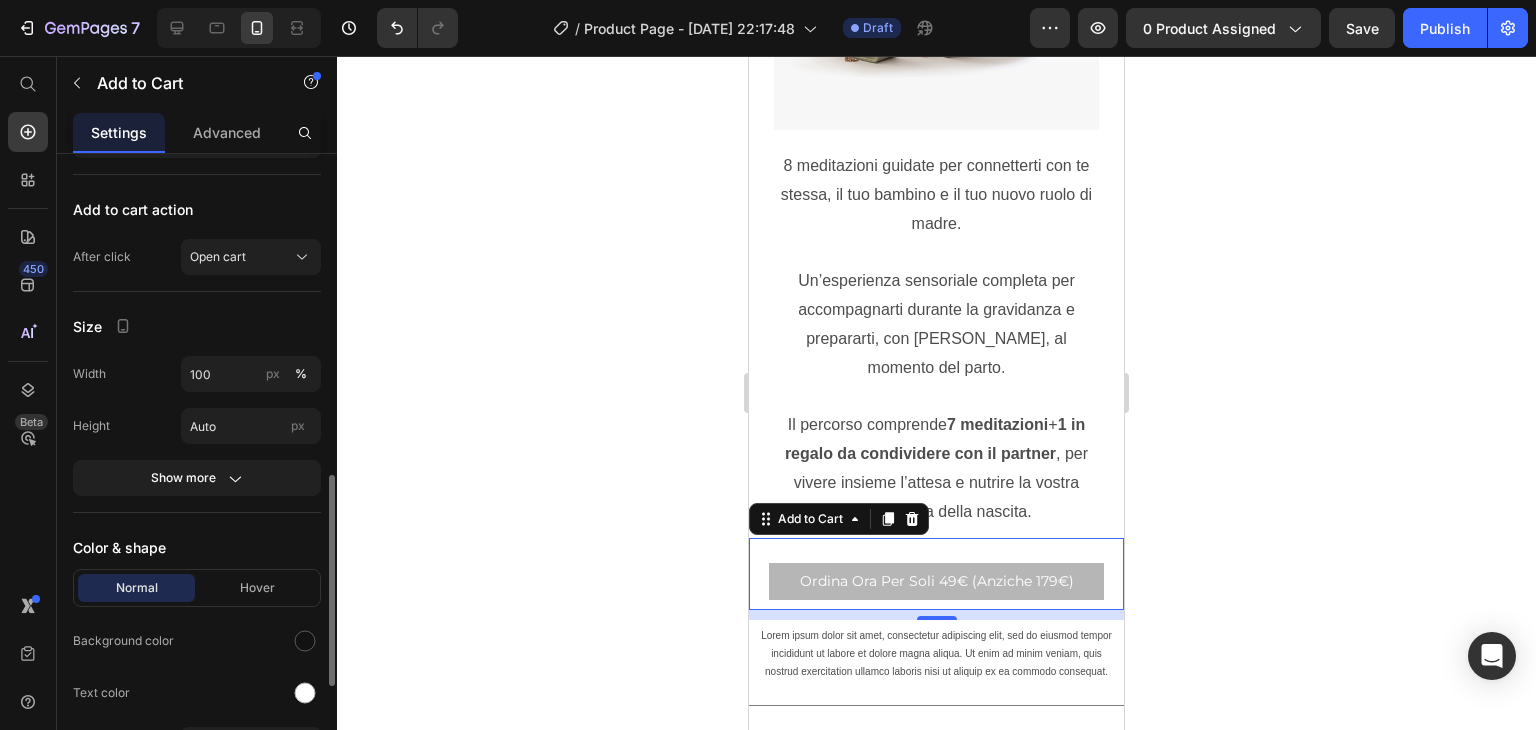 scroll, scrollTop: 927, scrollLeft: 0, axis: vertical 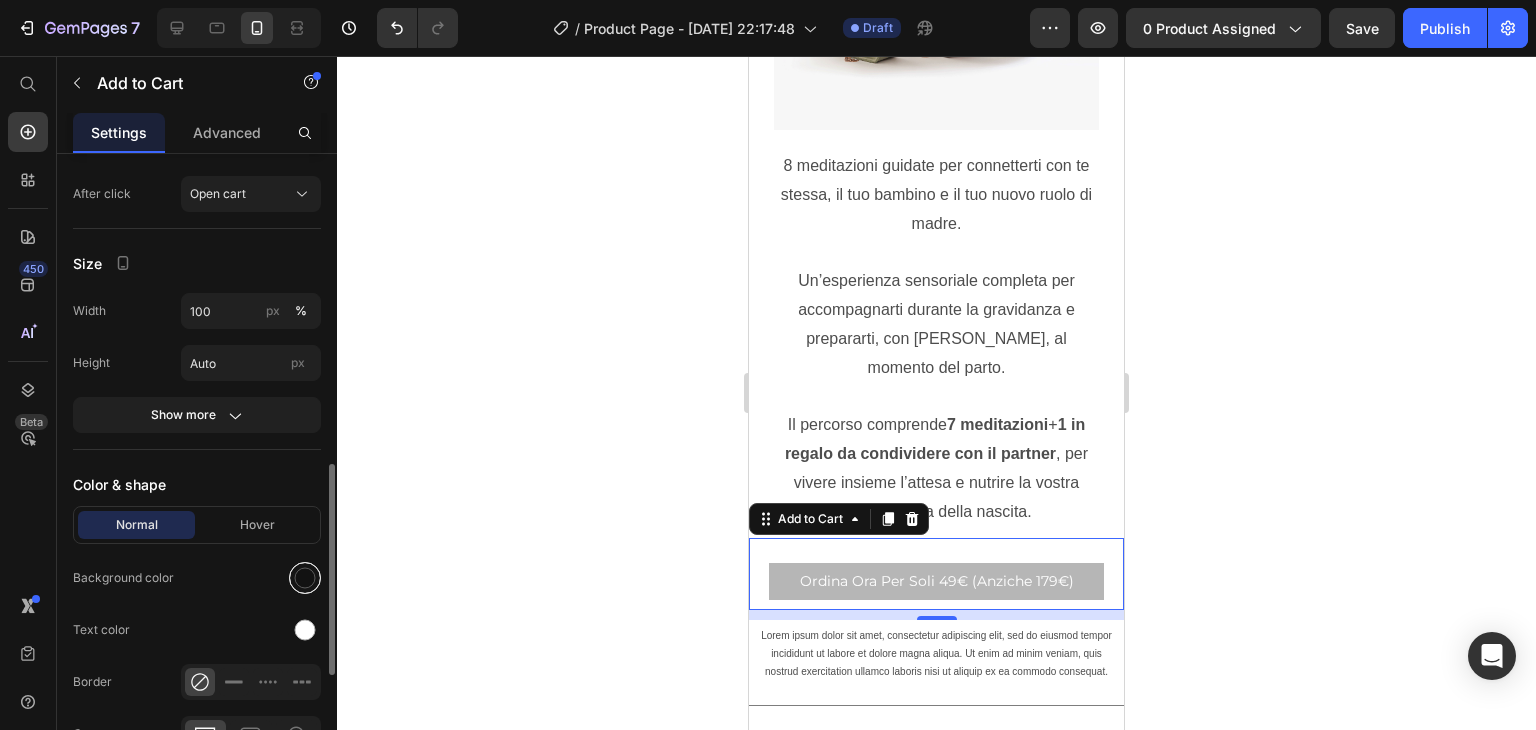 click at bounding box center (305, 578) 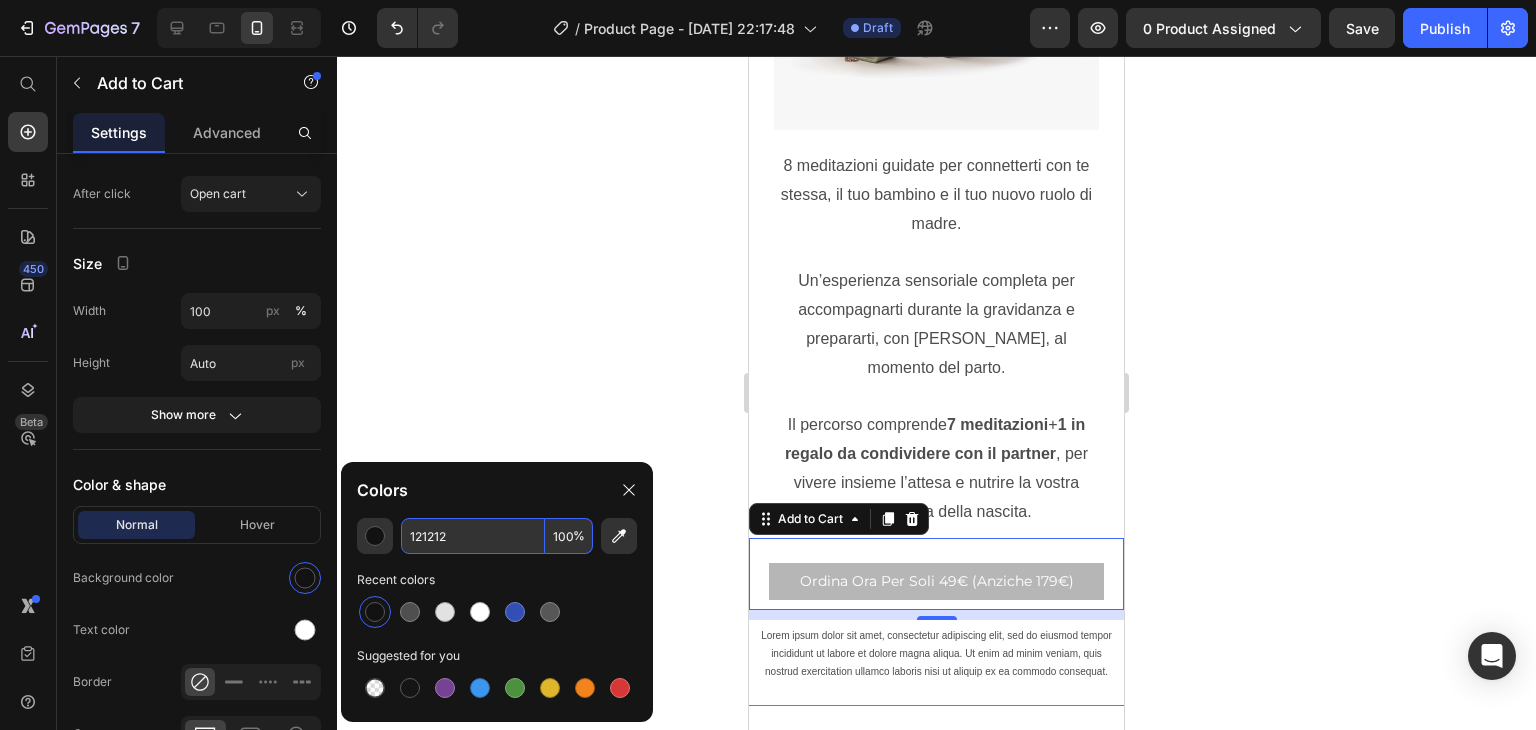click on "121212" at bounding box center (473, 536) 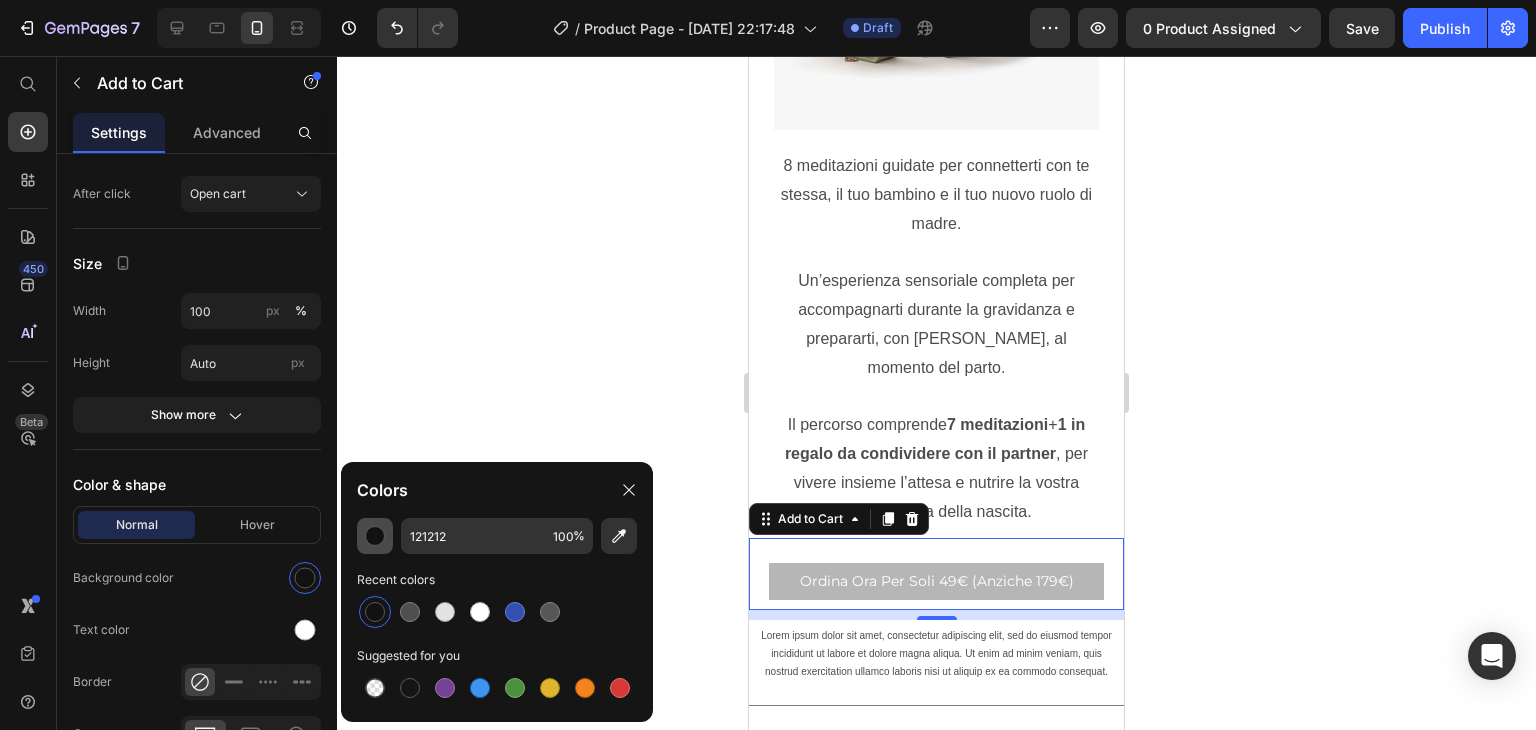 click at bounding box center [375, 536] 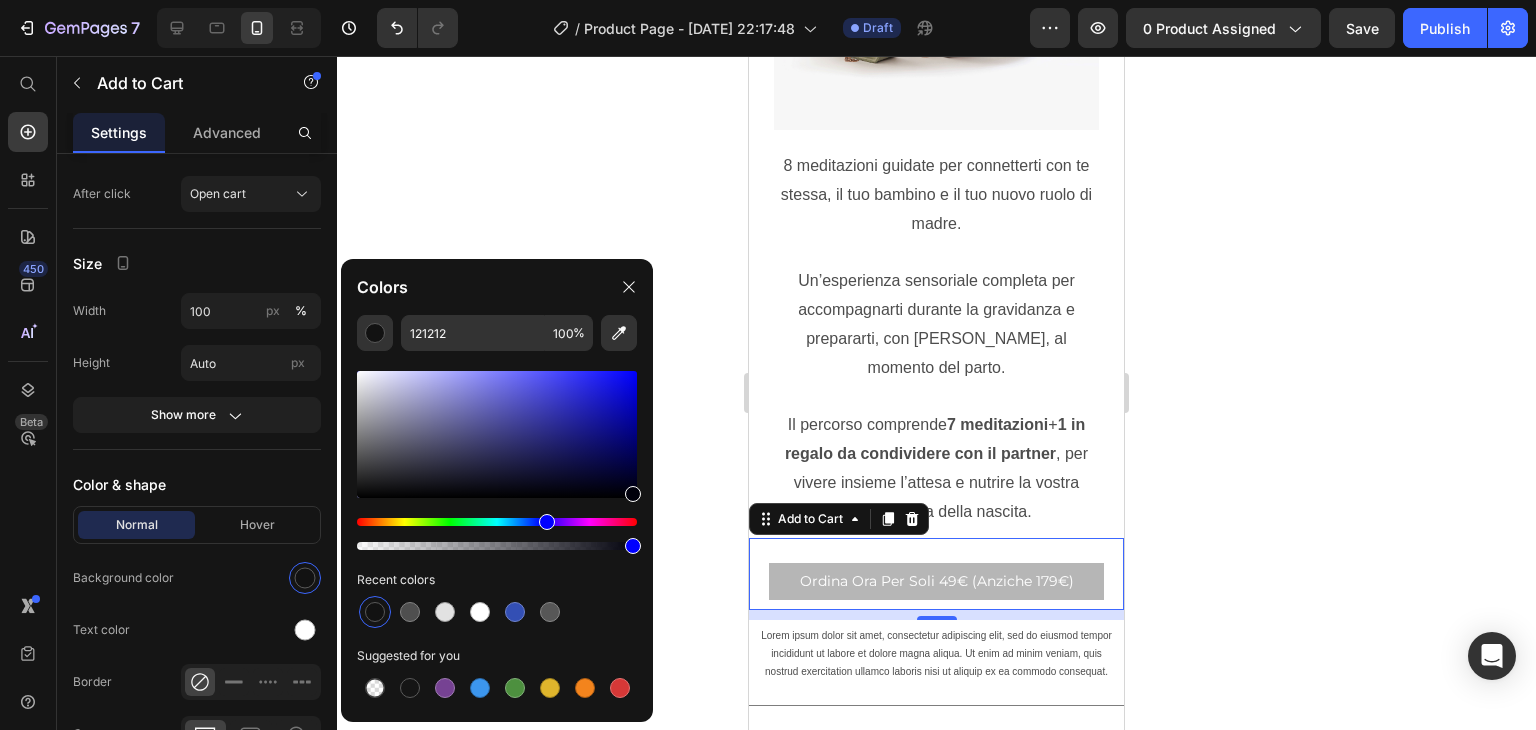 drag, startPoint x: 446, startPoint y: 515, endPoint x: 428, endPoint y: 519, distance: 18.439089 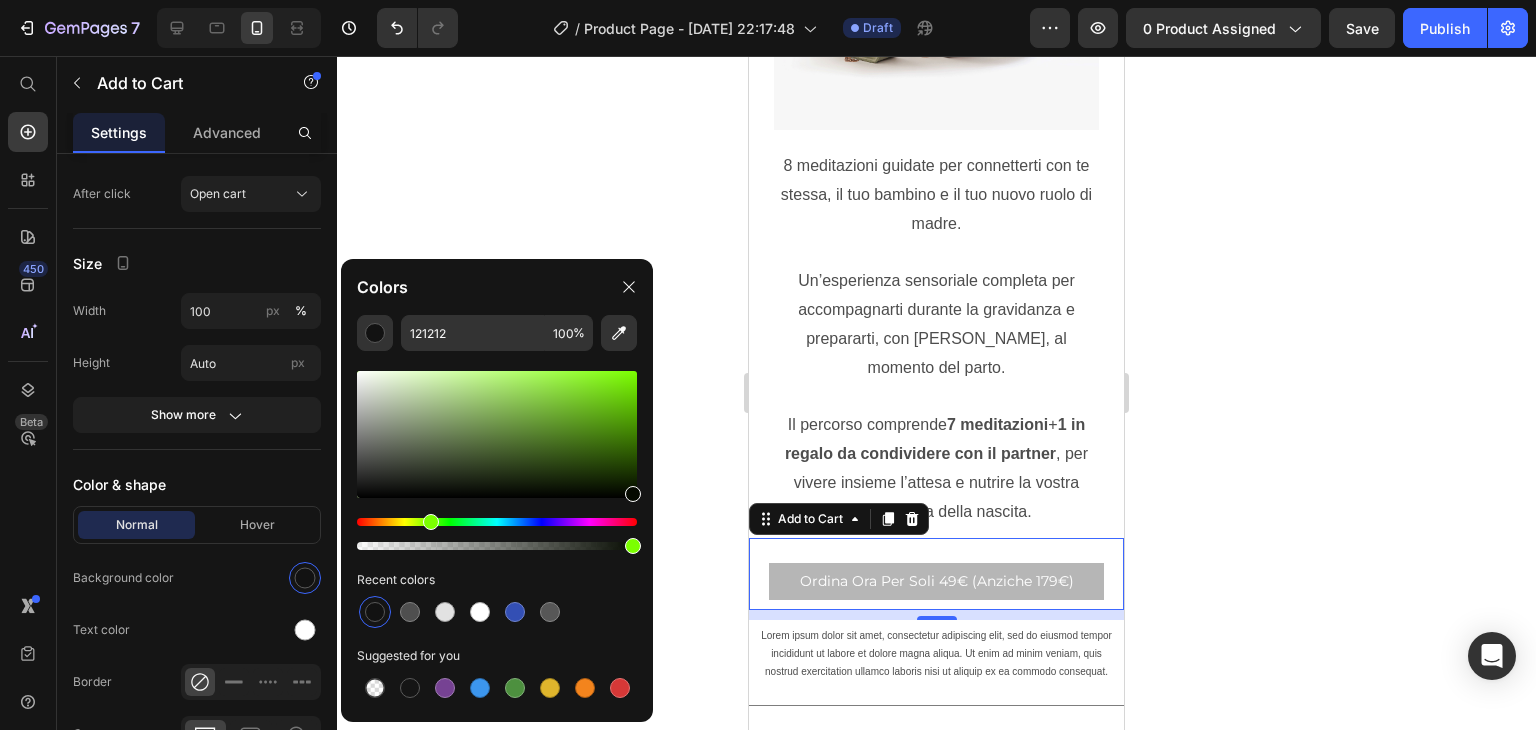 click at bounding box center [497, 522] 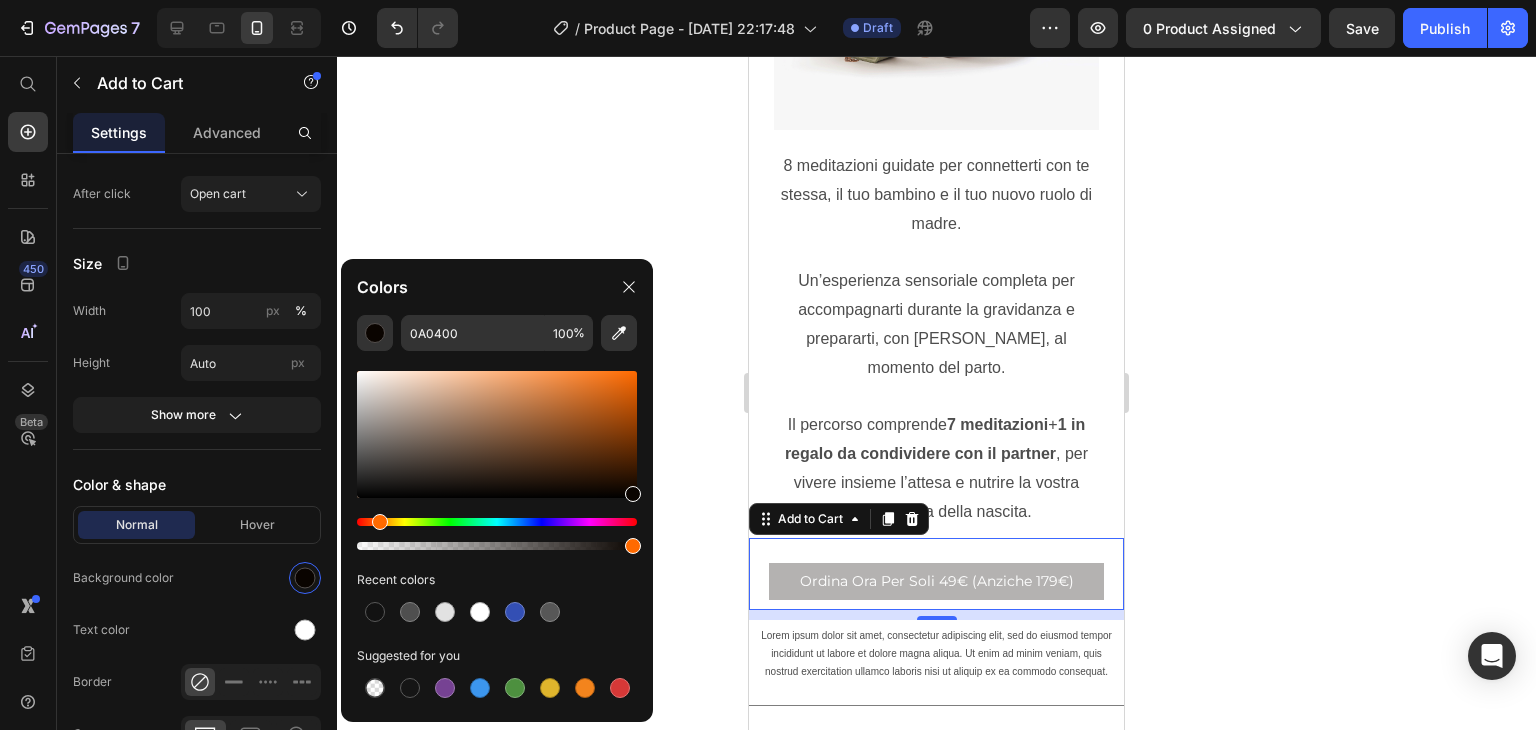 drag, startPoint x: 428, startPoint y: 519, endPoint x: 377, endPoint y: 518, distance: 51.009804 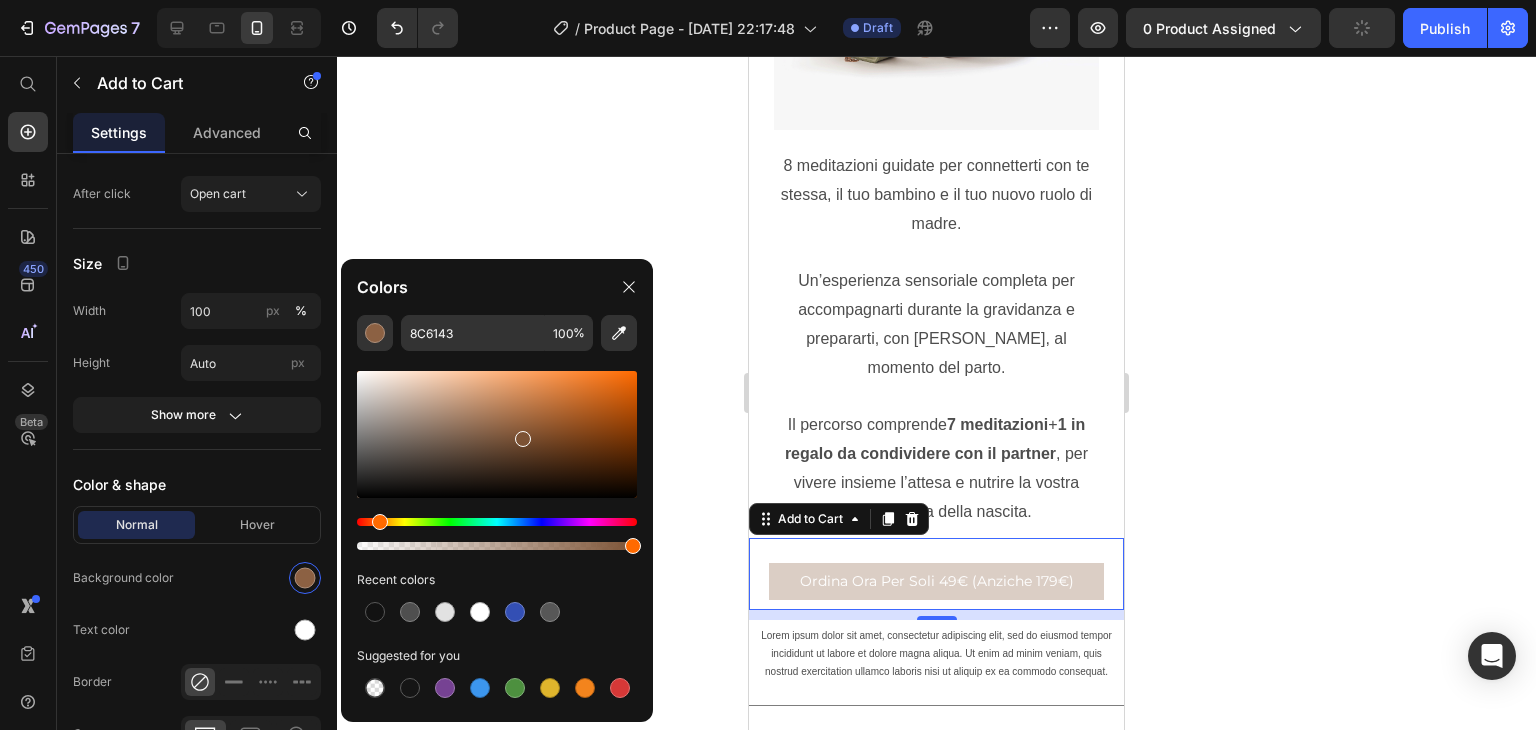 drag, startPoint x: 504, startPoint y: 429, endPoint x: 520, endPoint y: 434, distance: 16.763054 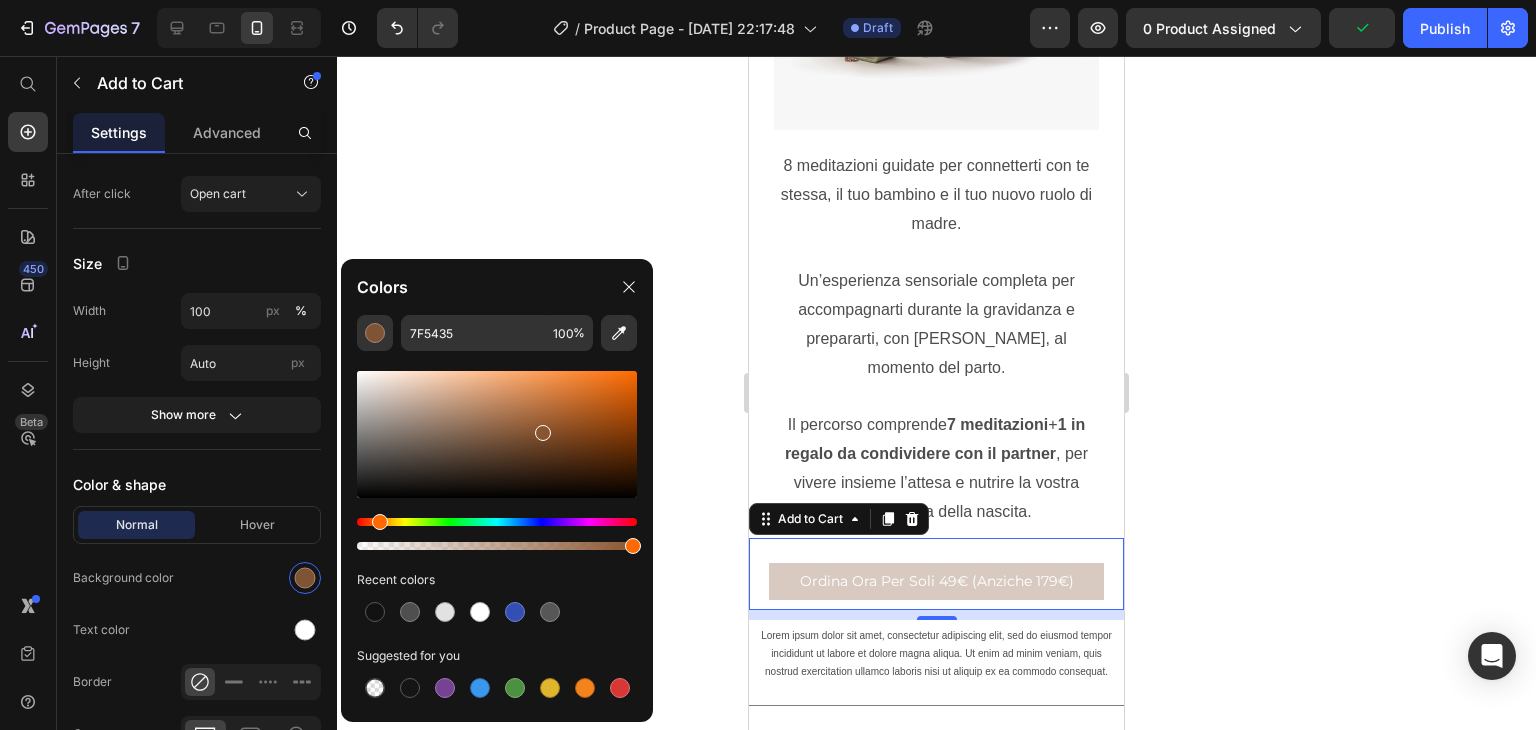 drag, startPoint x: 520, startPoint y: 434, endPoint x: 541, endPoint y: 427, distance: 22.135944 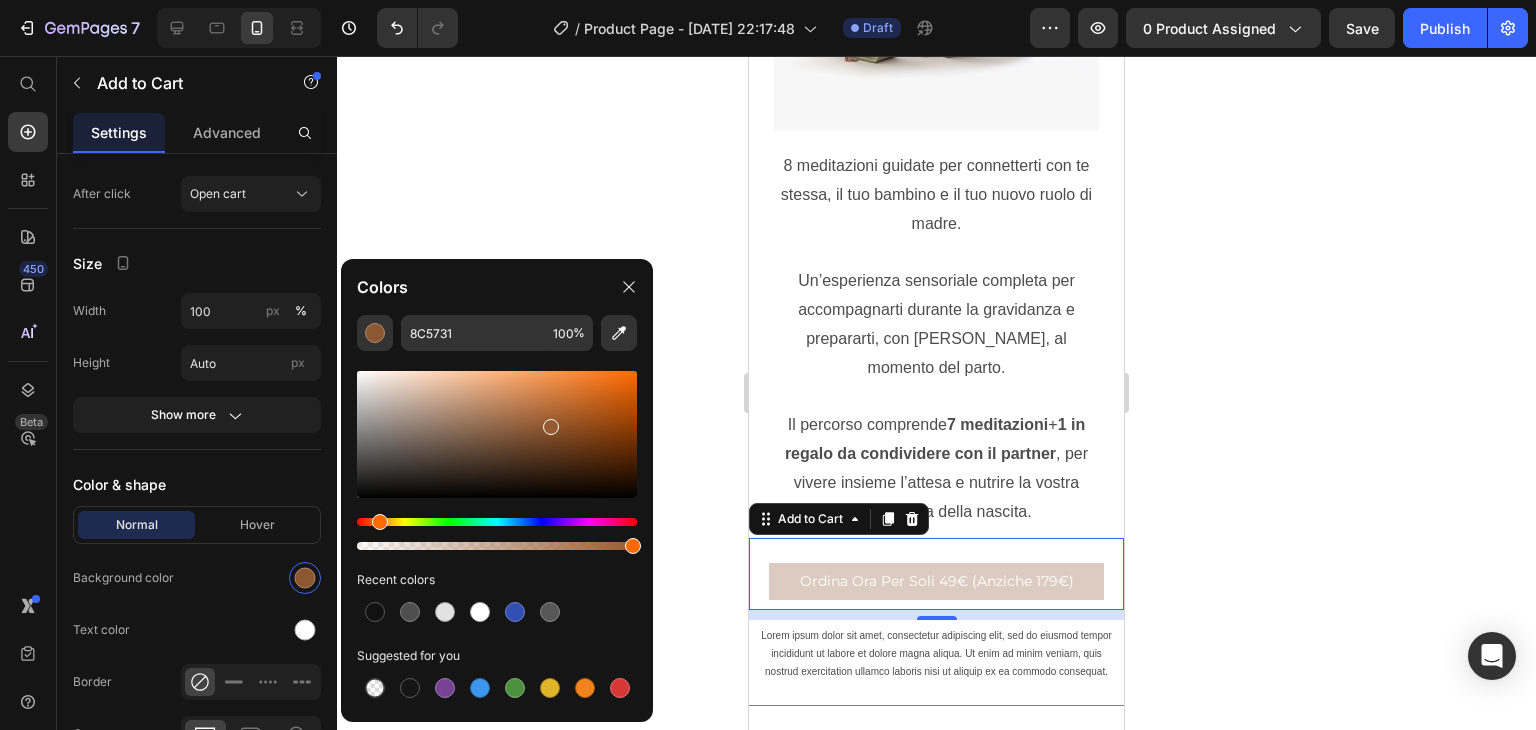 drag, startPoint x: 541, startPoint y: 427, endPoint x: 553, endPoint y: 421, distance: 13.416408 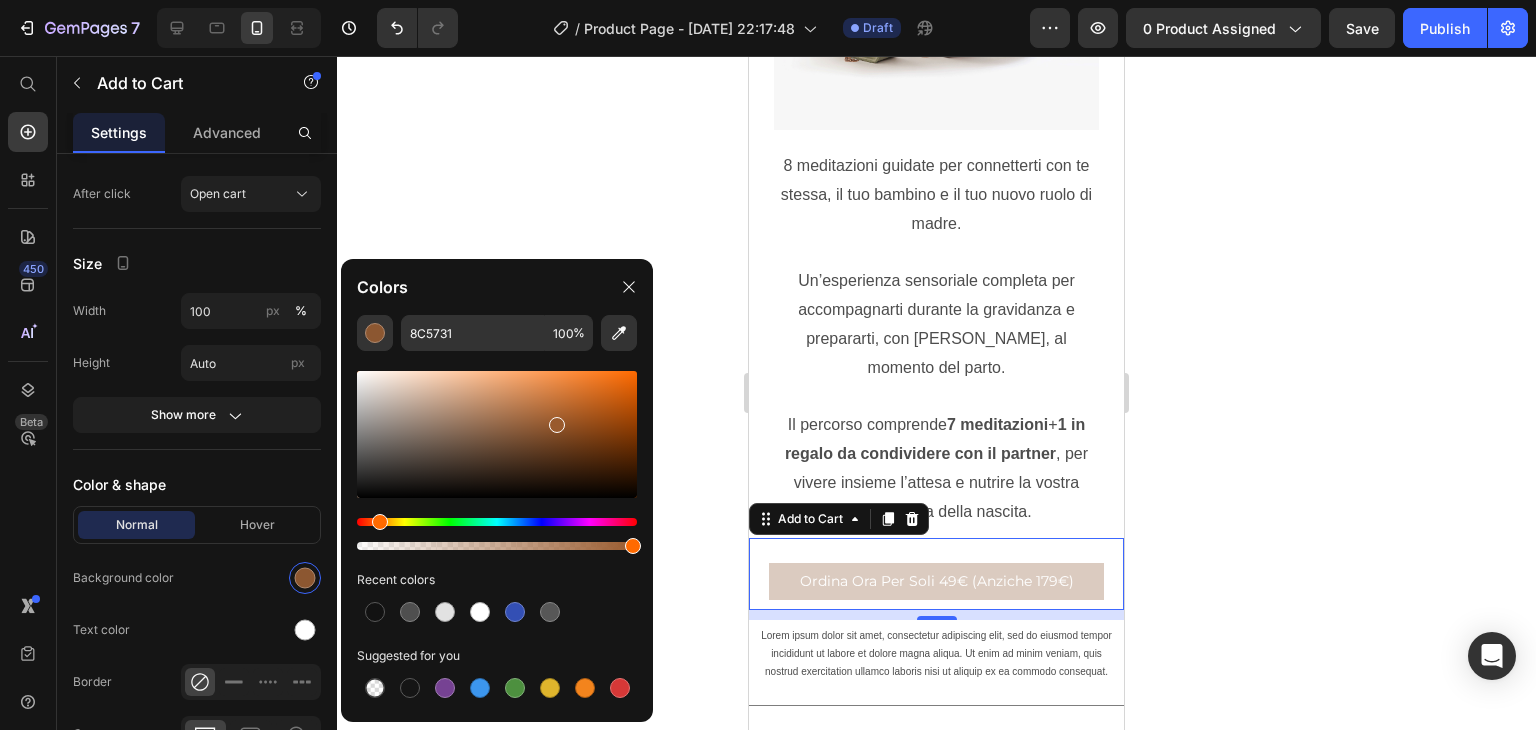 type on "995A2D" 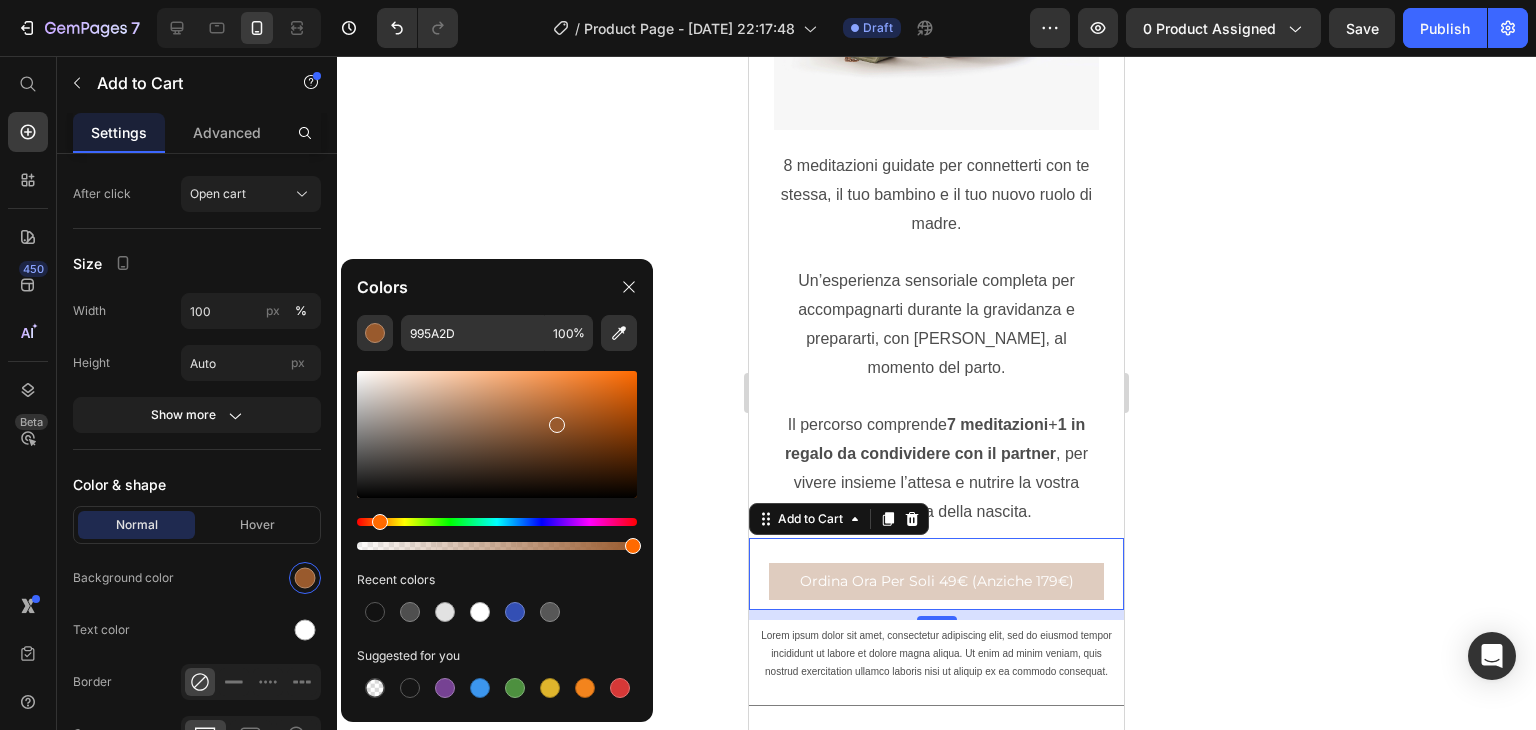 click 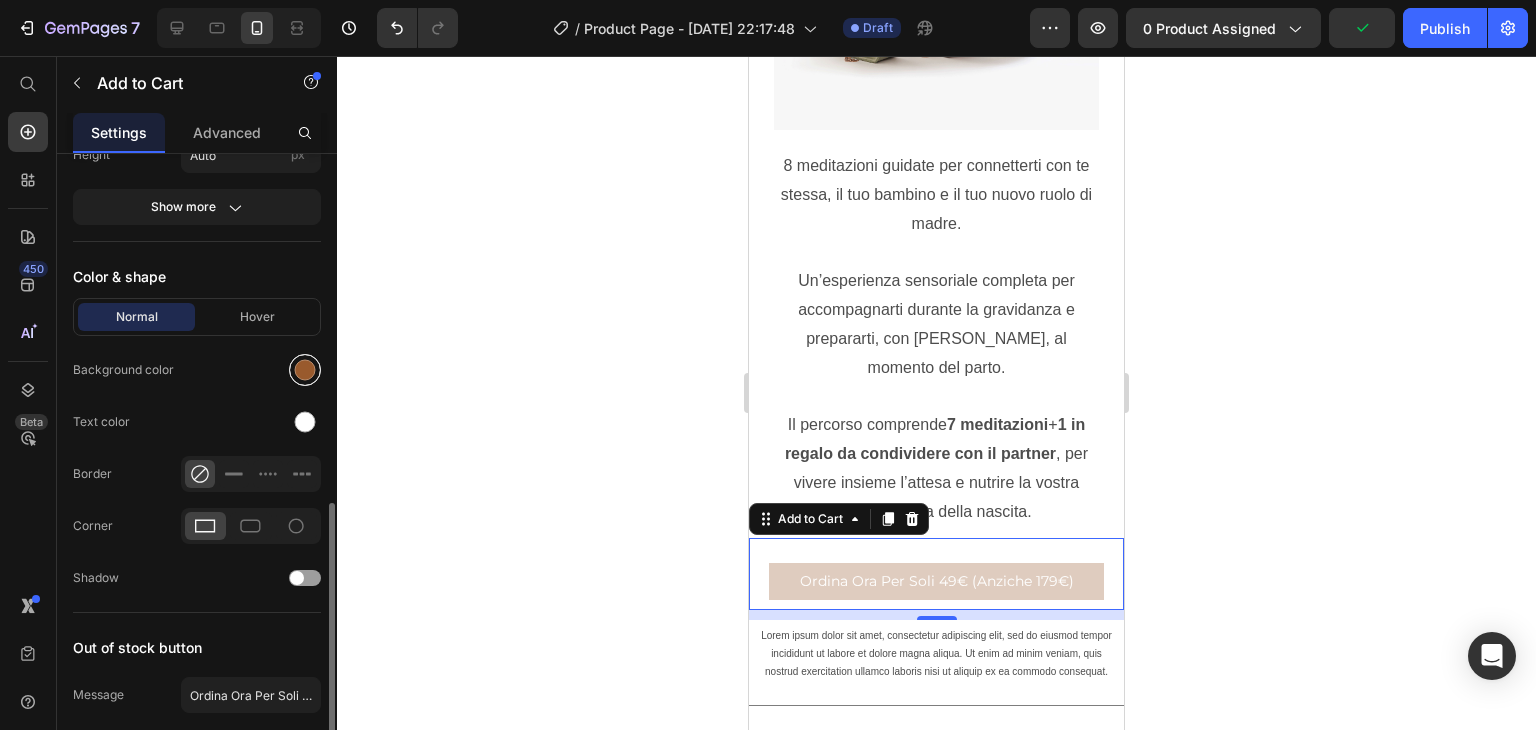 click at bounding box center (305, 370) 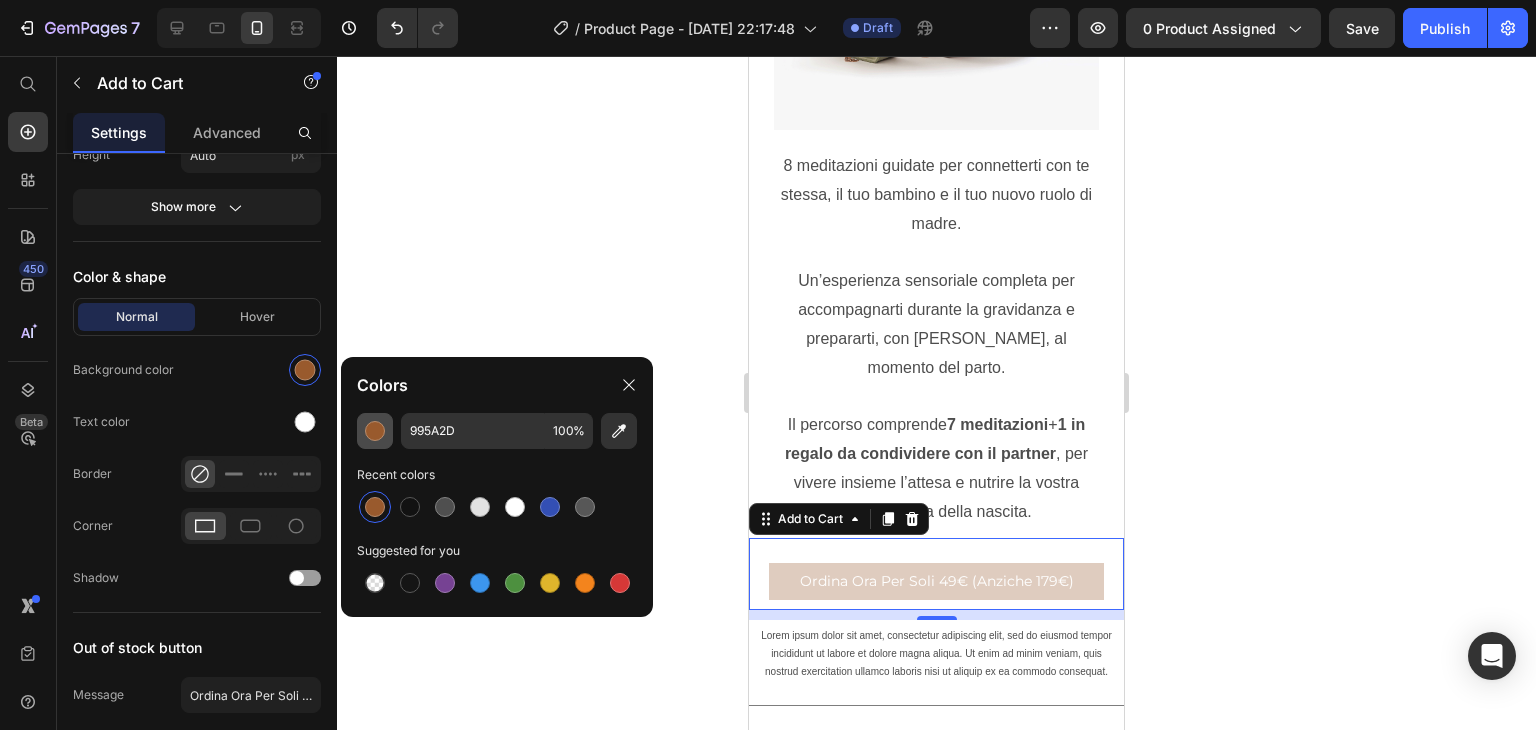 click at bounding box center (375, 431) 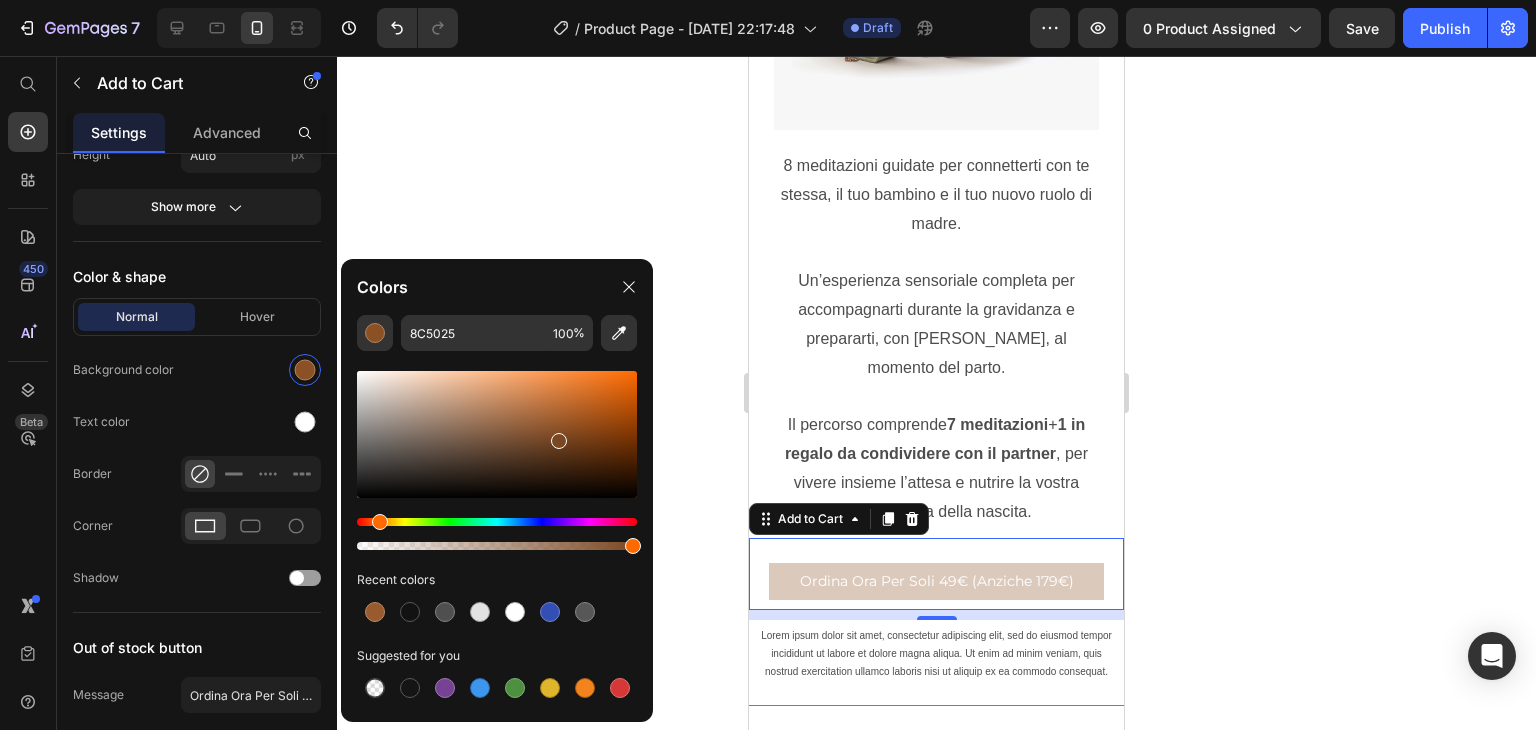 click at bounding box center [559, 441] 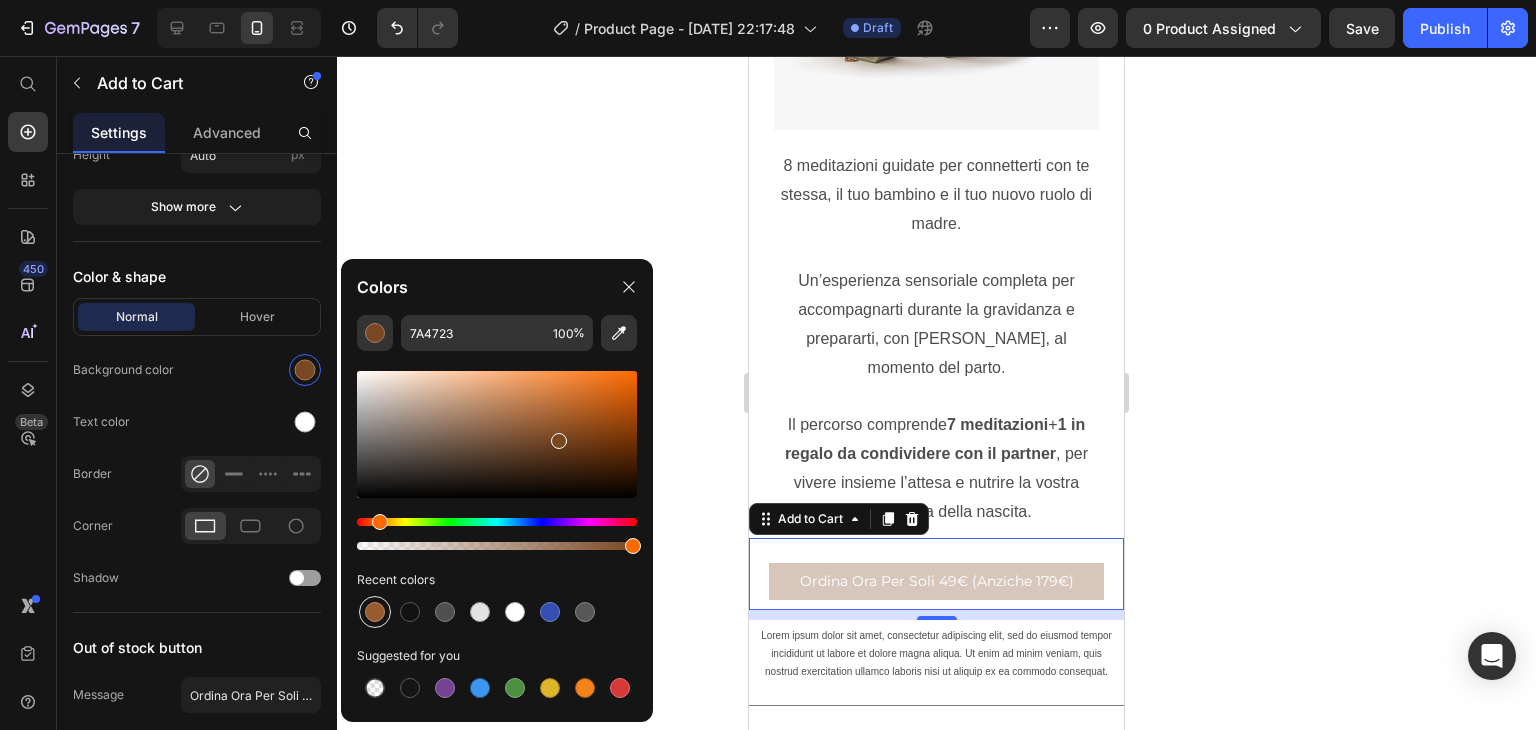 click at bounding box center [375, 612] 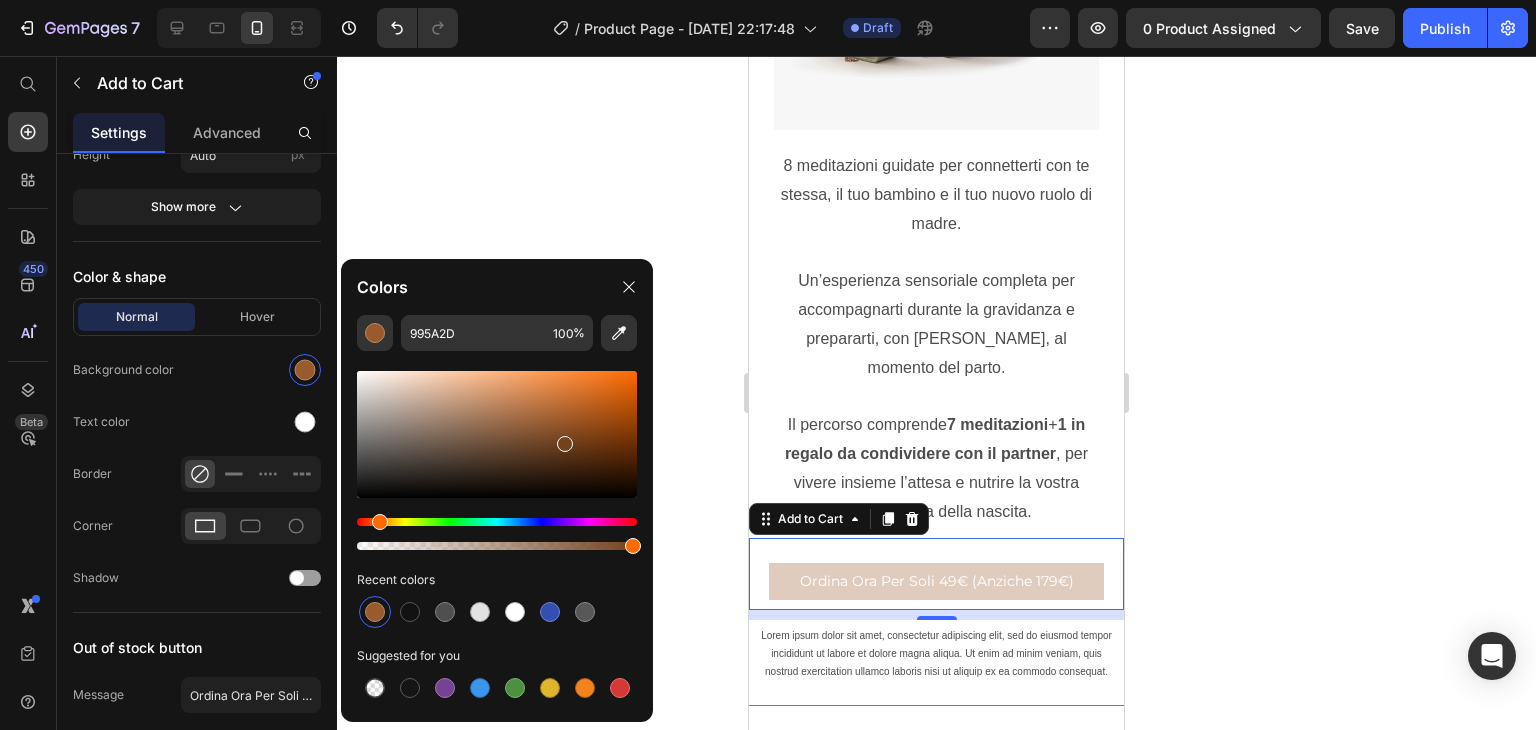 click at bounding box center [497, 434] 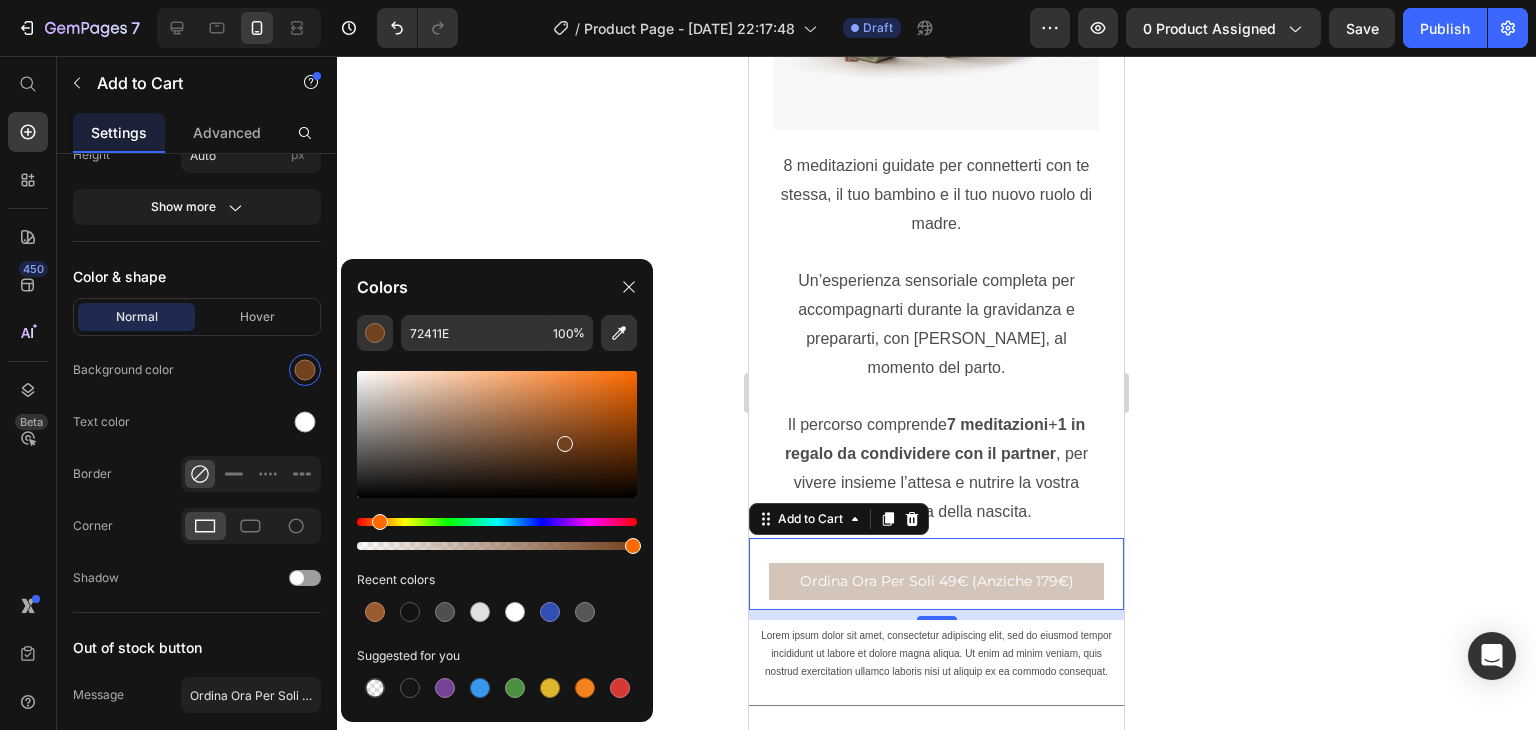 click on "Recent colors" at bounding box center (497, 580) 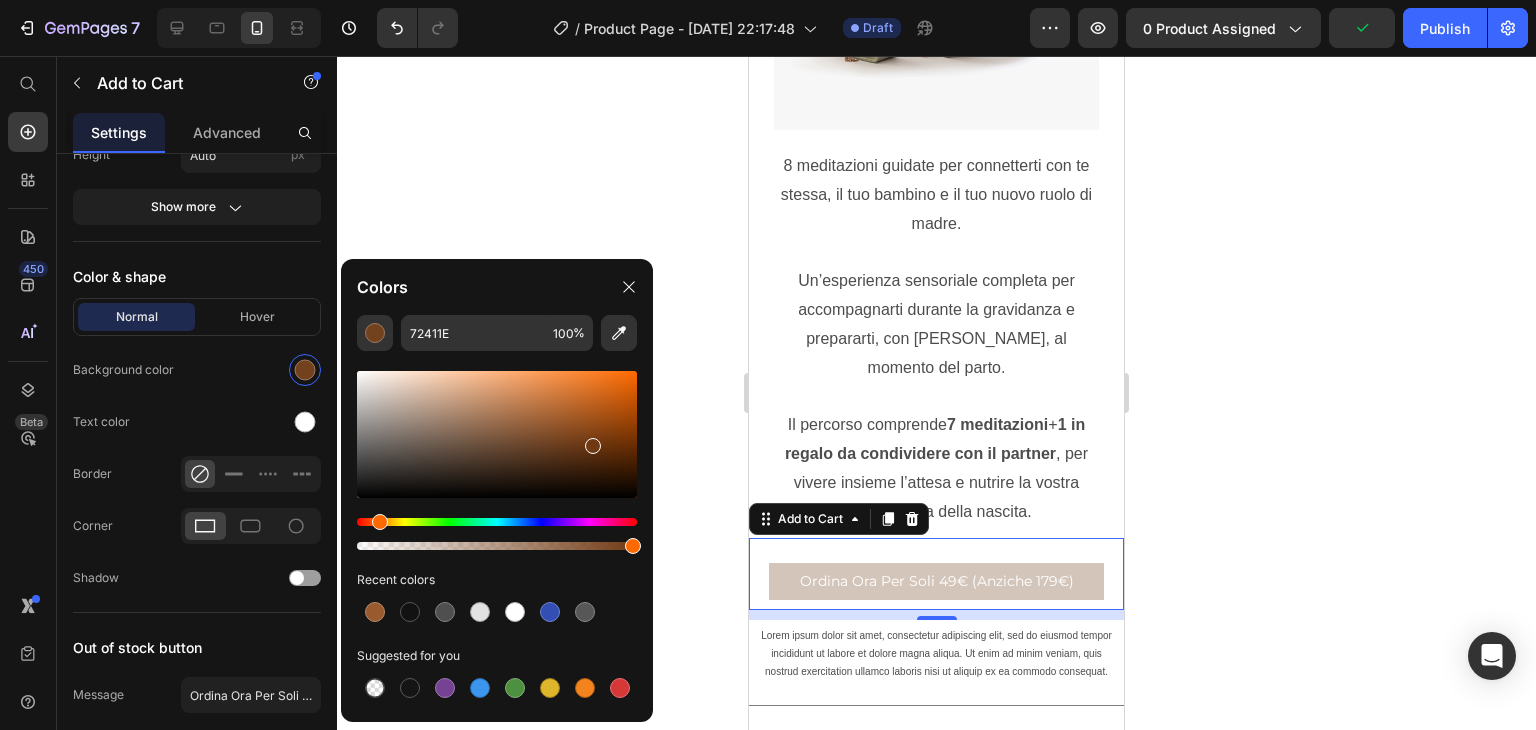 click at bounding box center (497, 434) 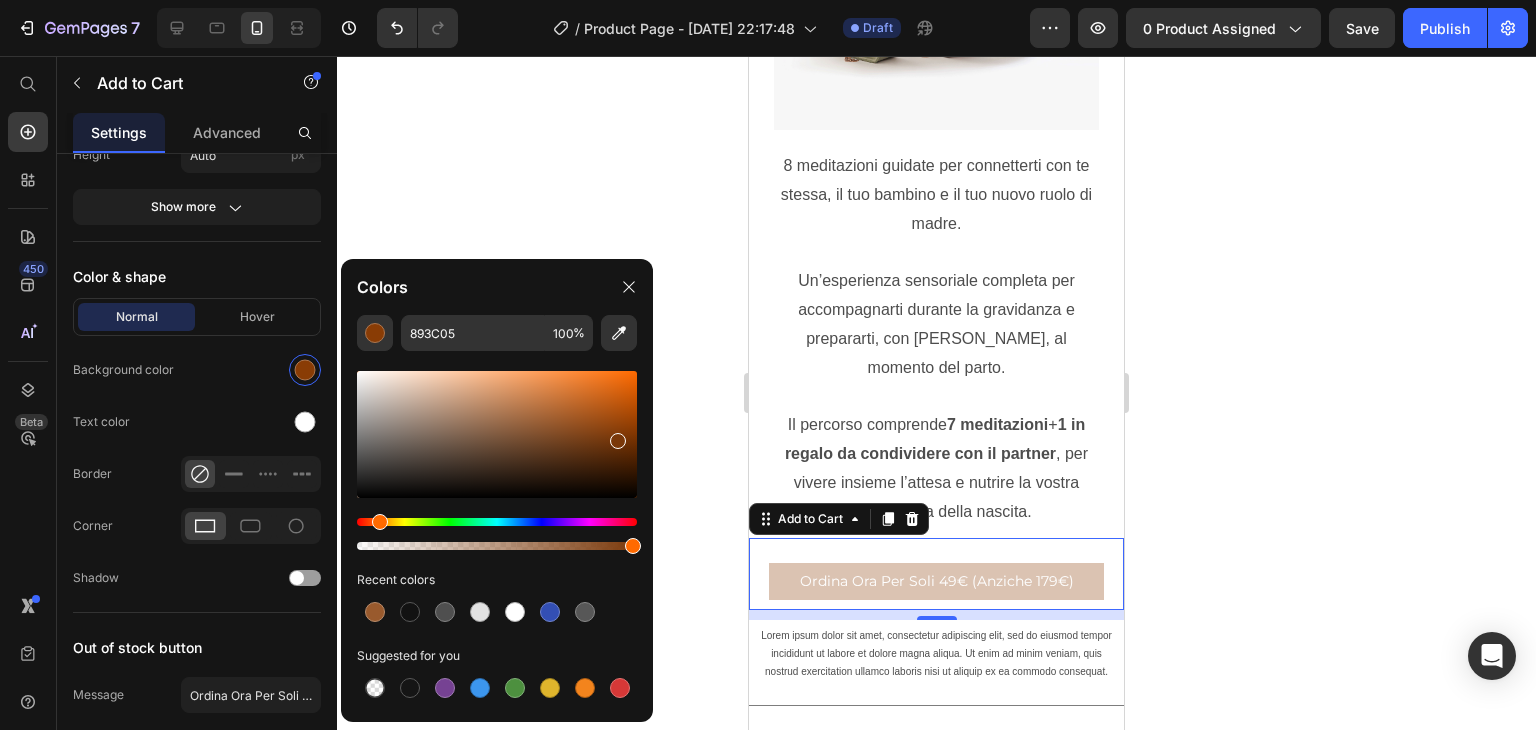 drag, startPoint x: 592, startPoint y: 441, endPoint x: 616, endPoint y: 434, distance: 25 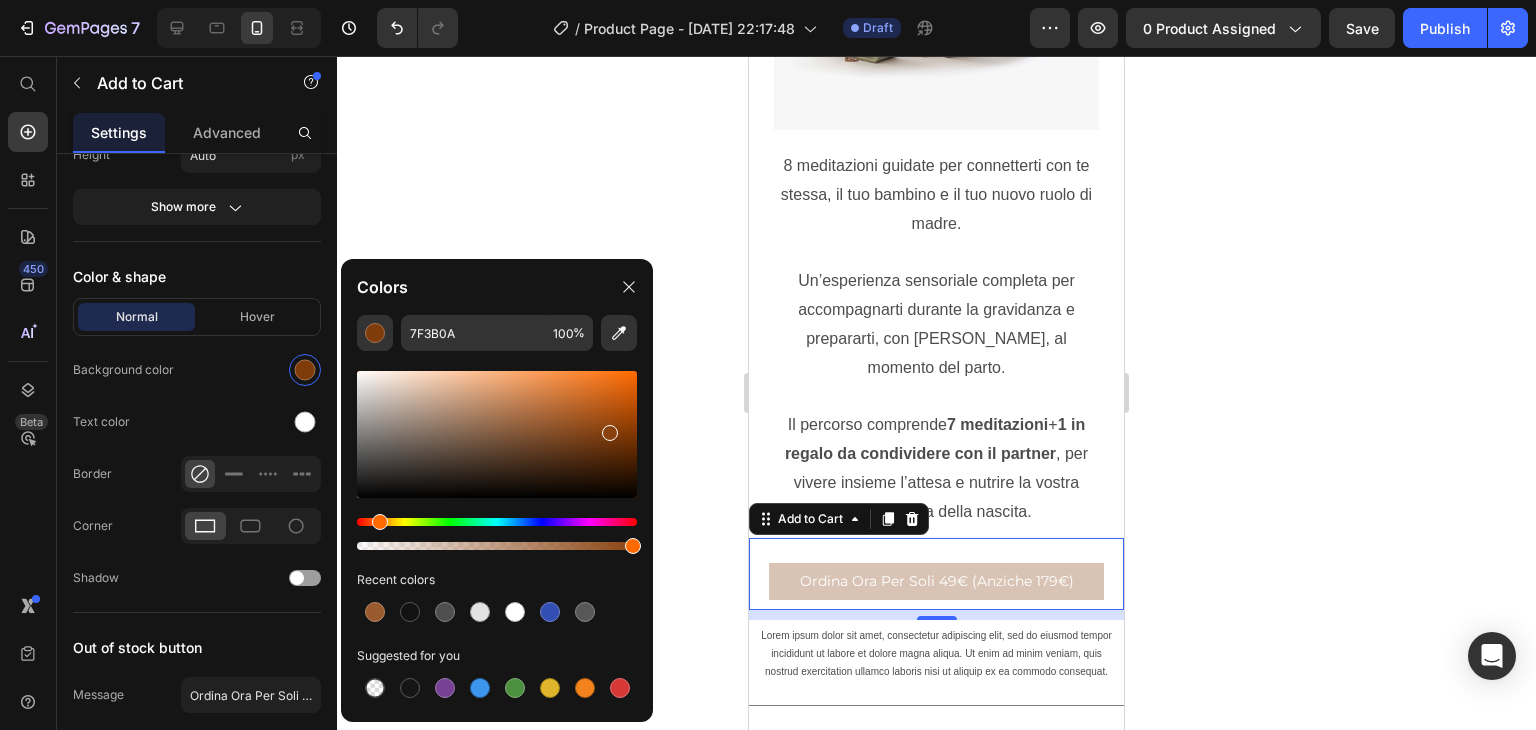 click at bounding box center [610, 433] 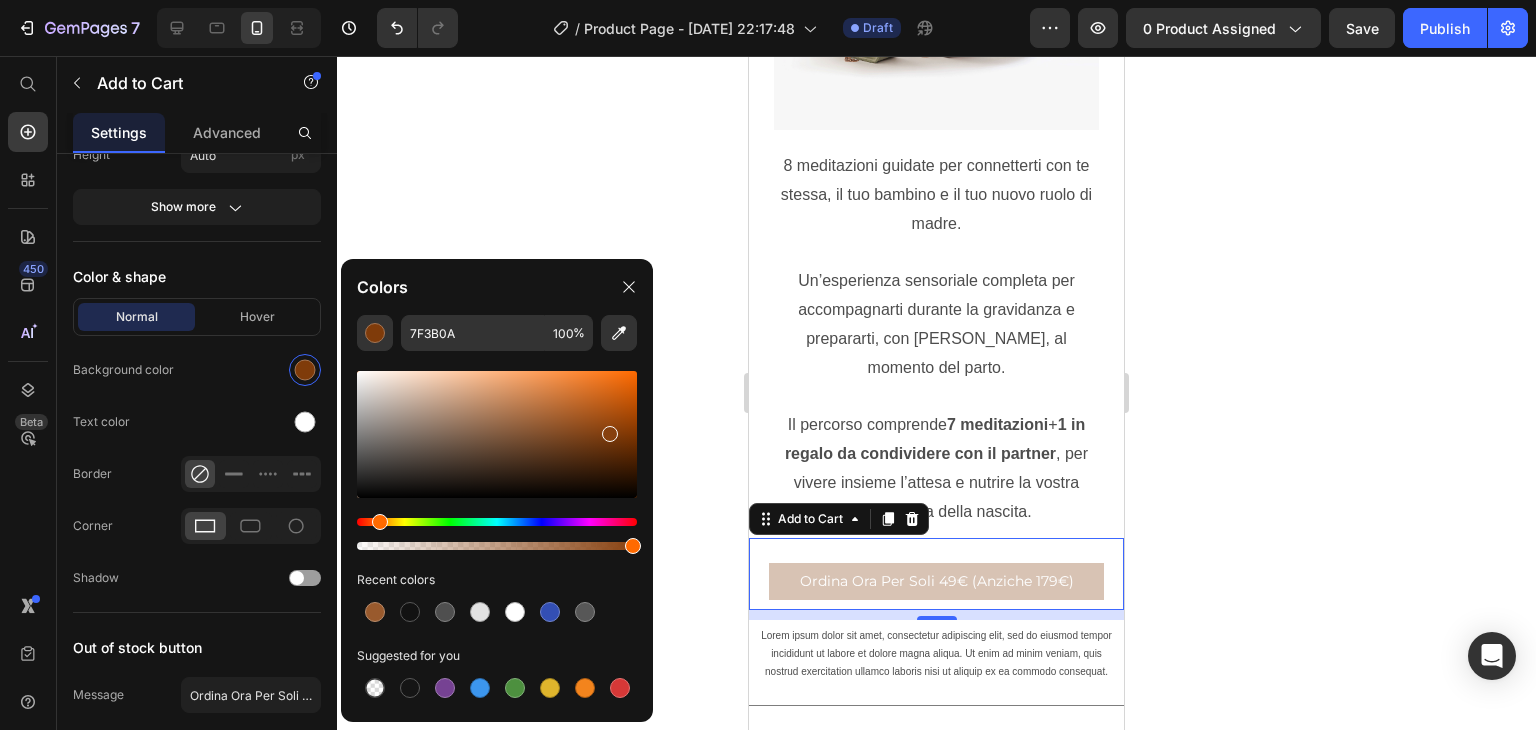 type on "87400E" 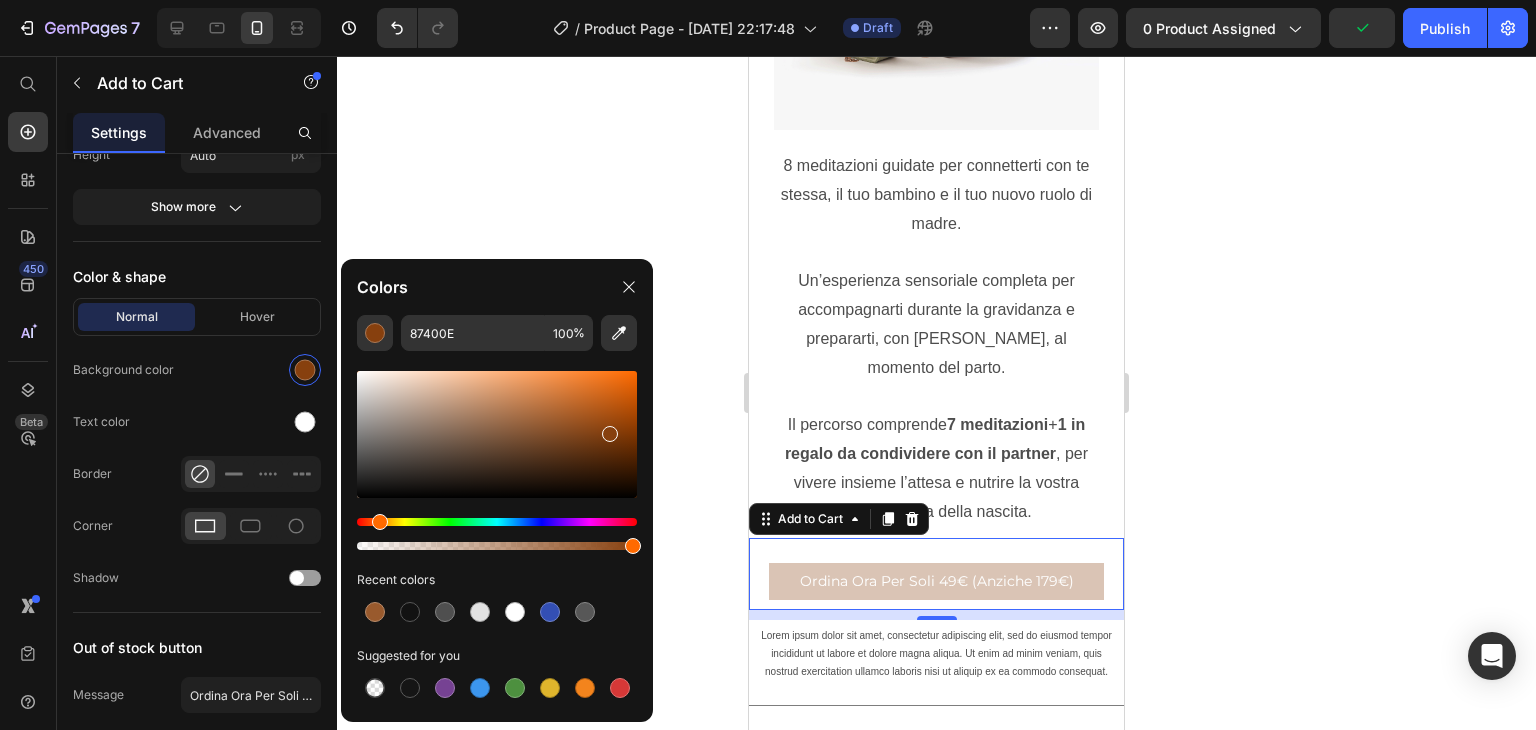 click on "Recent colors" at bounding box center (497, 580) 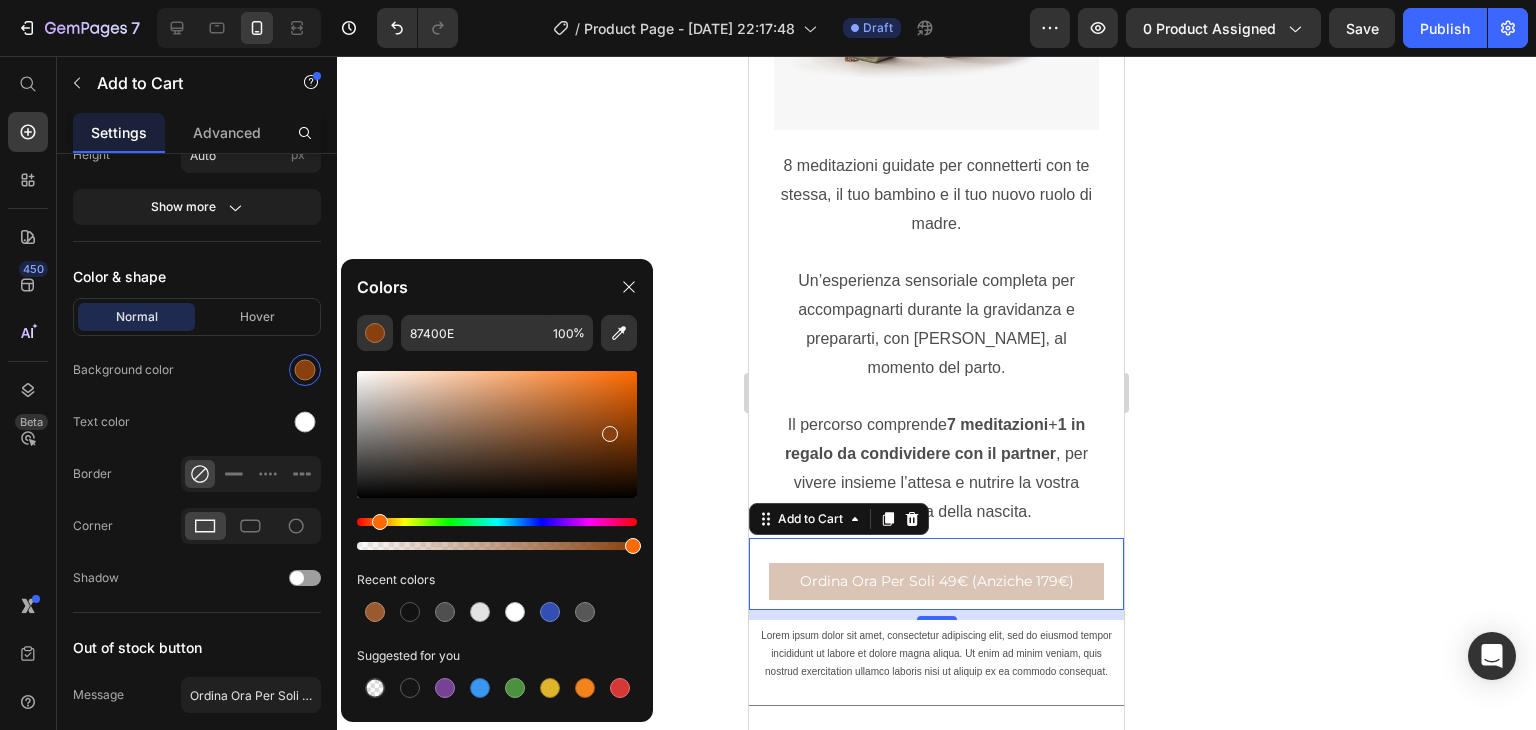 click 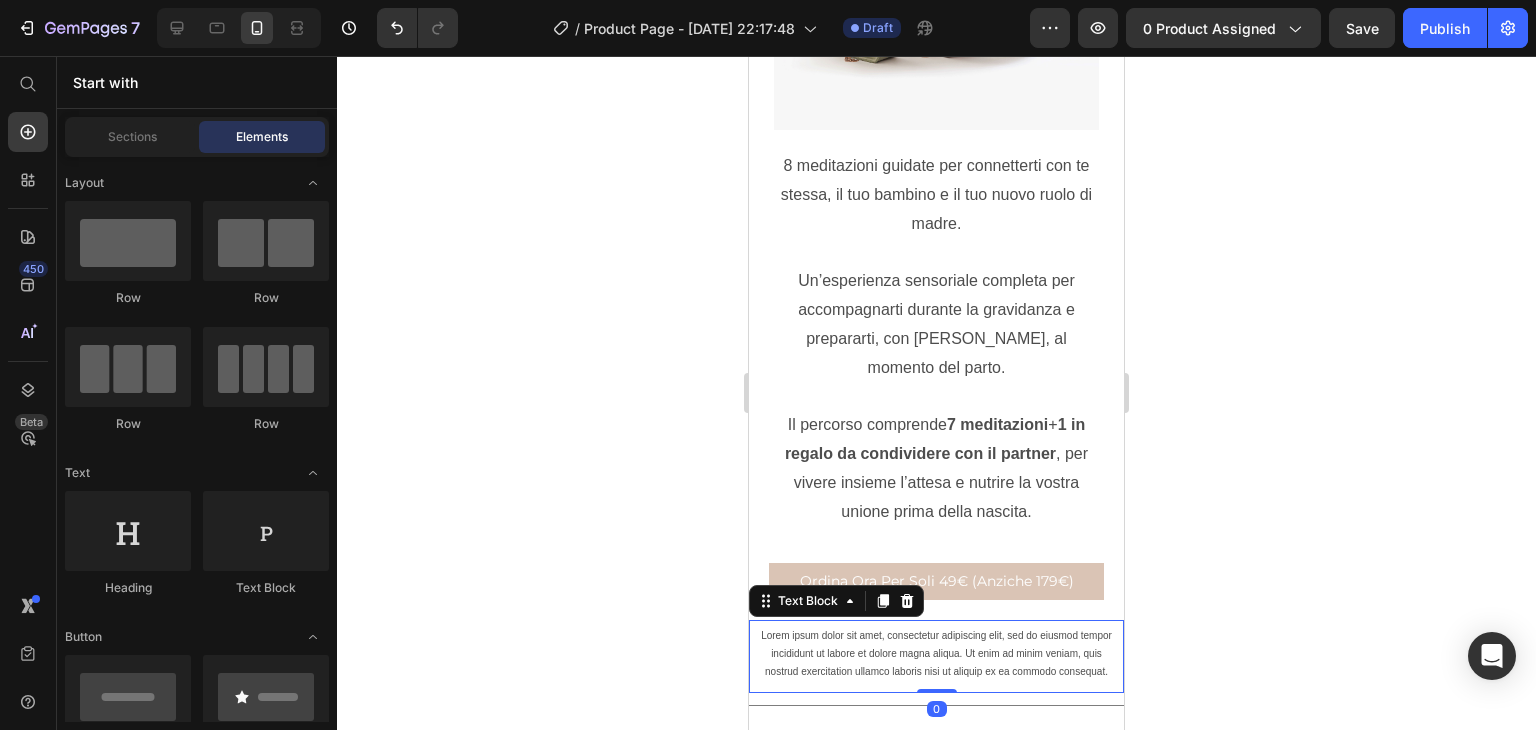 scroll, scrollTop: 0, scrollLeft: 0, axis: both 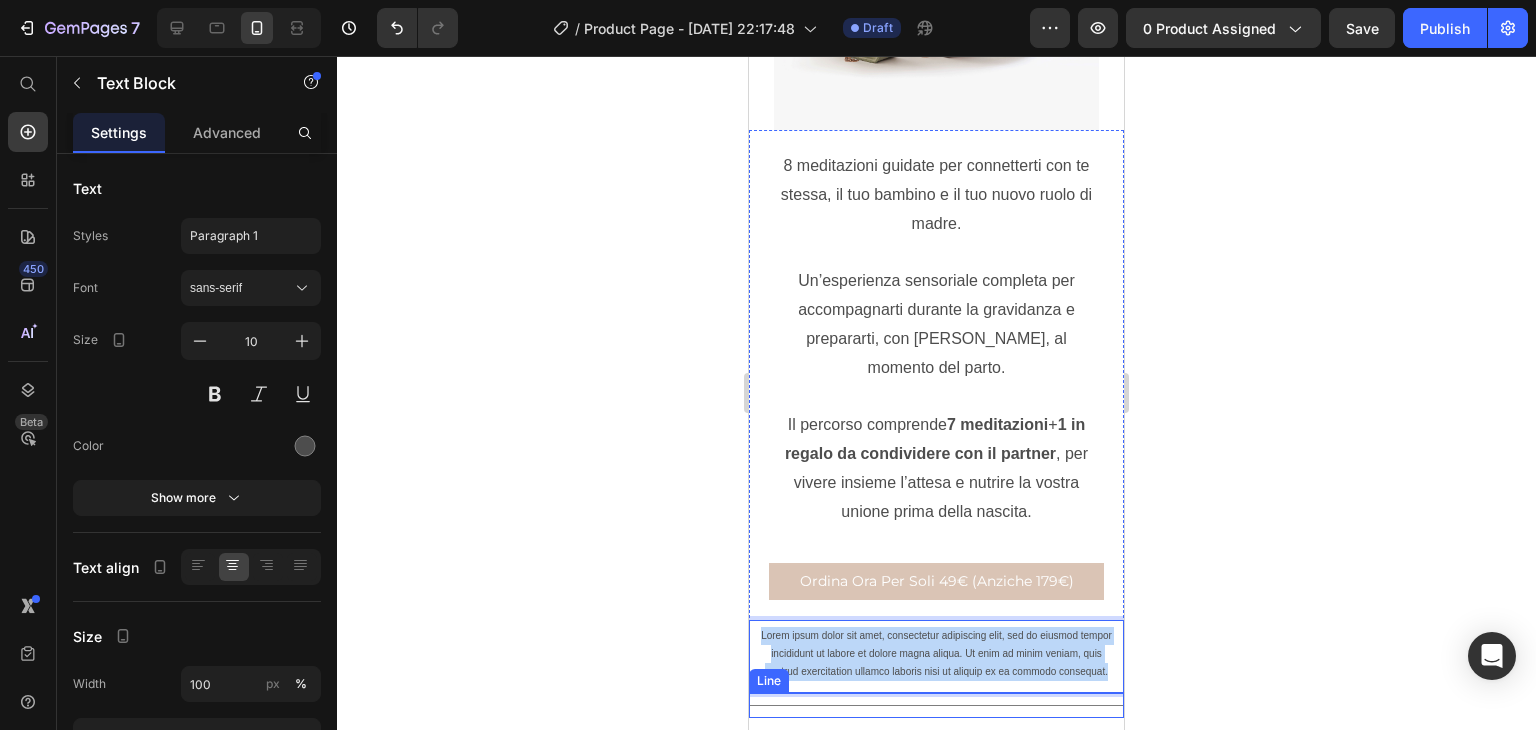 drag, startPoint x: 770, startPoint y: 623, endPoint x: 981, endPoint y: 701, distance: 224.95555 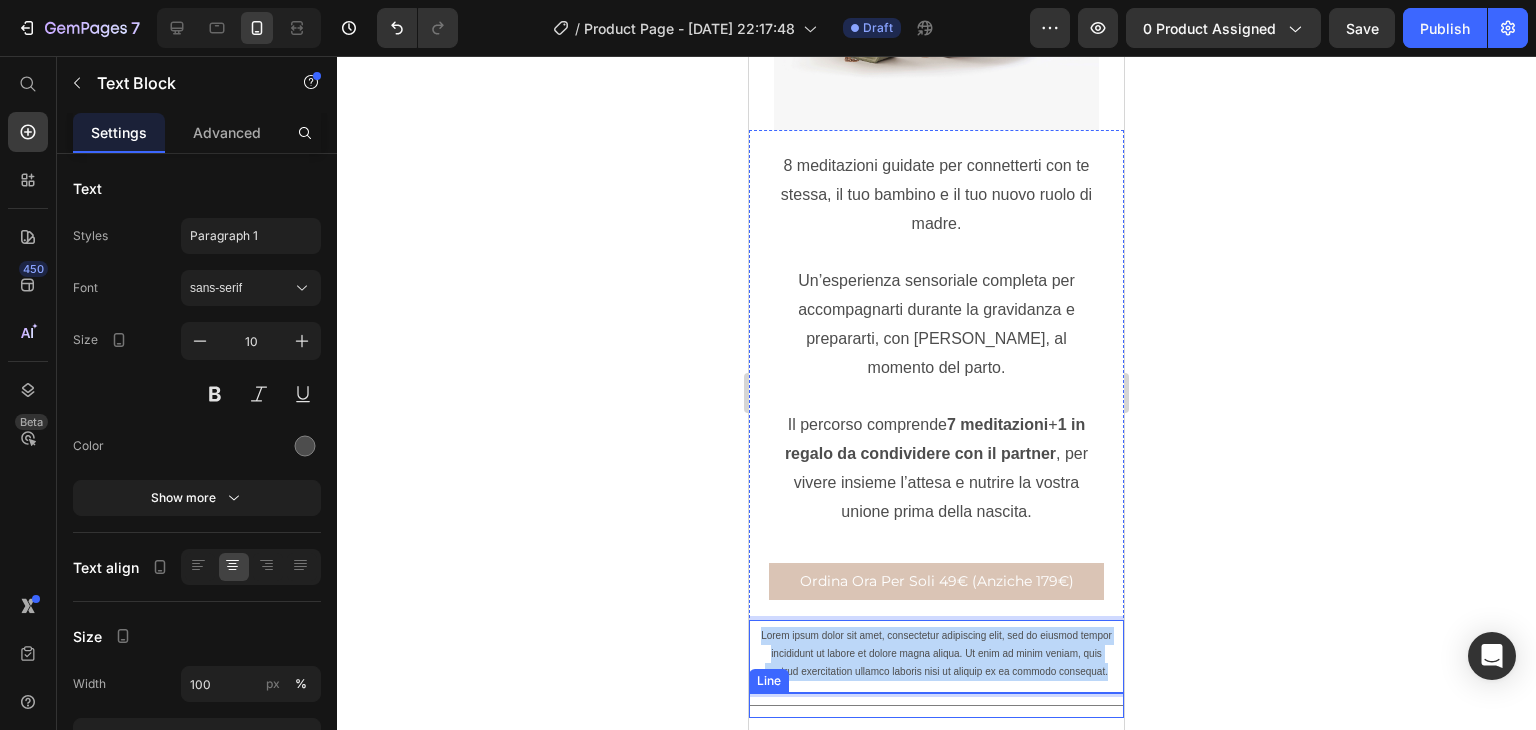 click on "Ordina Ora Per Soli 49€ (Anziche 179€) Add to Cart Lorem ipsum dolor sit amet, consectetur adipiscing elit, sed do eiusmod tempor incididunt ut labore et dolore magna aliqua. Ut enim ad minim veniam, quis nostrud exercitation ullamco laboris nisi ut aliquip ex ea commodo consequat. Text Block   0                Title Line" at bounding box center (936, 628) 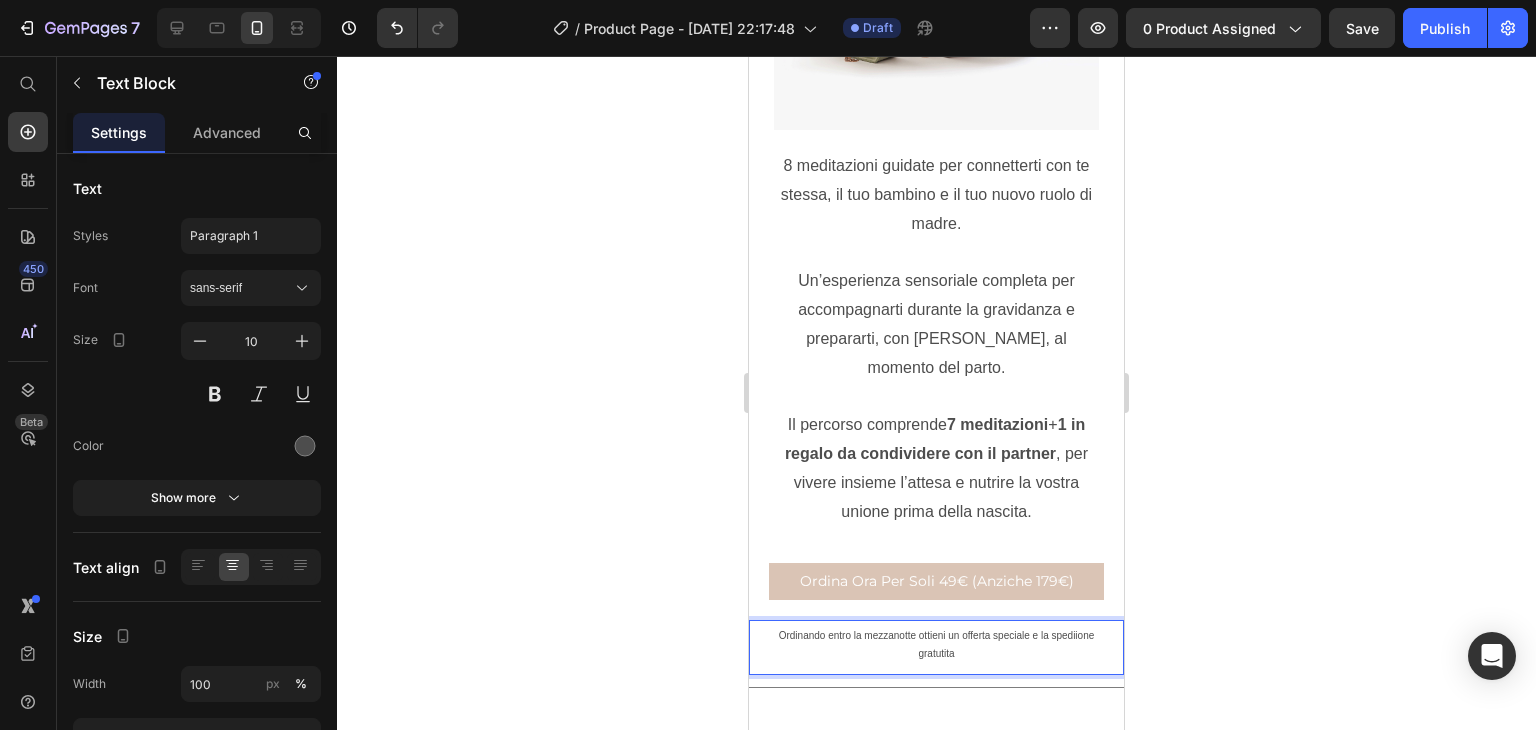 click on "Ordinando entro la mezzanotte ottieni un offerta speciale e la spediione gratutita" at bounding box center [936, 645] 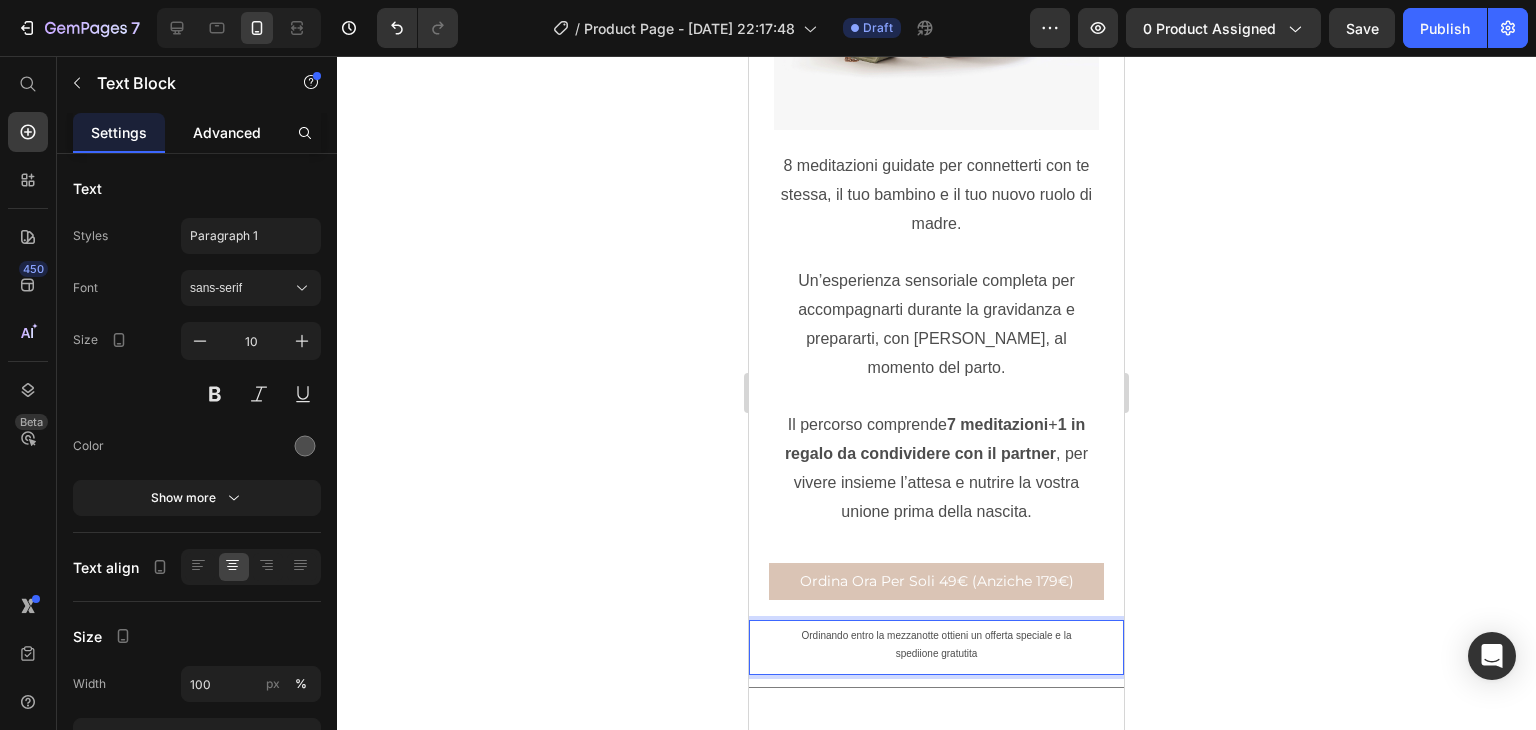 click on "Advanced" 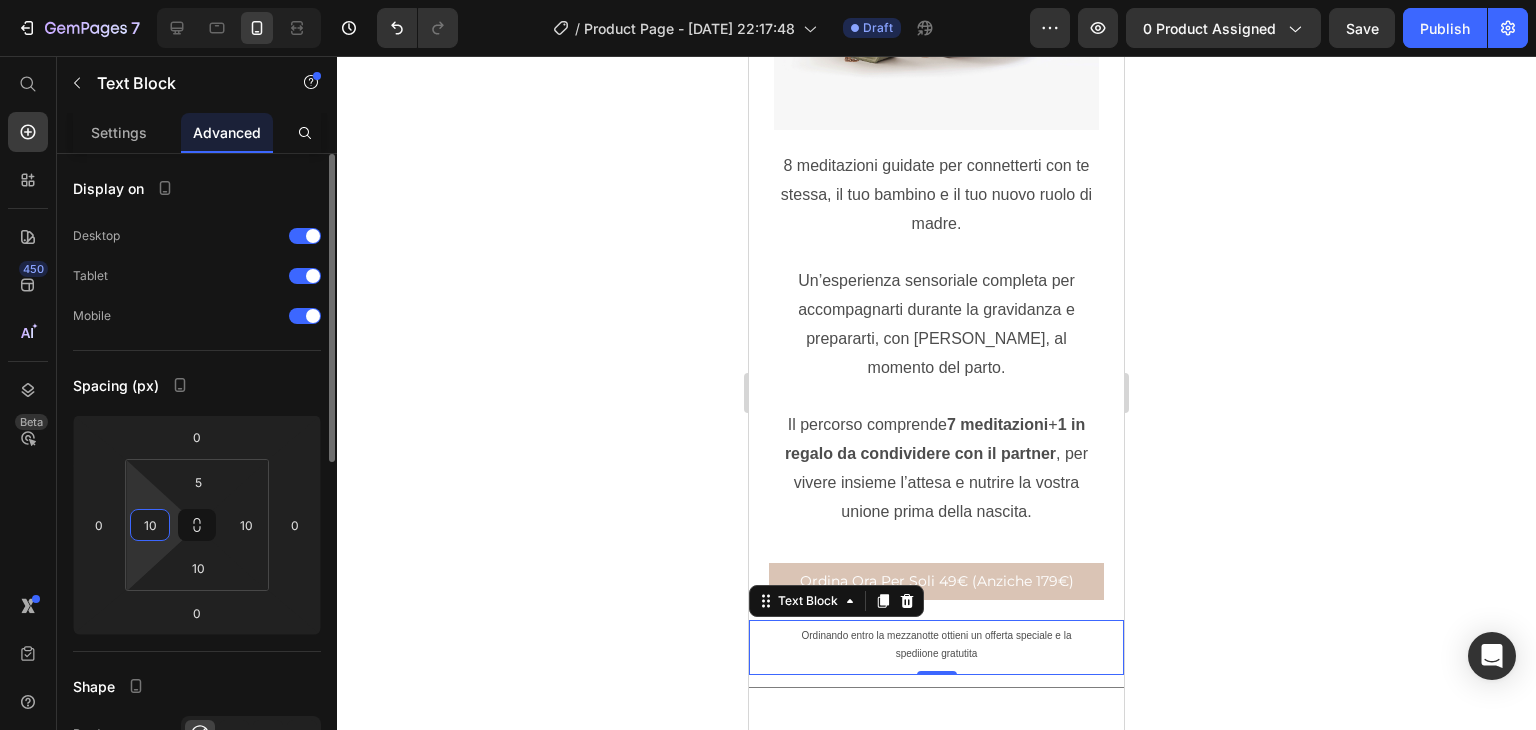 click on "10" at bounding box center (150, 525) 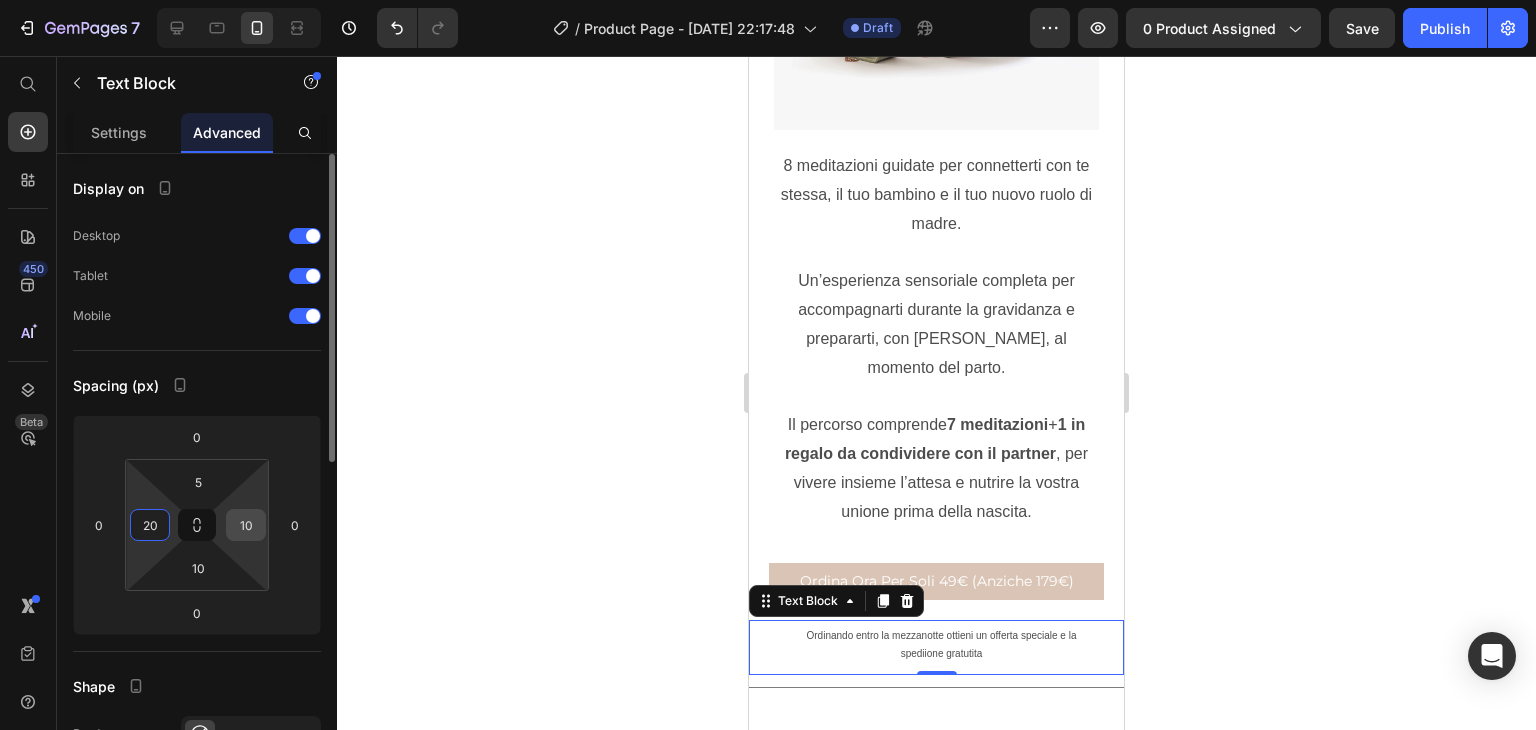 type on "20" 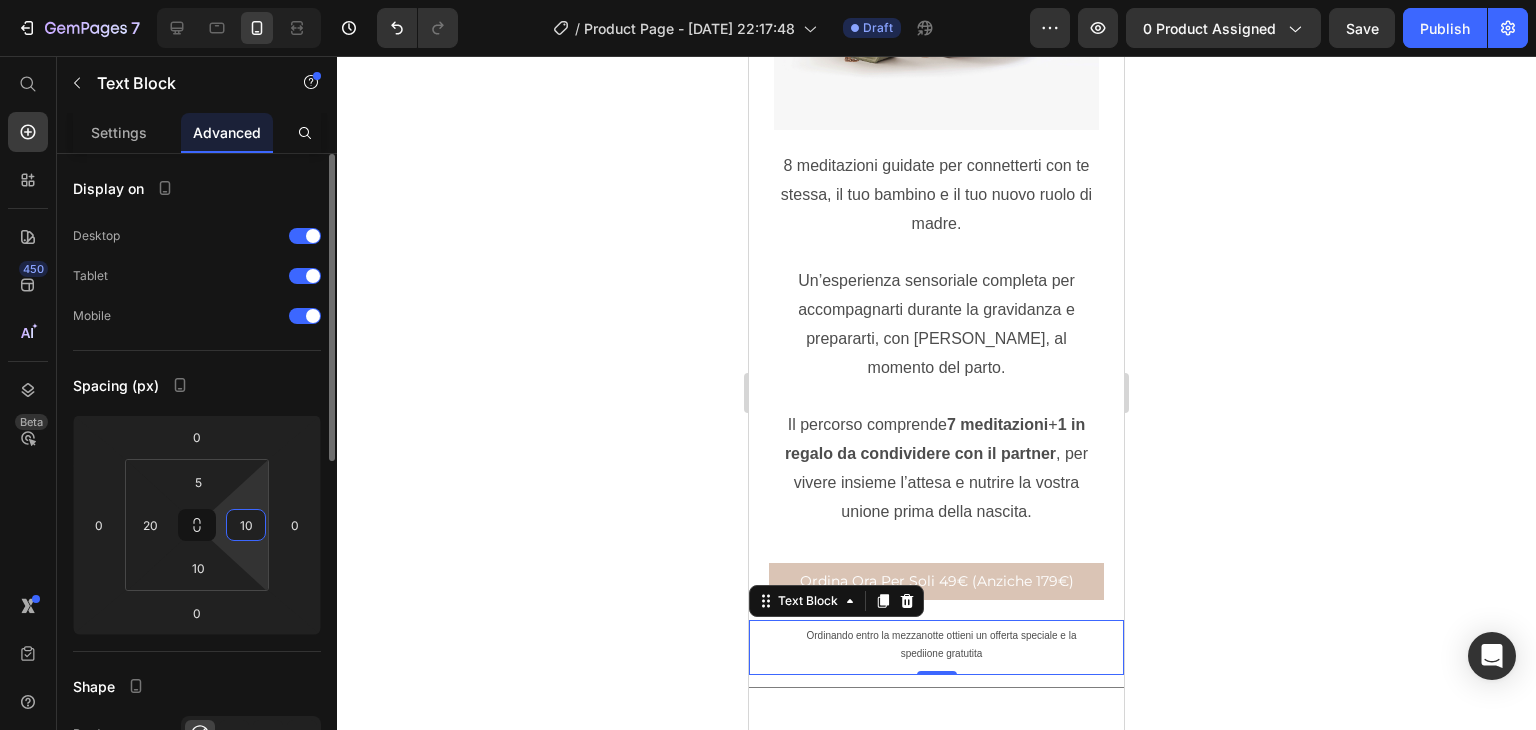 click on "10" at bounding box center (246, 525) 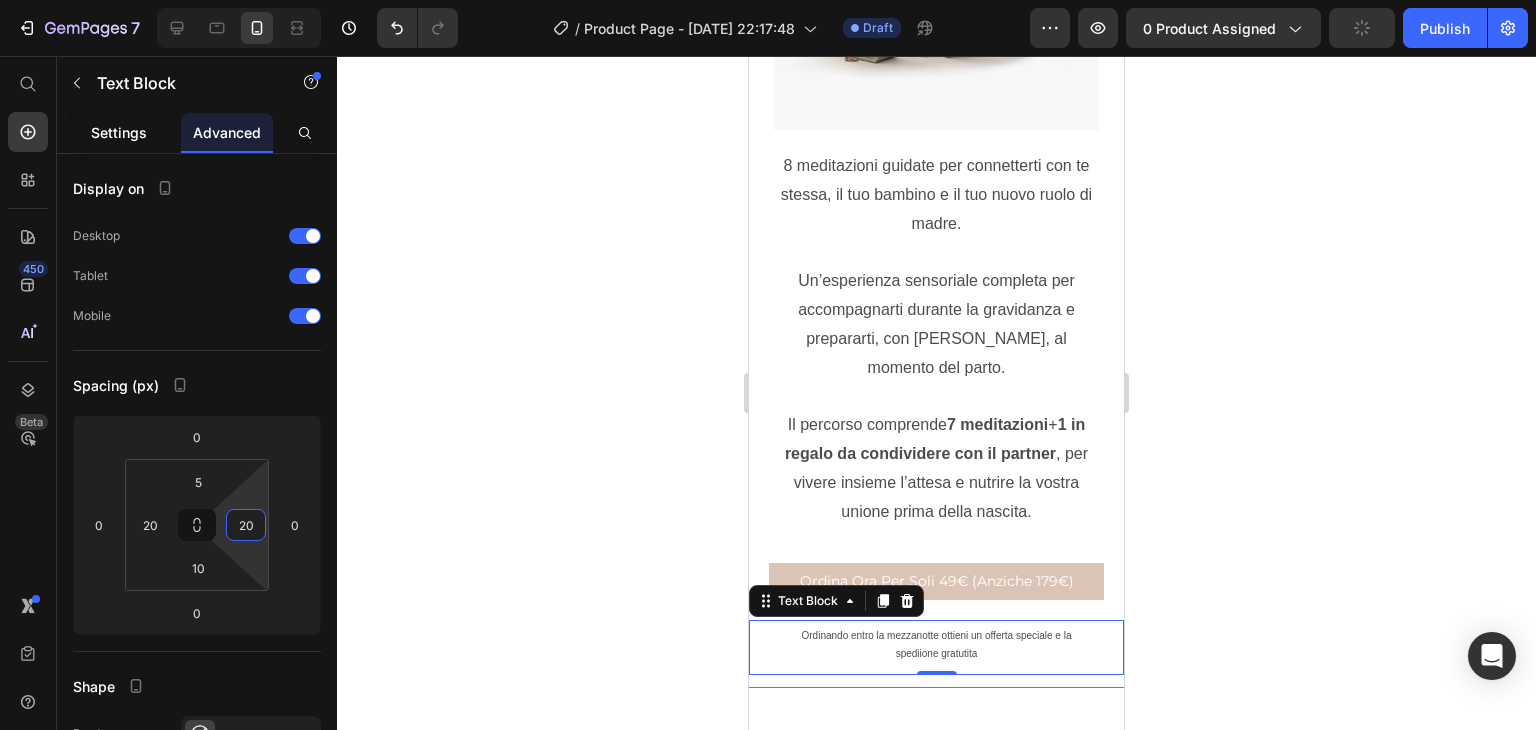 type on "20" 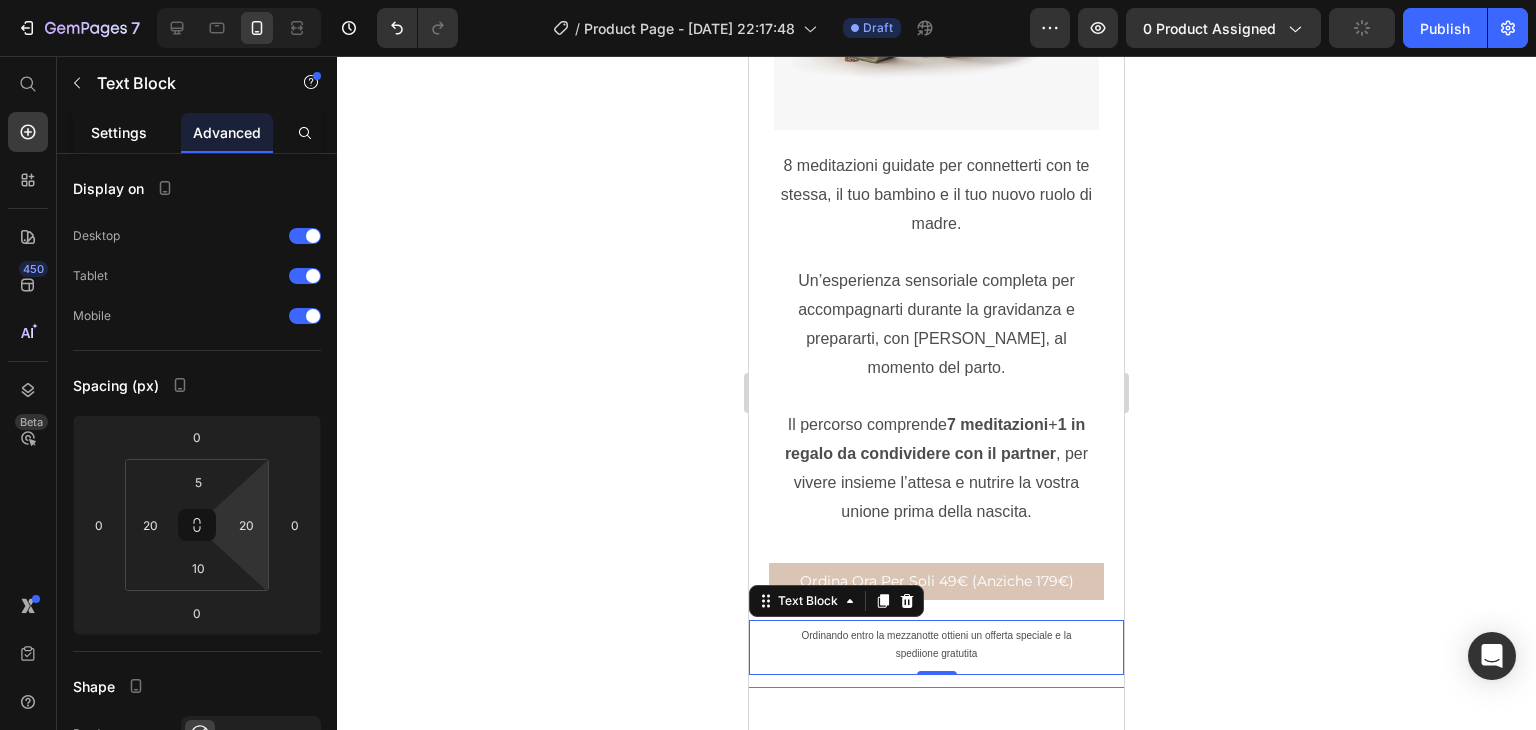 click on "Settings" at bounding box center (119, 132) 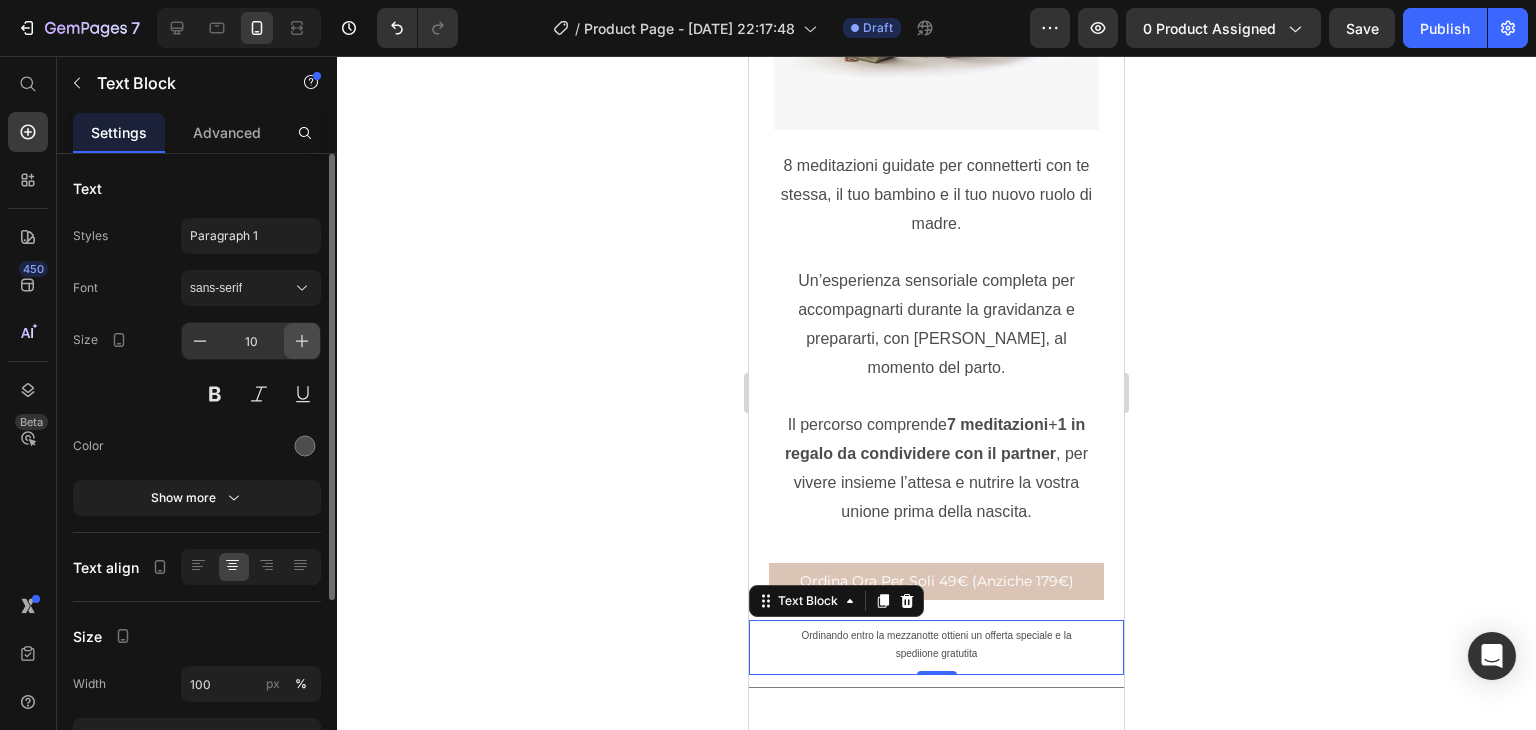 click at bounding box center (302, 341) 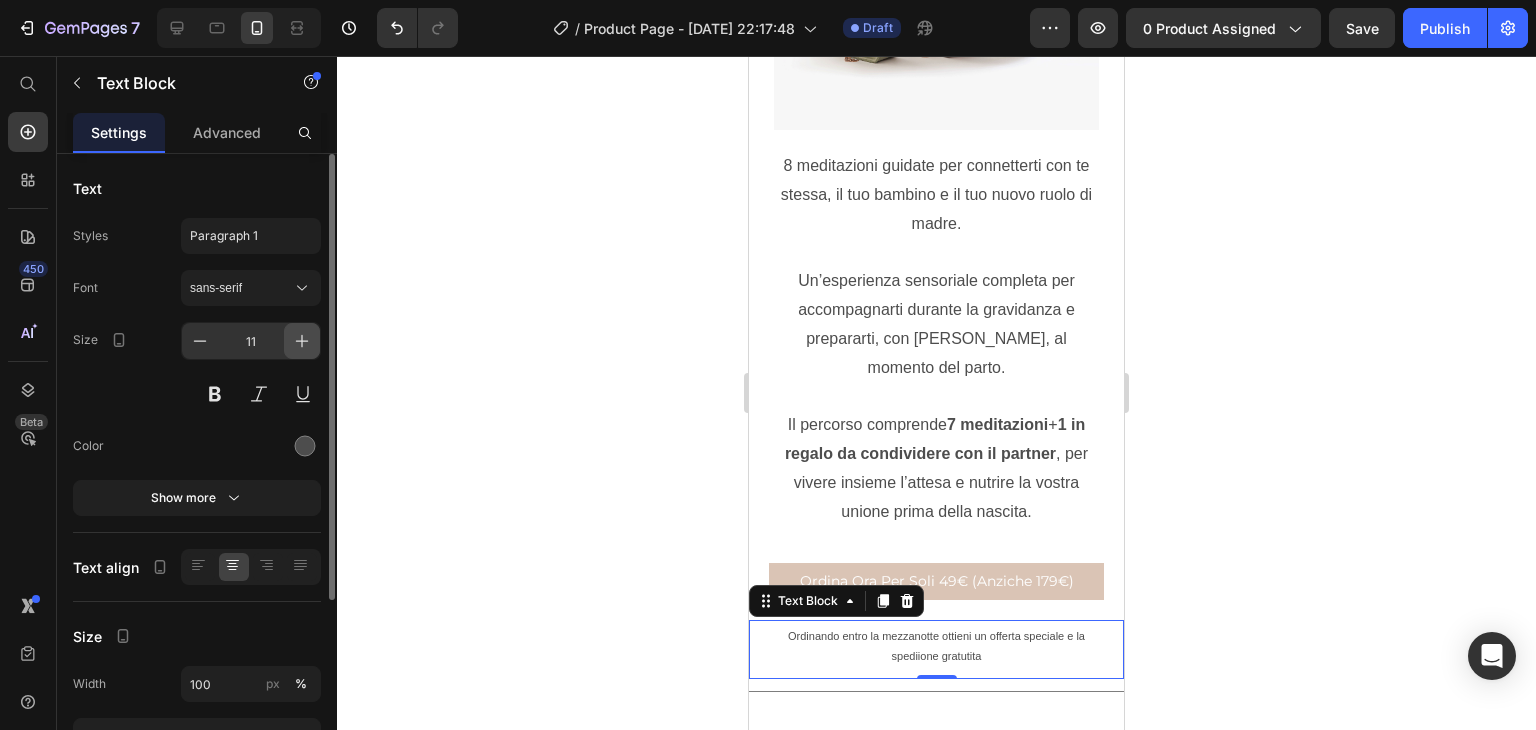 click at bounding box center (302, 341) 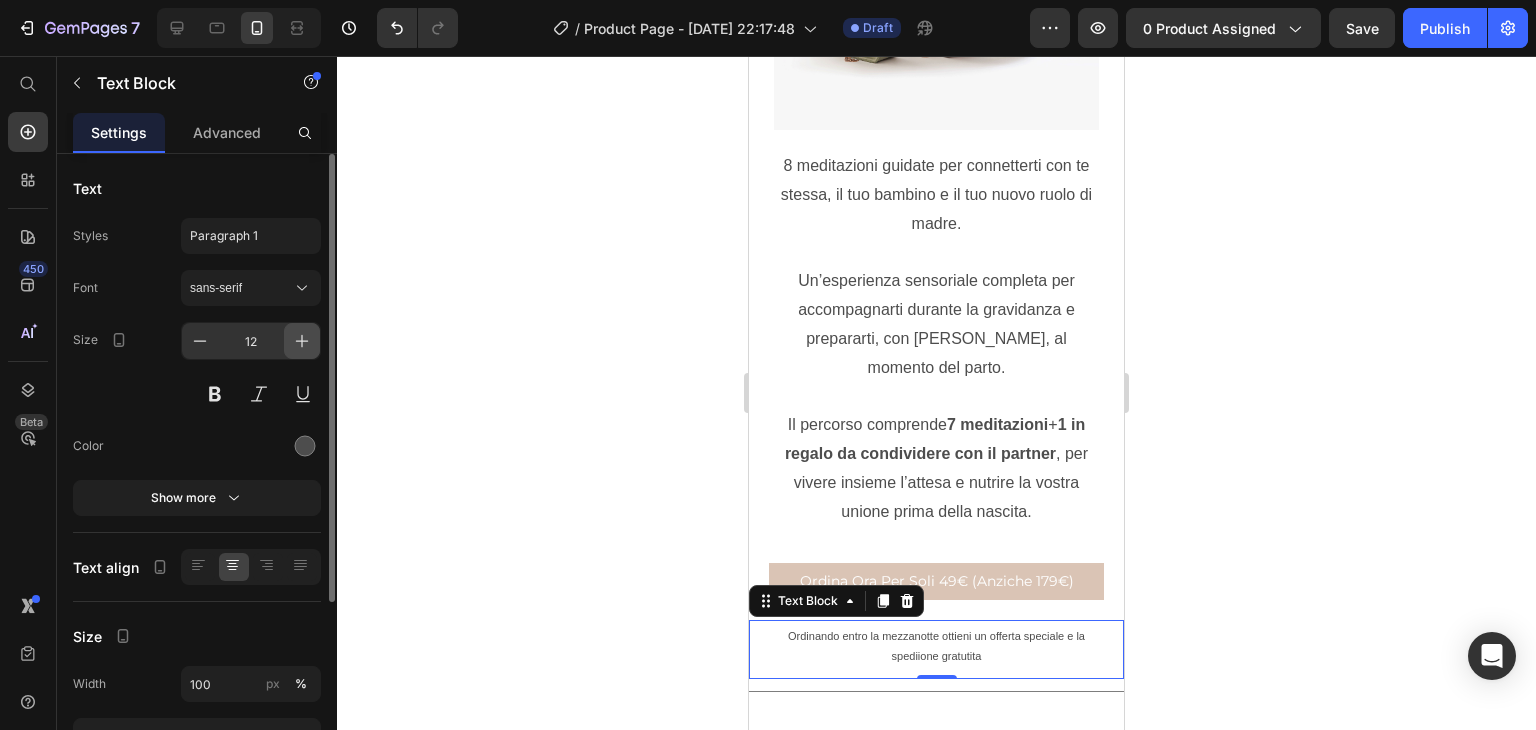 click at bounding box center (302, 341) 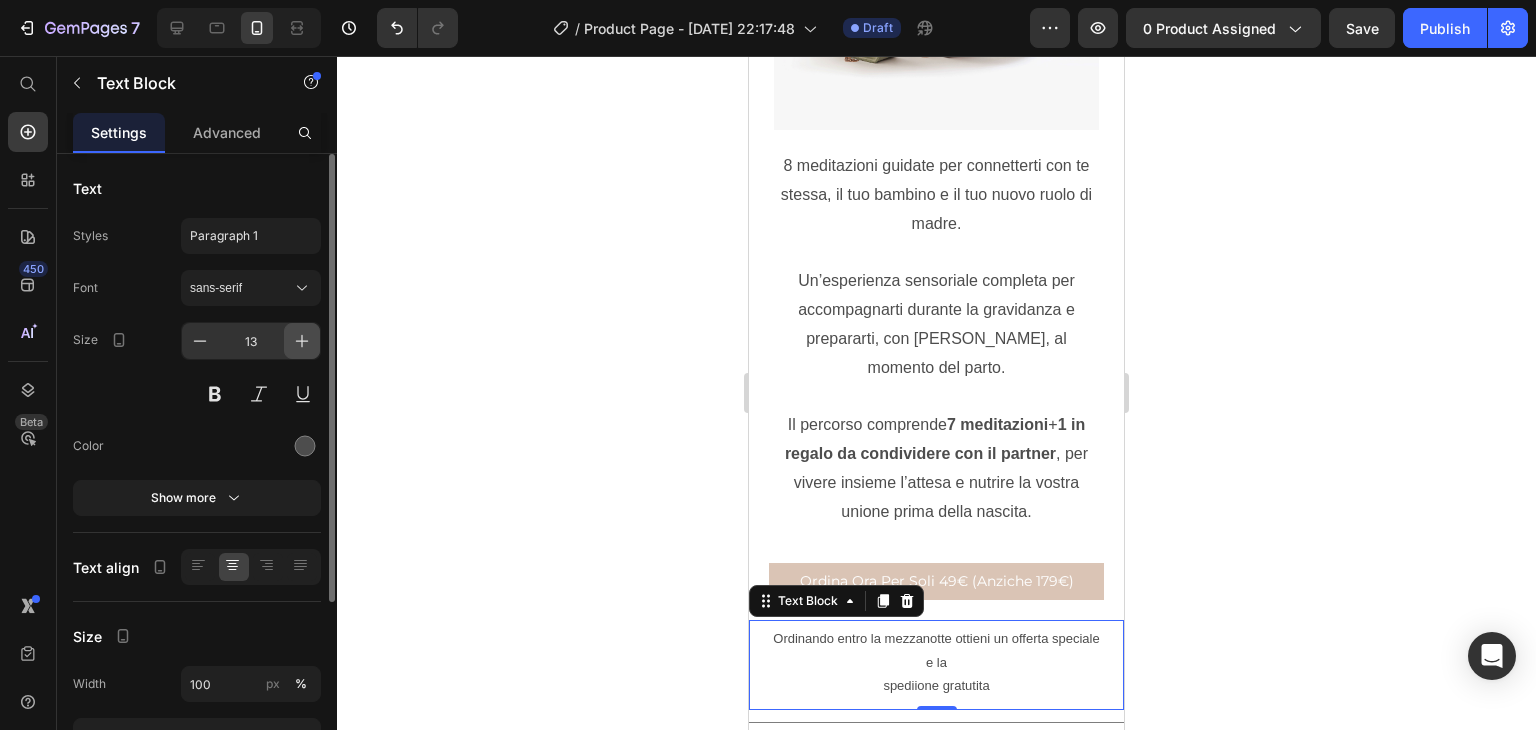 click at bounding box center (302, 341) 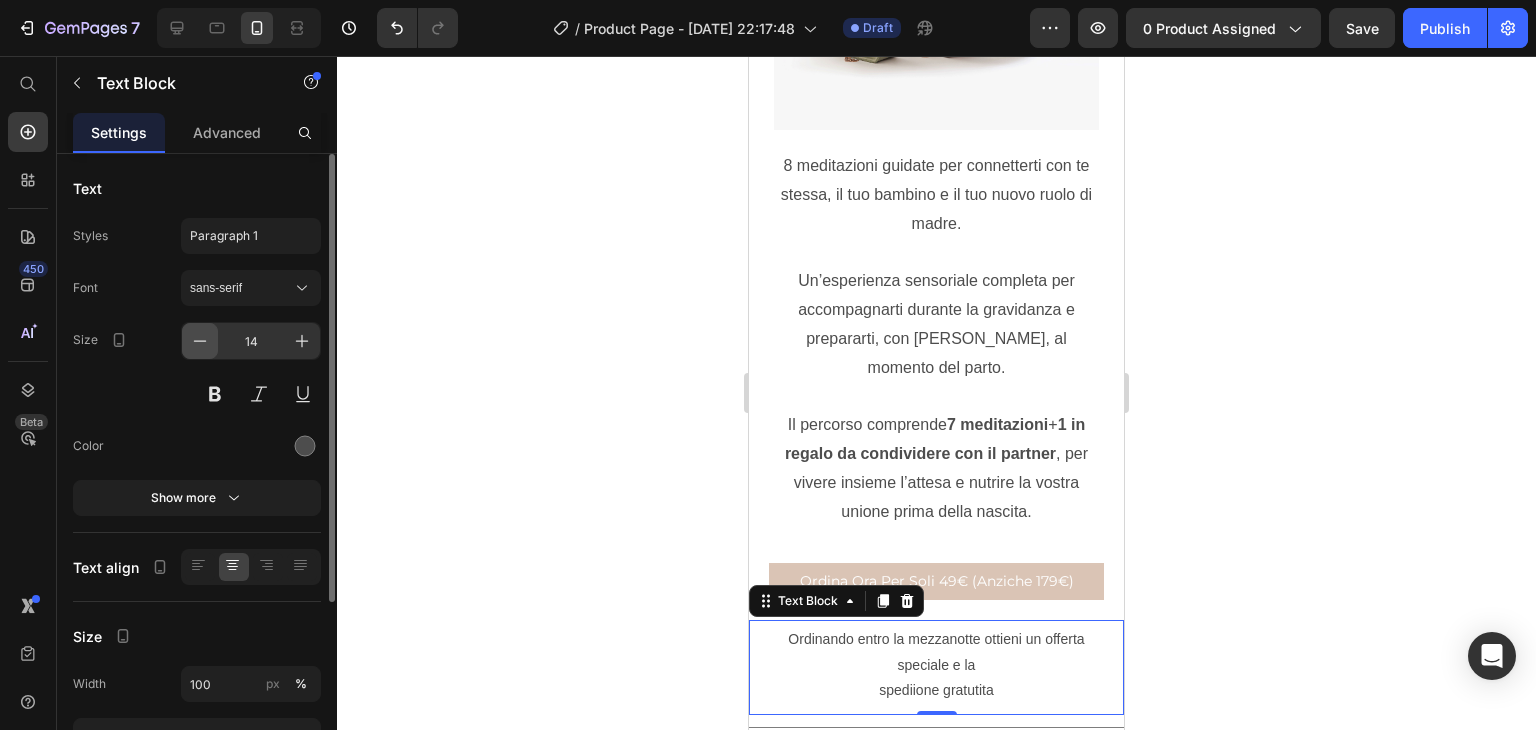 click 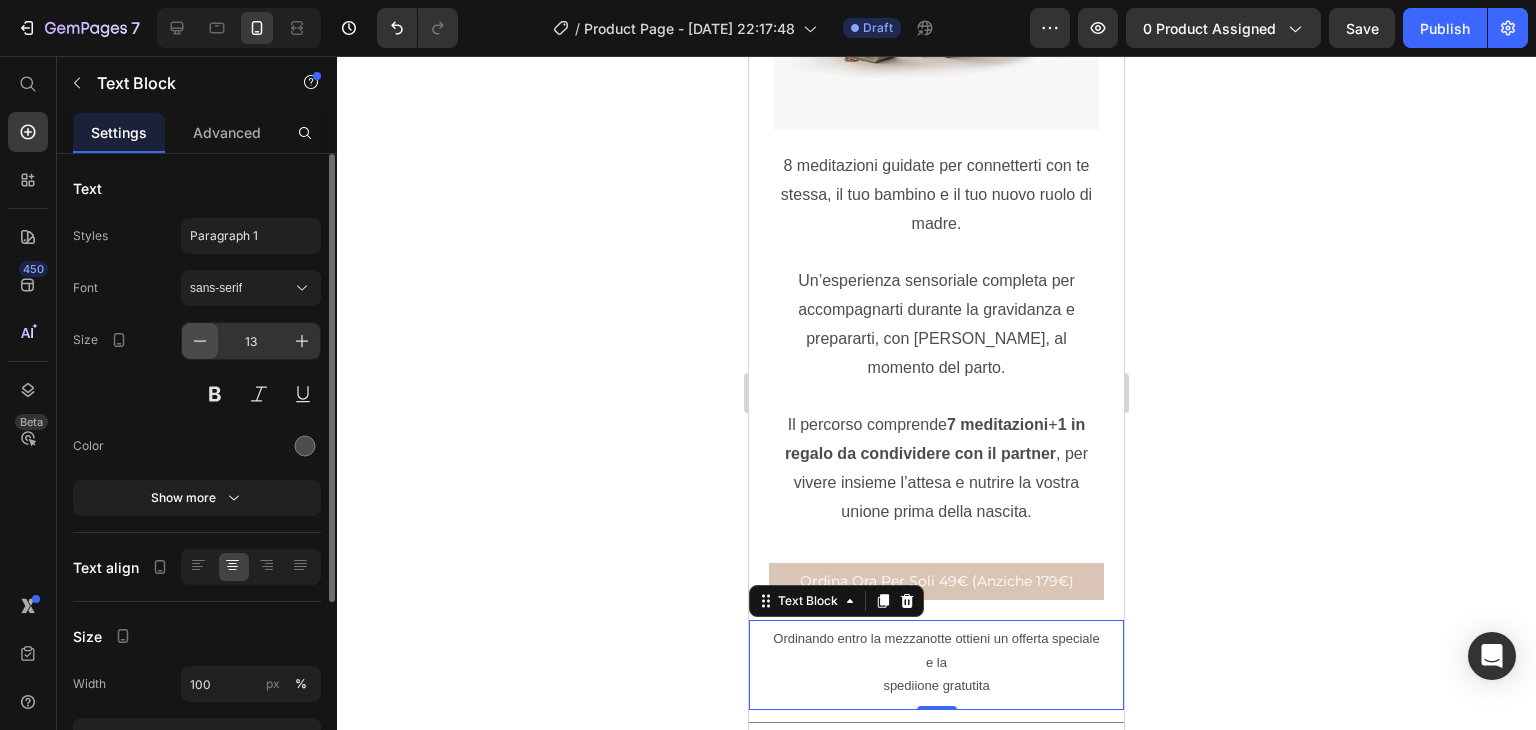 click 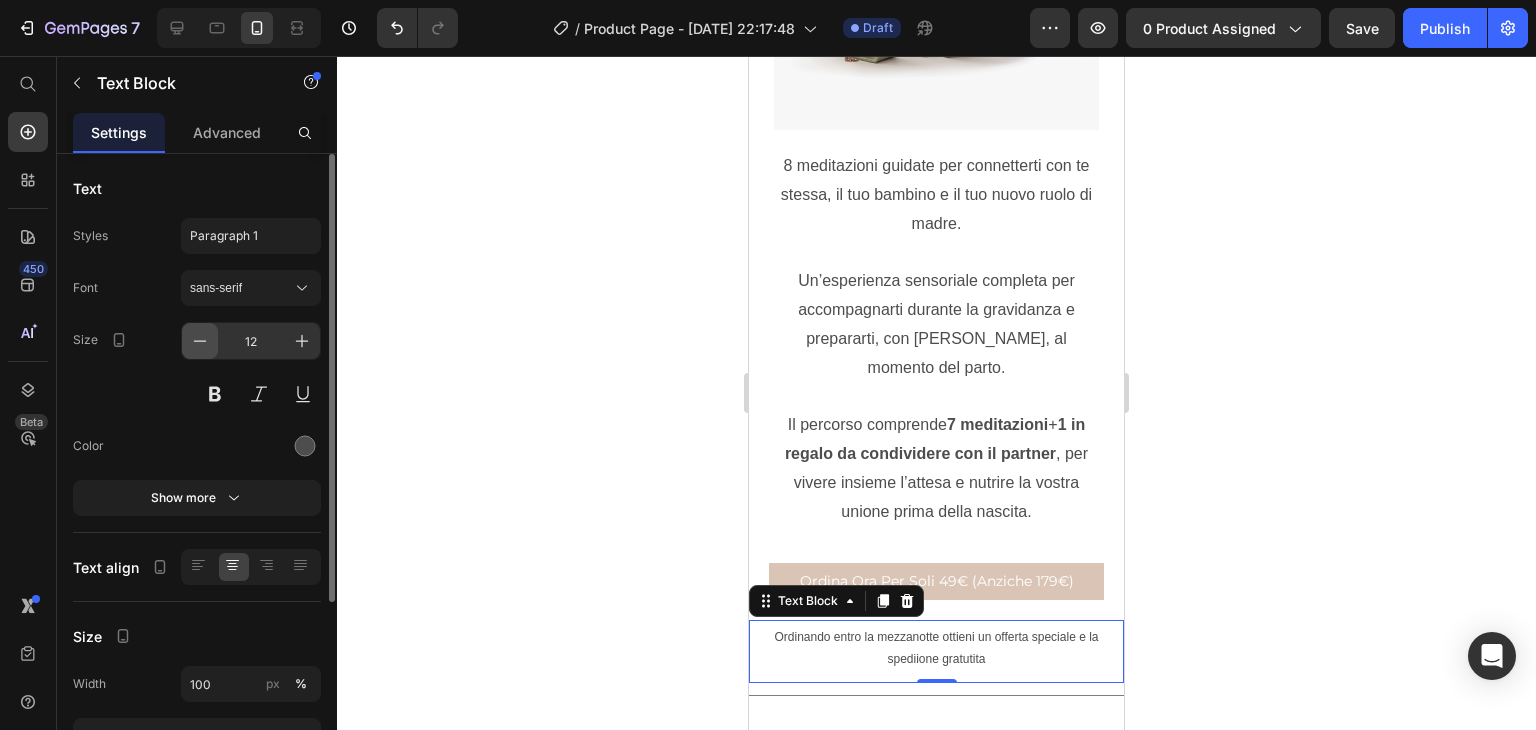 click 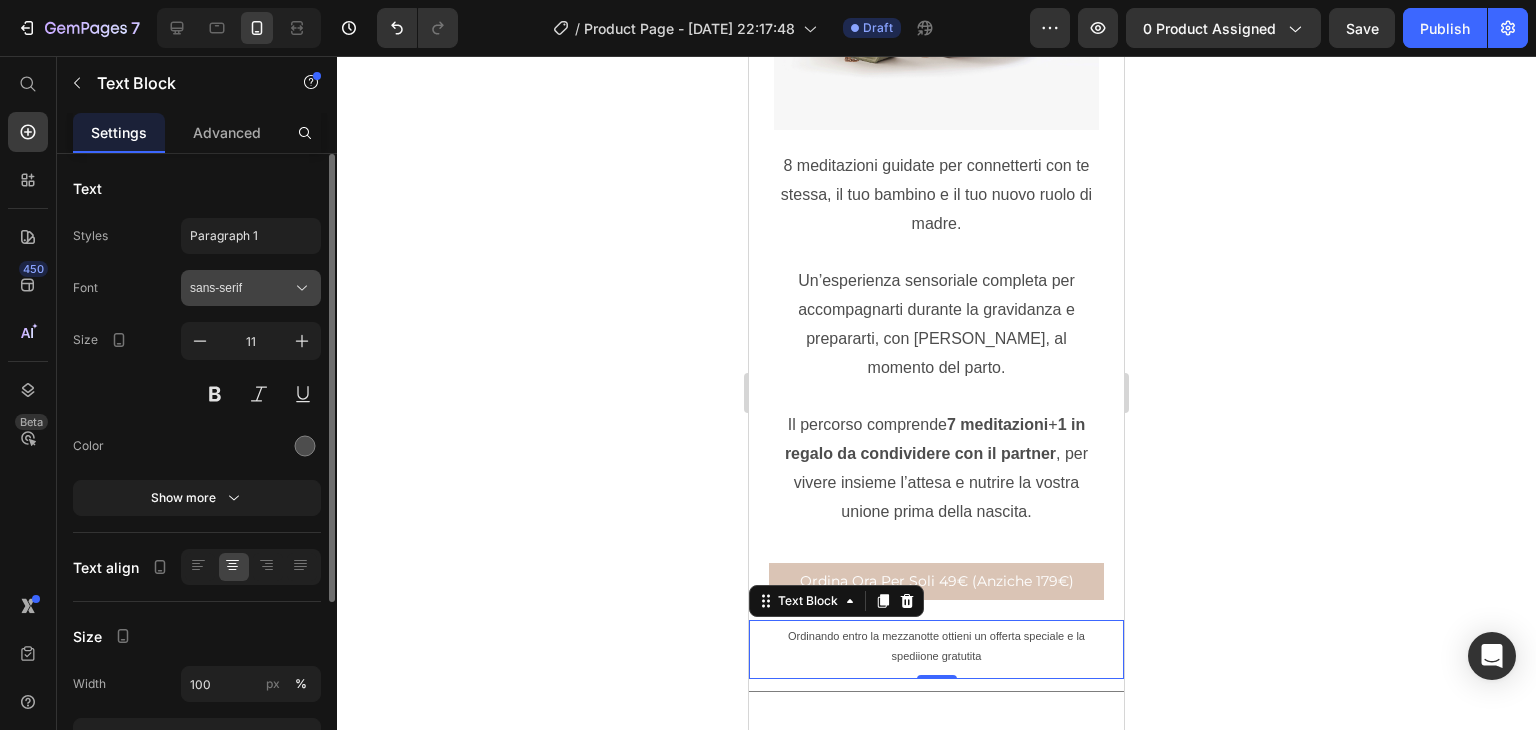 click on "sans-serif" at bounding box center [241, 288] 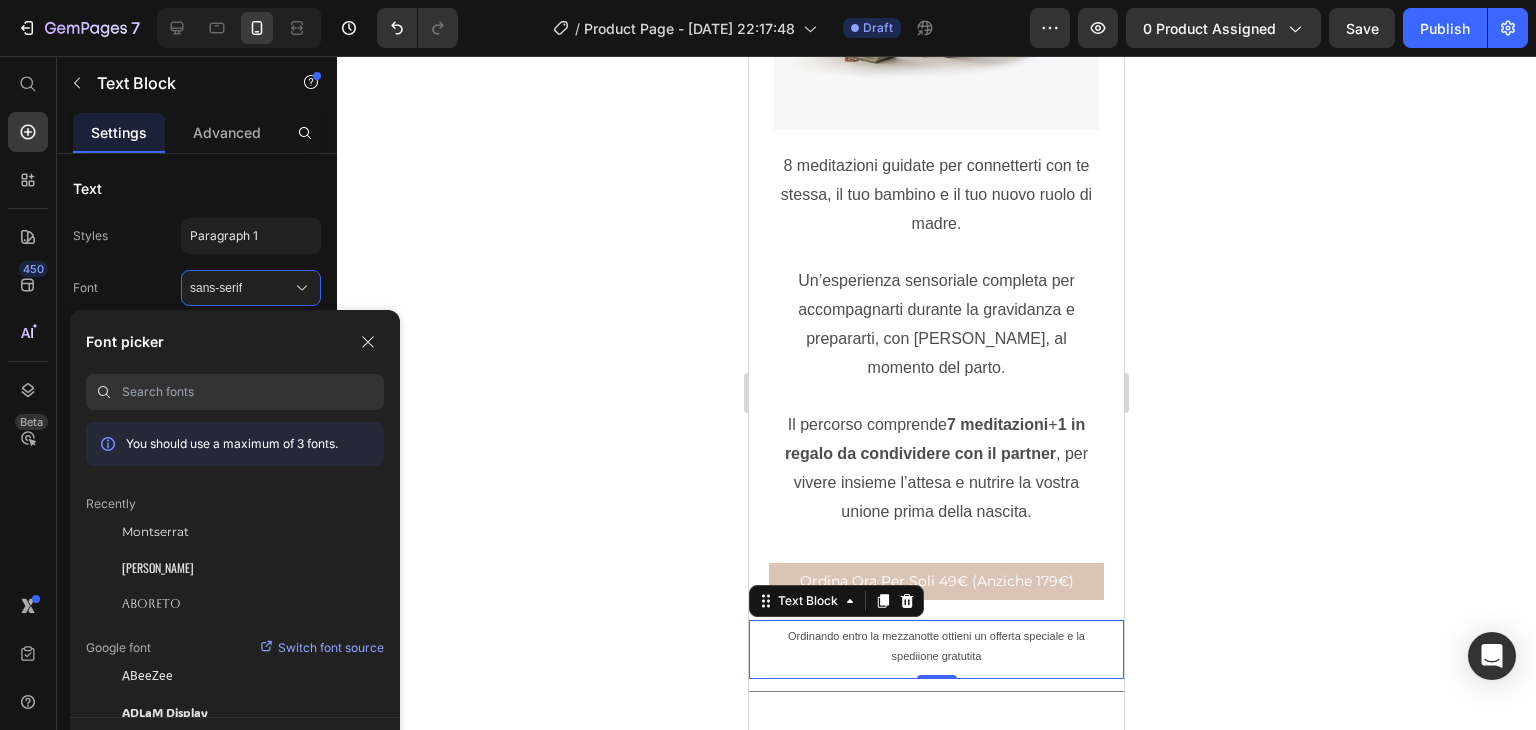 type on "u" 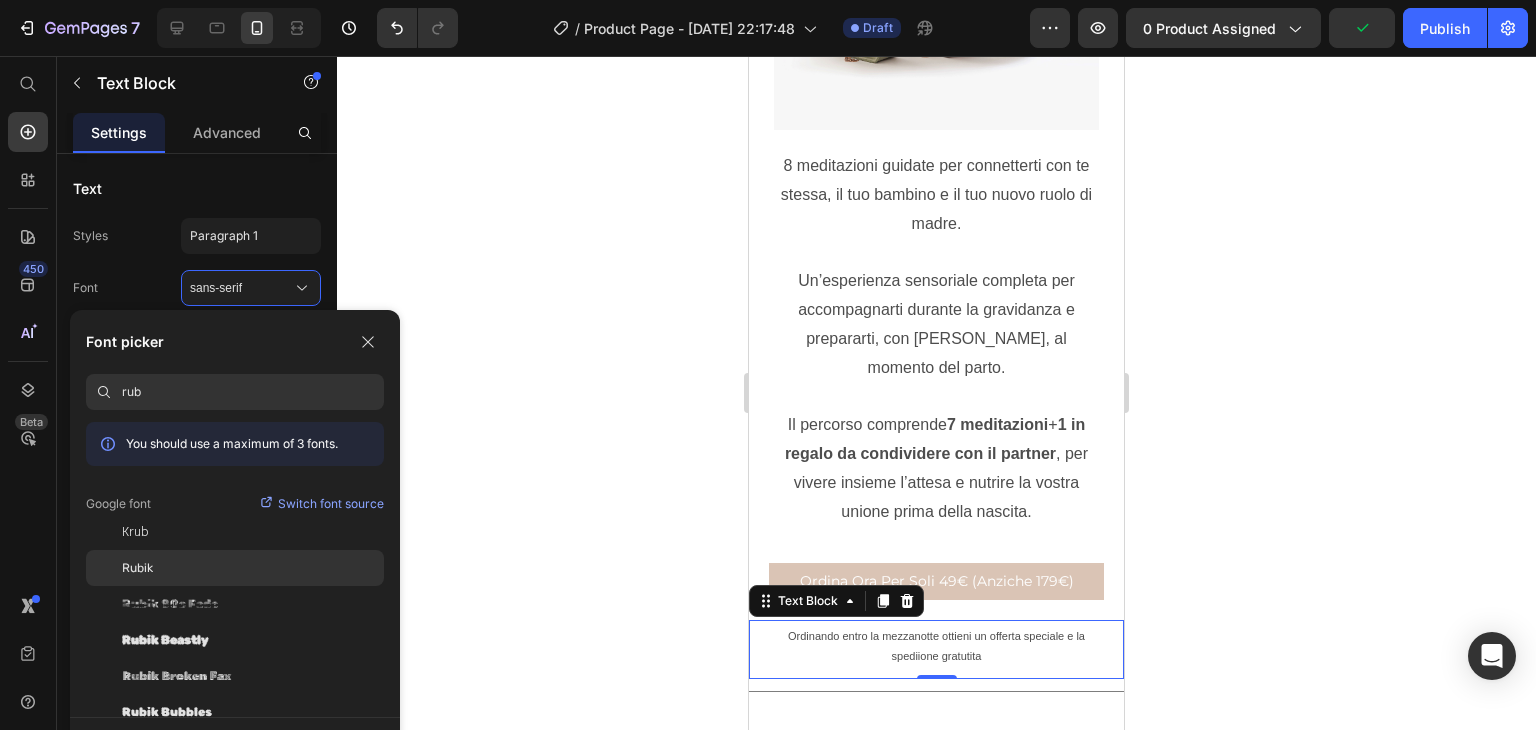 type on "rub" 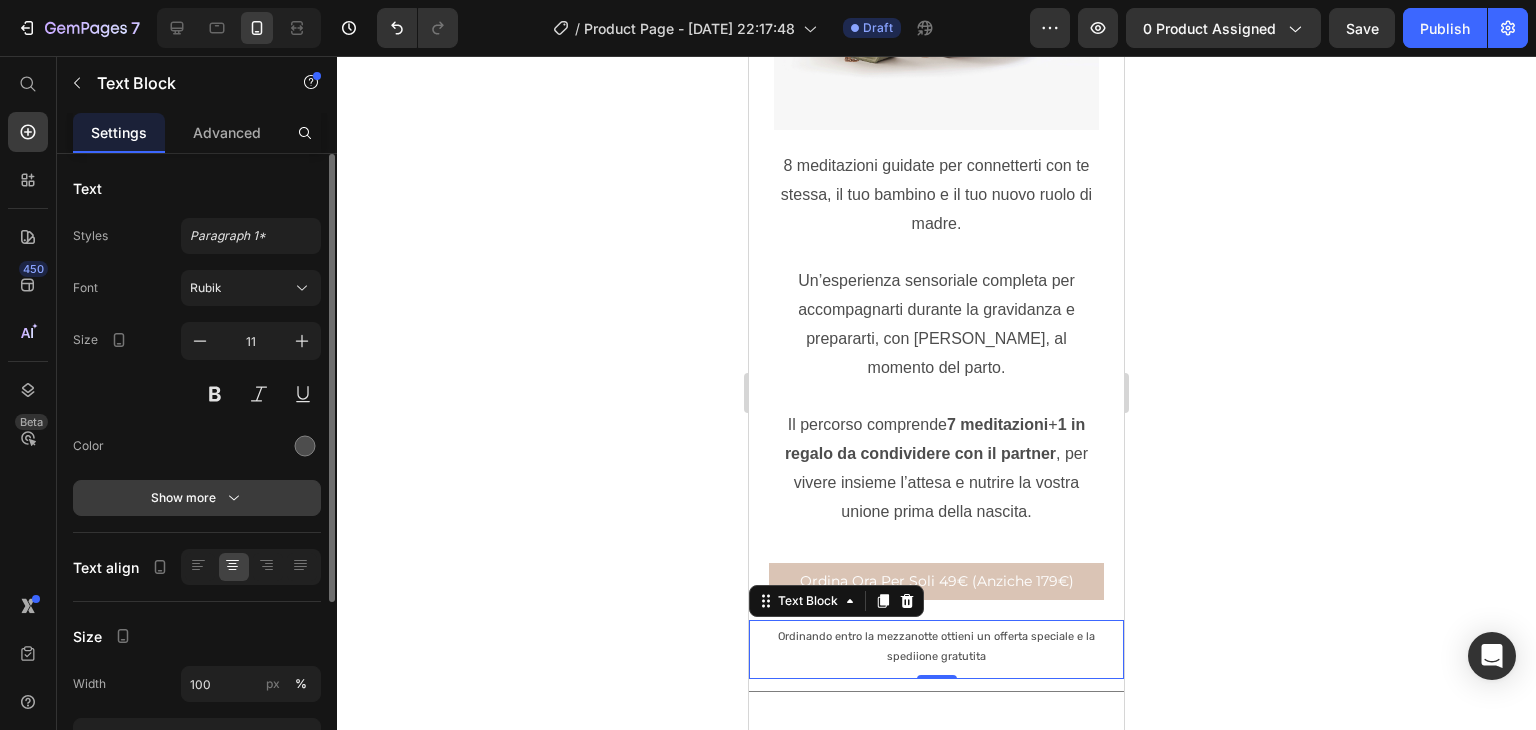 click on "Show more" at bounding box center (197, 498) 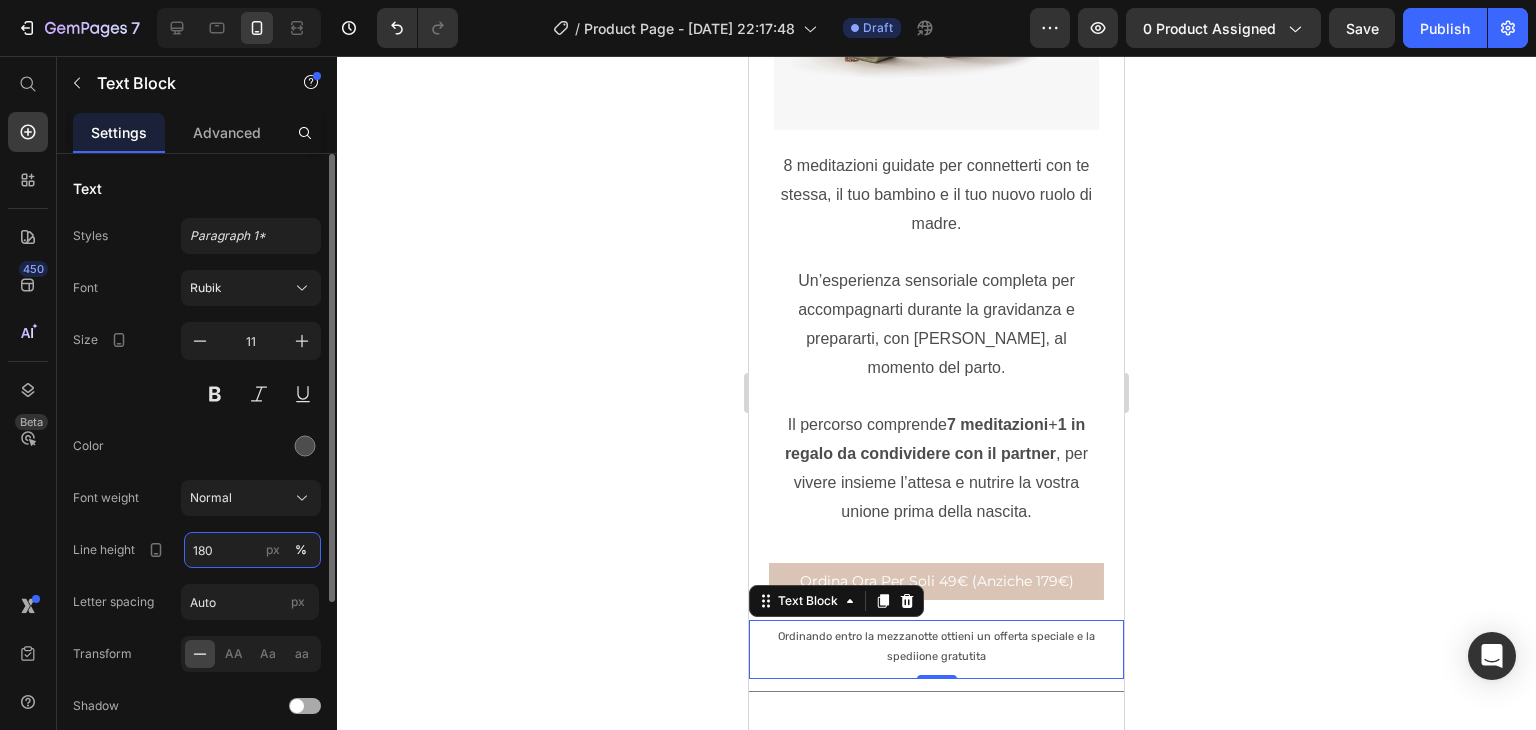 click on "180" at bounding box center [252, 550] 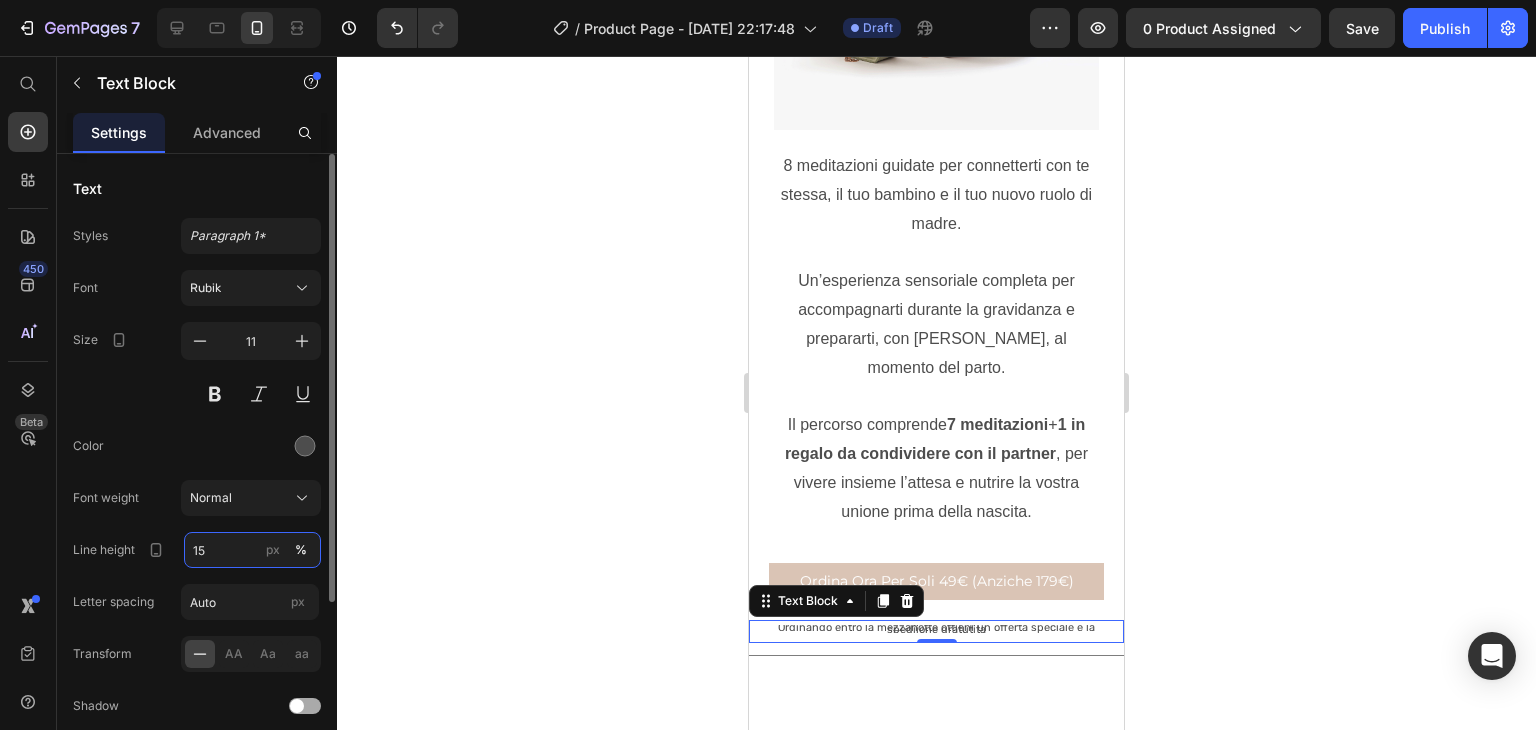 type on "150" 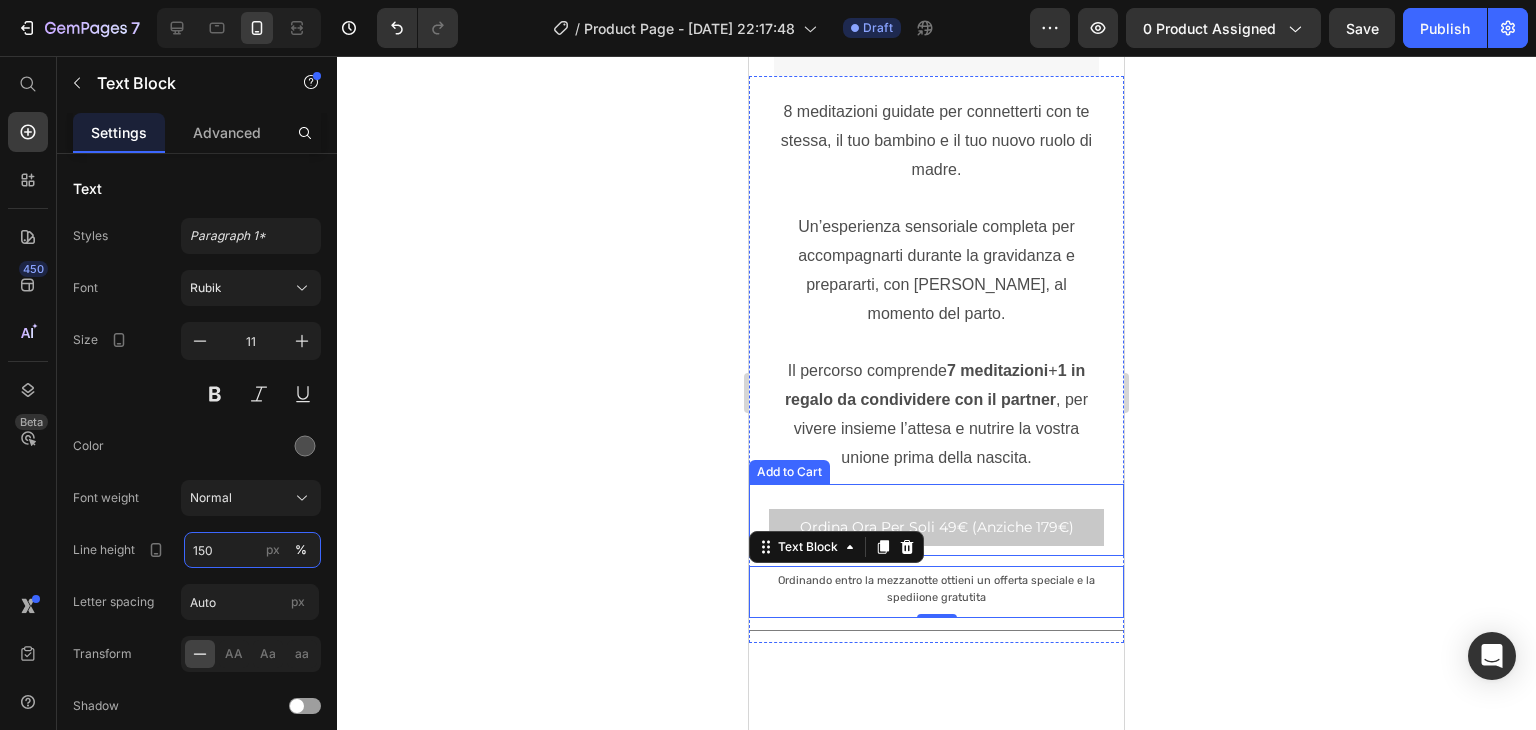 scroll, scrollTop: 467, scrollLeft: 0, axis: vertical 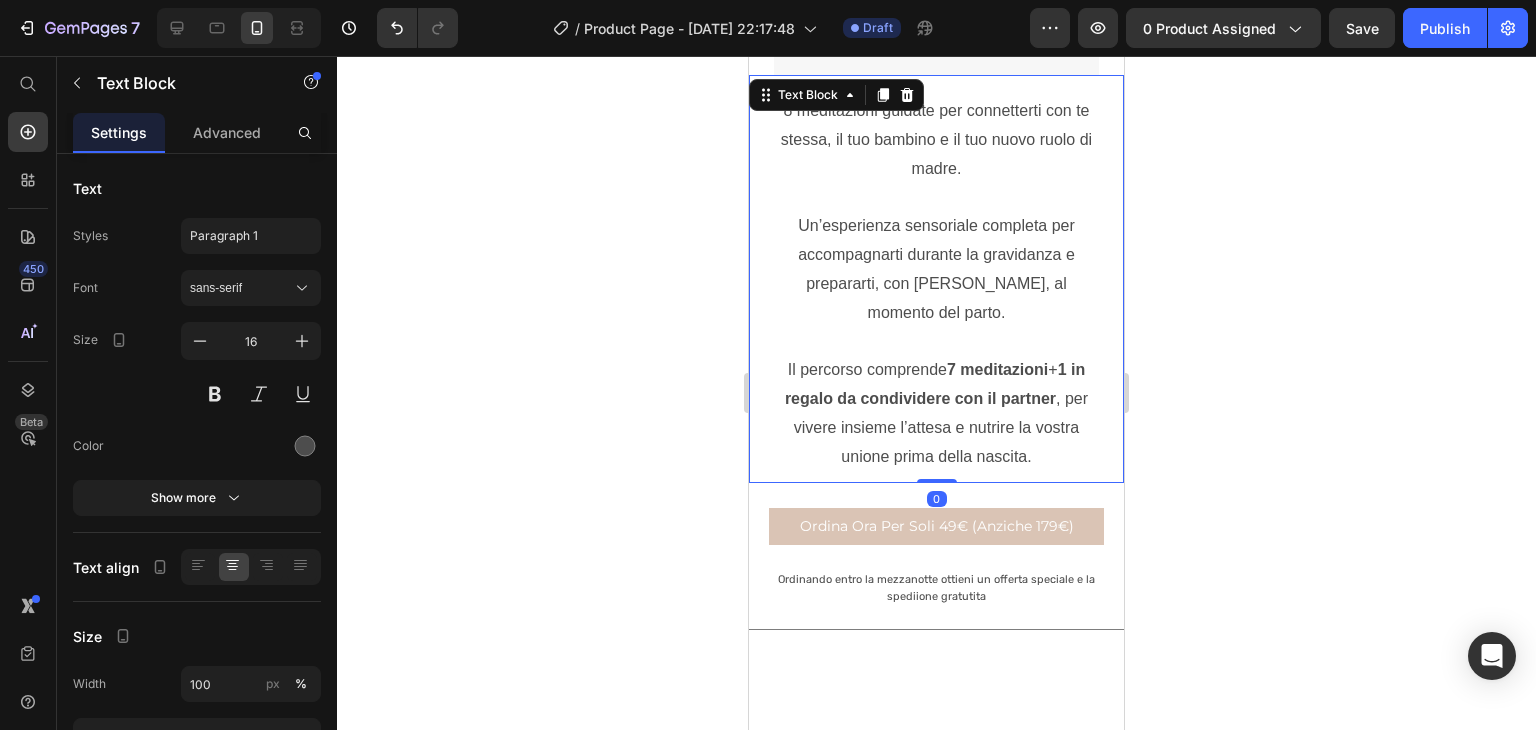 click on "Un’esperienza sensoriale completa per accompagnarti durante la gravidanza e prepararti, con [PERSON_NAME], al momento del parto." at bounding box center (936, 269) 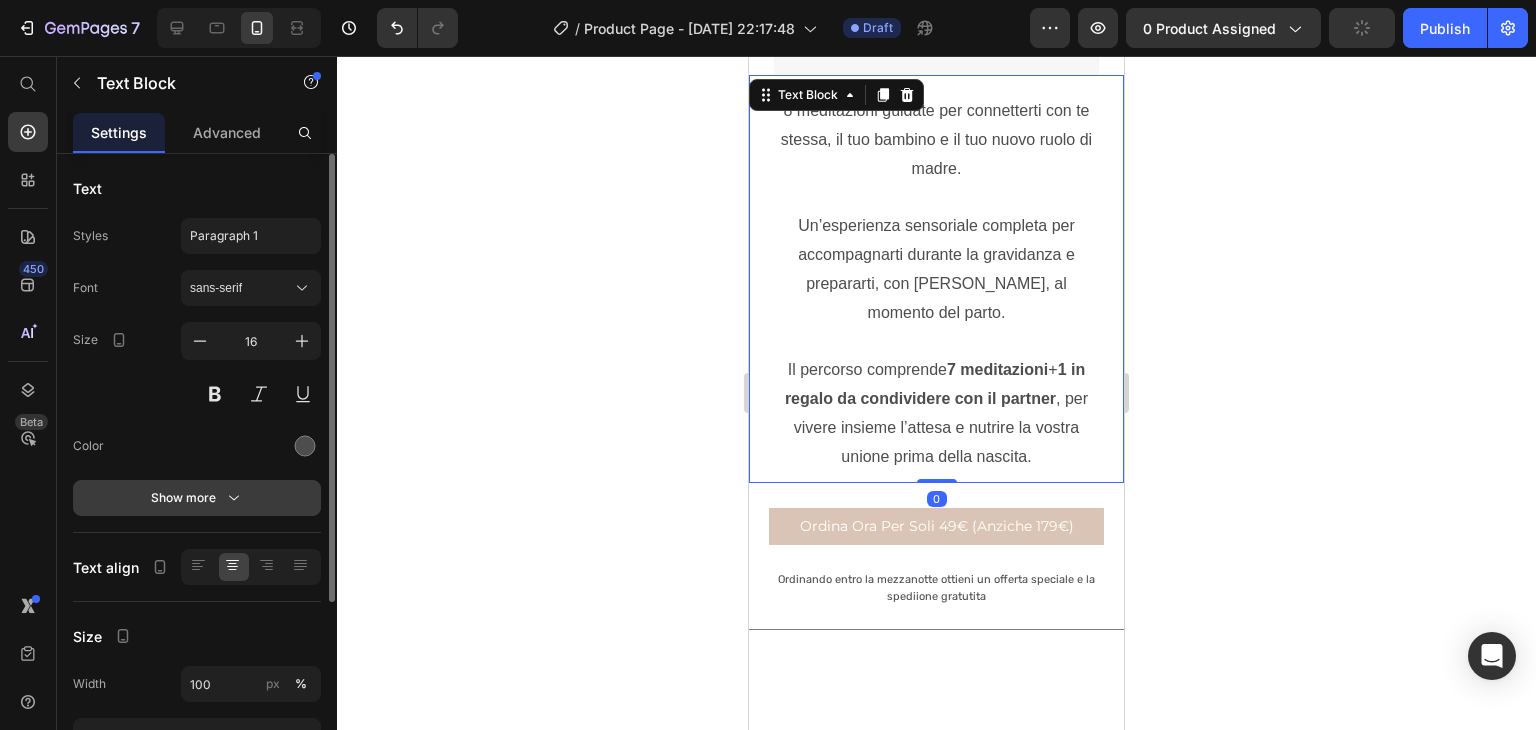 click on "Show more" at bounding box center (197, 498) 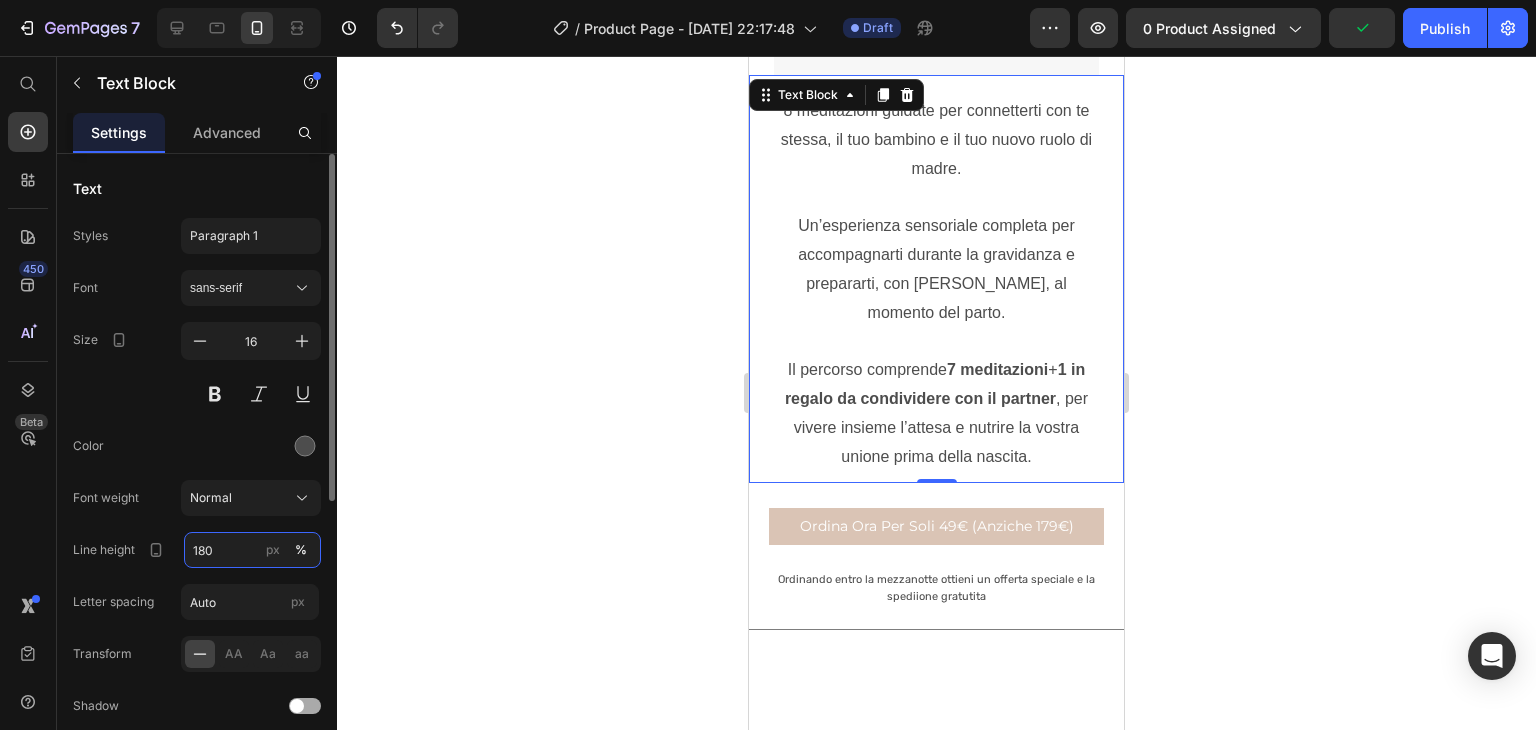 click on "180" at bounding box center (252, 550) 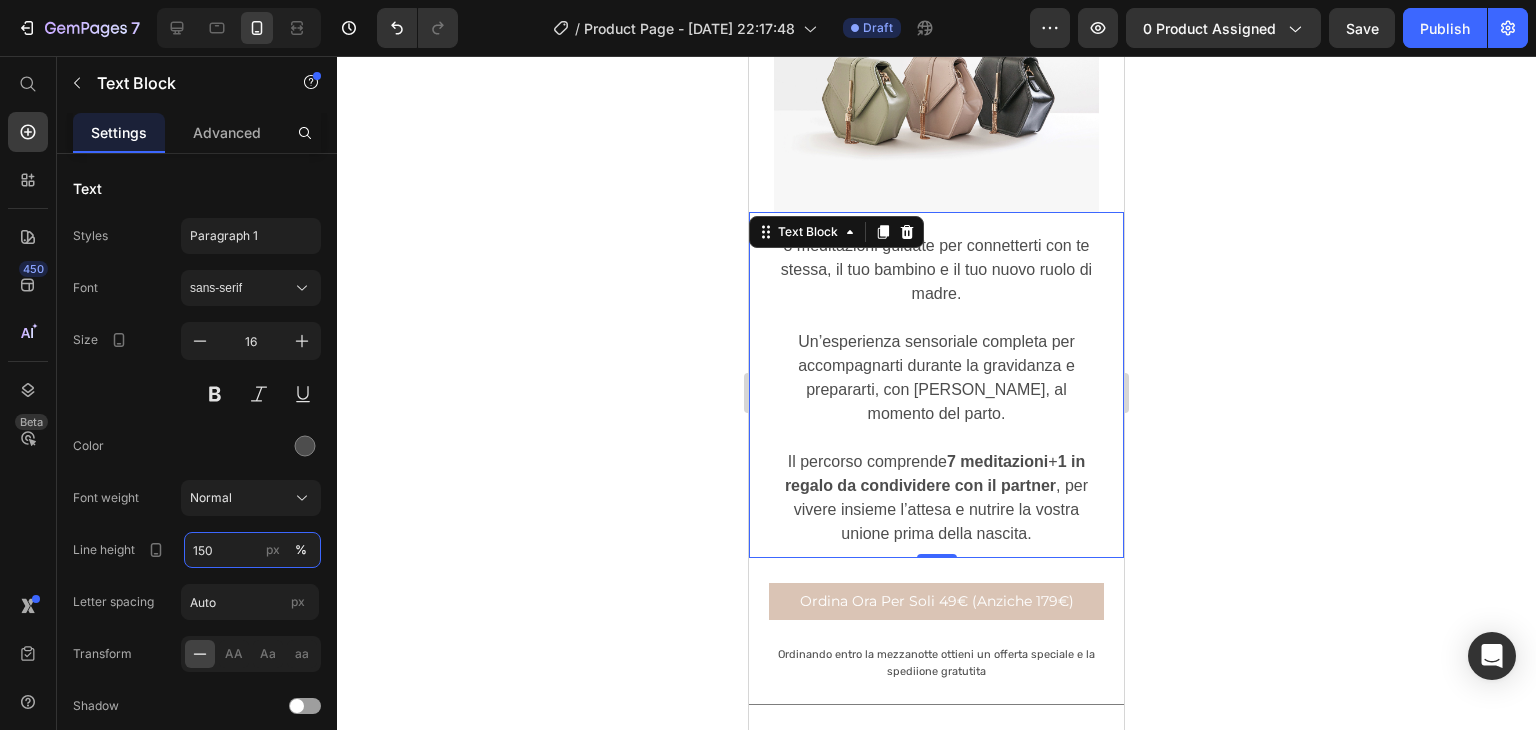 scroll, scrollTop: 280, scrollLeft: 0, axis: vertical 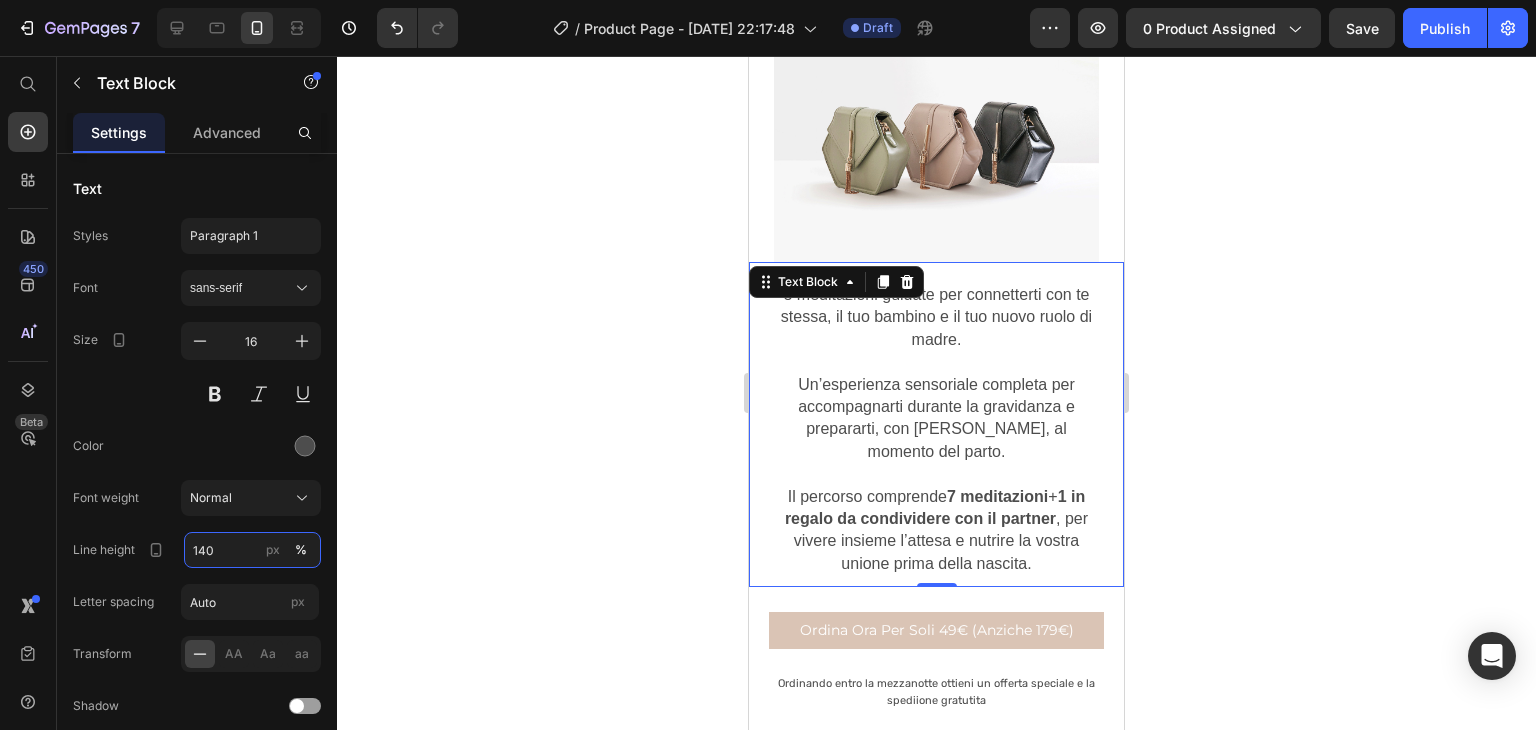 type on "140" 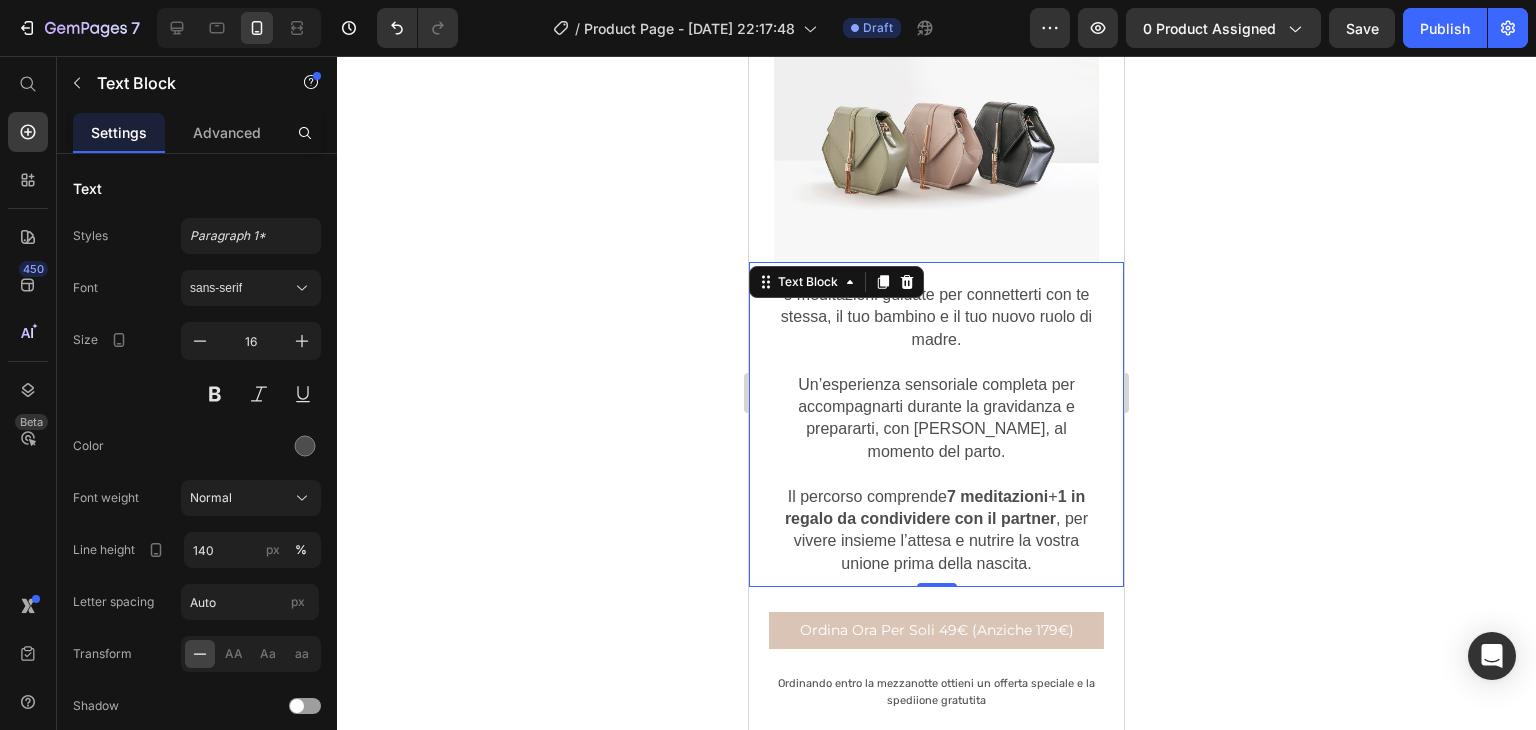 click 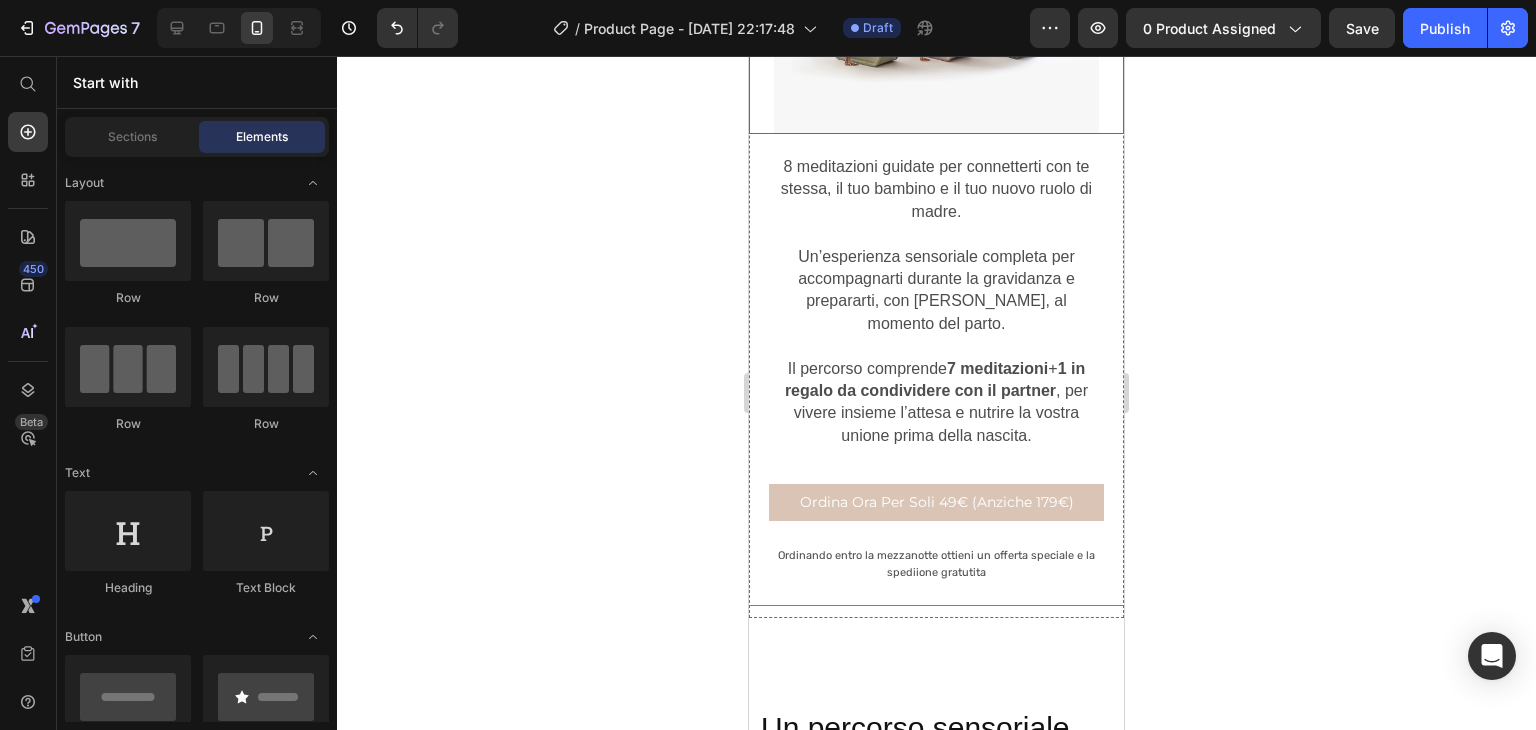 scroll, scrollTop: 418, scrollLeft: 0, axis: vertical 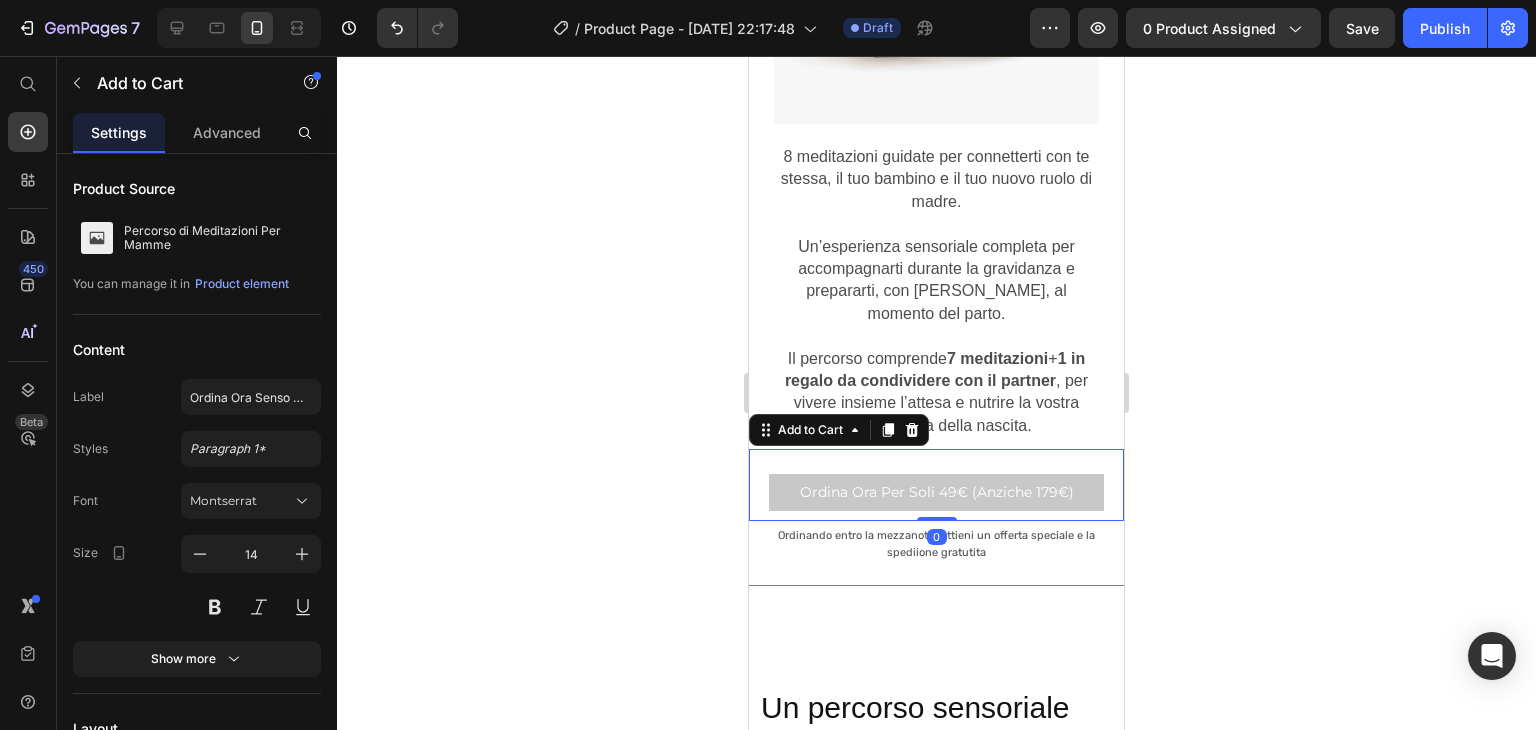 drag, startPoint x: 925, startPoint y: 517, endPoint x: 931, endPoint y: 494, distance: 23.769728 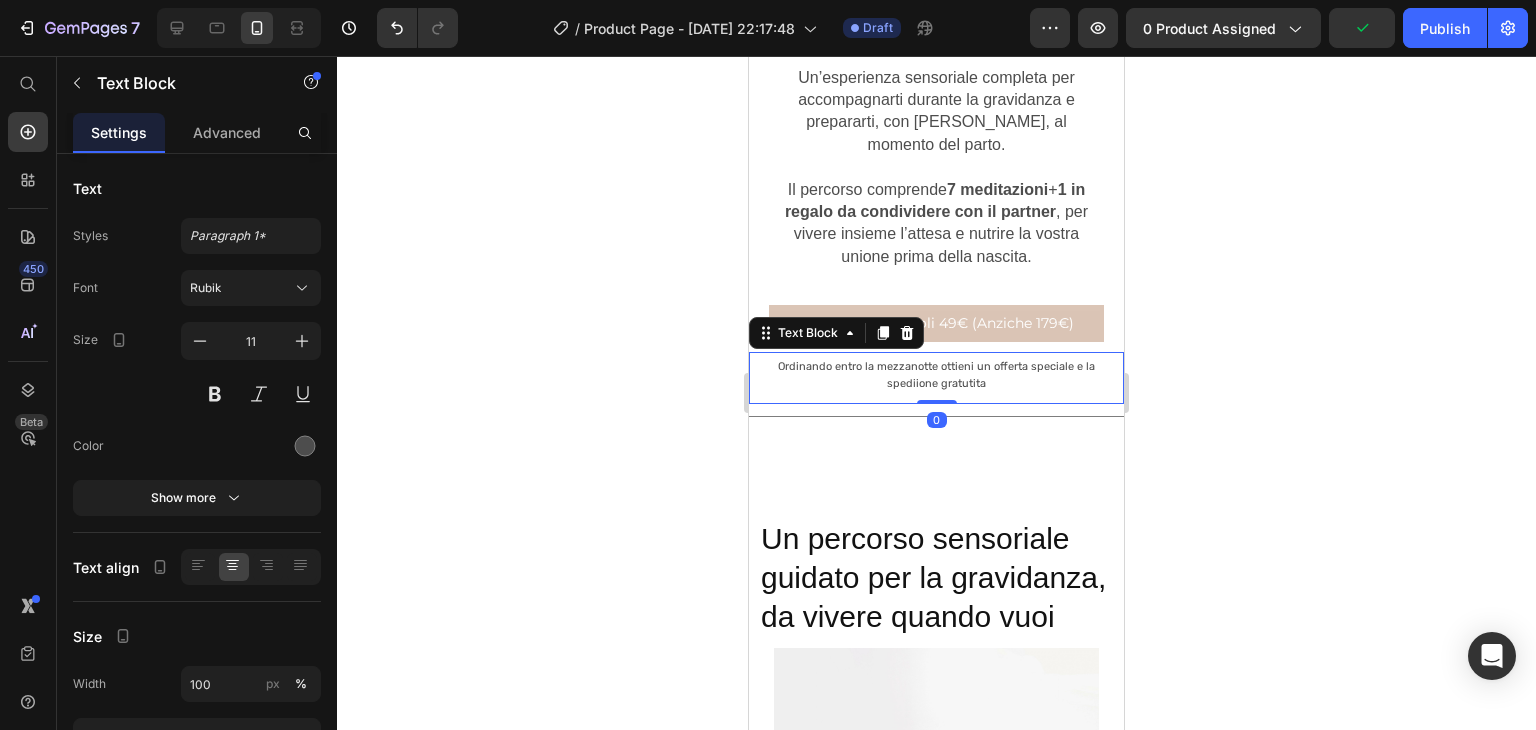 scroll, scrollTop: 588, scrollLeft: 0, axis: vertical 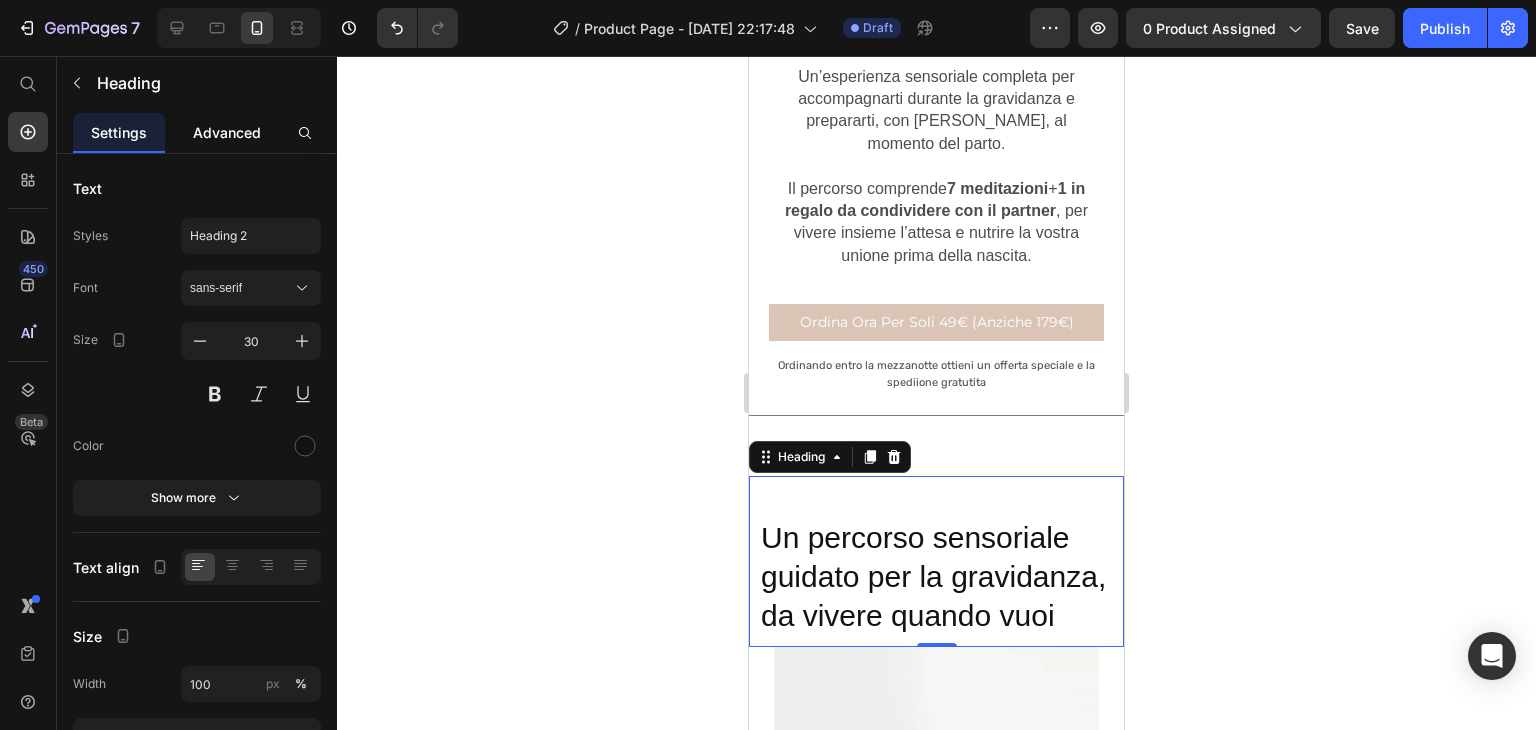 click on "Advanced" at bounding box center (227, 132) 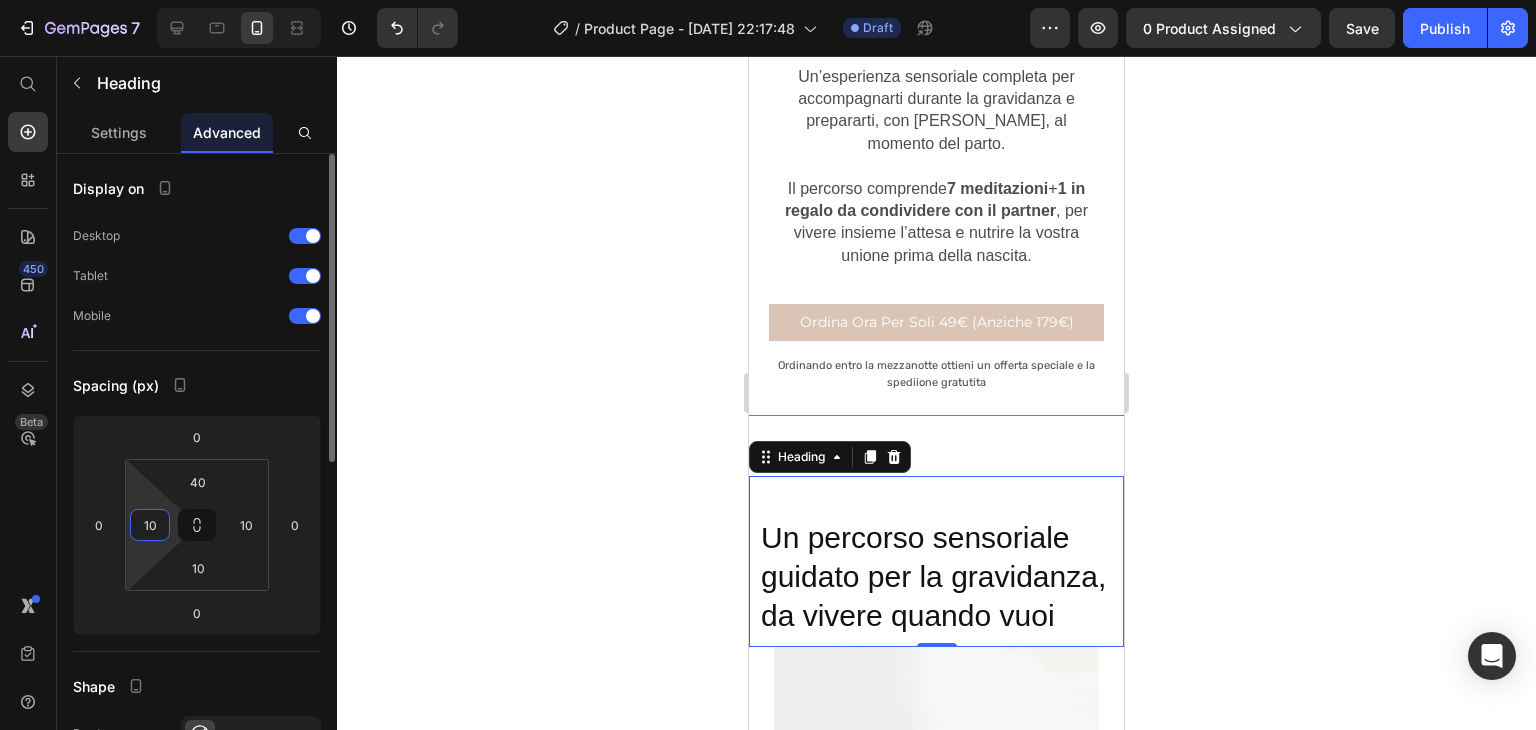 click on "10" at bounding box center (150, 525) 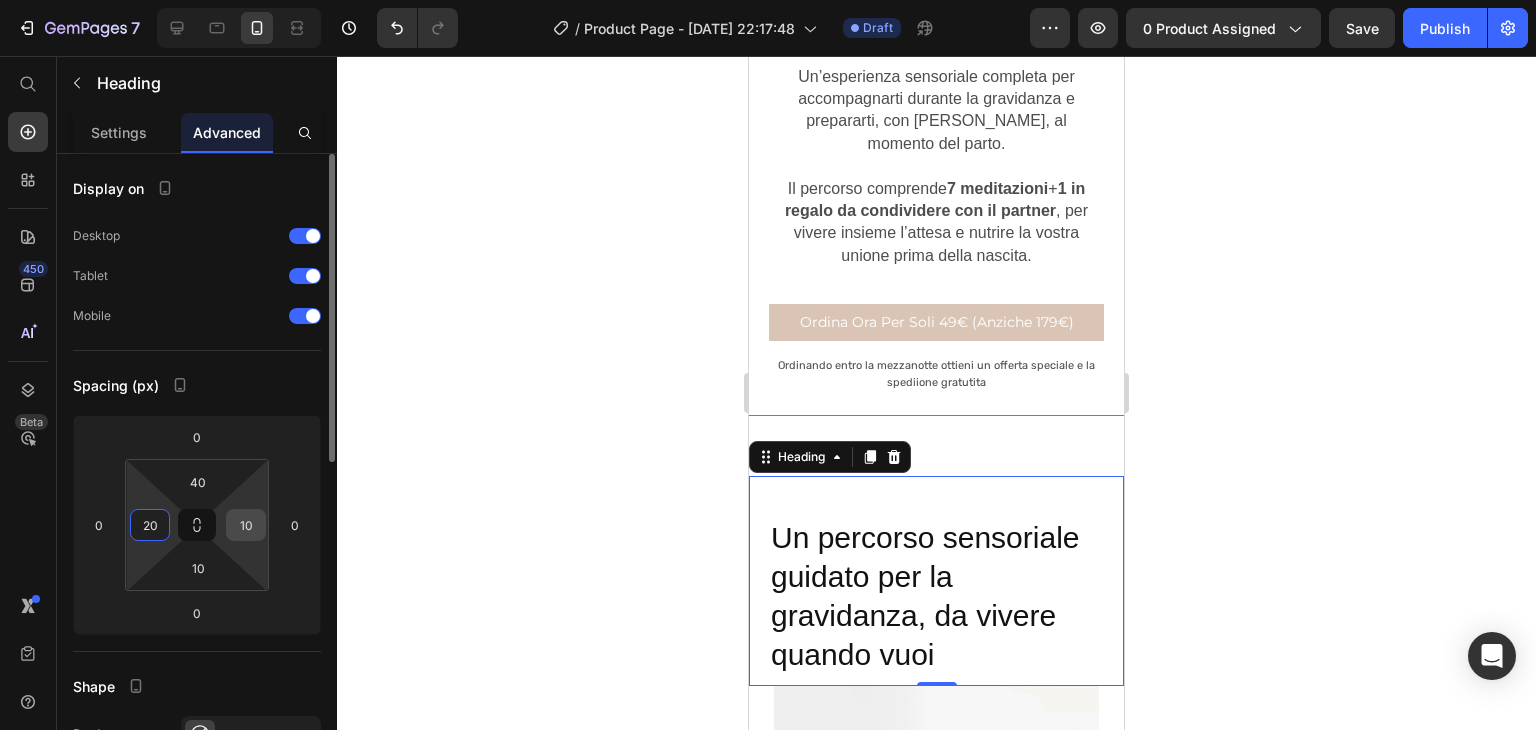type on "20" 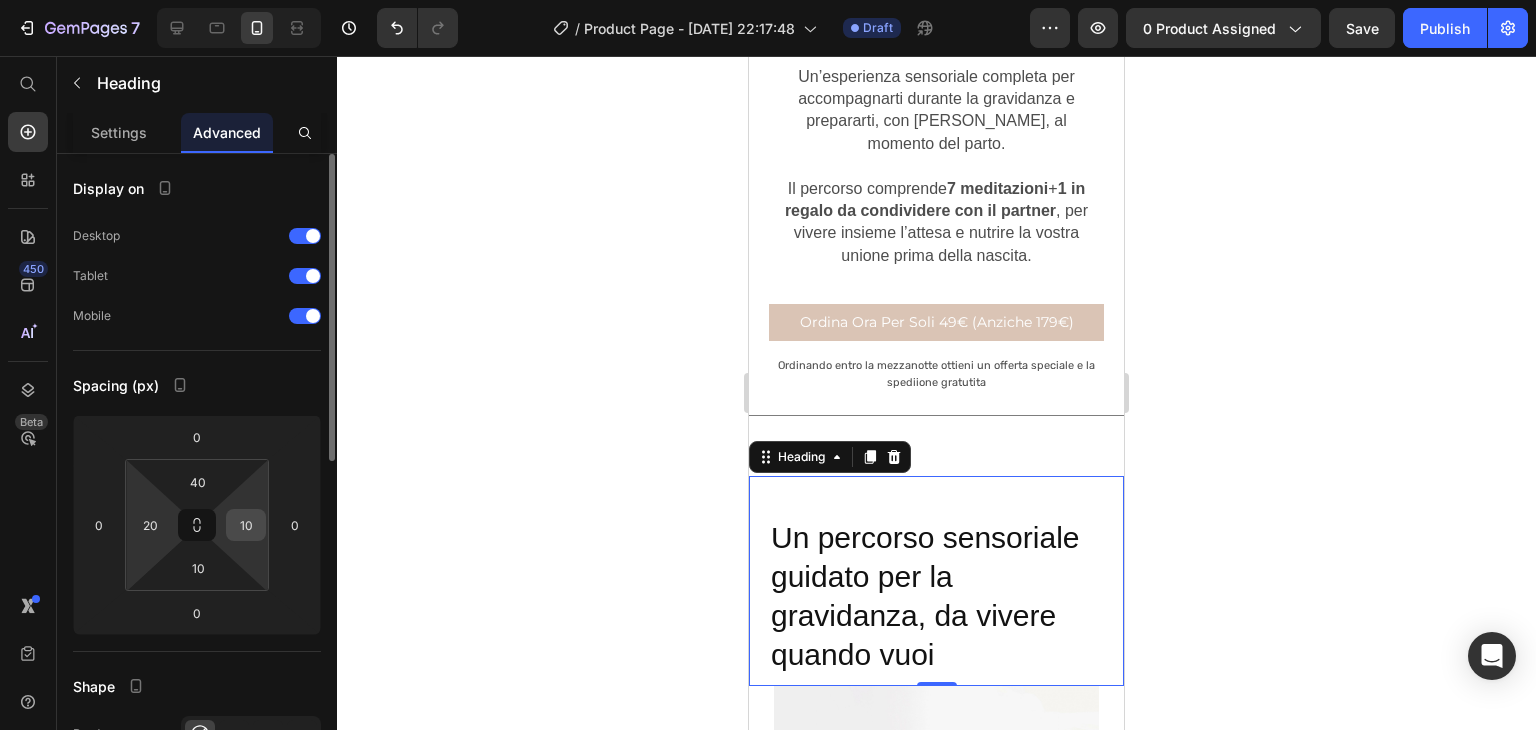 click on "10" at bounding box center [246, 525] 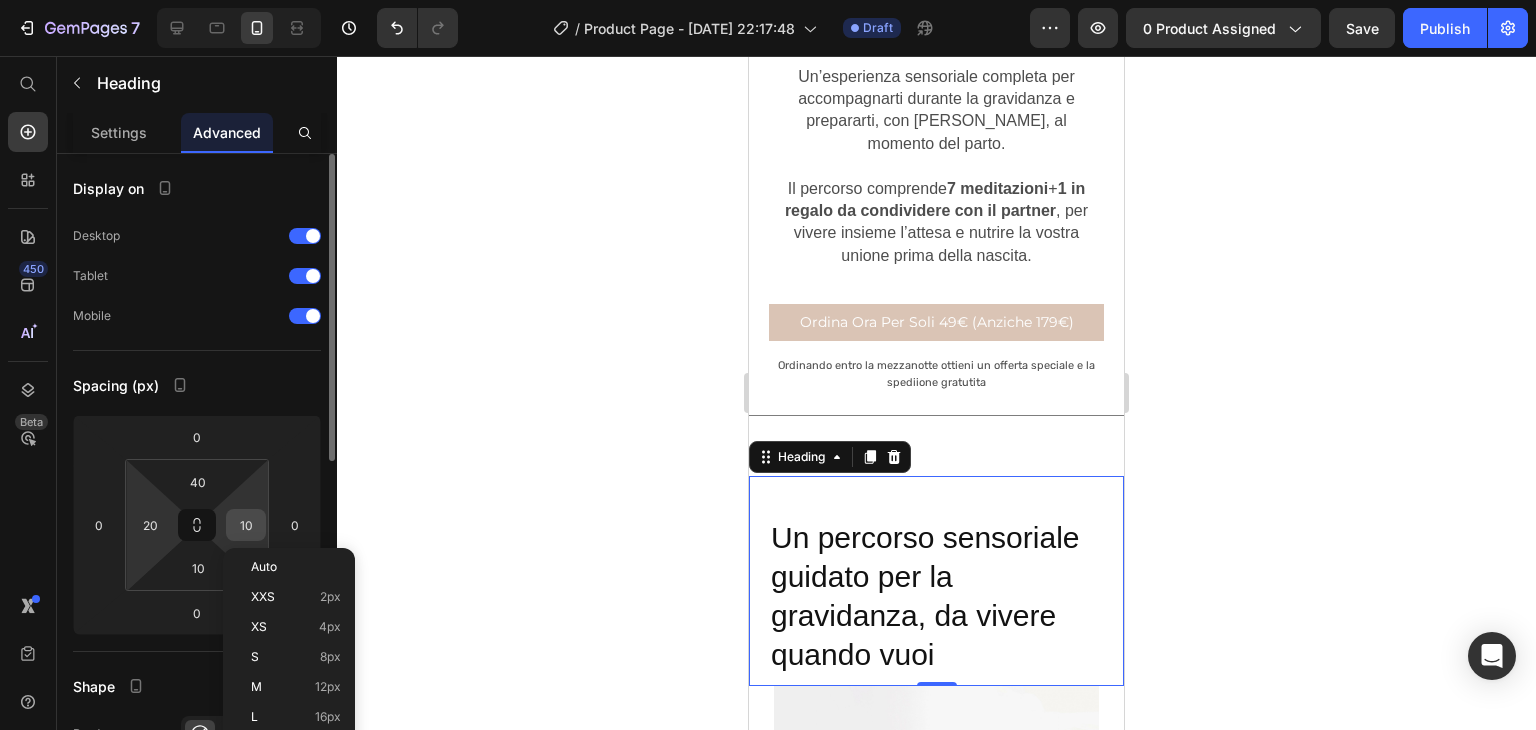 click on "10" at bounding box center [246, 525] 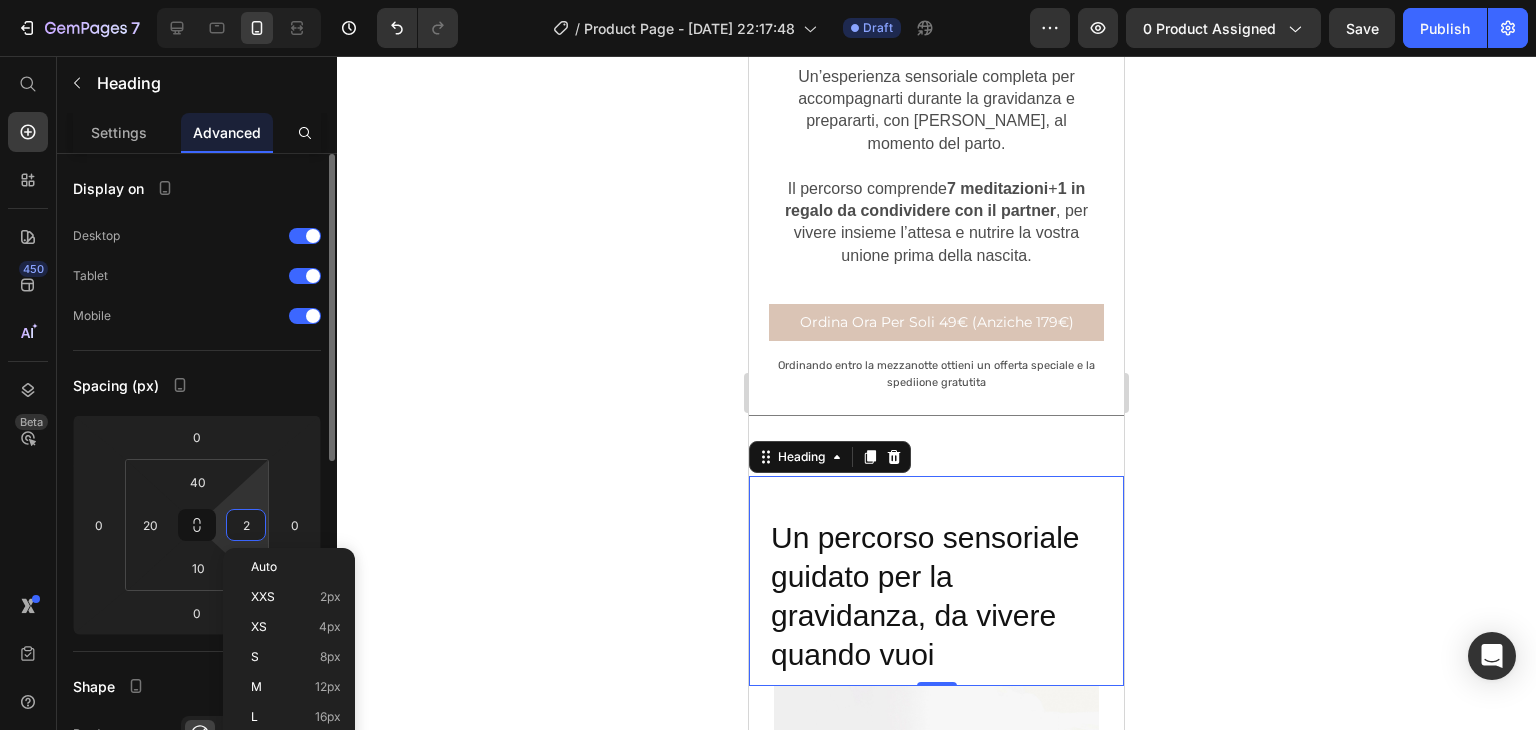 type on "20" 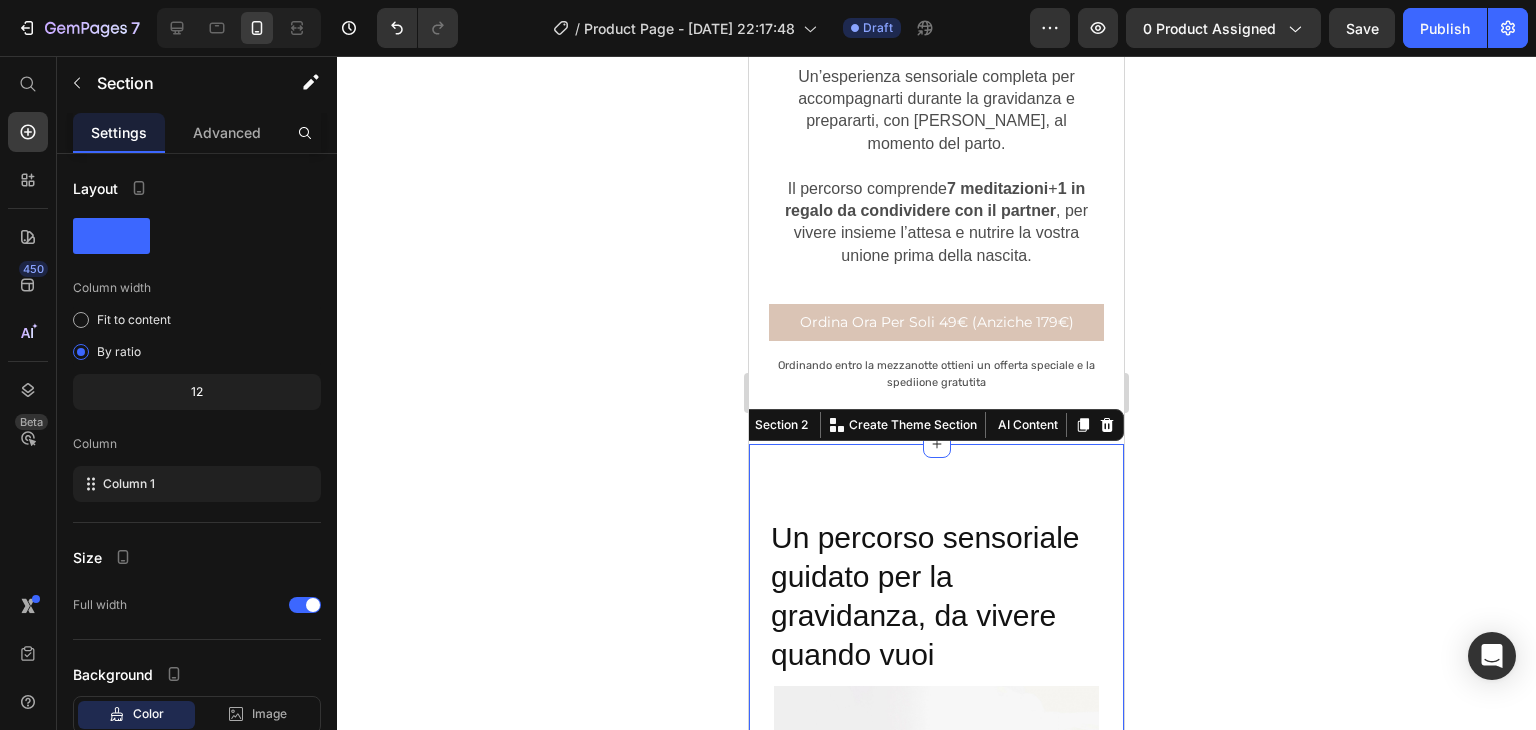 click on "Un percorso sensoriale guidato per la gravidanza, da vivere quando vuoi Heading Image Row La gravidanza è un tempo sacro. Un viaggio profondo fatto di emozioni contrastanti, trasformazioni sottili e intuizioni potenti. Per accompagnarti con dolcezza lungo questo cammino, nasce  Senso Materno : un cofanetto esperienziale con  8 meditazioni guidate  pensate per nutrire la tua serenità, la tua presenza e il legame con il bambino. Ogni traccia è accompagnata da gesti rituali, aromi, oggetti simbolici e parole che ti guidano con voce calda e accogliente. Attraverso visualizzazioni, respirazione consapevole e piccoli momenti multisensoriali,  ritrovi te stessa, nel corpo e nel cuore . Text Block                Title Line Section 2   You can create reusable sections Create Theme Section AI Content Write with GemAI What would you like to describe here? Tone and Voice Persuasive Product Getting products... Show more Generate" at bounding box center (936, 909) 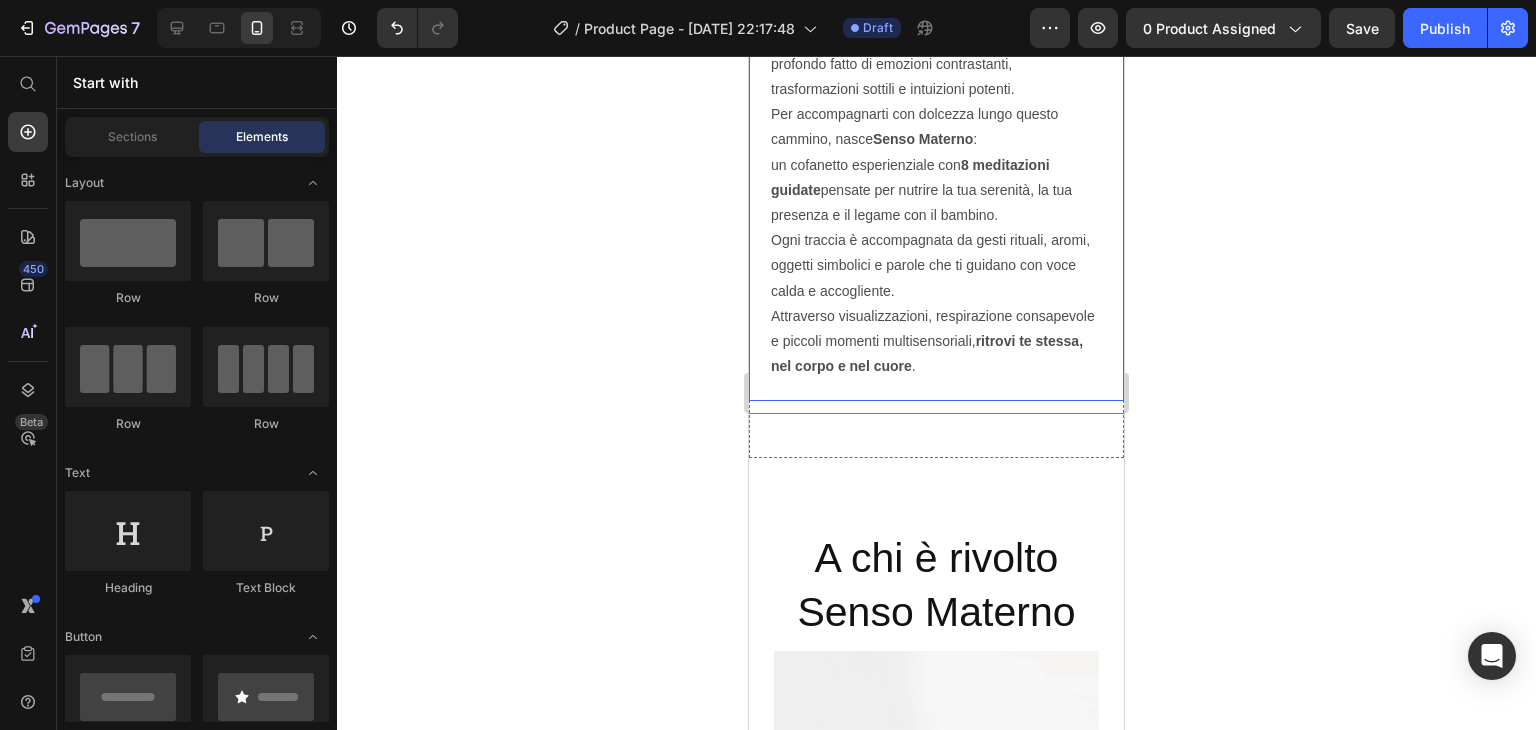 scroll, scrollTop: 1489, scrollLeft: 0, axis: vertical 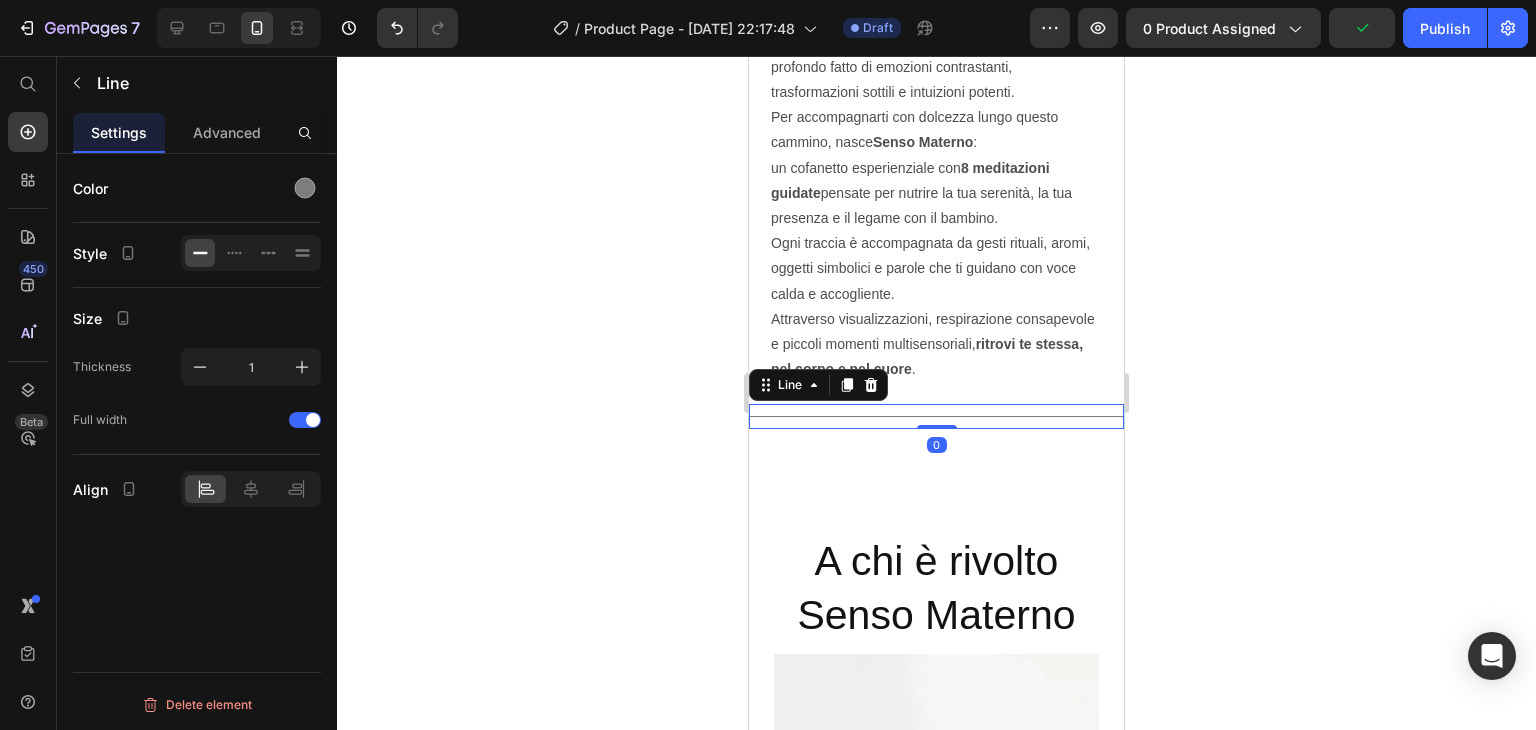 click on "Title Line   0" at bounding box center [936, 416] 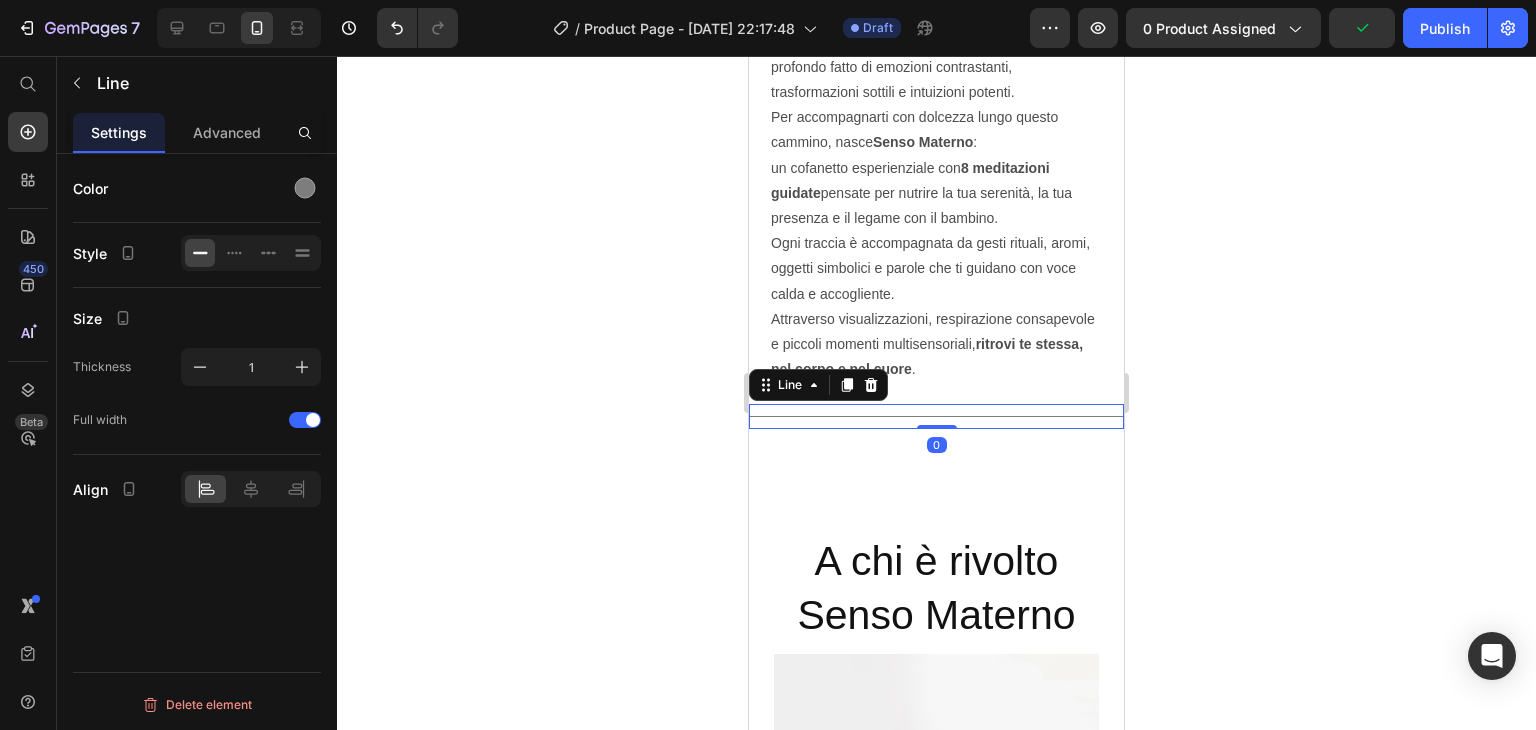 click on "0" at bounding box center [937, 445] 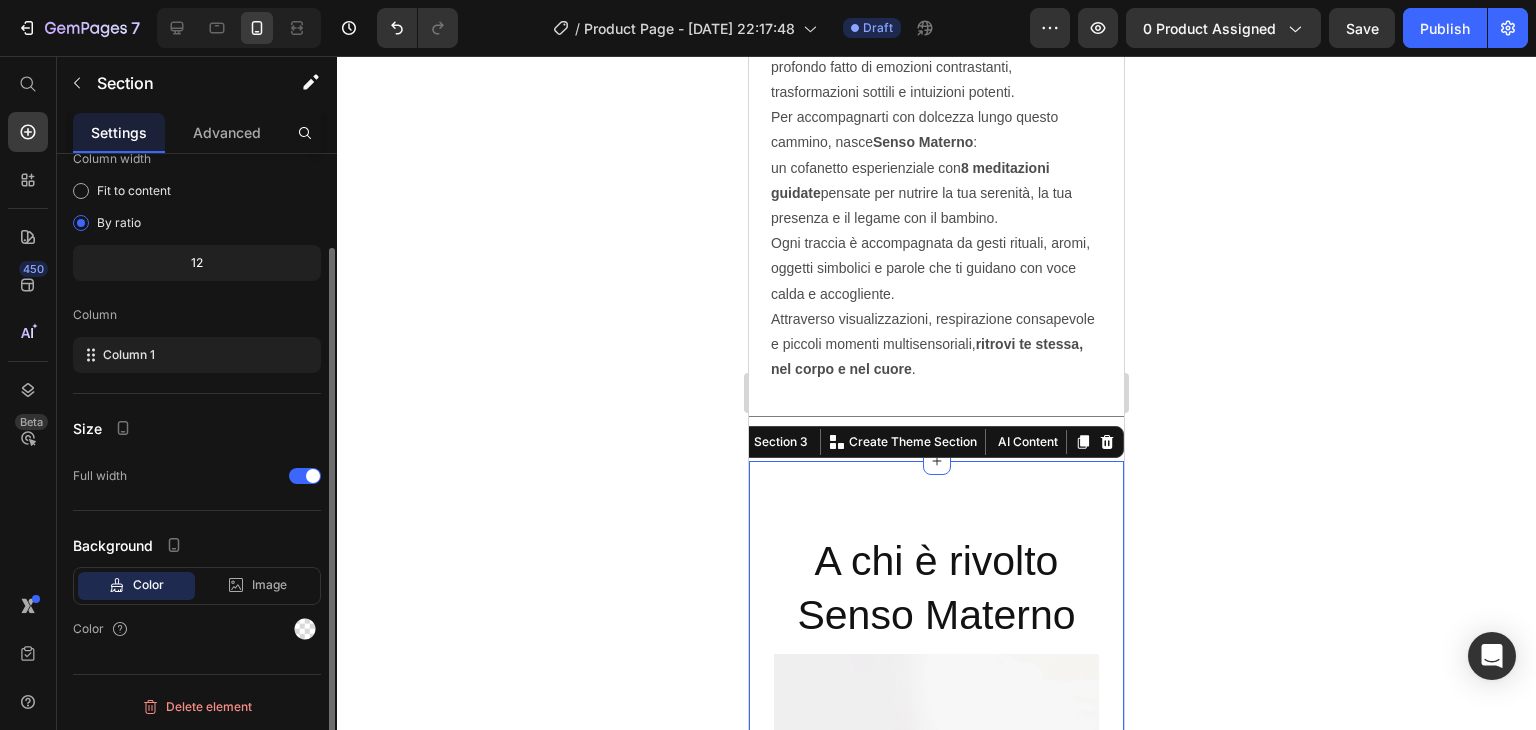scroll, scrollTop: 0, scrollLeft: 0, axis: both 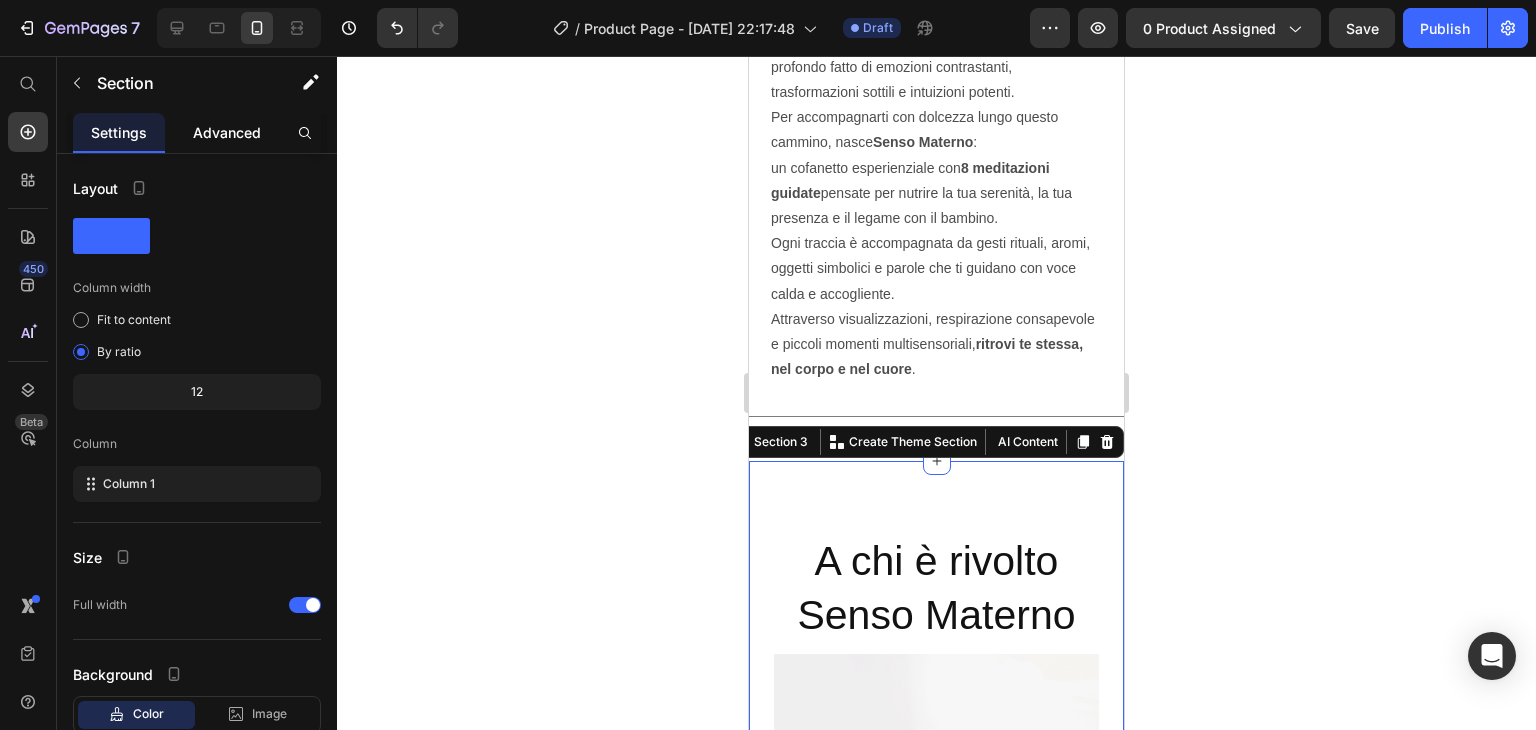click on "Advanced" 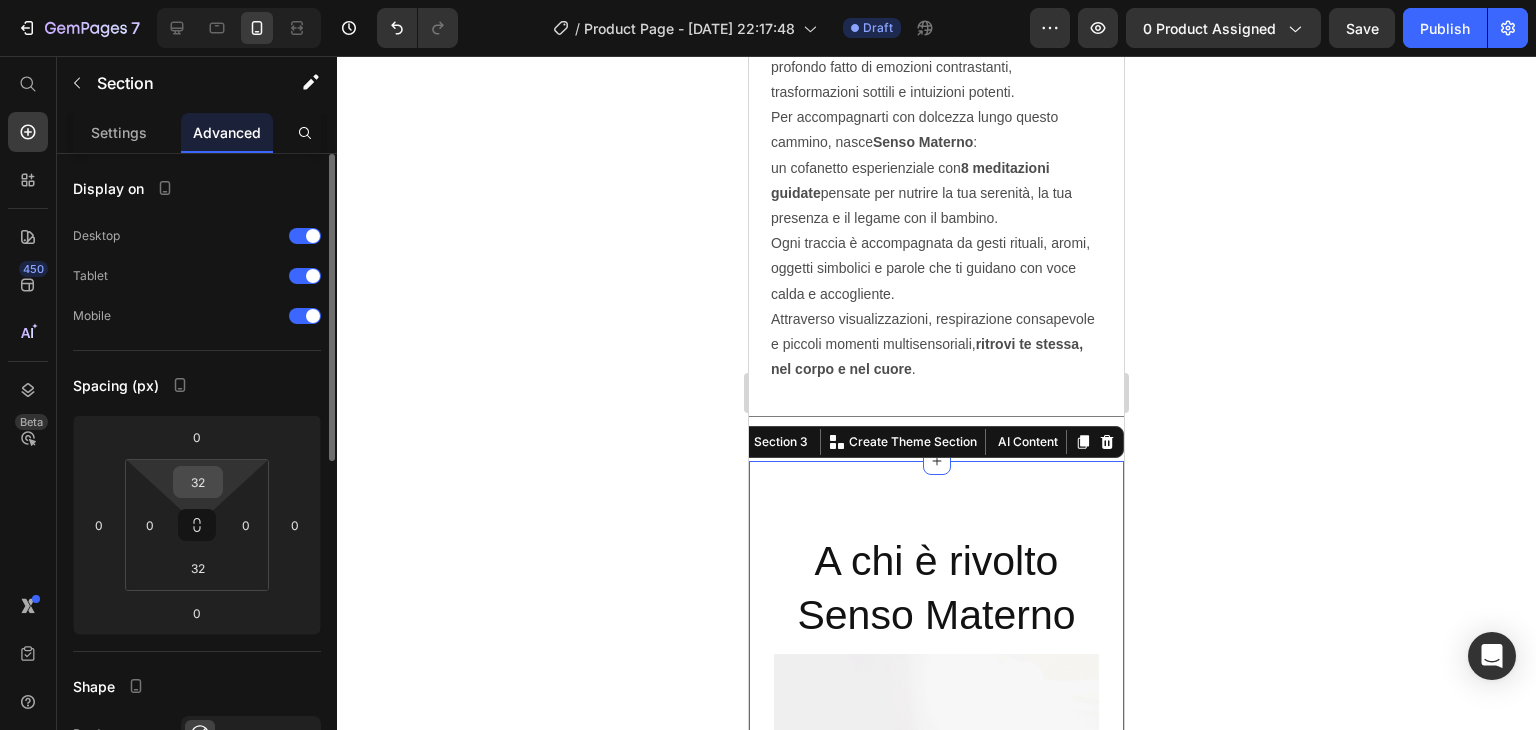 click on "32" at bounding box center (198, 482) 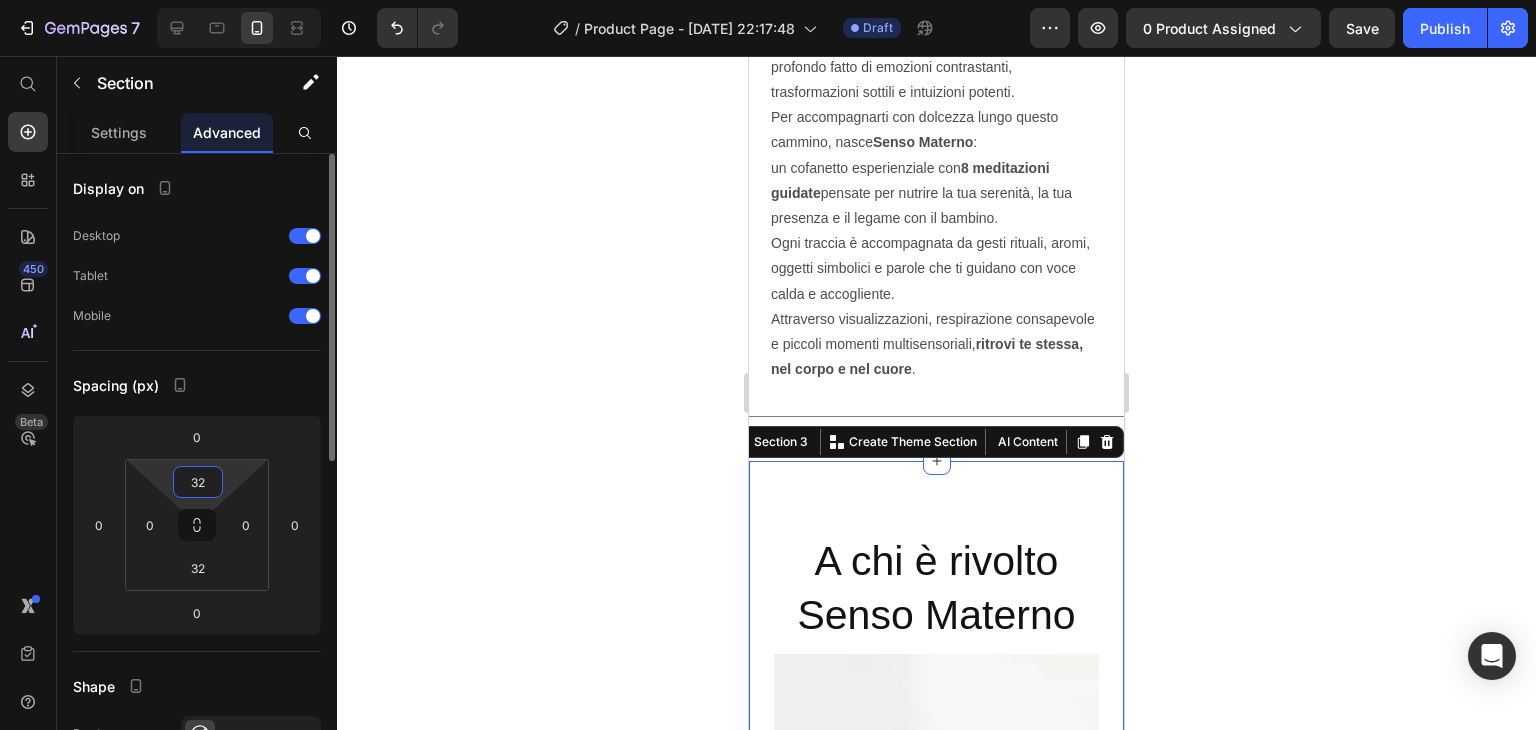 click on "32" at bounding box center [198, 482] 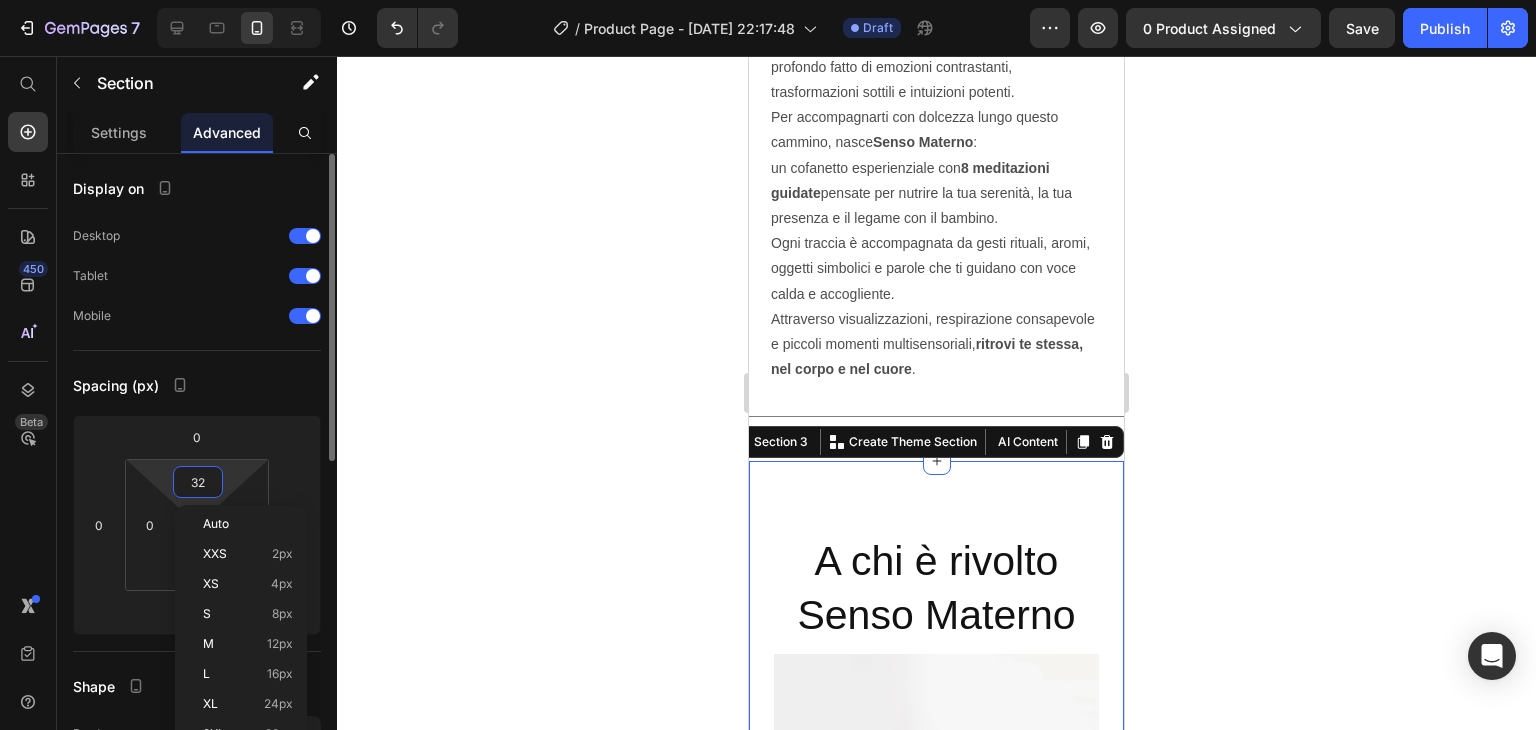 type 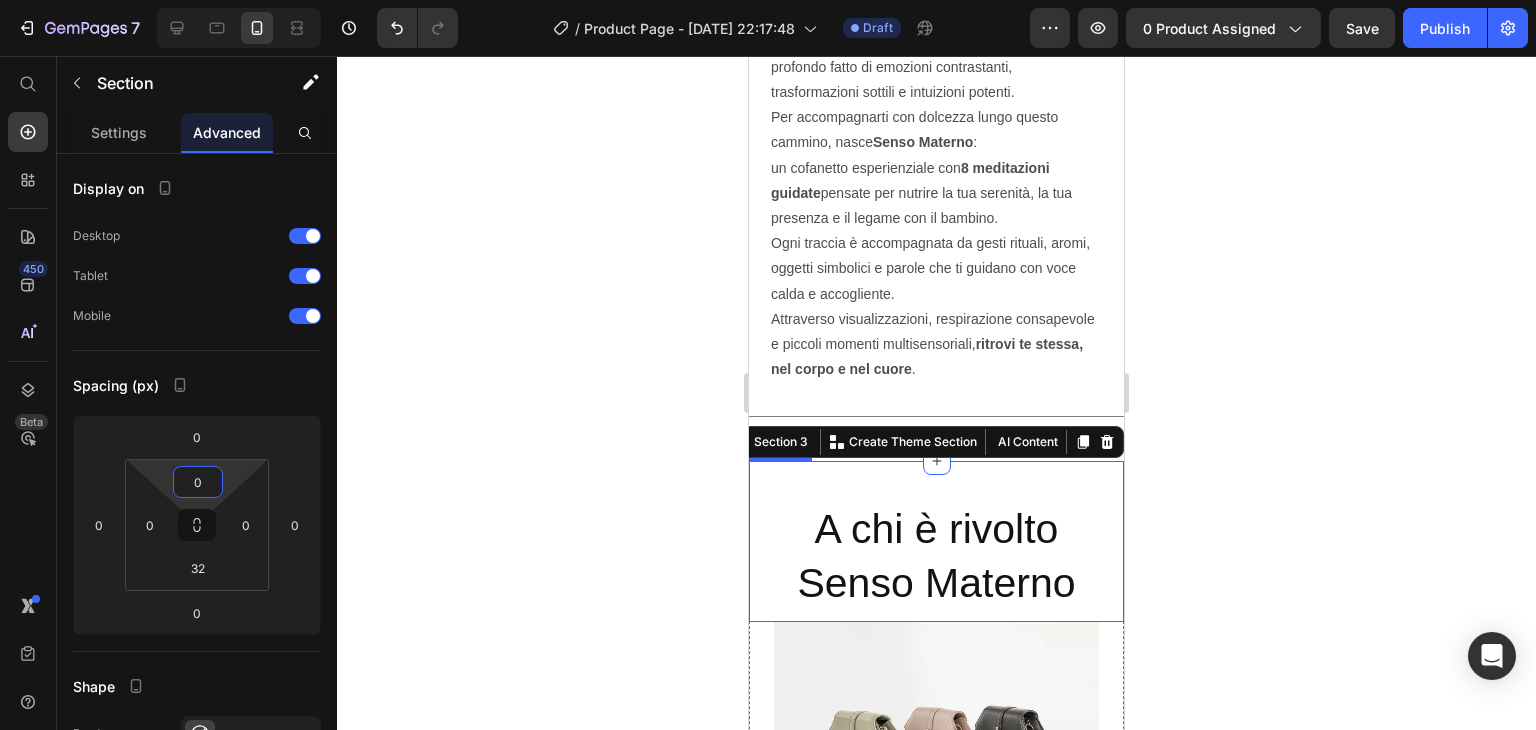 click on "A chi è rivolto Senso Materno Heading" at bounding box center (936, 541) 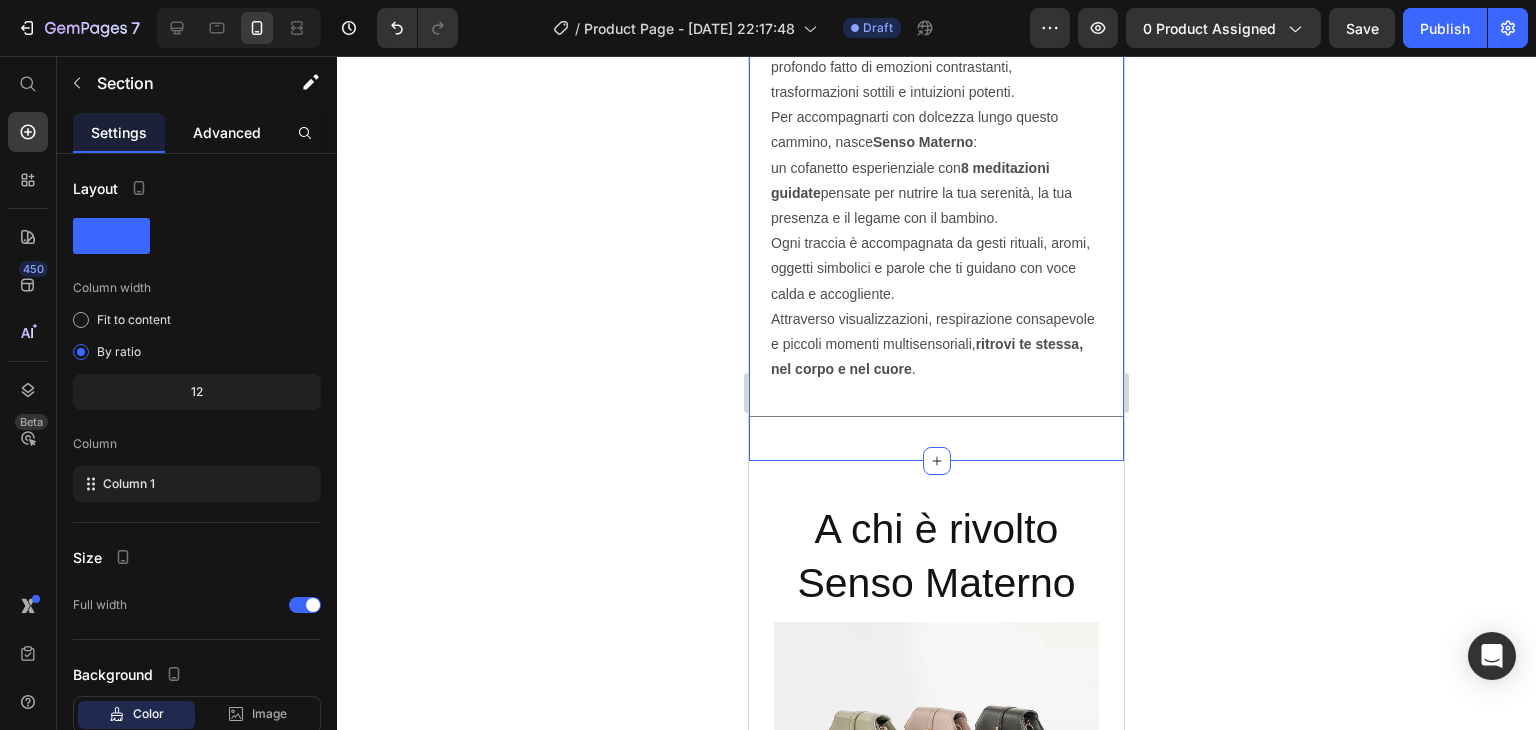 click on "Advanced" at bounding box center [227, 132] 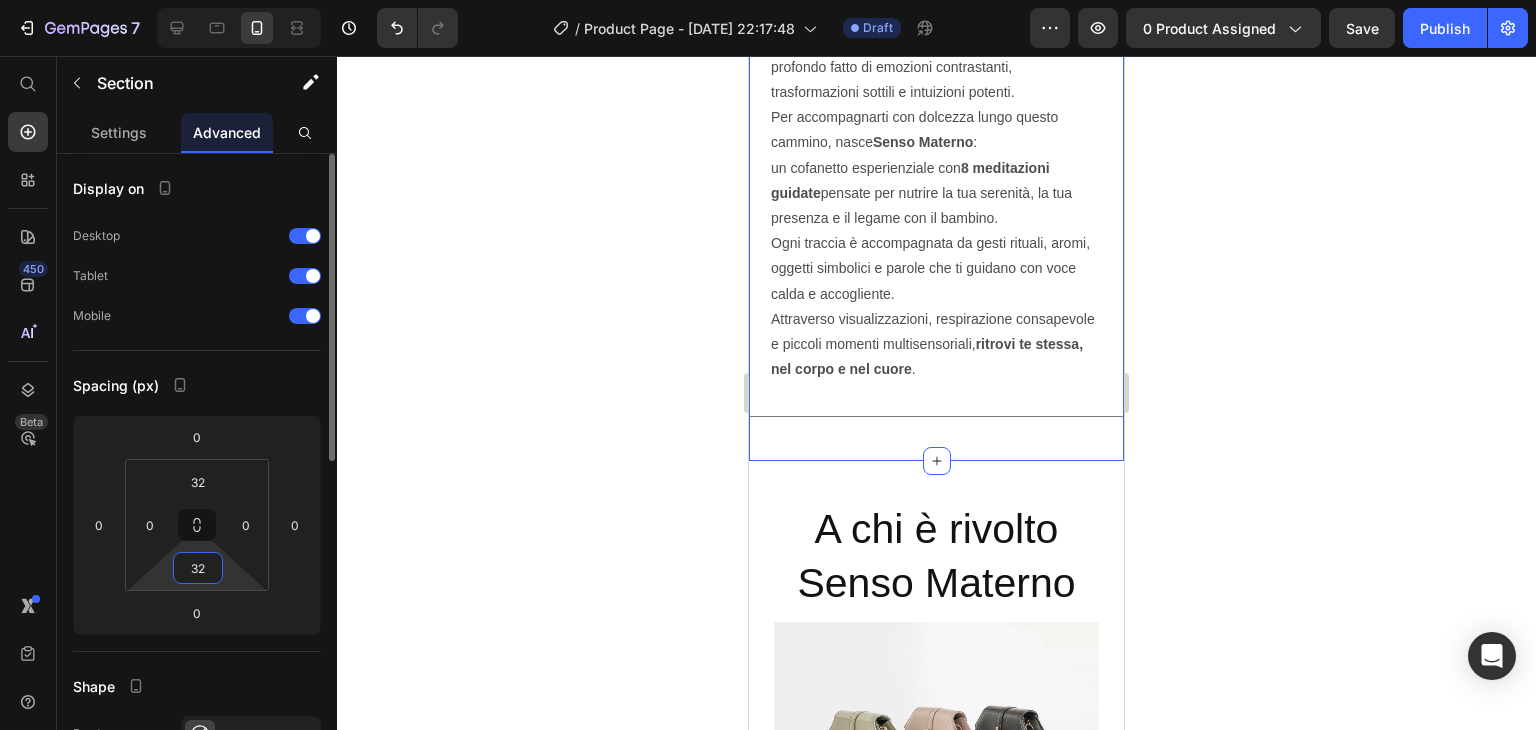 click on "32" at bounding box center [198, 568] 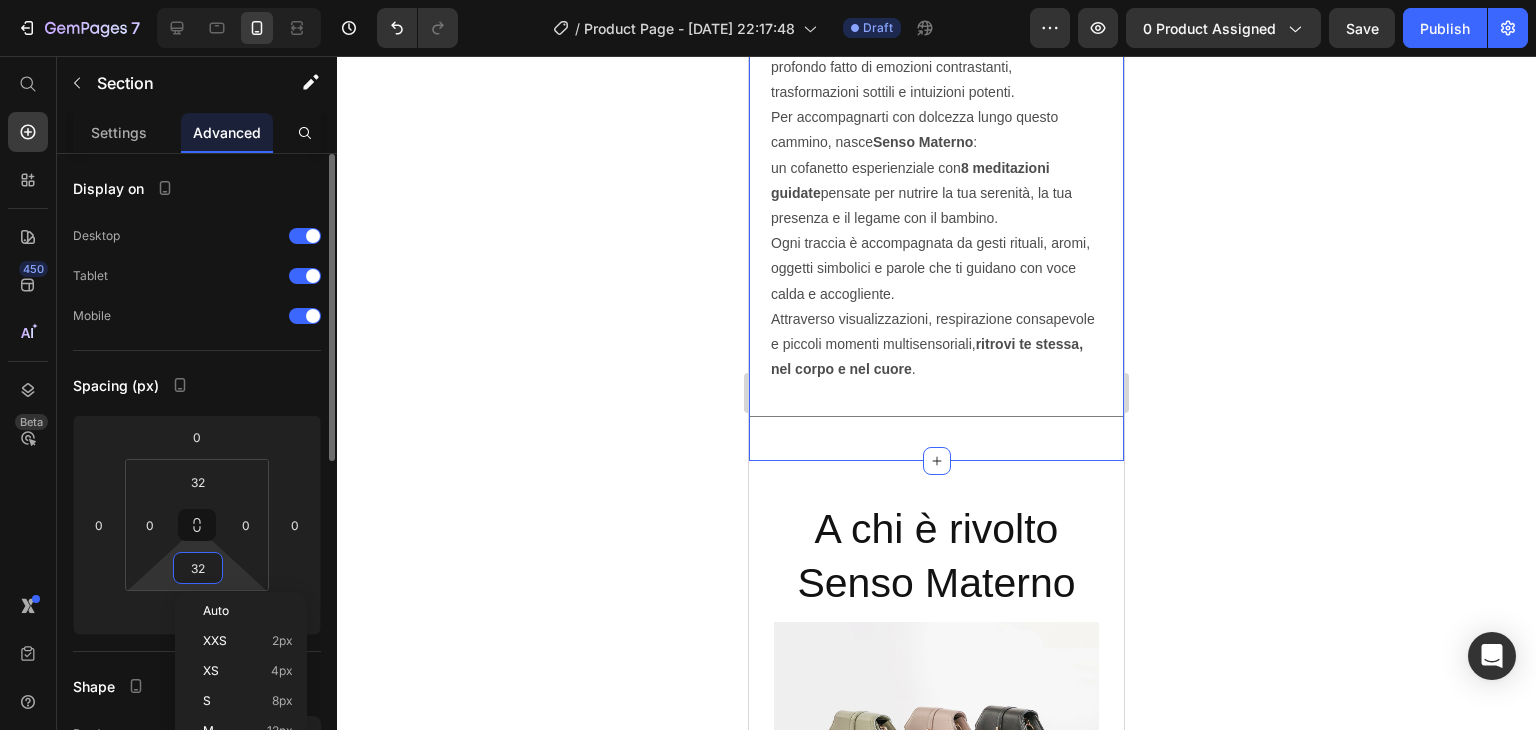 type 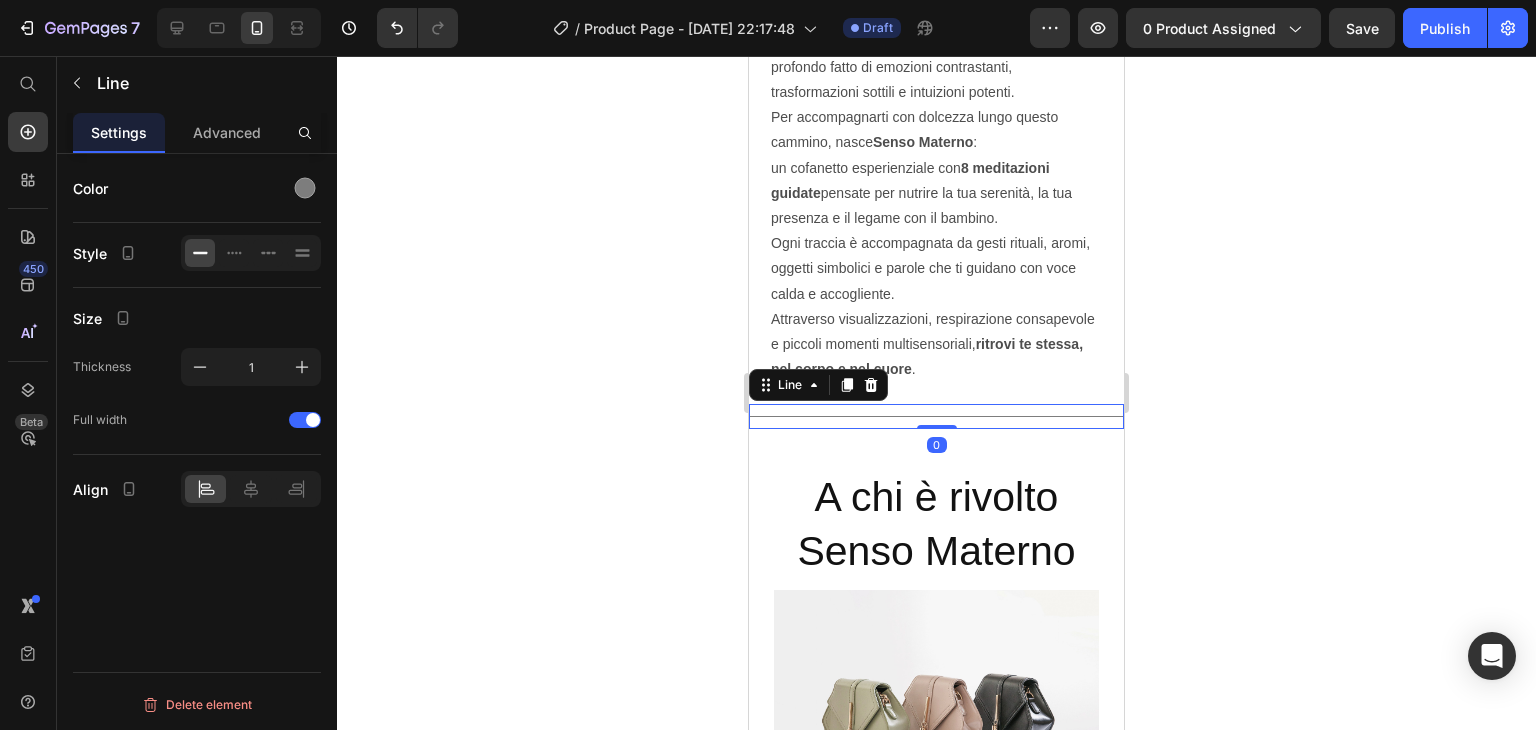 click on "Title Line   0" at bounding box center [936, 416] 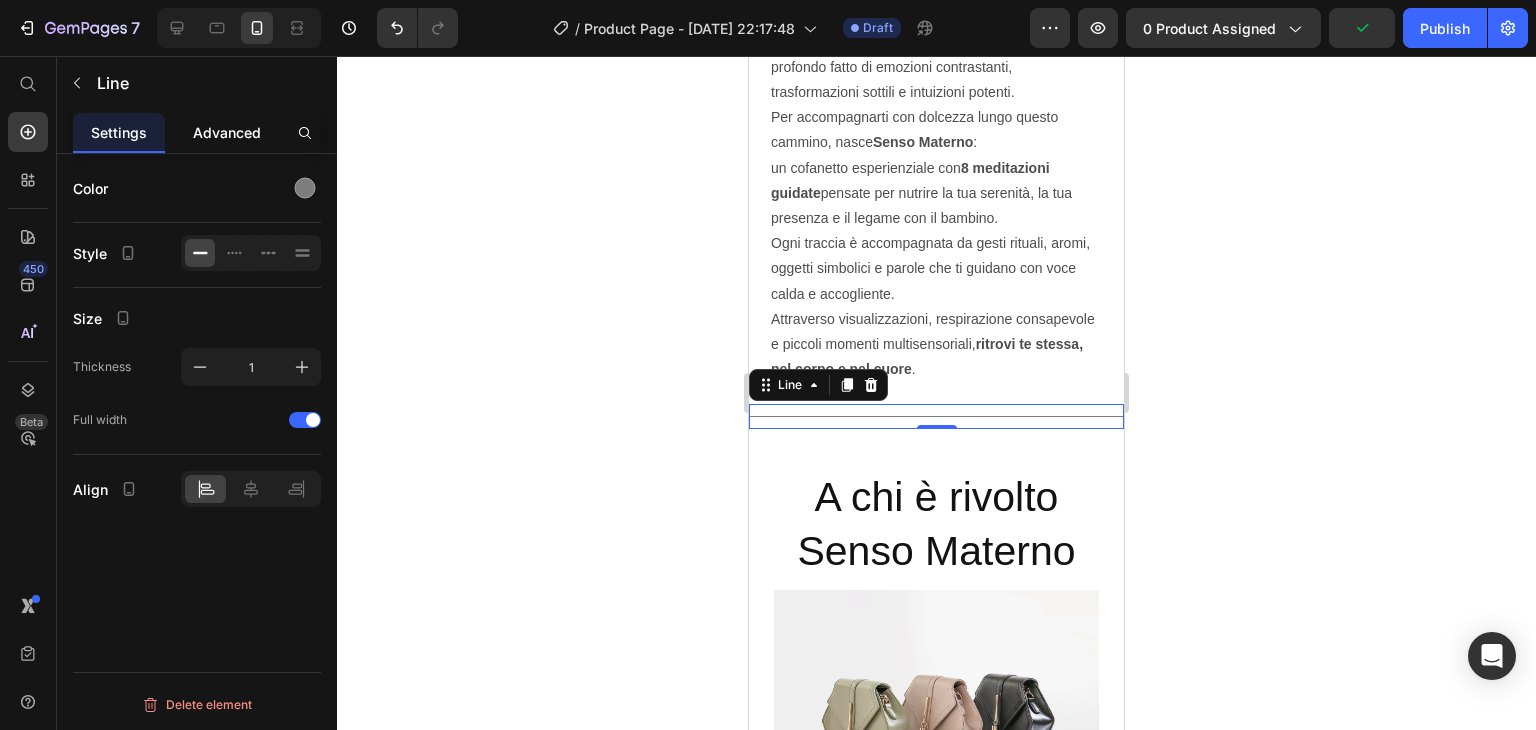 click on "Advanced" 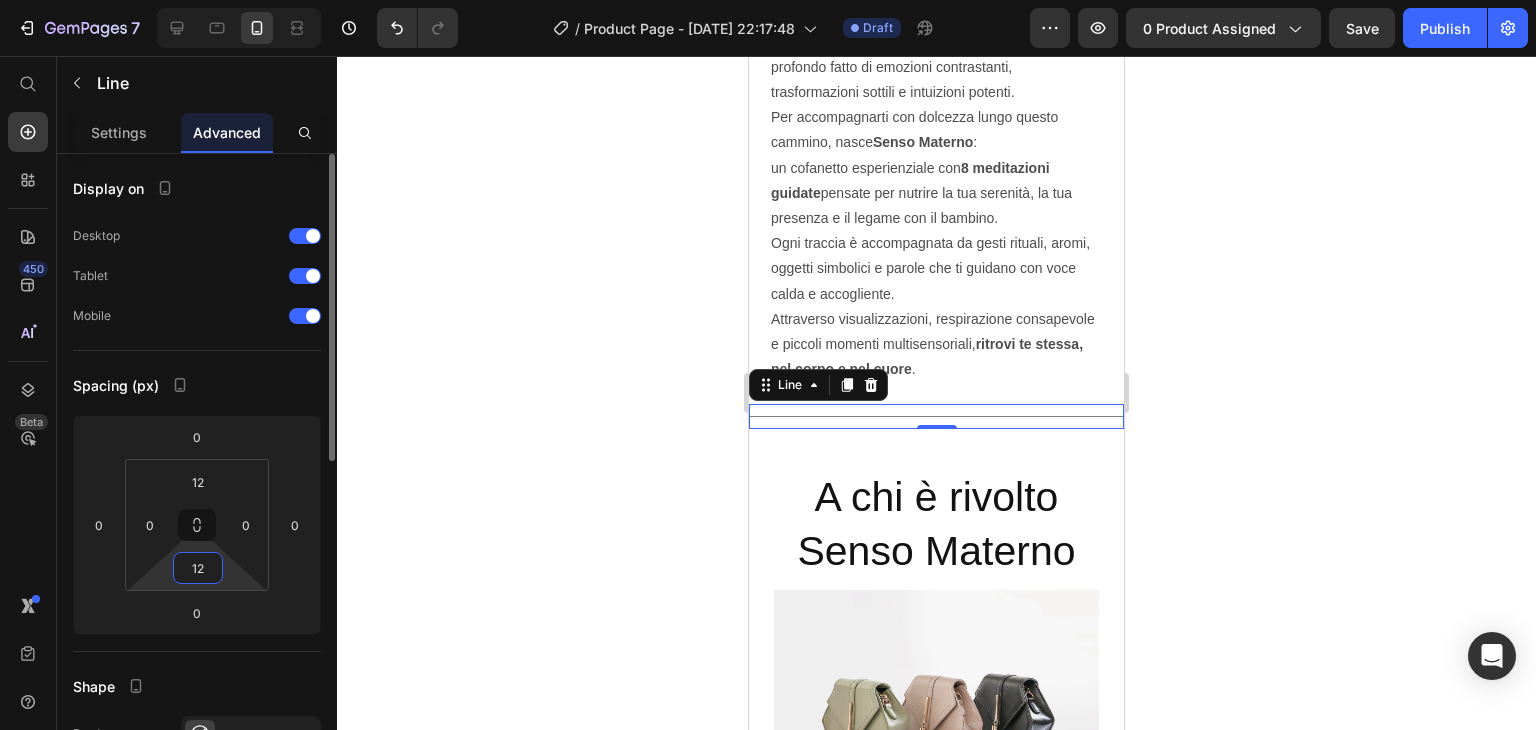 click on "12" at bounding box center [198, 568] 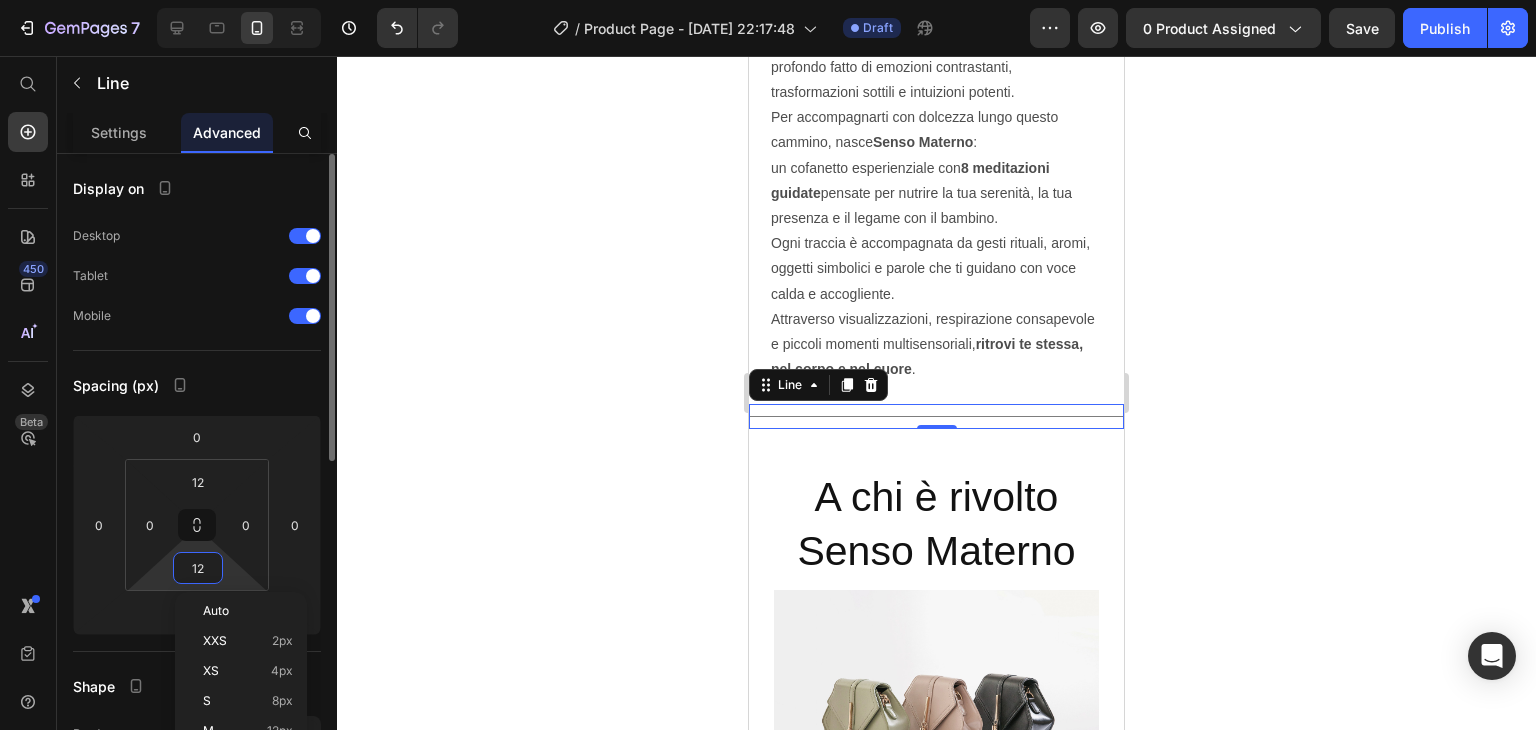 type 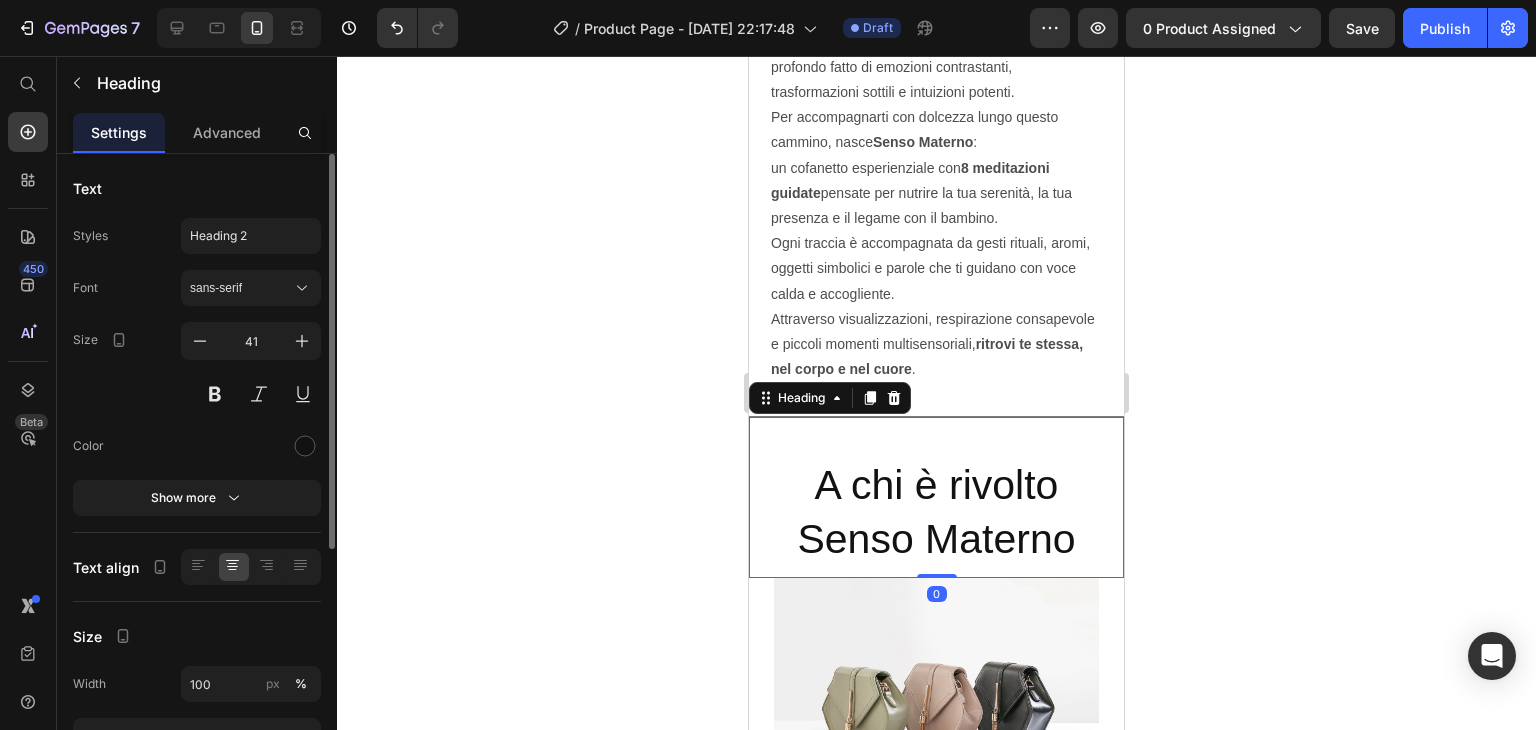 click on "A chi è rivolto Senso Materno Heading   0" at bounding box center [936, 497] 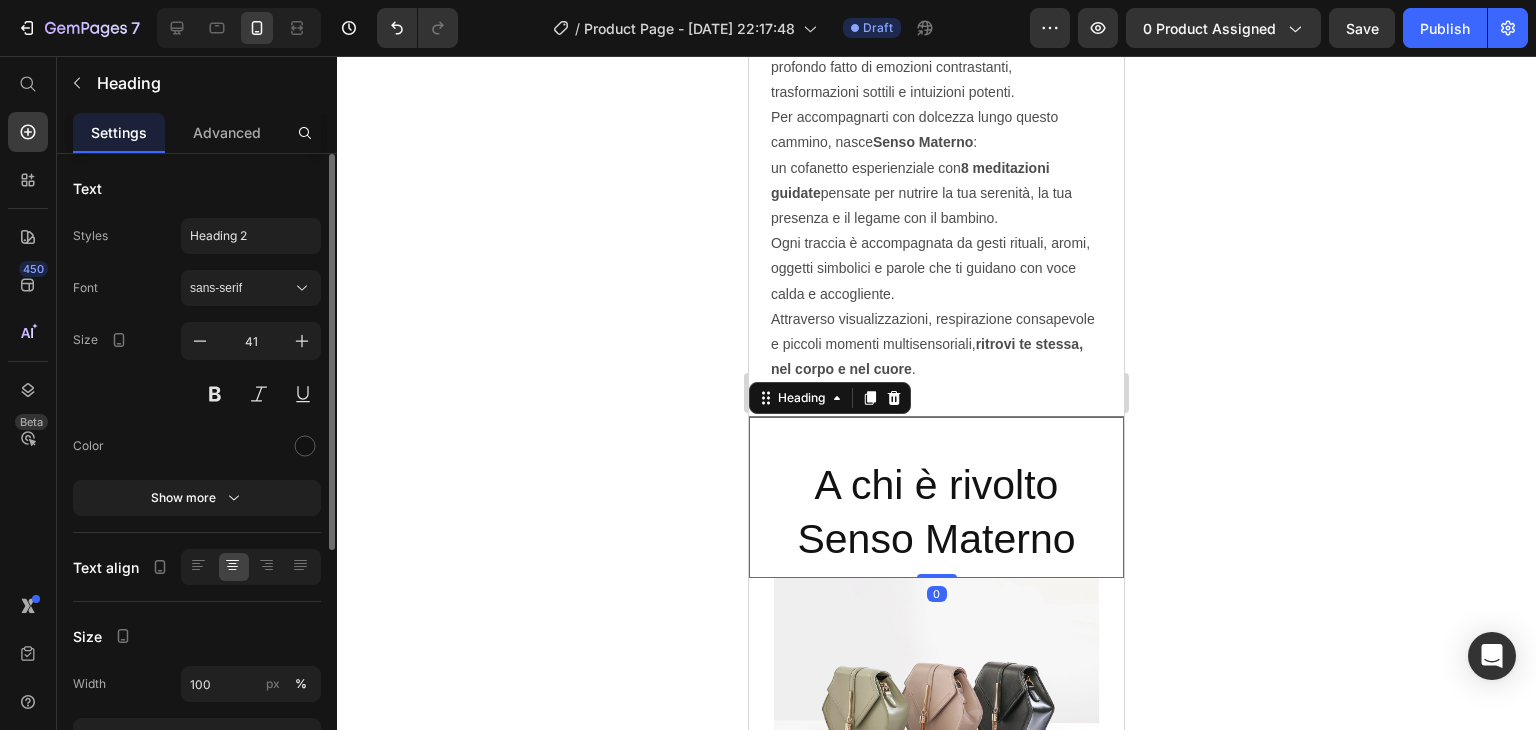 click on "A chi è rivolto Senso Materno Heading   0" at bounding box center [936, 497] 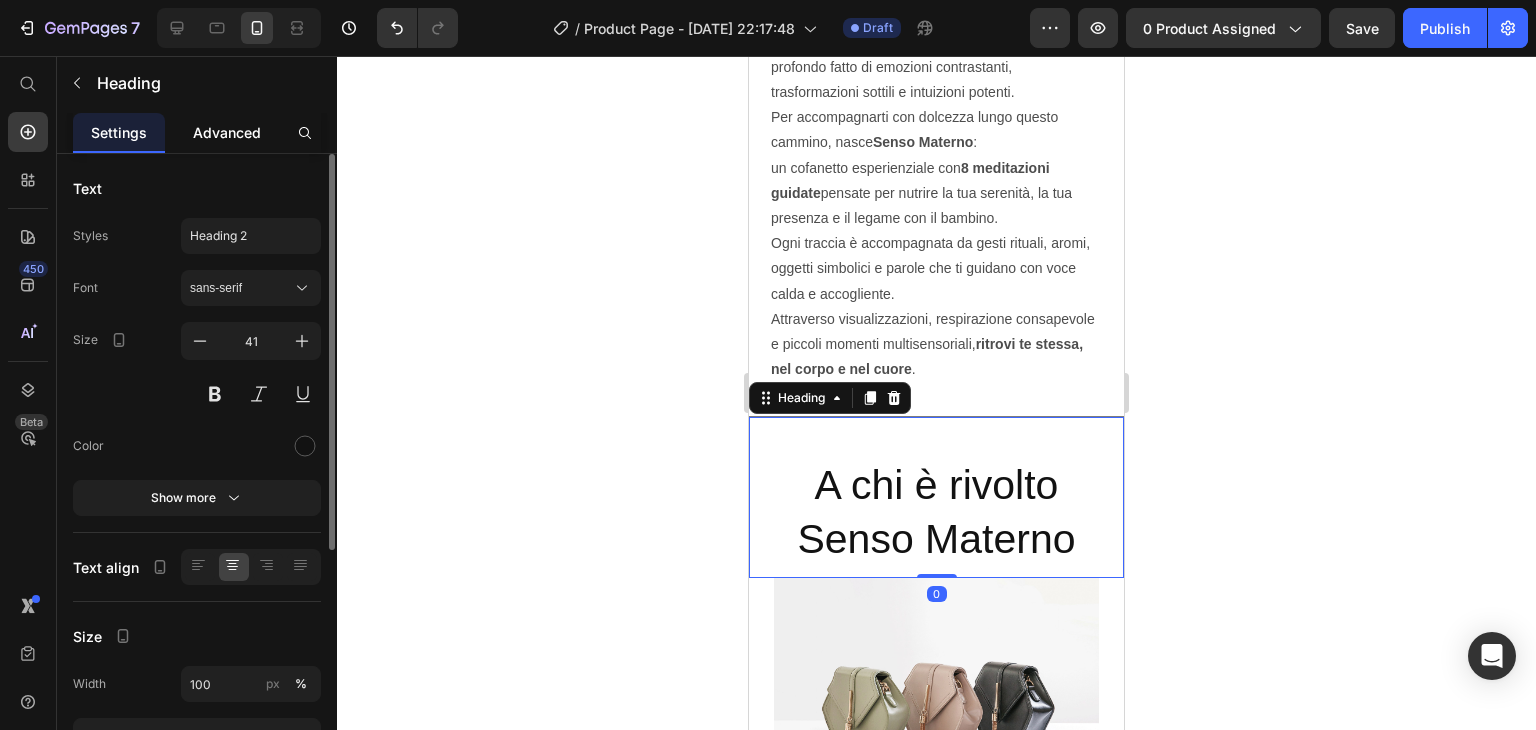 click on "Advanced" at bounding box center (227, 132) 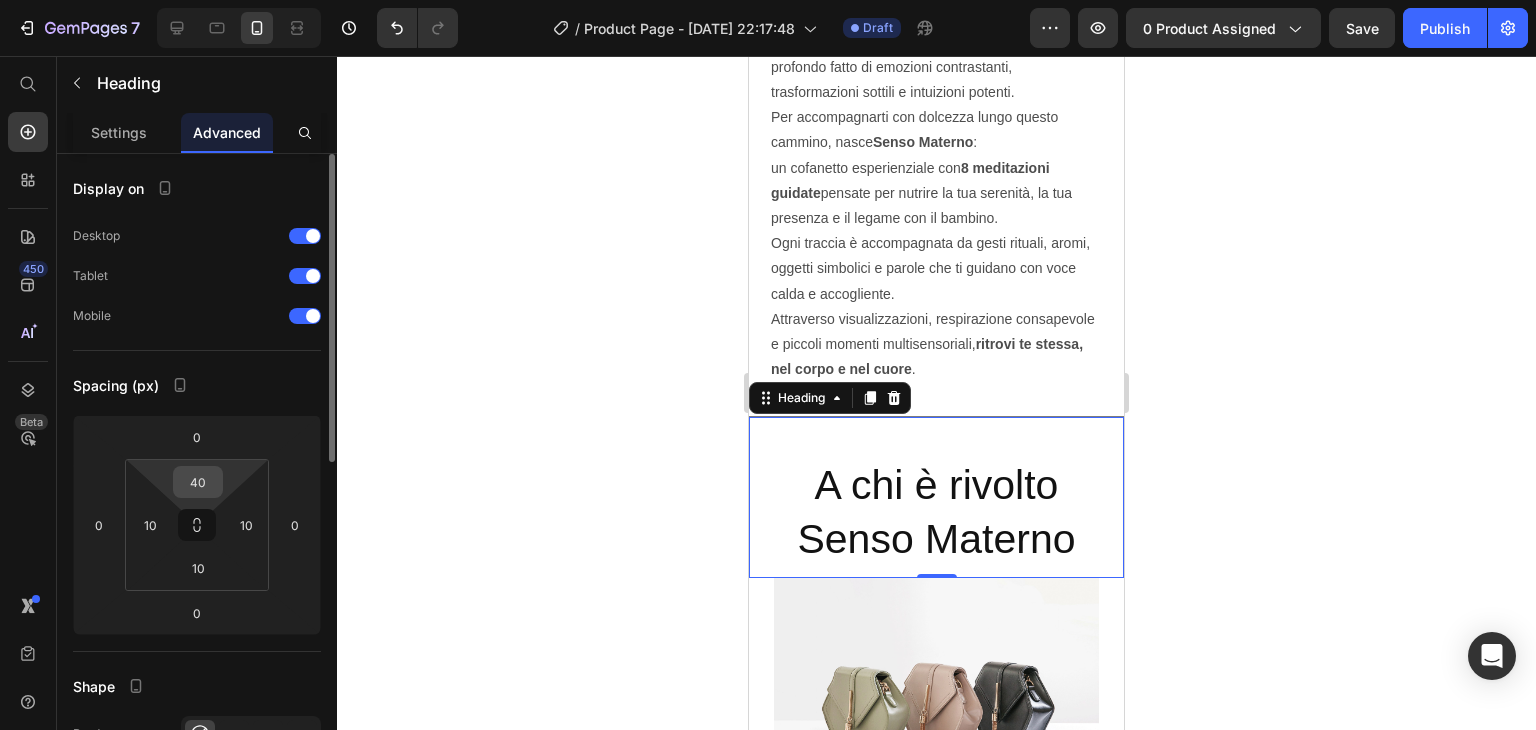 click on "40" at bounding box center (198, 482) 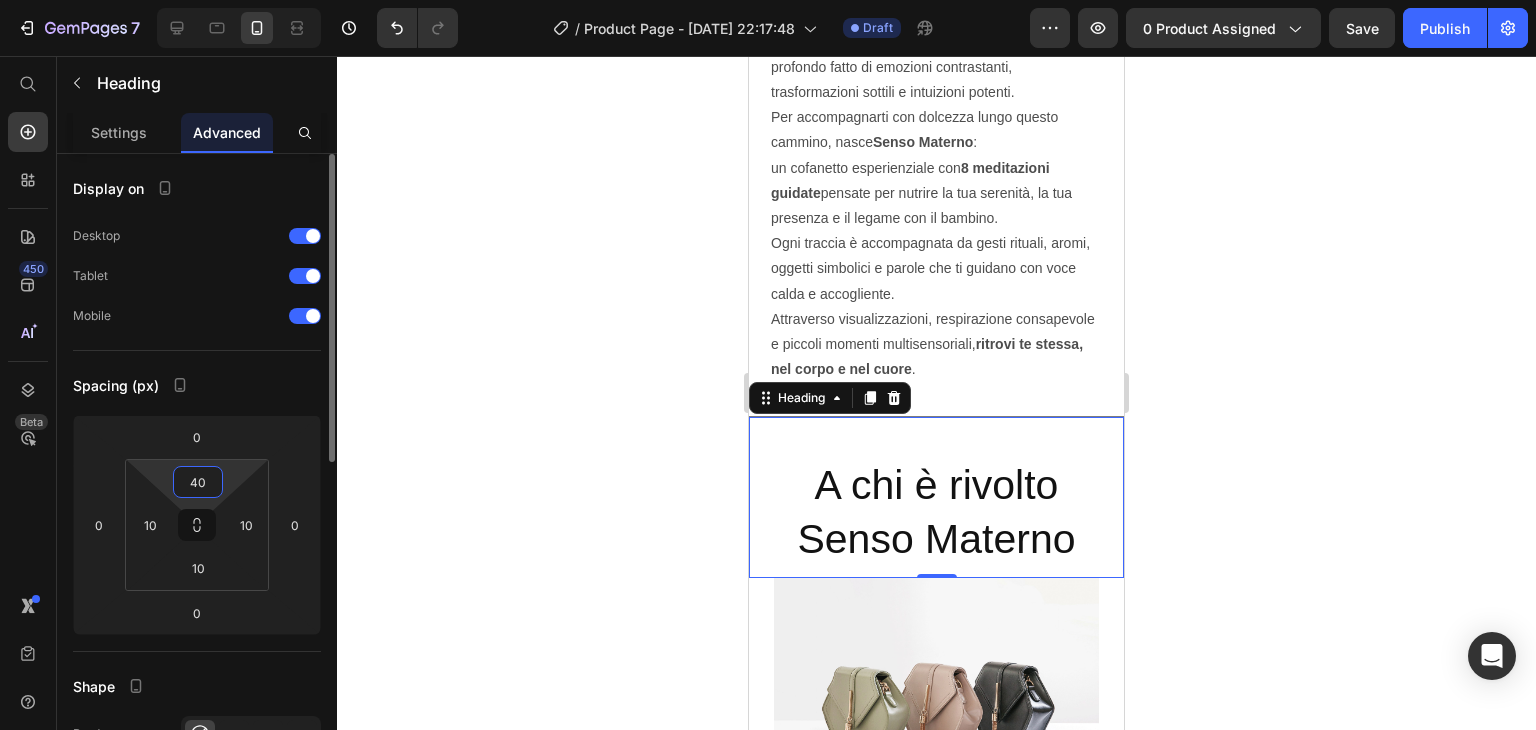 click on "40" at bounding box center (198, 482) 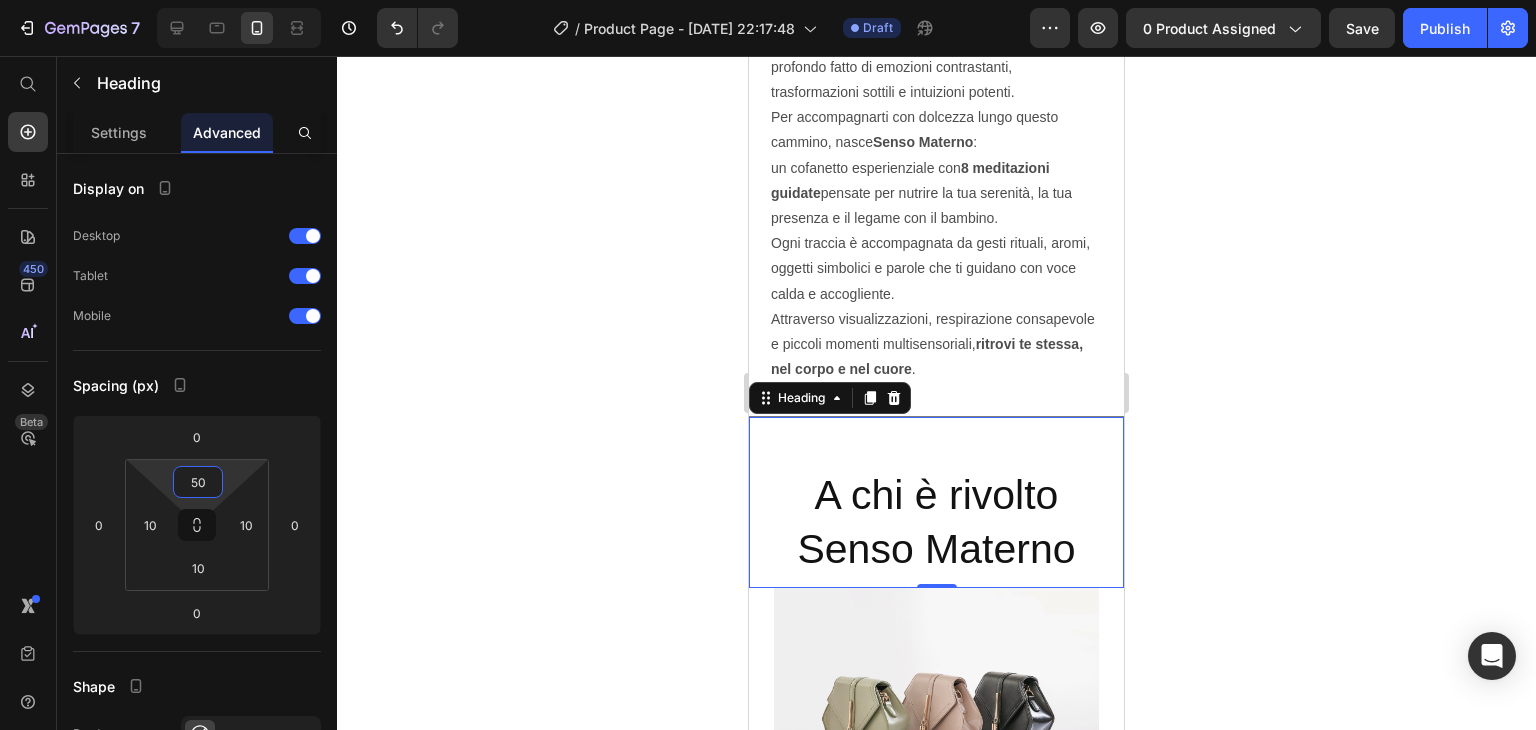type on "50" 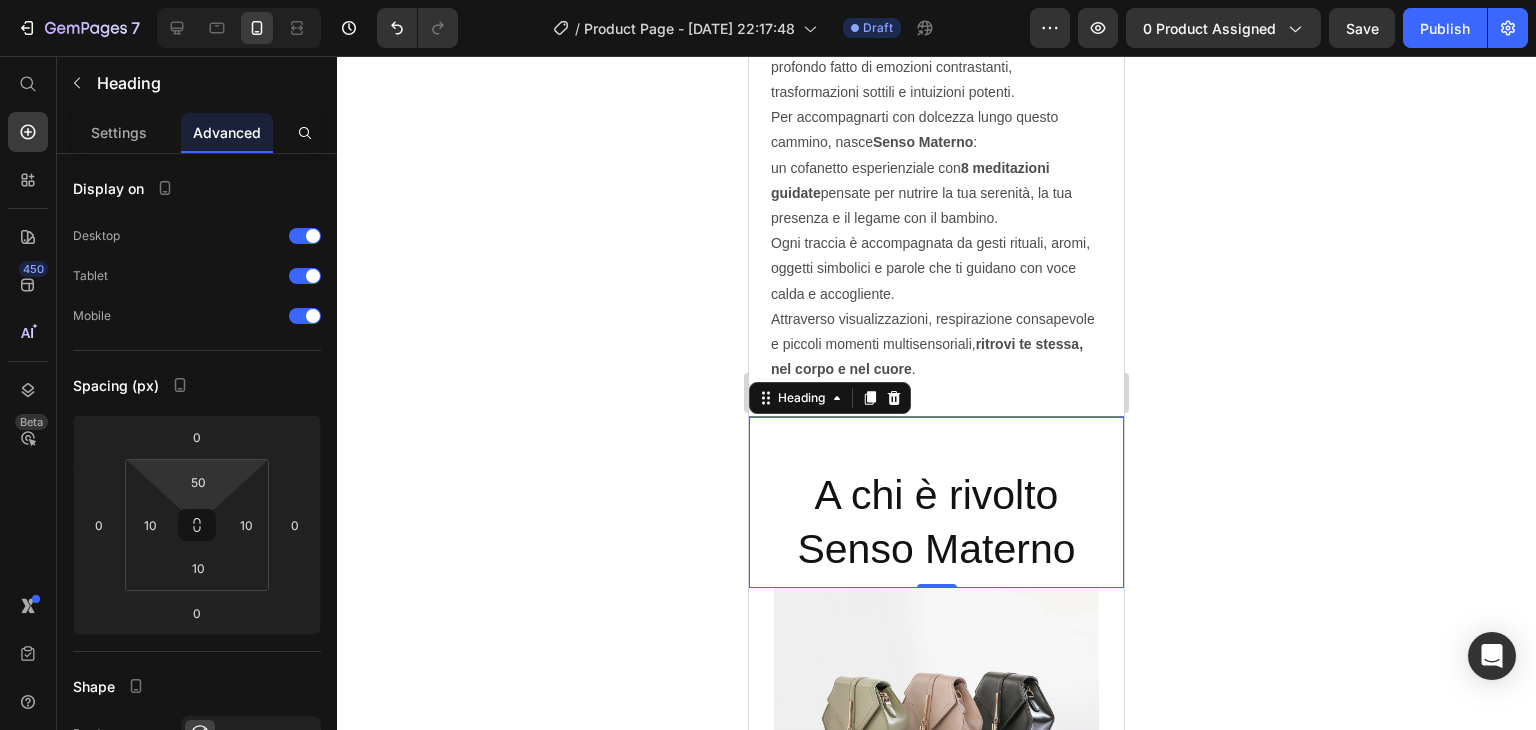click 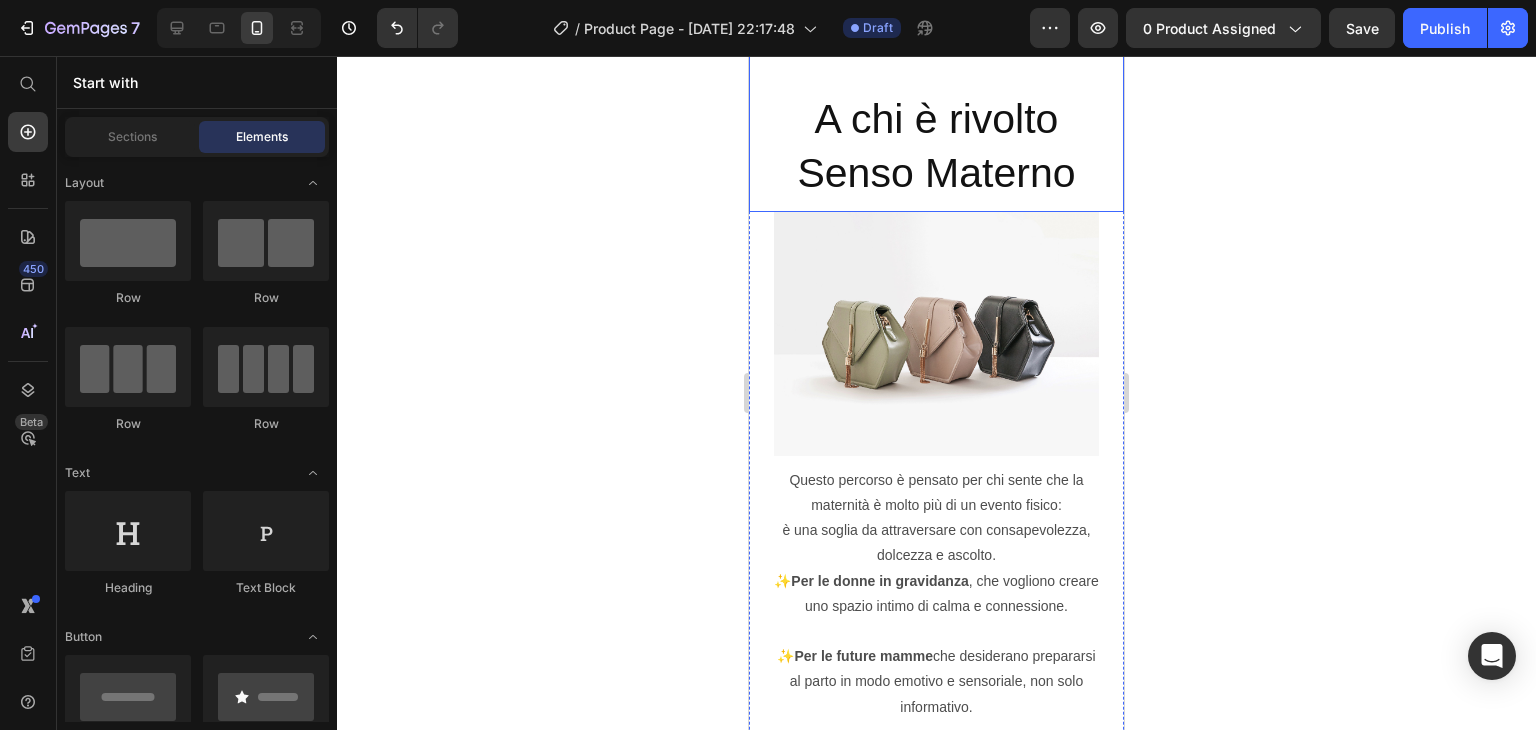 scroll, scrollTop: 1872, scrollLeft: 0, axis: vertical 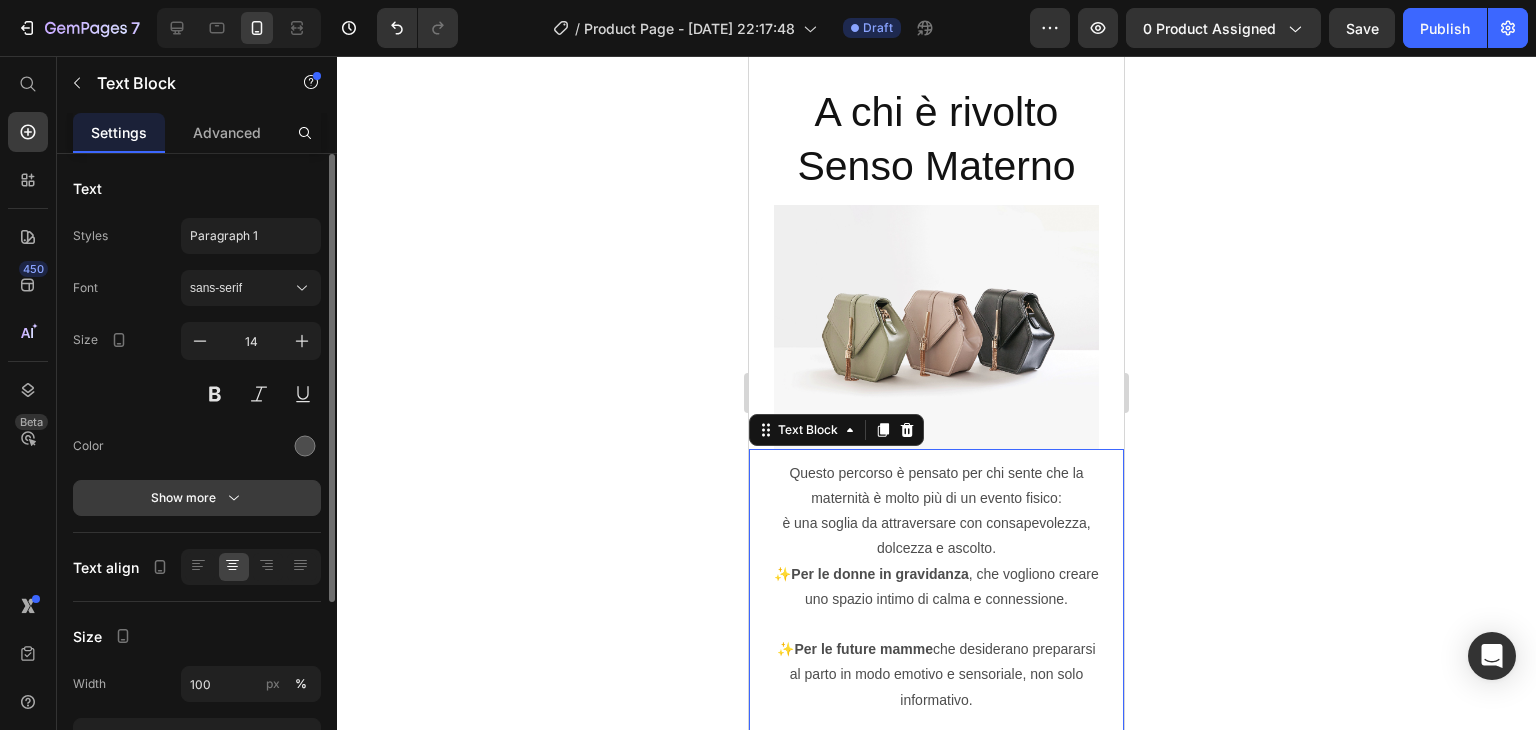 click on "Show more" at bounding box center [197, 498] 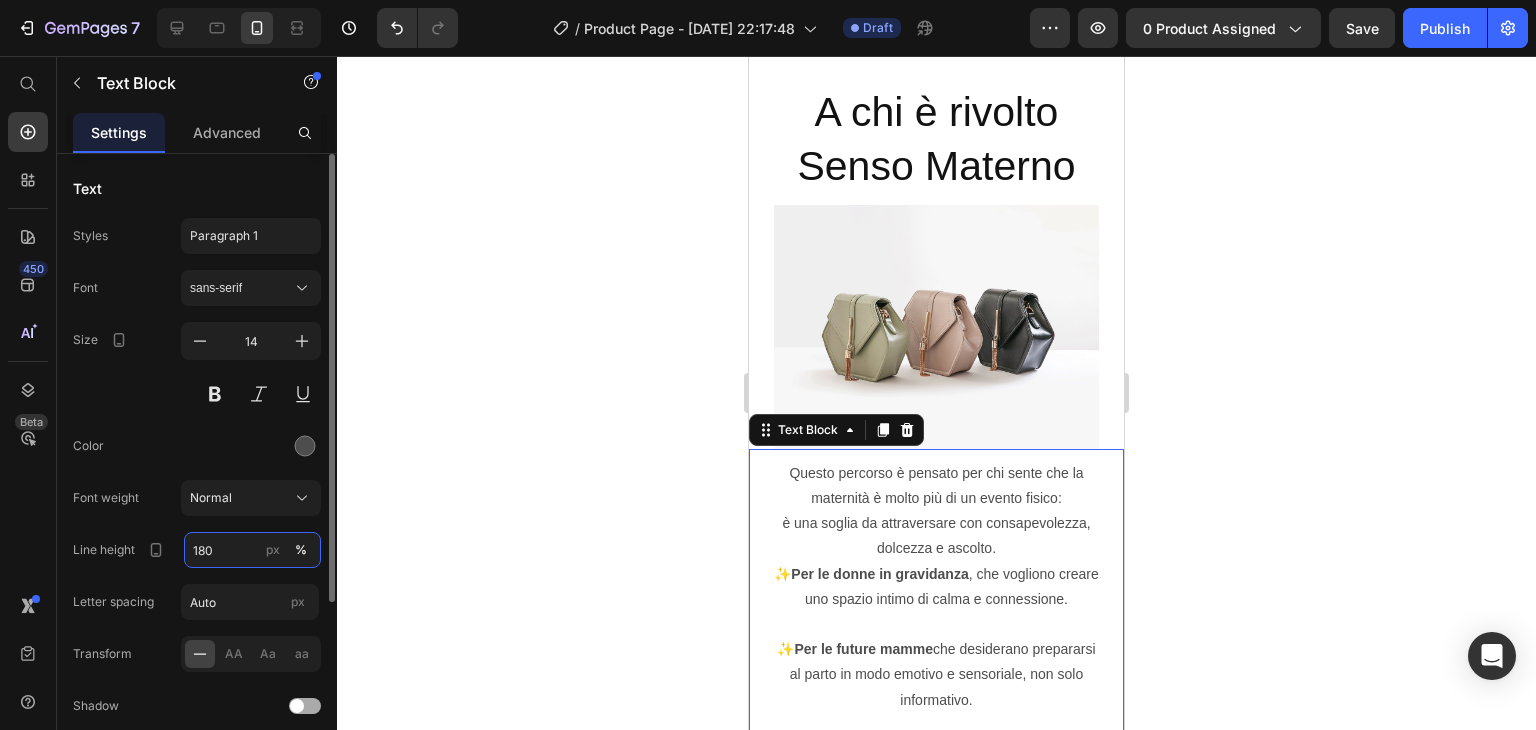 click on "180" at bounding box center [252, 550] 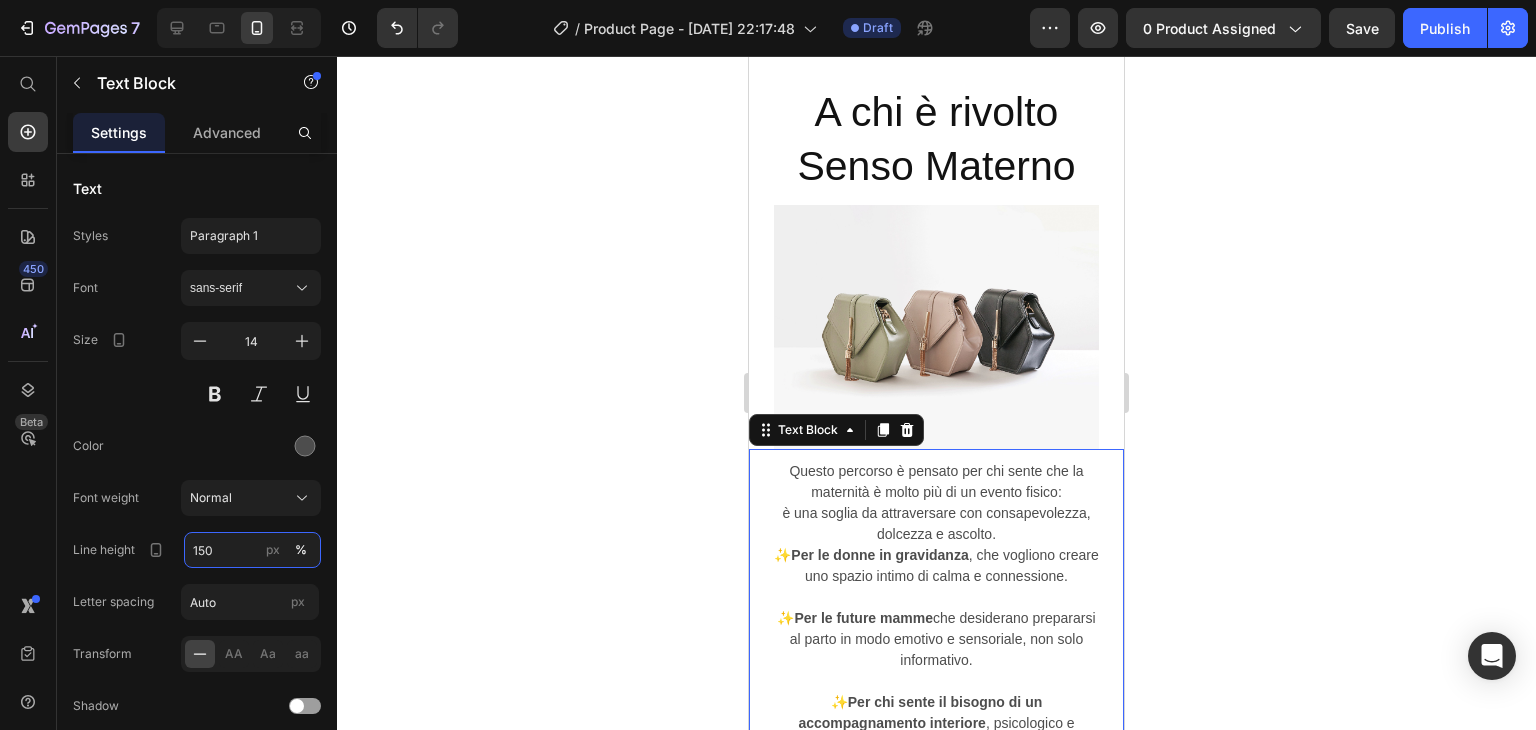 scroll, scrollTop: 2040, scrollLeft: 0, axis: vertical 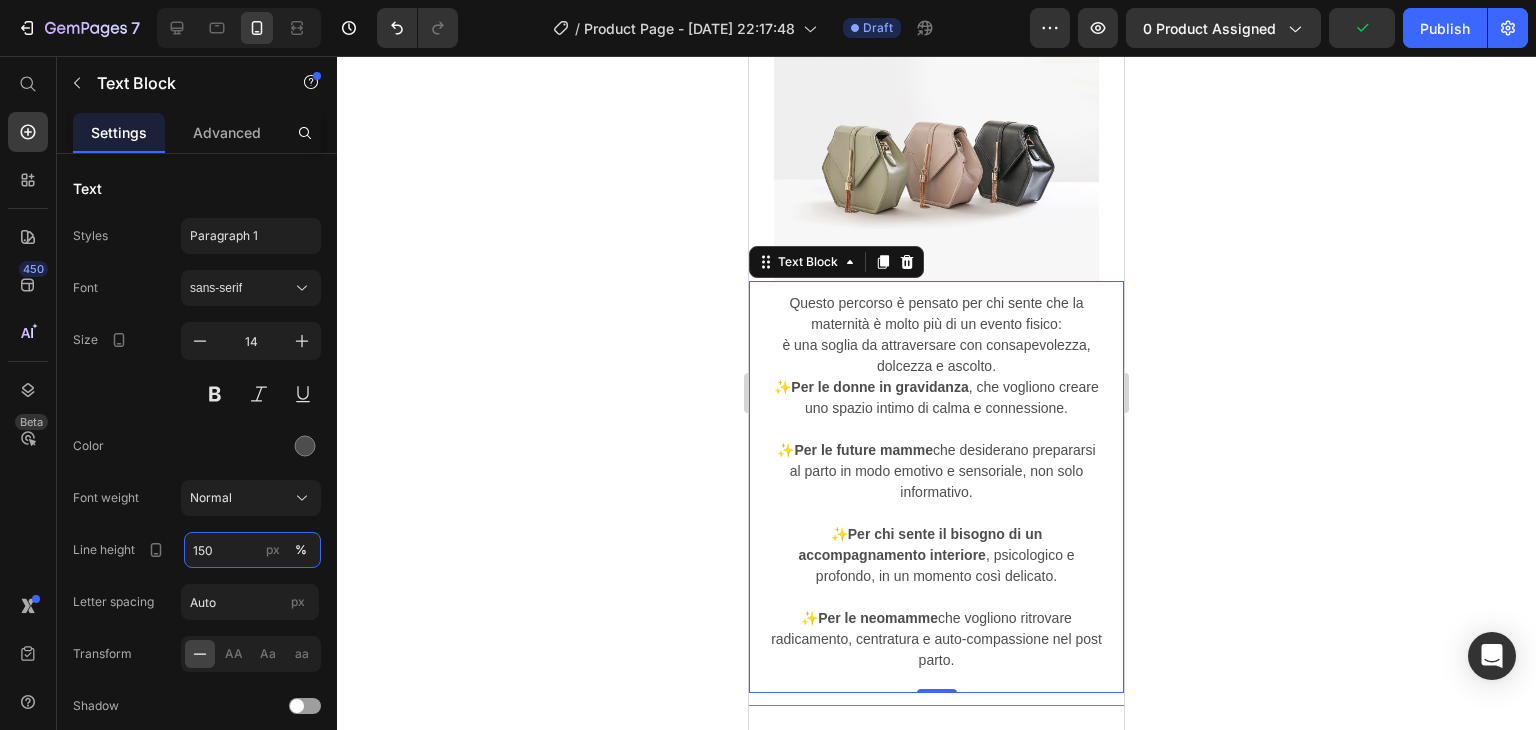 type on "150" 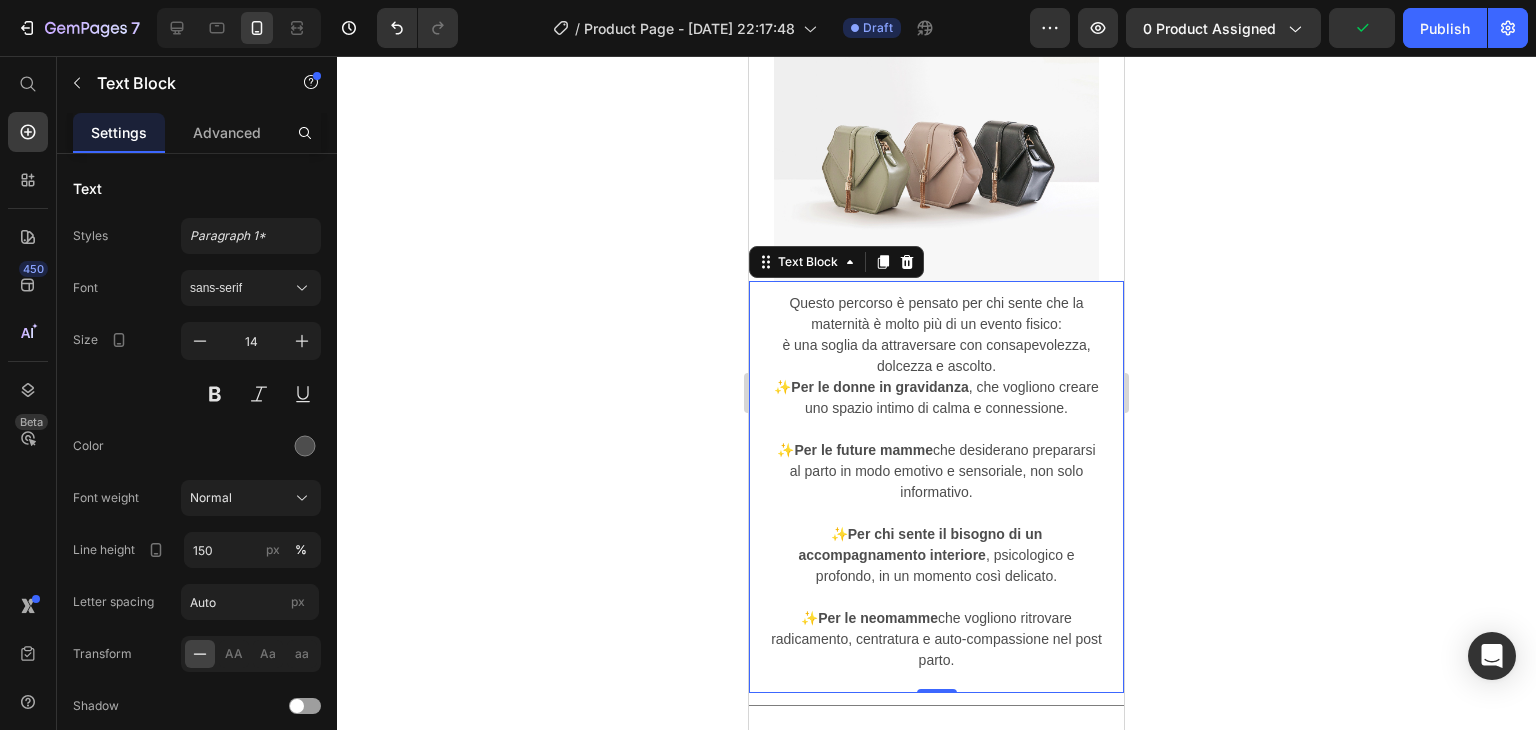 click on "Questo percorso è pensato per chi sente che la maternità è molto più di un evento fisico: è una soglia da attraversare con consapevolezza, dolcezza e ascolto." at bounding box center [936, 335] 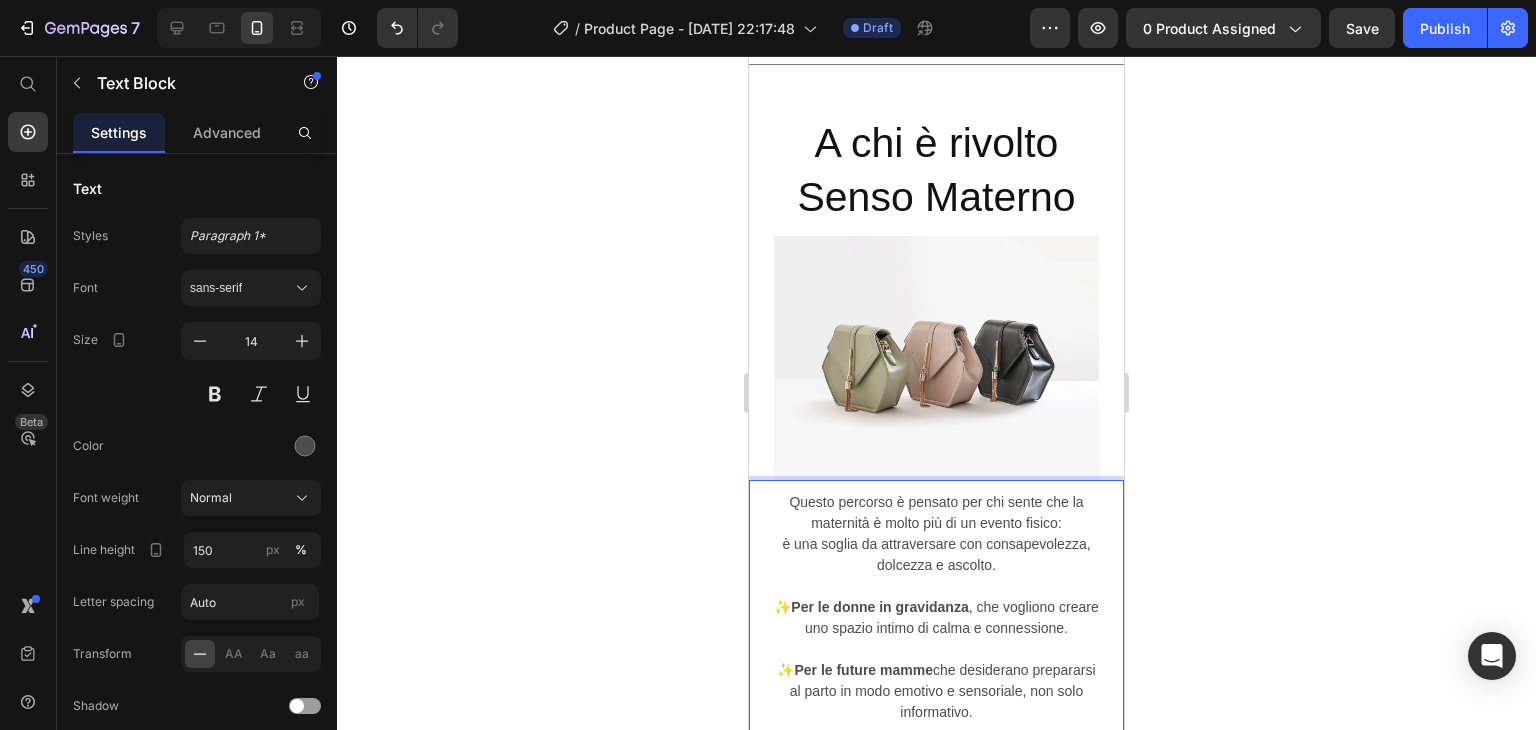 scroll, scrollTop: 1840, scrollLeft: 0, axis: vertical 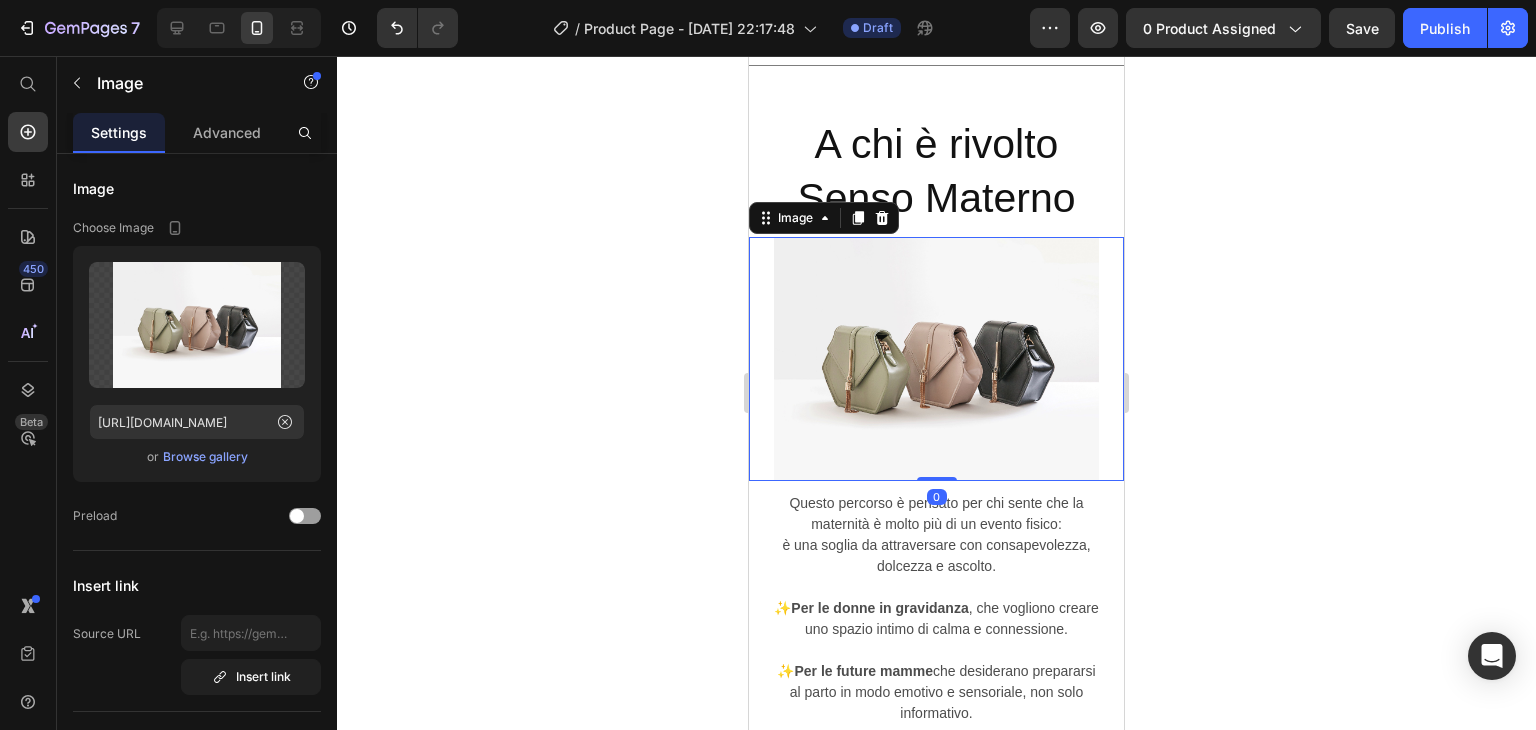 click at bounding box center [936, 359] 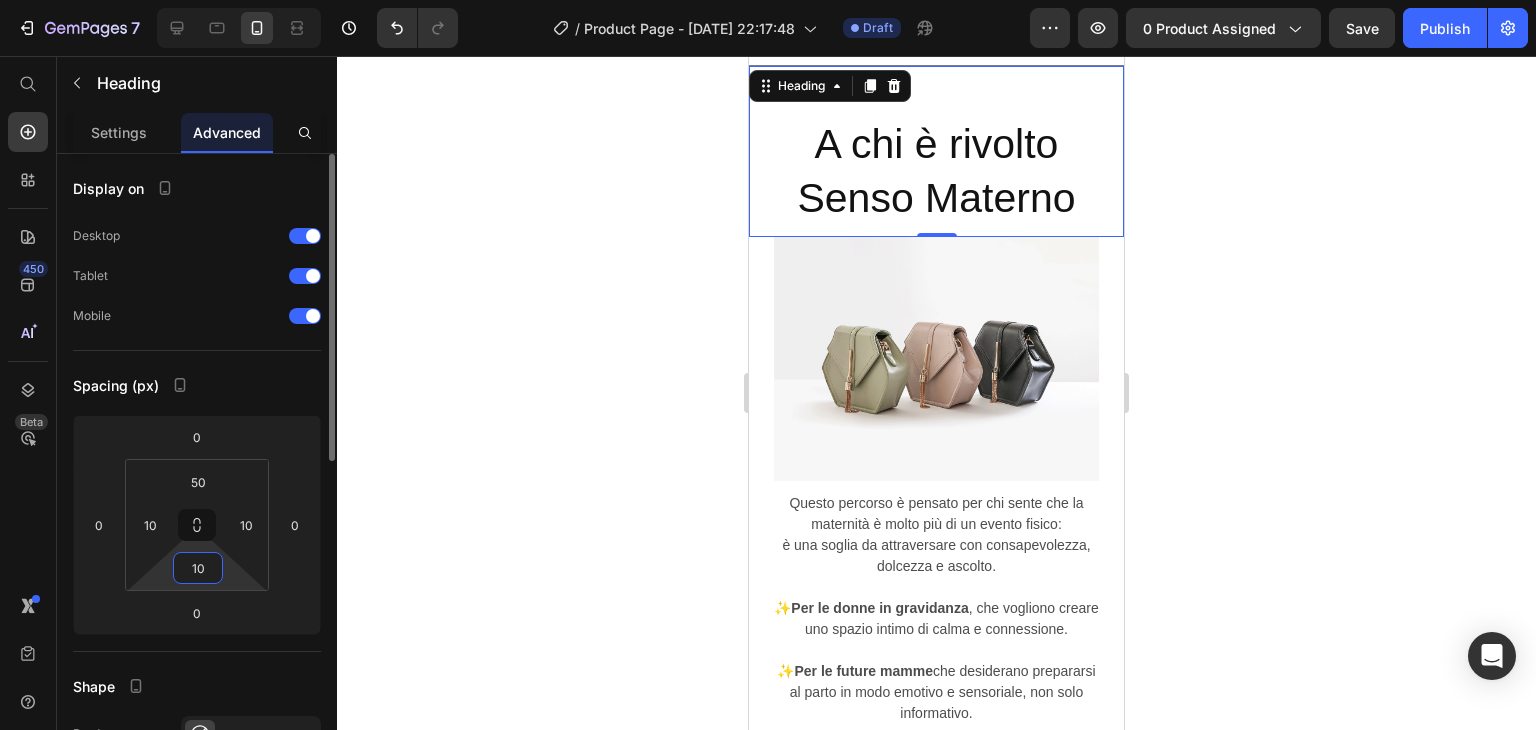 click on "10" at bounding box center (198, 568) 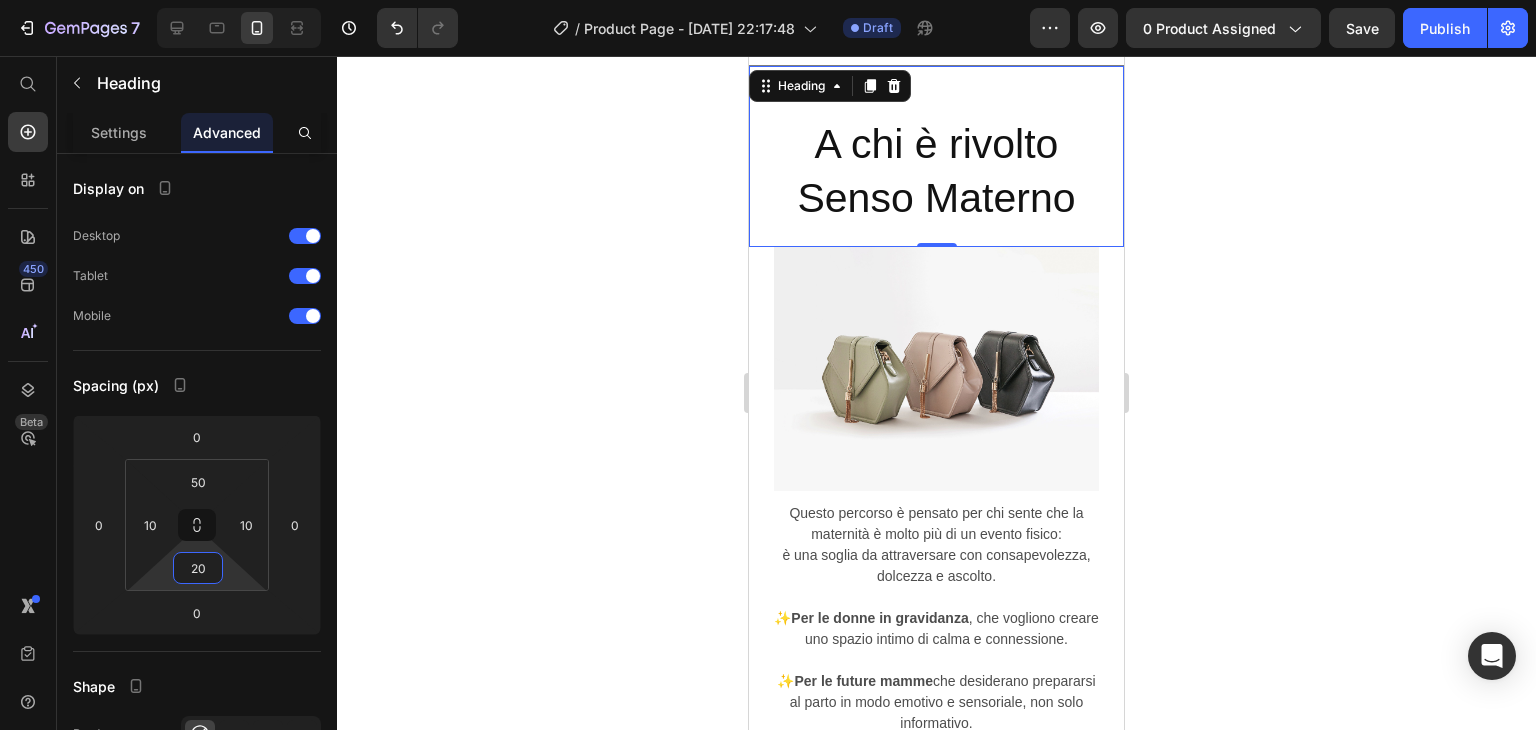 type on "20" 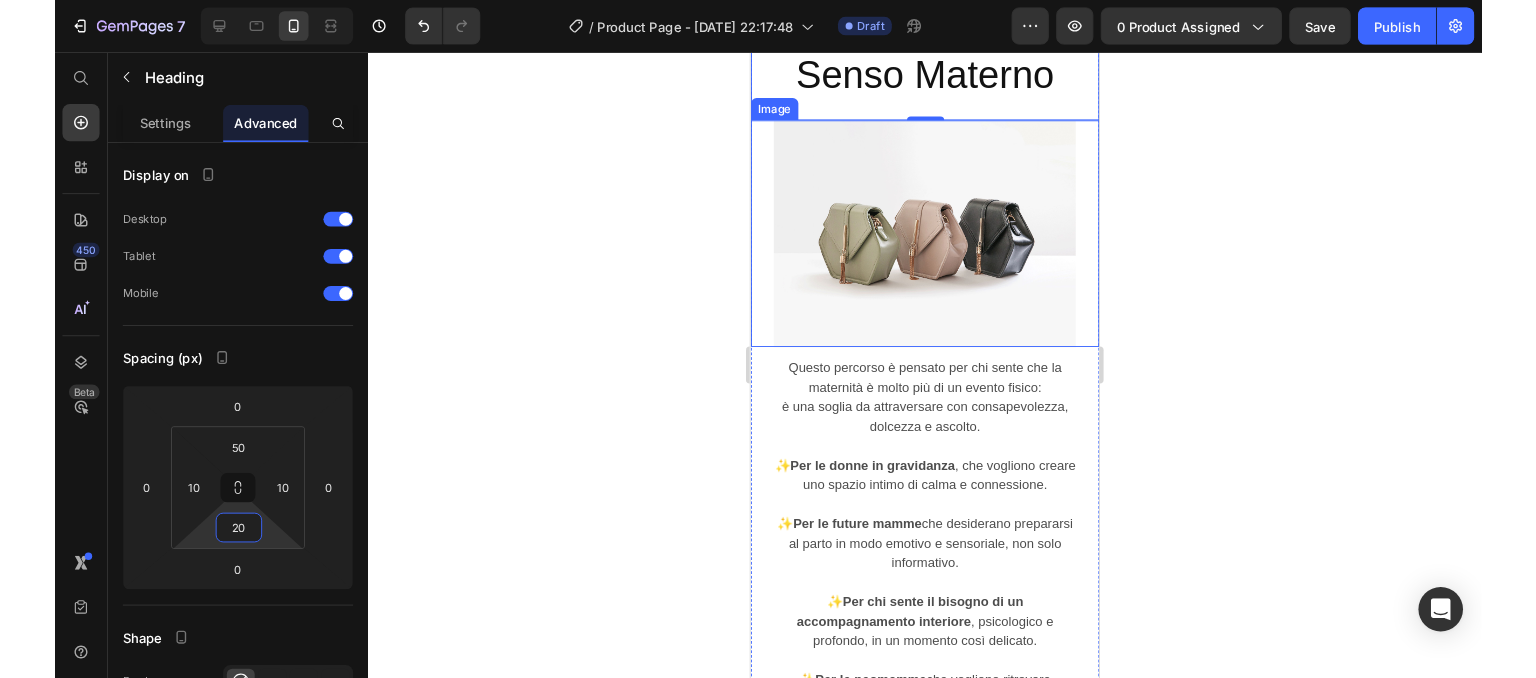 scroll, scrollTop: 2000, scrollLeft: 0, axis: vertical 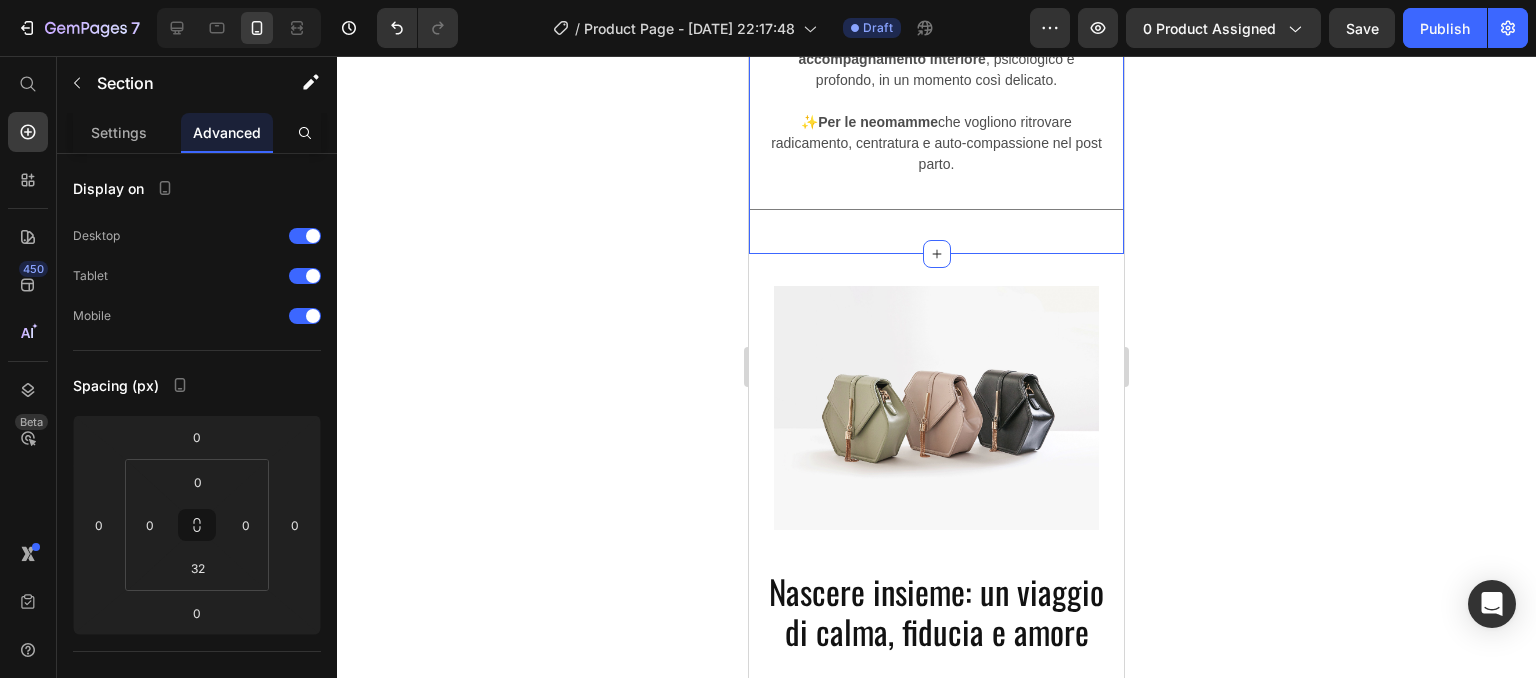 click on "A chi è rivolto Senso Materno Heading Image Questo percorso è pensato per chi sente che la maternità è molto più di un evento fisico: è una soglia da attraversare con consapevolezza, dolcezza e ascolto. ✨  [PERSON_NAME] le donne in gravidanza , che vogliono creare uno spazio intimo di calma e connessione. ✨  Per le future mamme  che desiderano prepararsi al parto in modo emotivo e sensoriale, non solo informativo. ✨  Per chi sente il bisogno di un accompagnamento interiore , psicologico e profondo, in un momento così delicato. ✨  Per le neomamme  che vogliono ritrovare radicamento, centratura e auto-compassione nel post parto. Text Block                Title Line Section 3   You can create reusable sections Create Theme Section AI Content Write with GemAI What would you like to describe here? Tone and Voice Persuasive Product Percorso di Meditazioni Per Mamme Show more Generate" at bounding box center [936, -203] 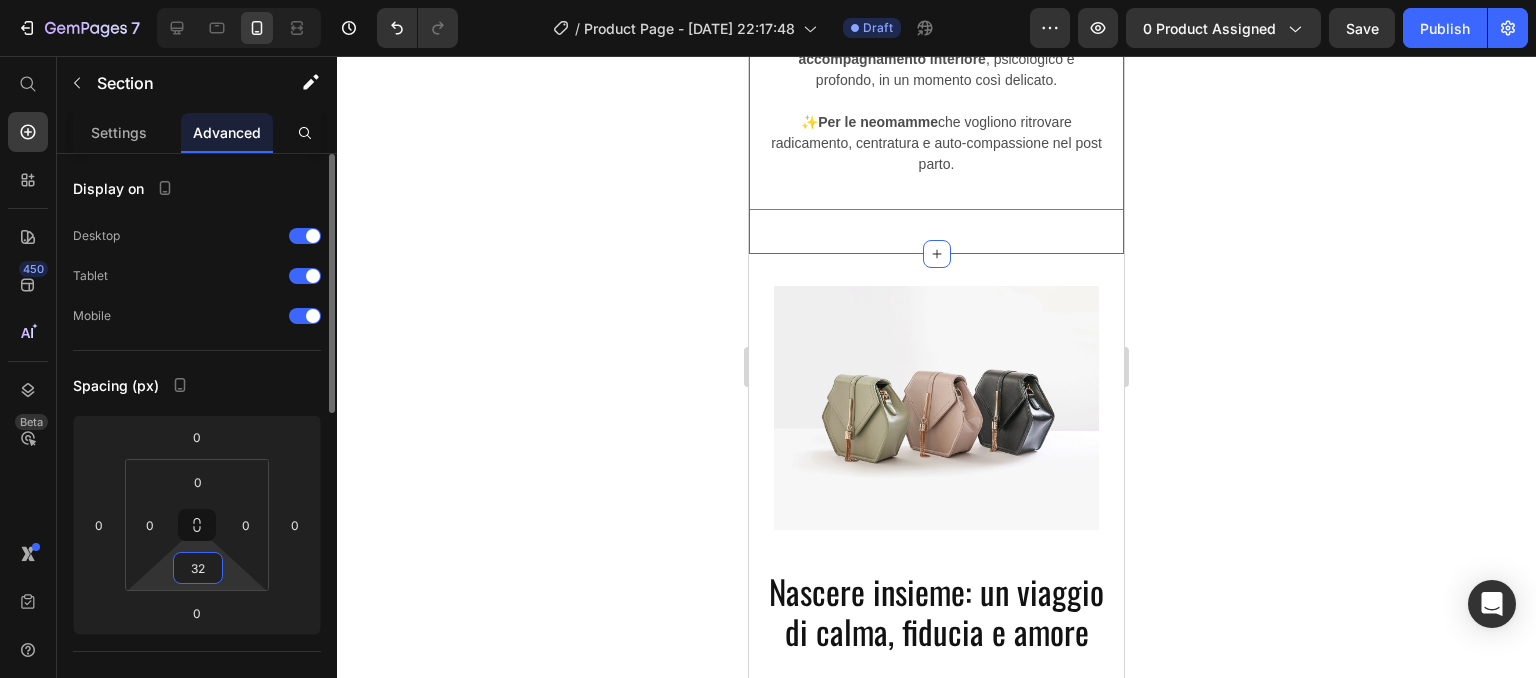 click on "32" at bounding box center (198, 568) 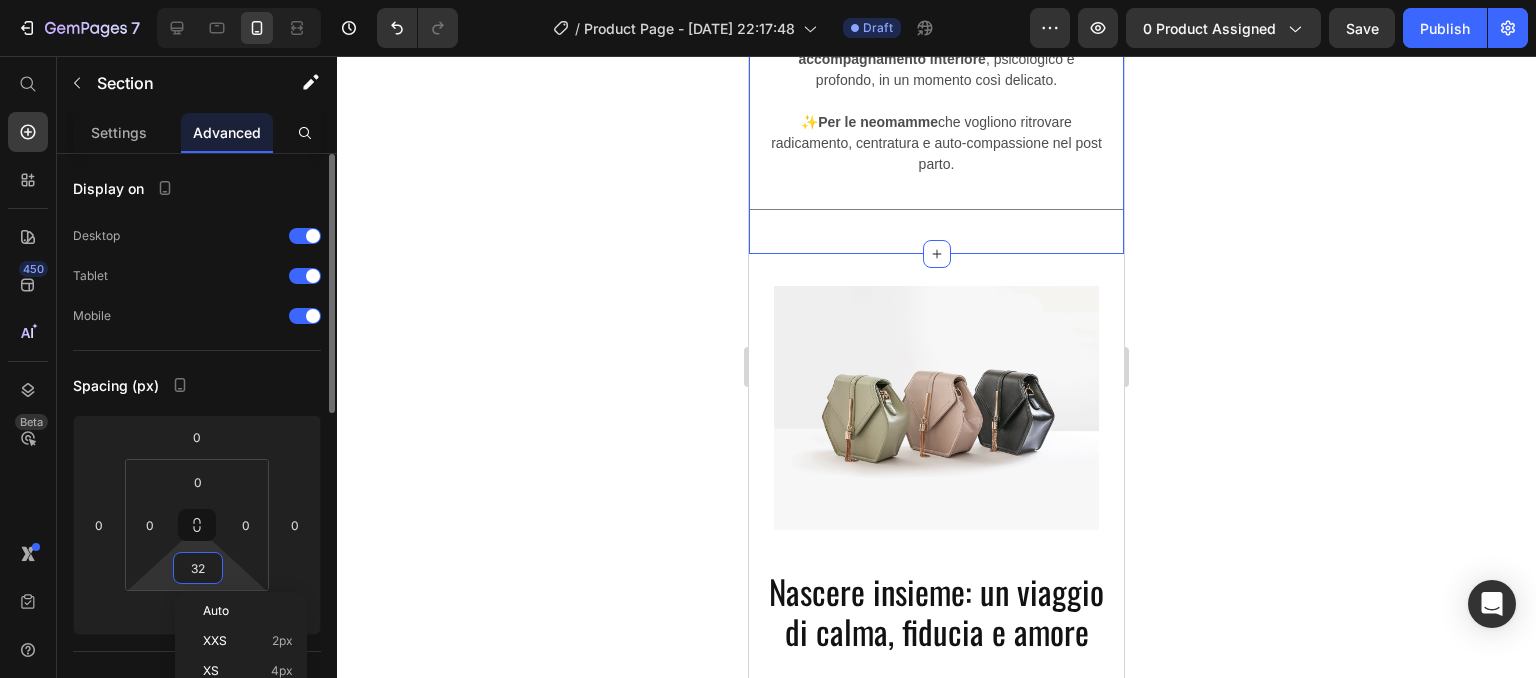 type 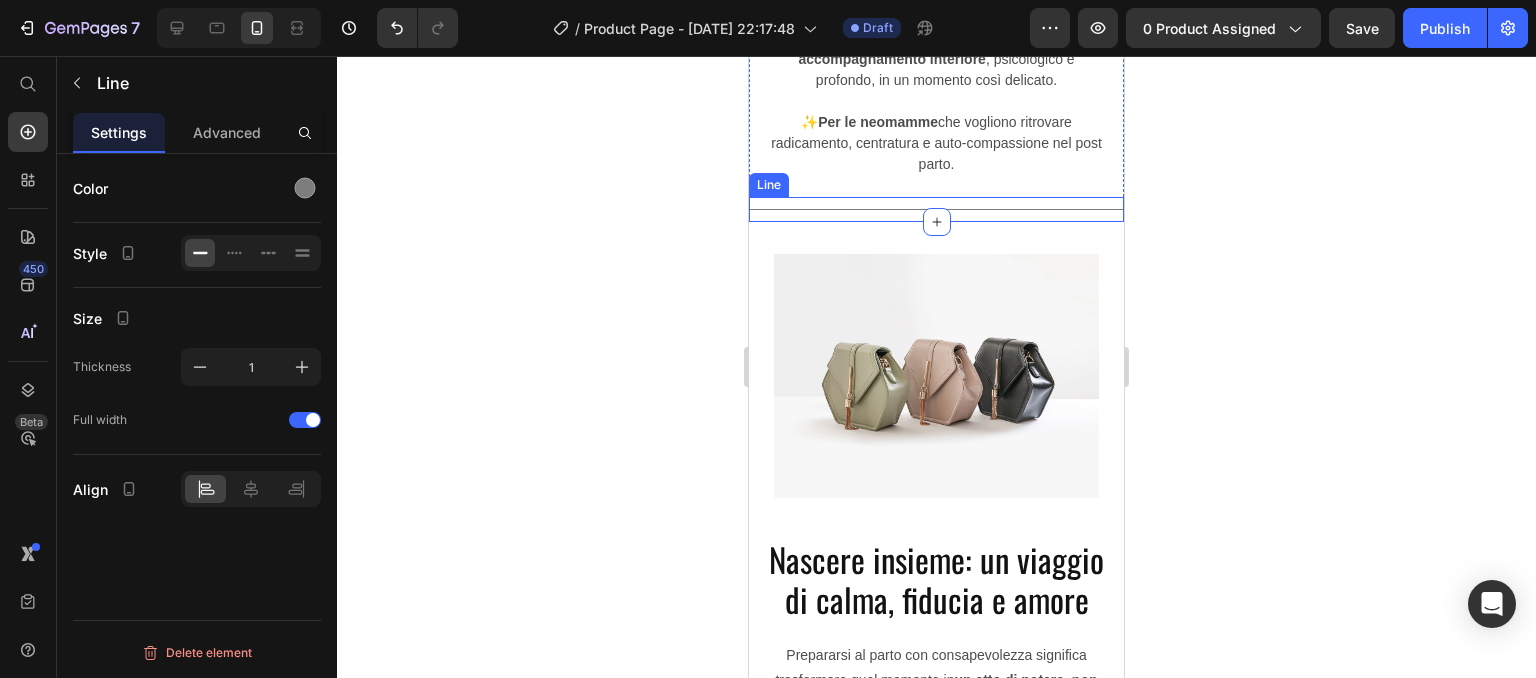 click on "Title Line" at bounding box center [936, 209] 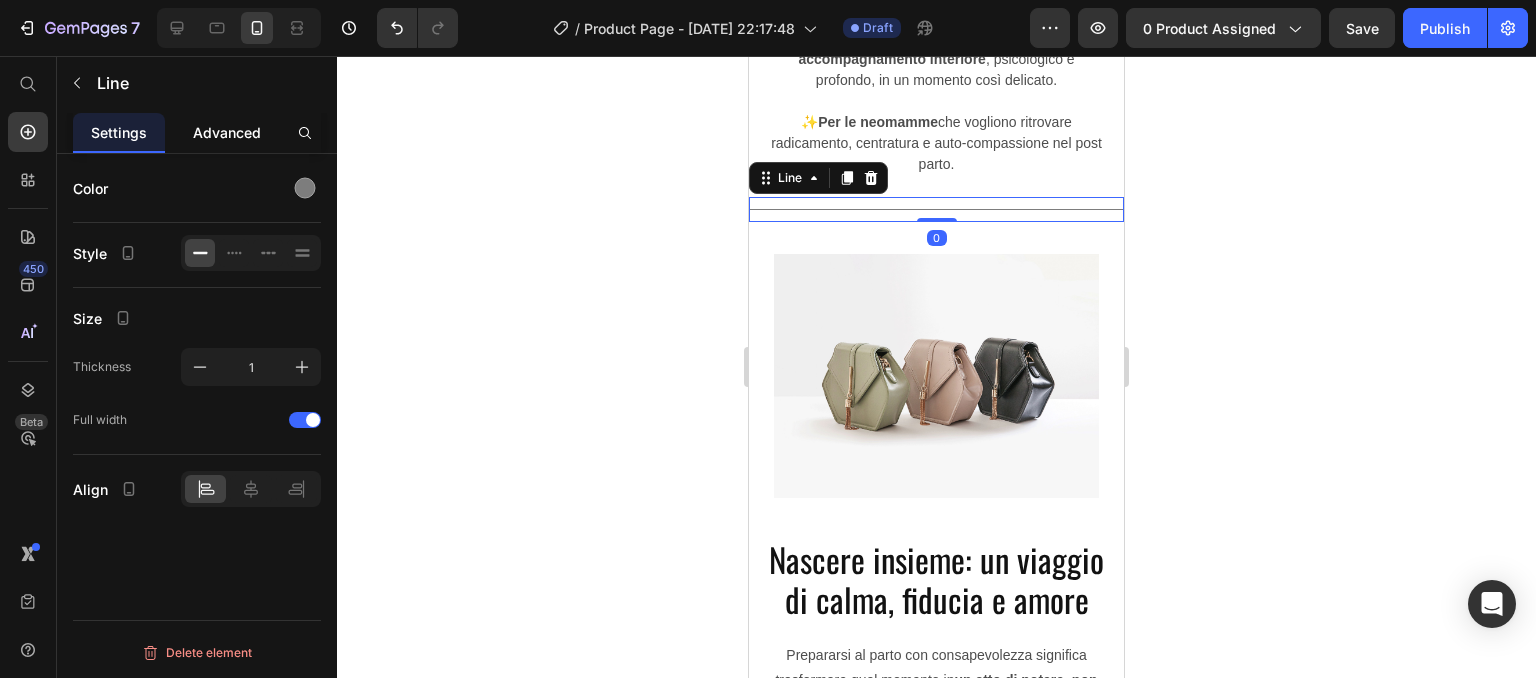 click on "Advanced" 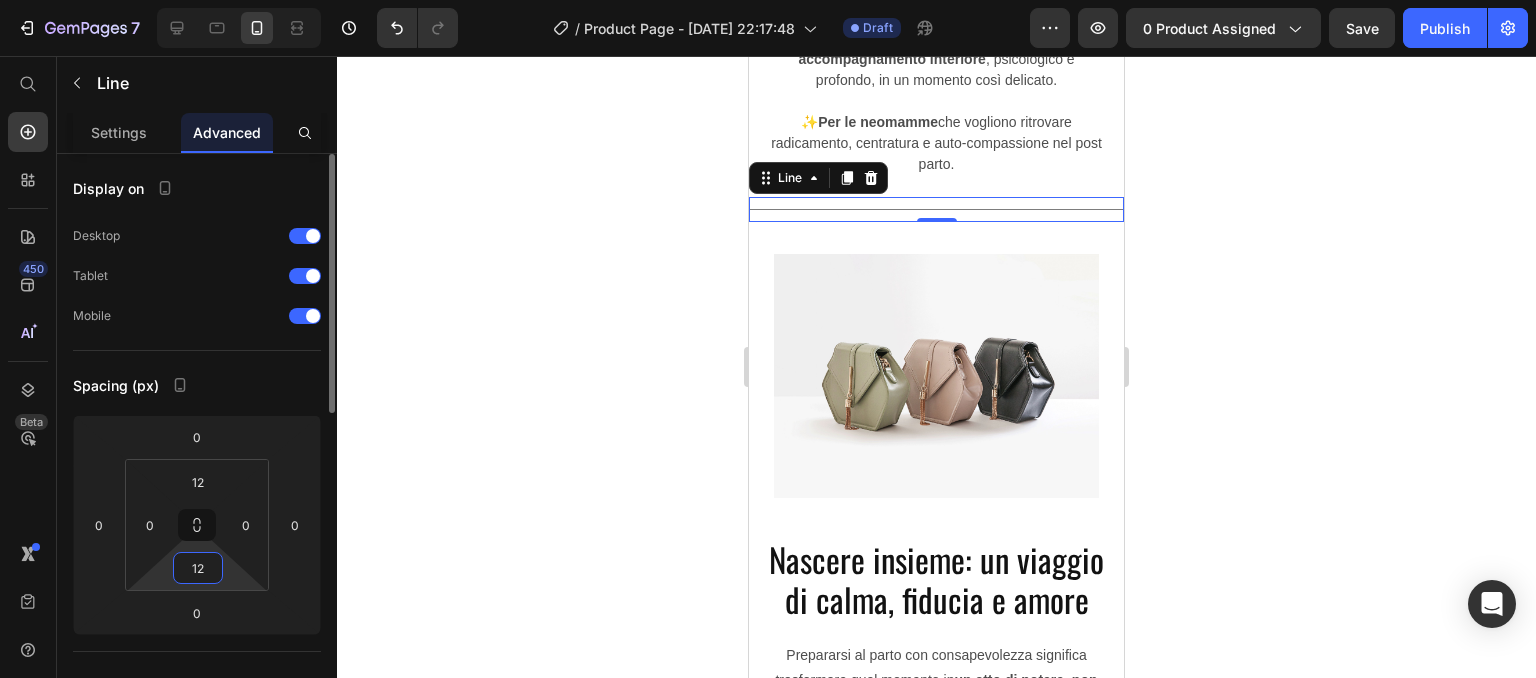 click on "12" at bounding box center (198, 568) 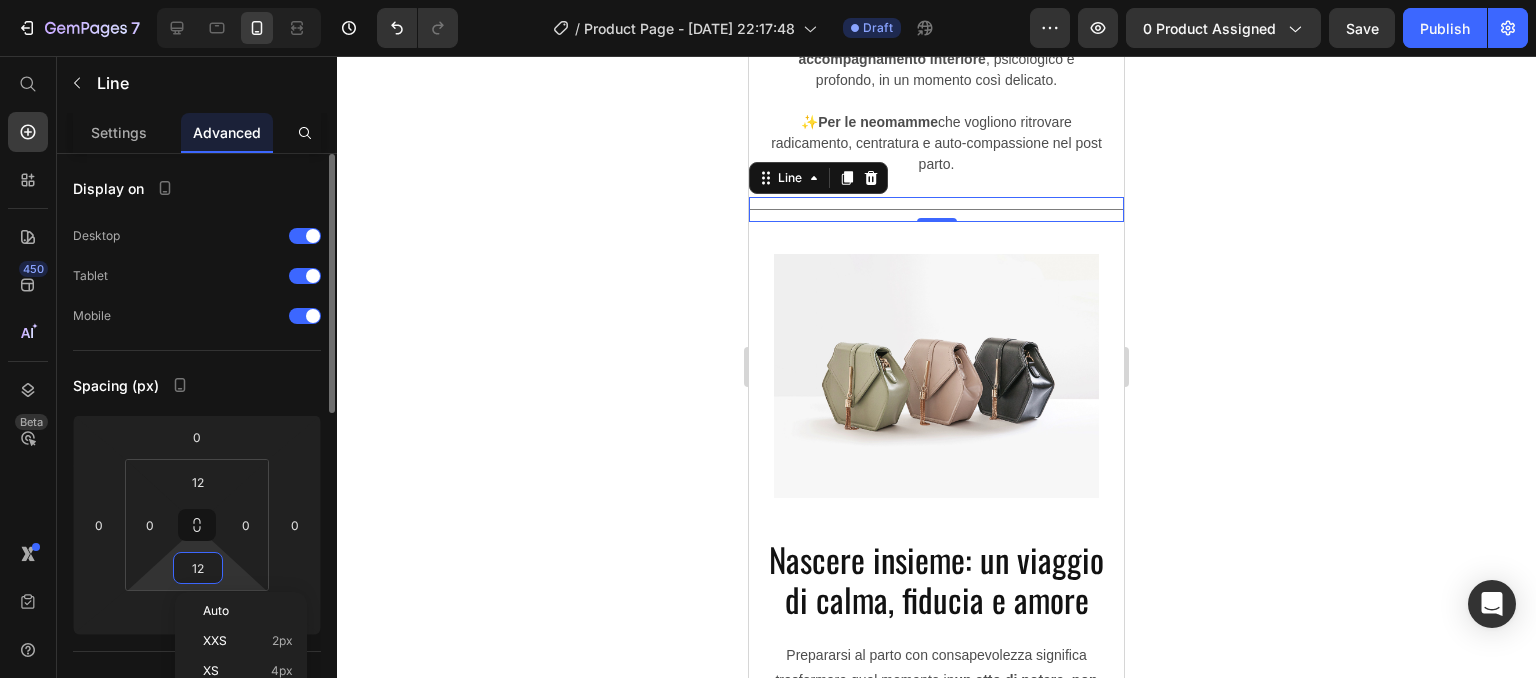 type 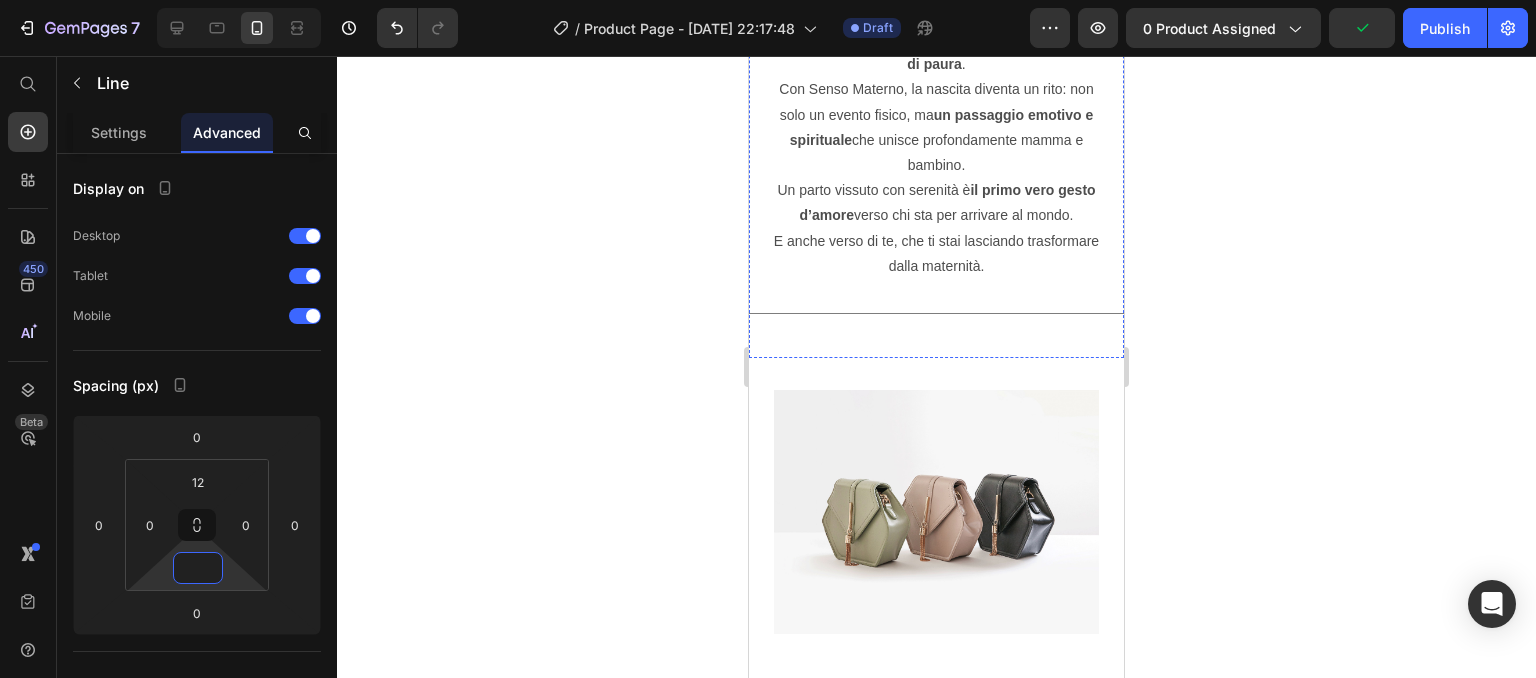 scroll, scrollTop: 3224, scrollLeft: 0, axis: vertical 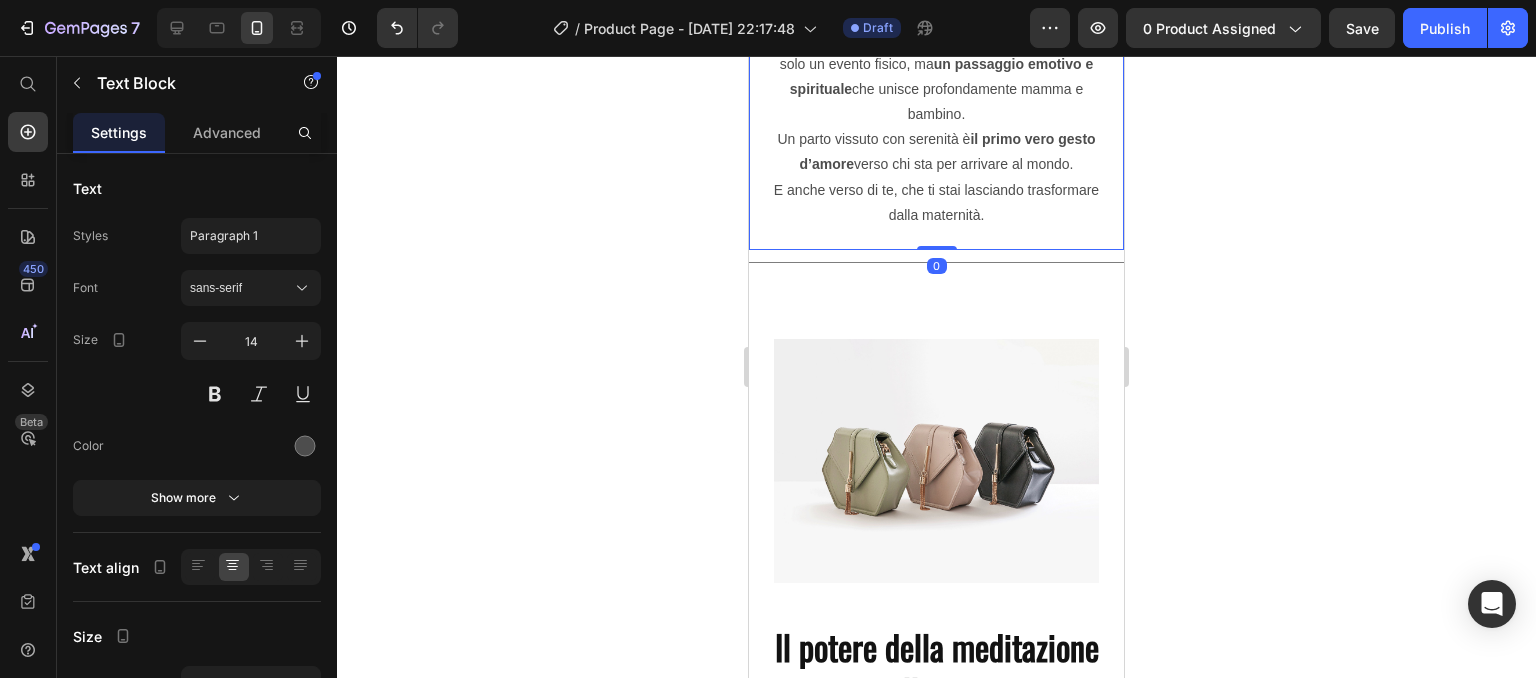 click on "Prepararsi al parto con consapevolezza significa trasformare quel momento in  un atto di potere, non di paura . Con Senso Materno, la nascita diventa un rito: non solo un evento fisico, ma  un passaggio emotivo e spirituale  che unisce profondamente mamma e bambino. Un parto vissuto con serenità è  il primo vero gesto d’amore  verso chi sta per arrivare al mondo. E anche verso di te, che ti stai lasciando trasformare dalla maternità. Text Block   0" at bounding box center [936, 94] 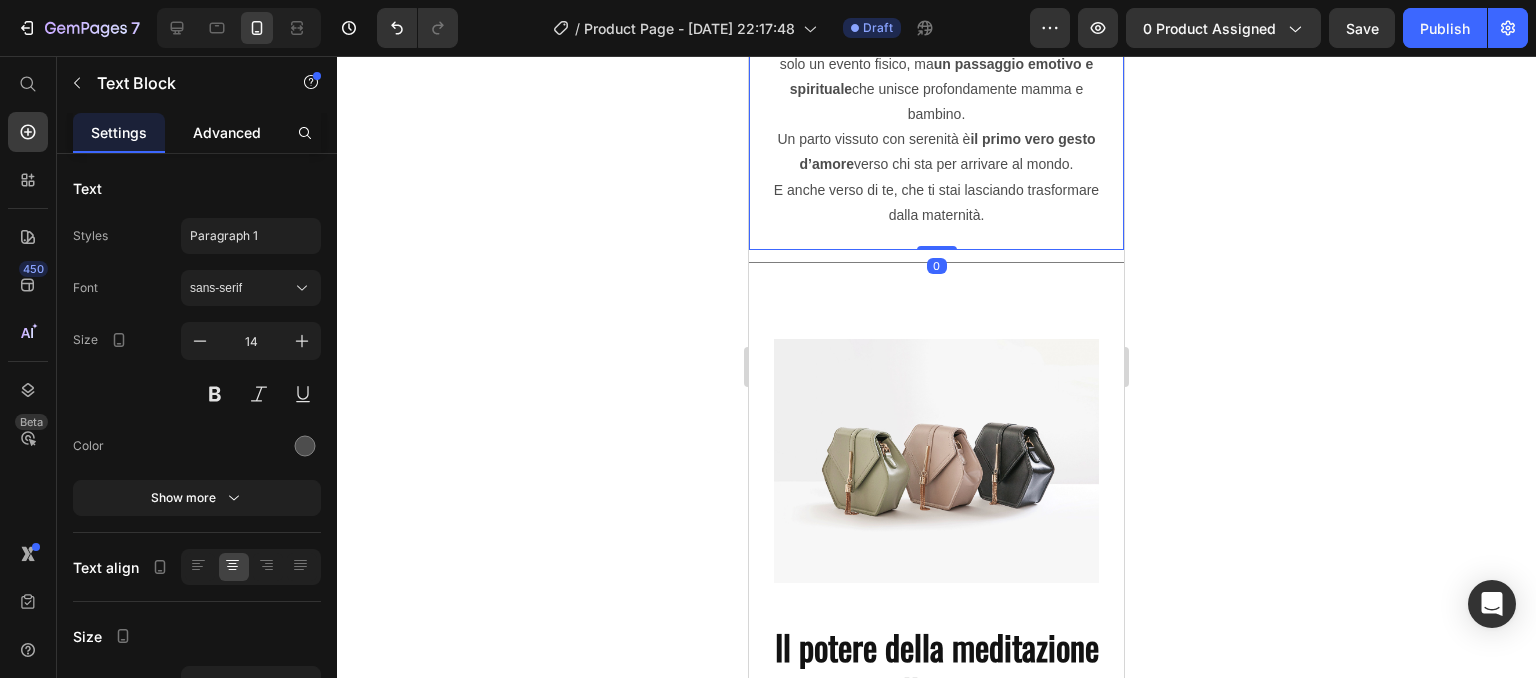 click on "Advanced" at bounding box center [227, 132] 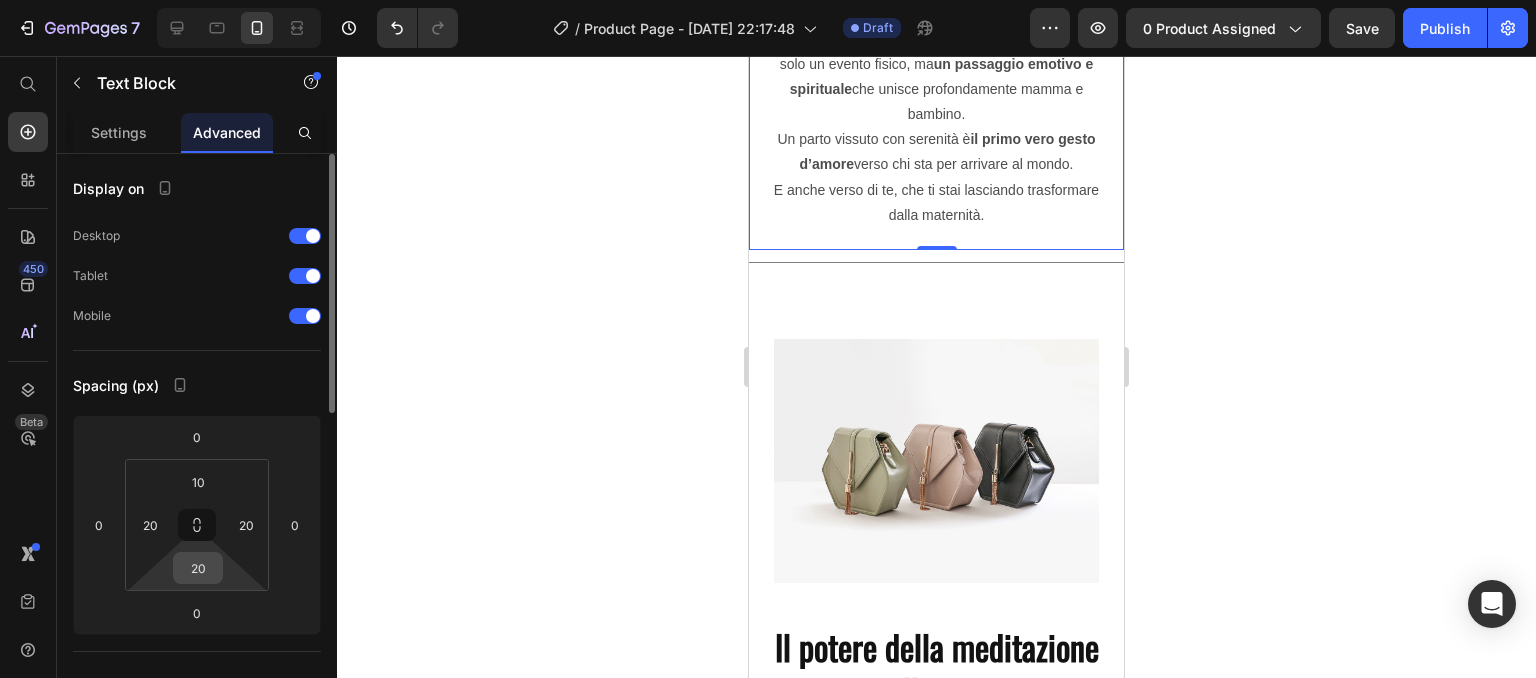click on "20" at bounding box center [198, 568] 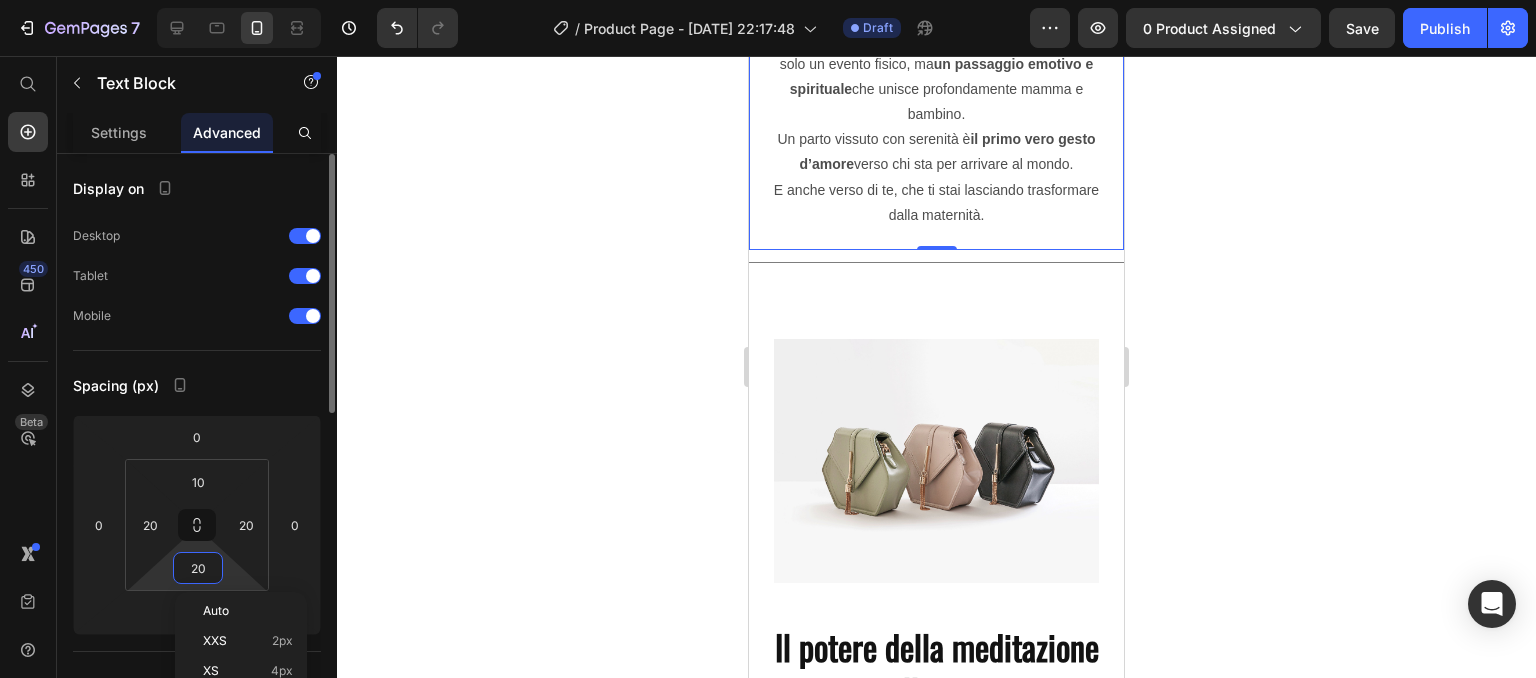 type 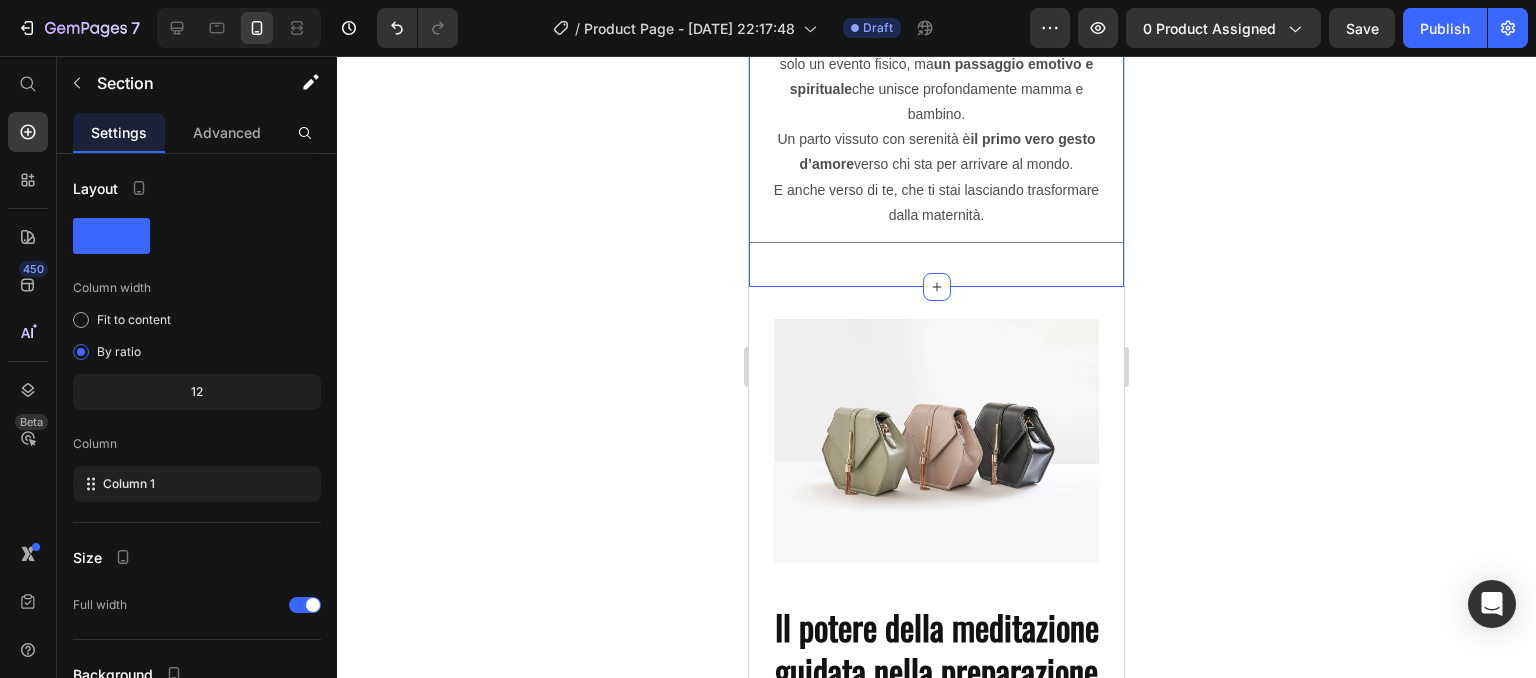 click on "Image Nascere insieme: un viaggio di calma, fiducia e amore Heading Prepararsi al parto con consapevolezza significa trasformare quel momento in  un atto di potere, non di paura . Con Senso Materno, la nascita diventa un rito: non solo un evento fisico, ma  un passaggio emotivo e spirituale  che unisce profondamente mamma e bambino. Un parto vissuto con serenità è  il primo vero gesto d’amore  verso chi sta per arrivare al mondo. E anche verso di te, che ti stai lasciando trasformare dalla maternità. Text Block                Title Line Section 4   You can create reusable sections Create Theme Section AI Content Write with GemAI What would you like to describe here? Tone and Voice Persuasive Product Percorso di Meditazioni Per Mamme Show more Generate" at bounding box center (936, -92) 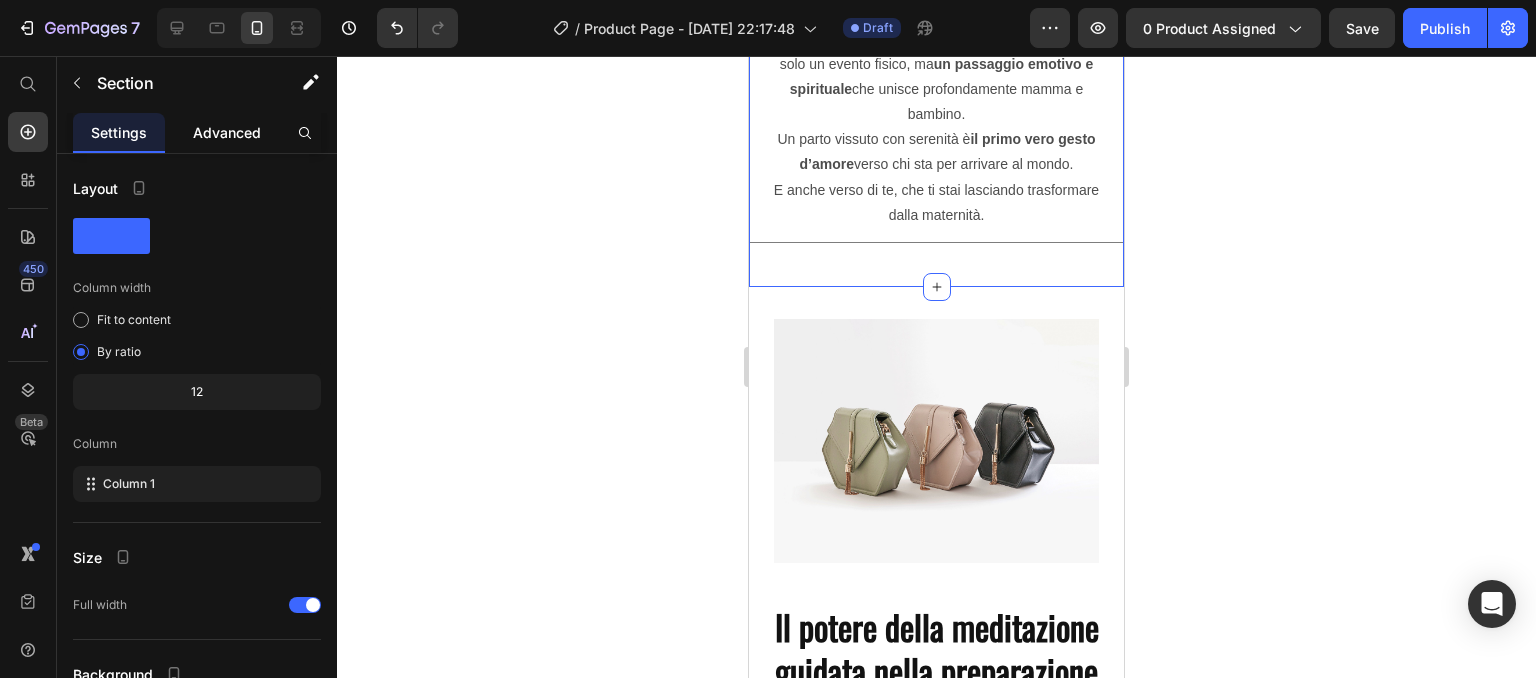 click on "Advanced" at bounding box center (227, 132) 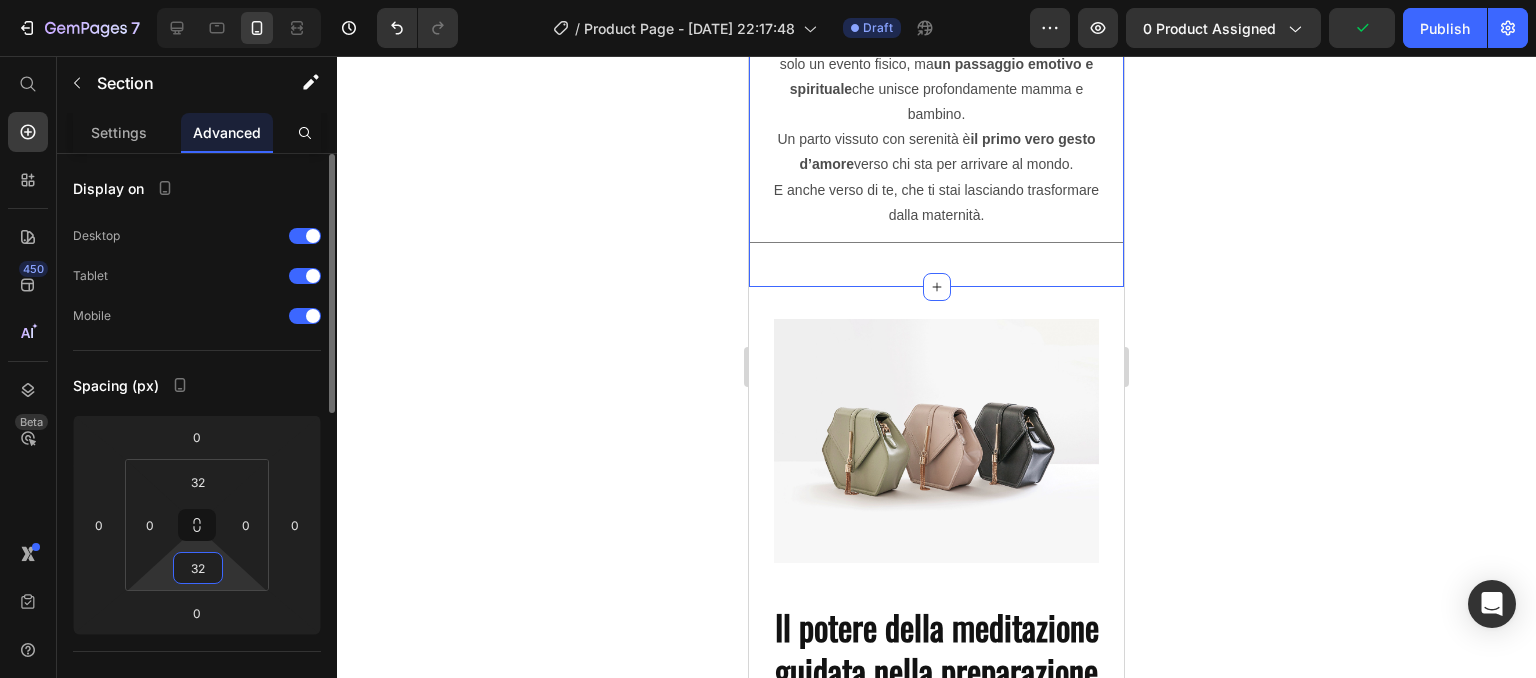 click on "32" at bounding box center (198, 568) 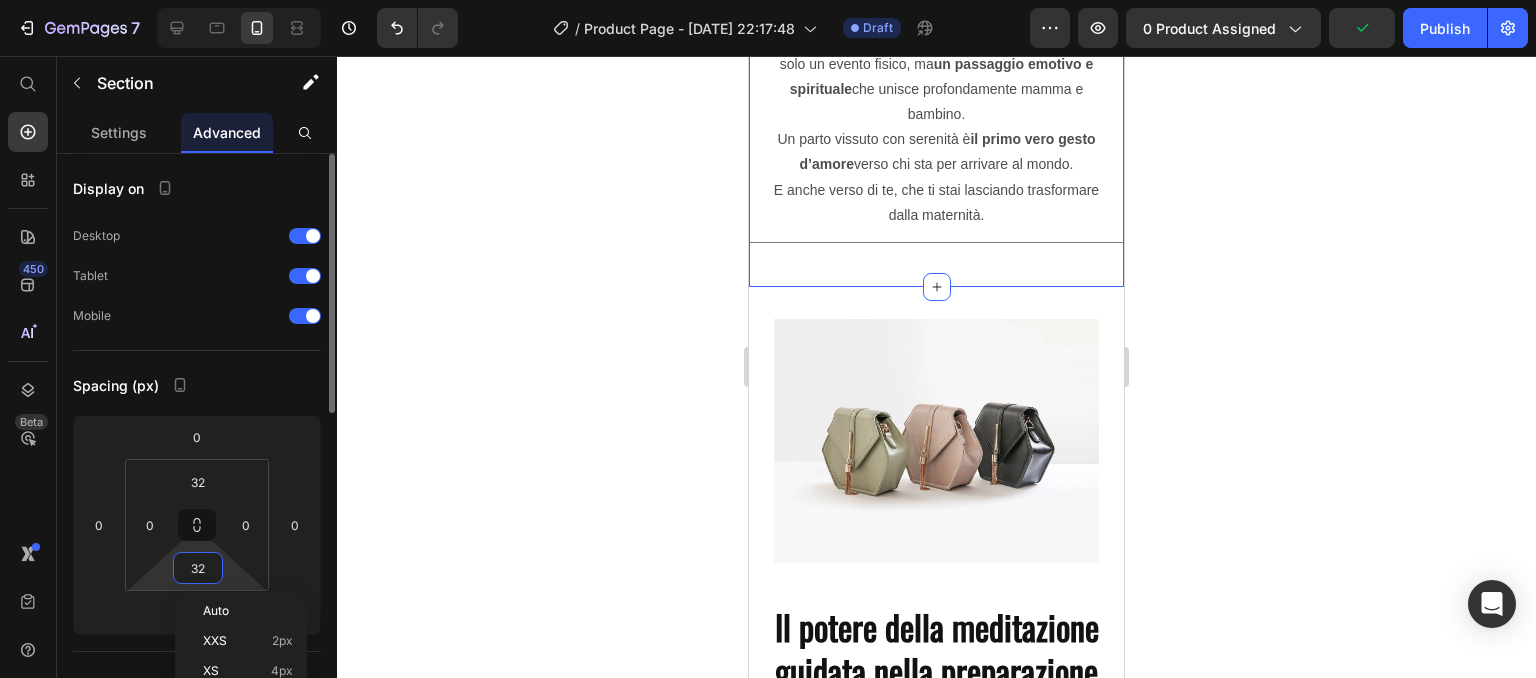 type 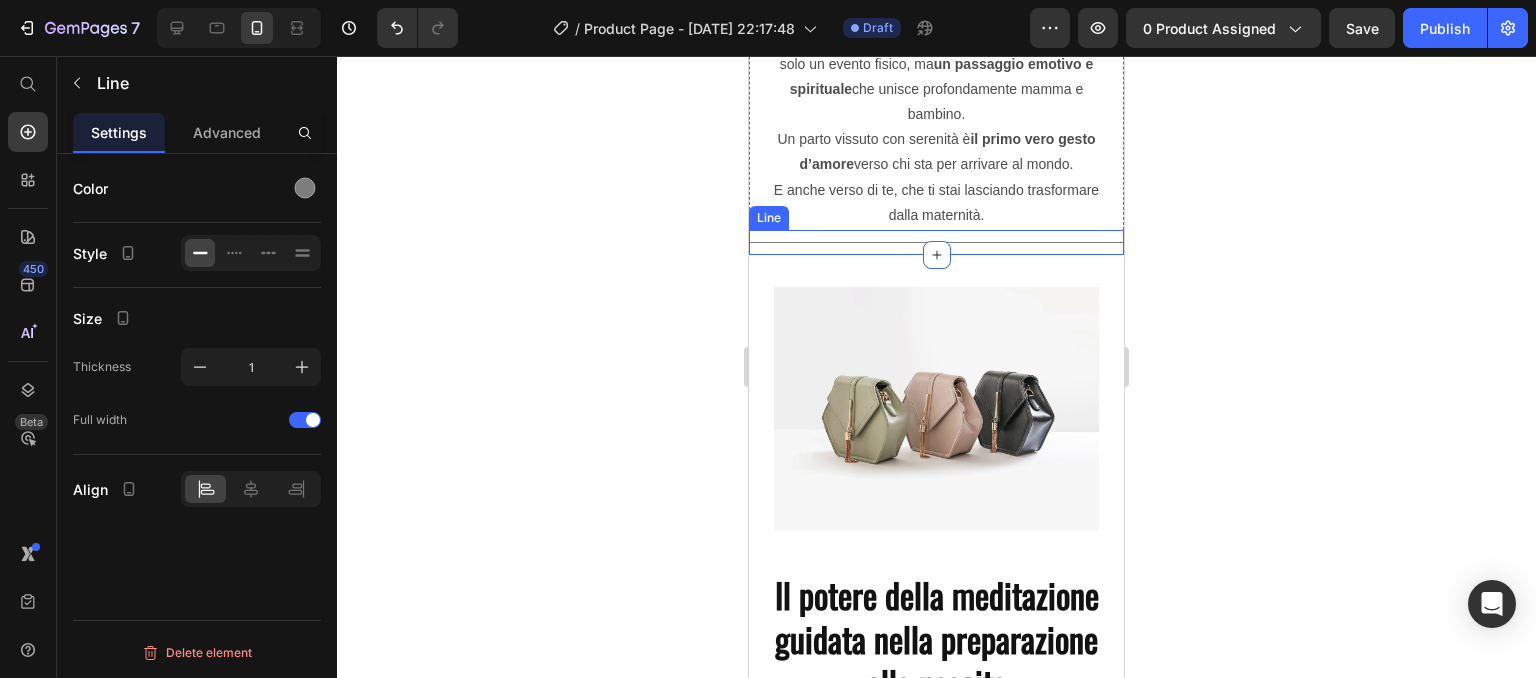 click at bounding box center (936, 242) 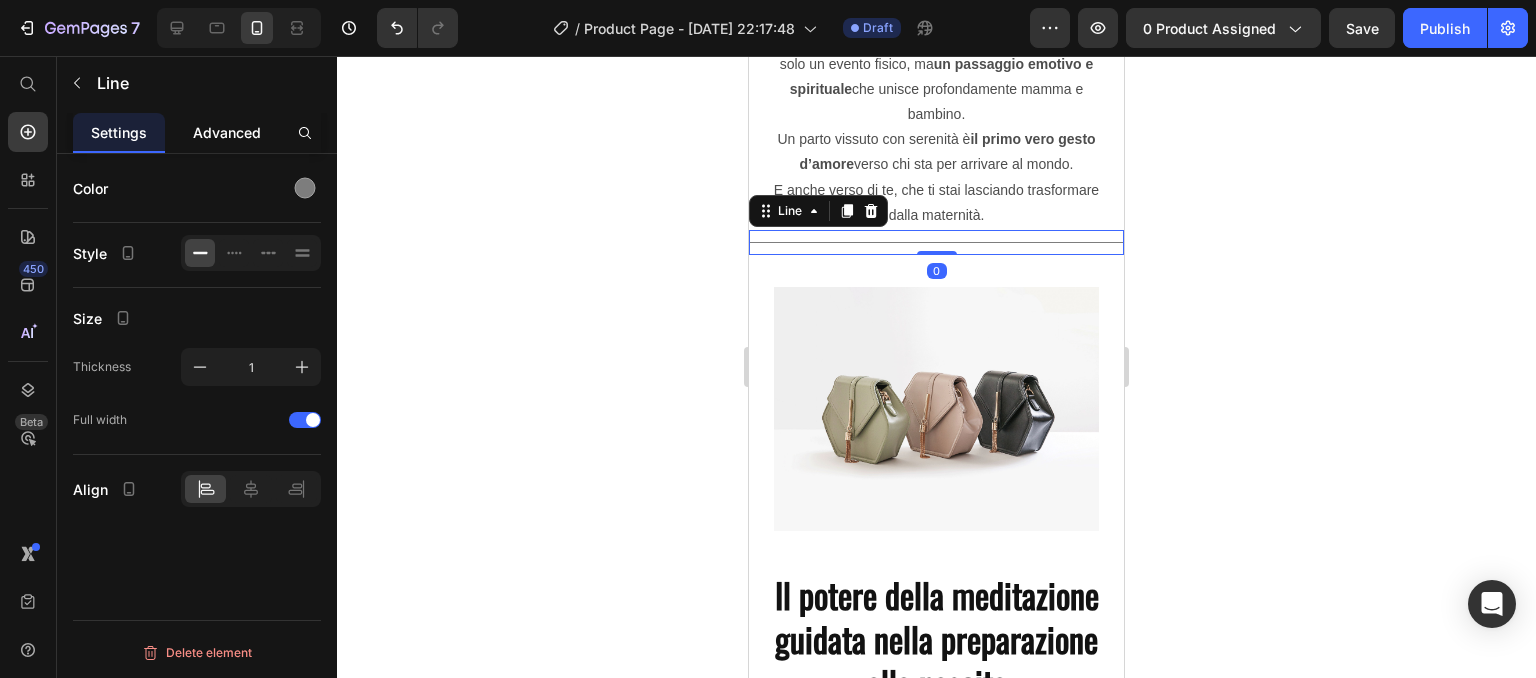 click on "Advanced" at bounding box center [227, 132] 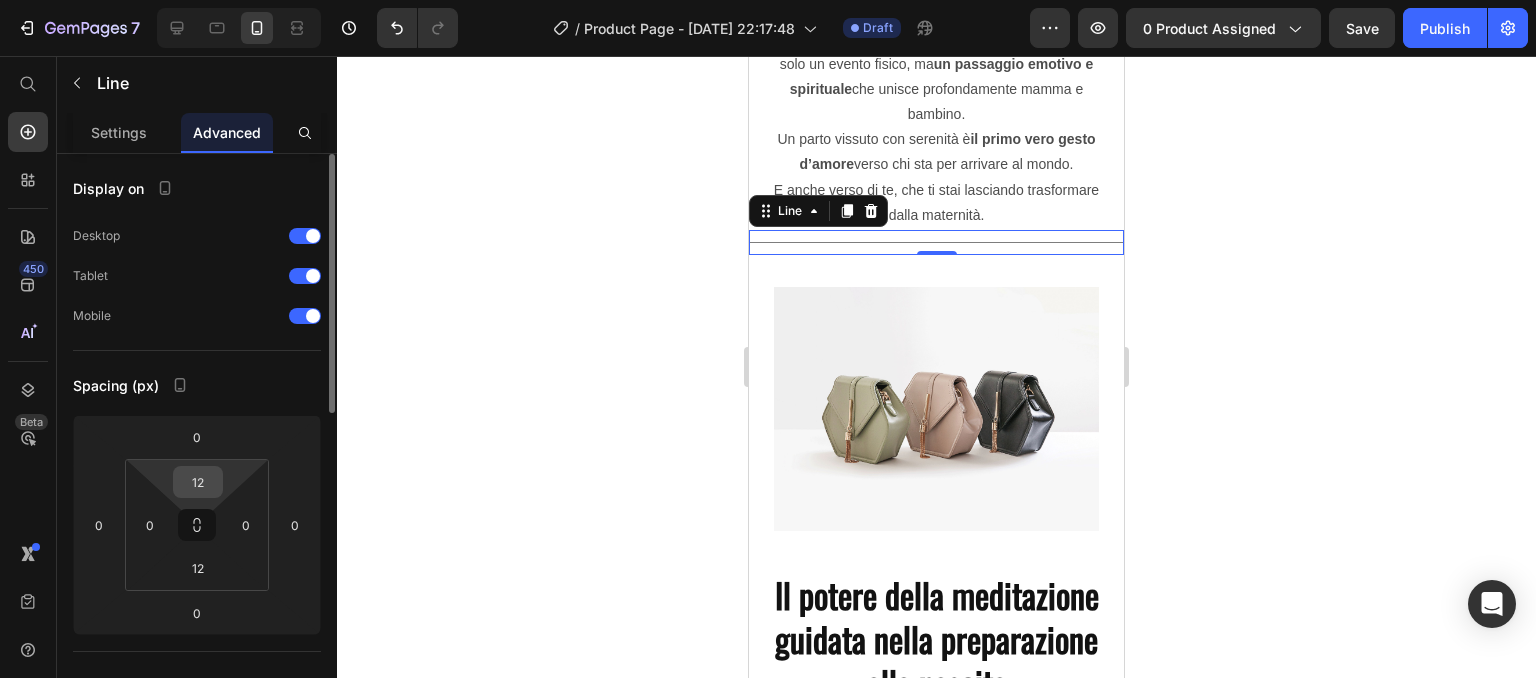 click on "12" at bounding box center (198, 482) 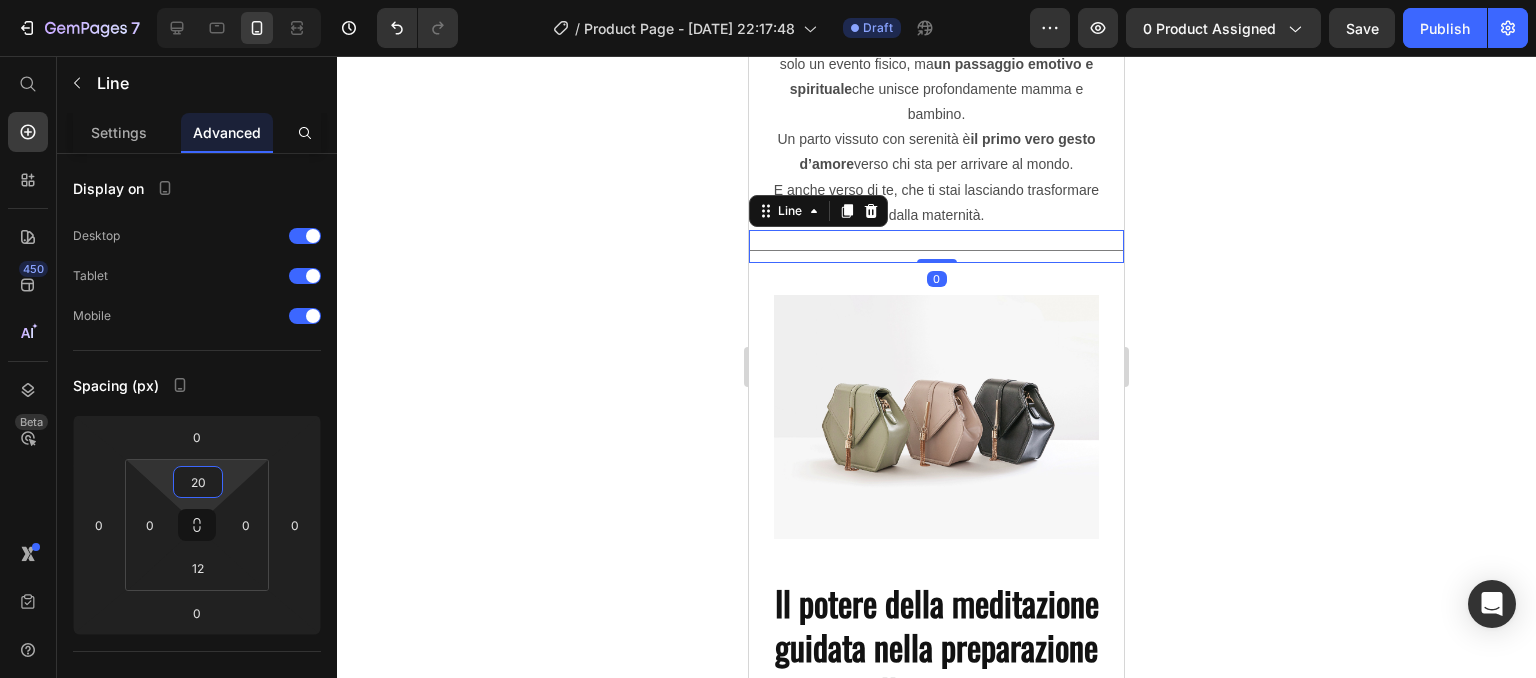 type on "20" 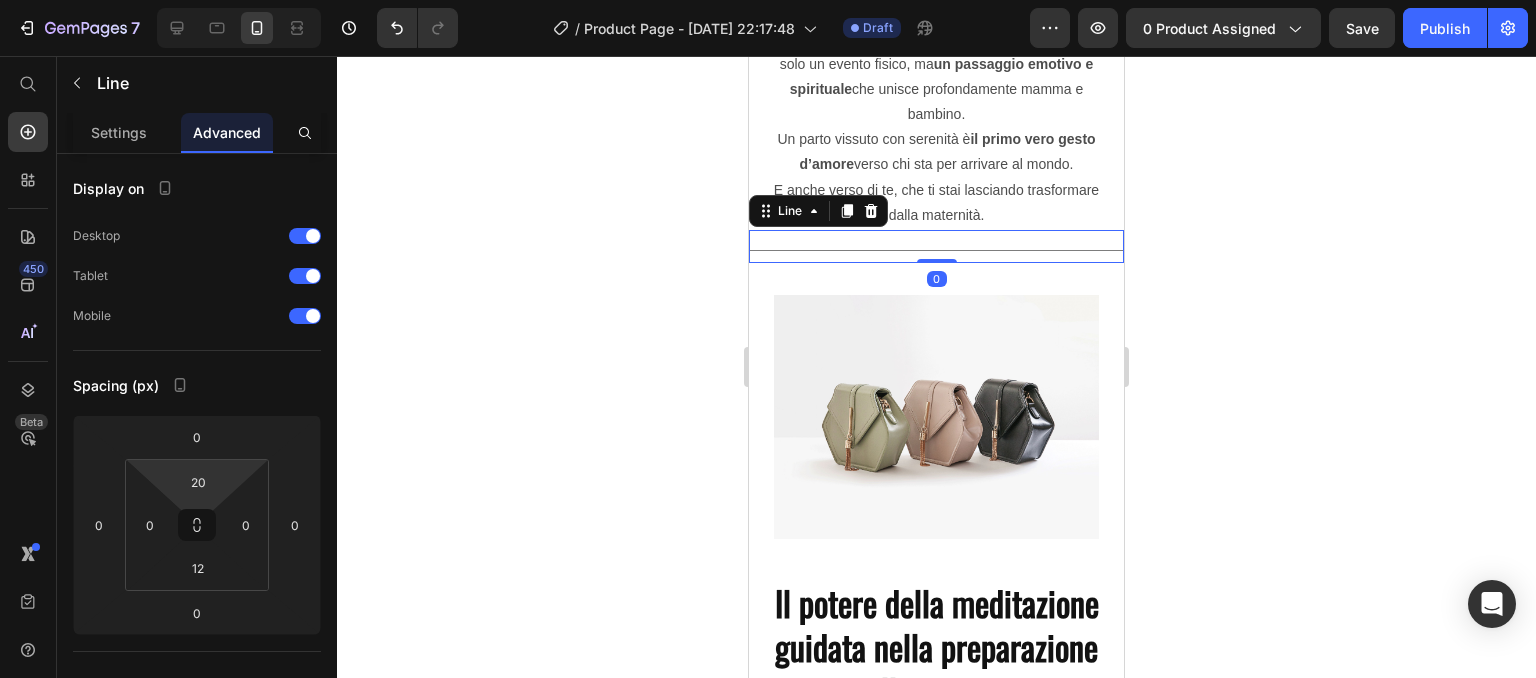click 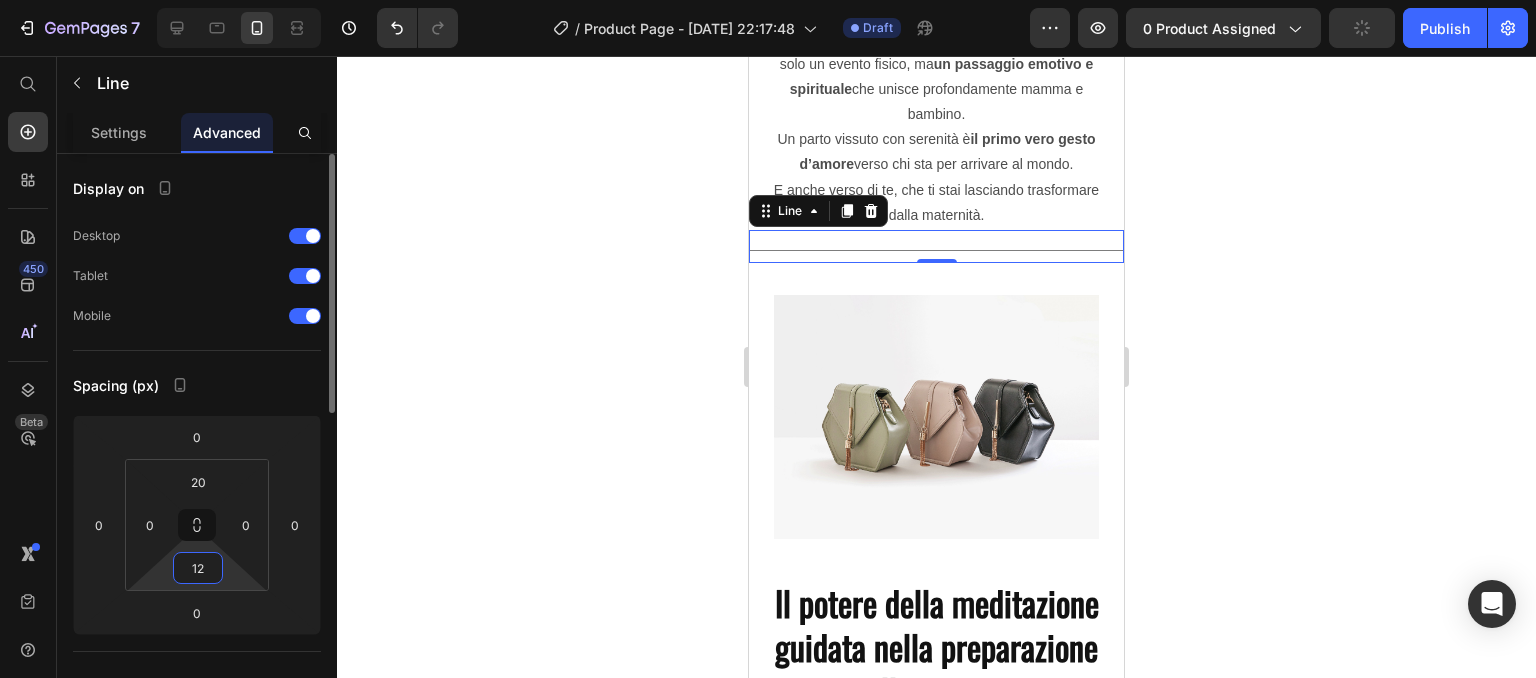 click on "12" at bounding box center [198, 568] 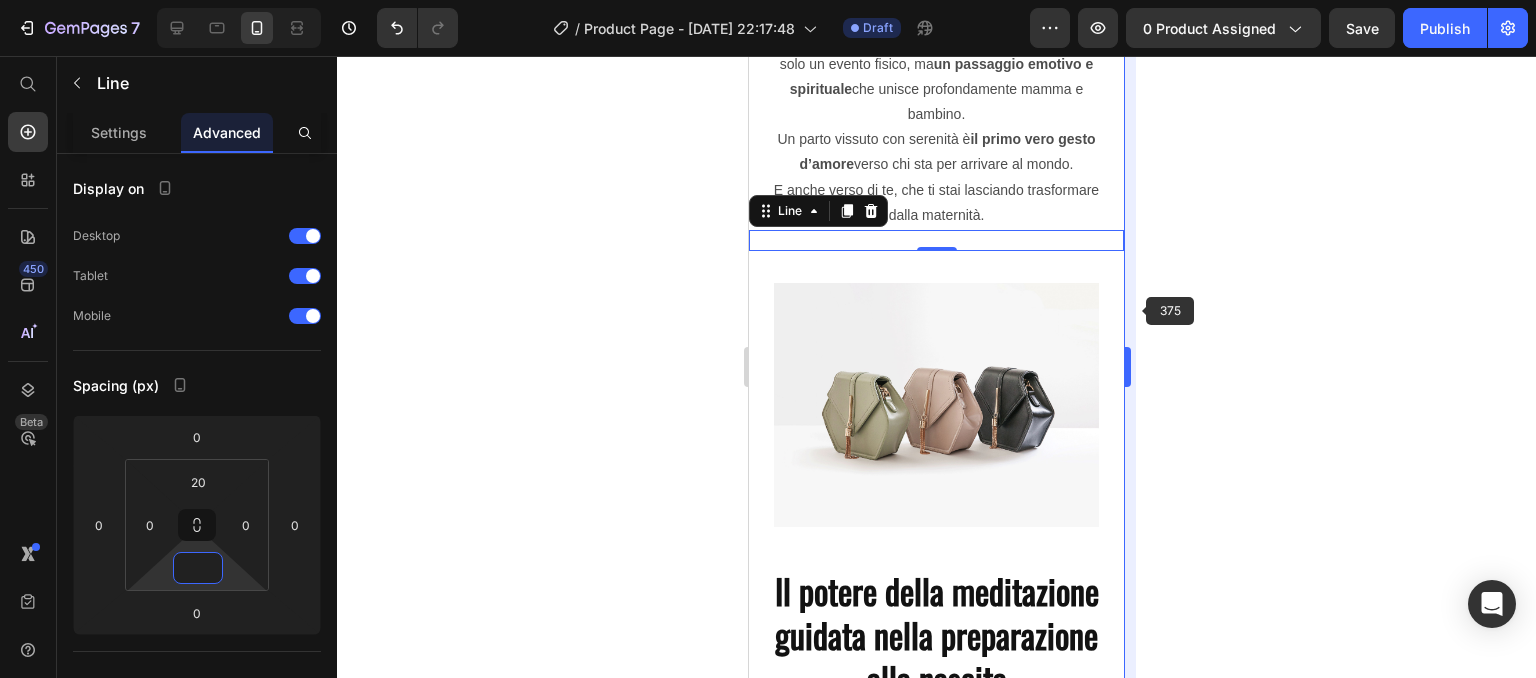 type on "0" 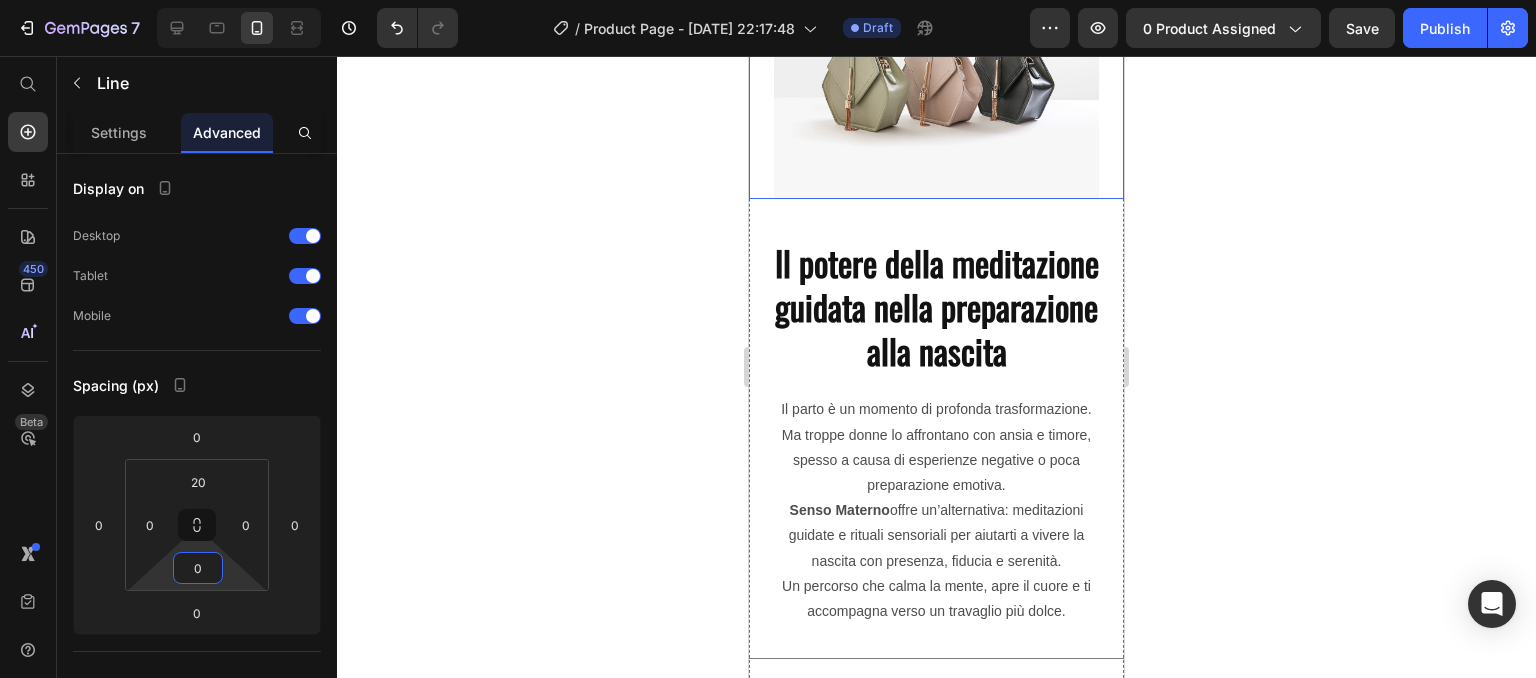 scroll, scrollTop: 3621, scrollLeft: 0, axis: vertical 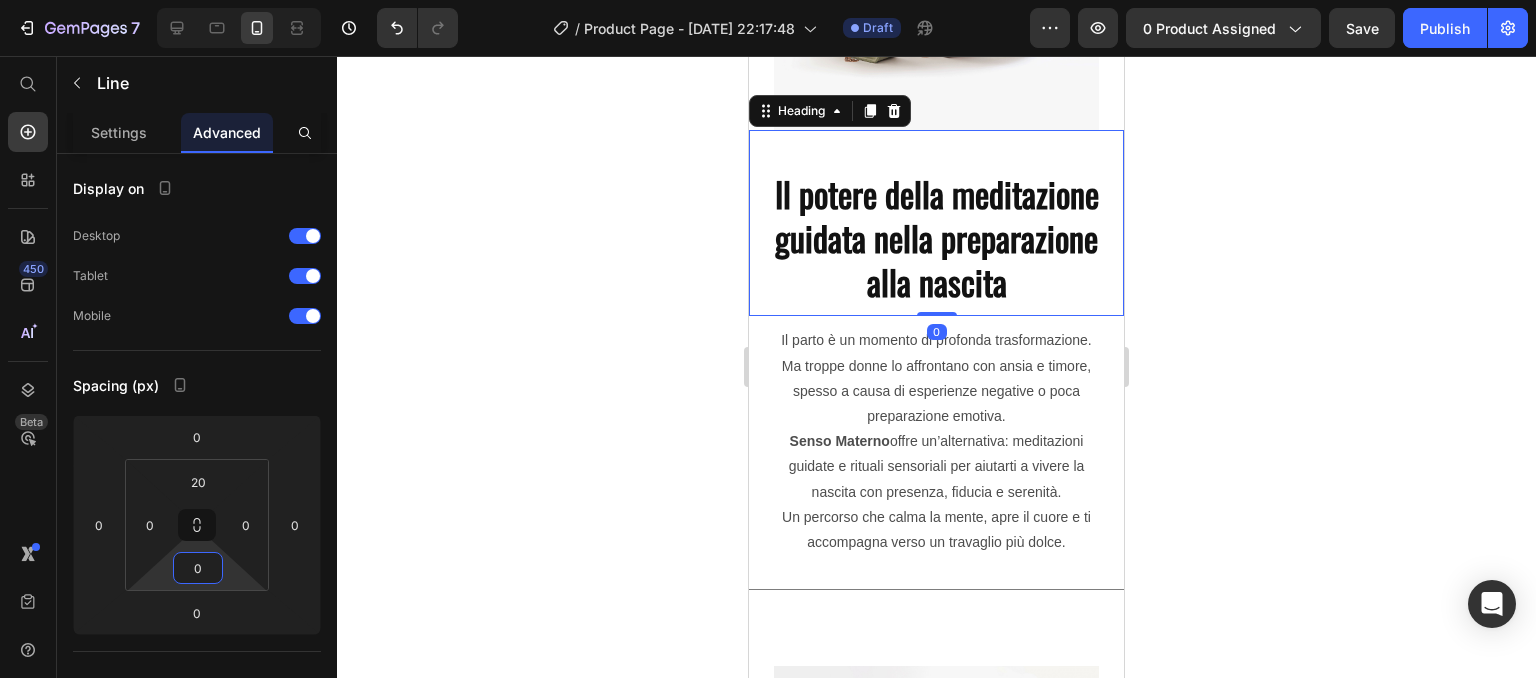click on "Il potere della meditazione guidata nella preparazione alla nascita" at bounding box center [936, 238] 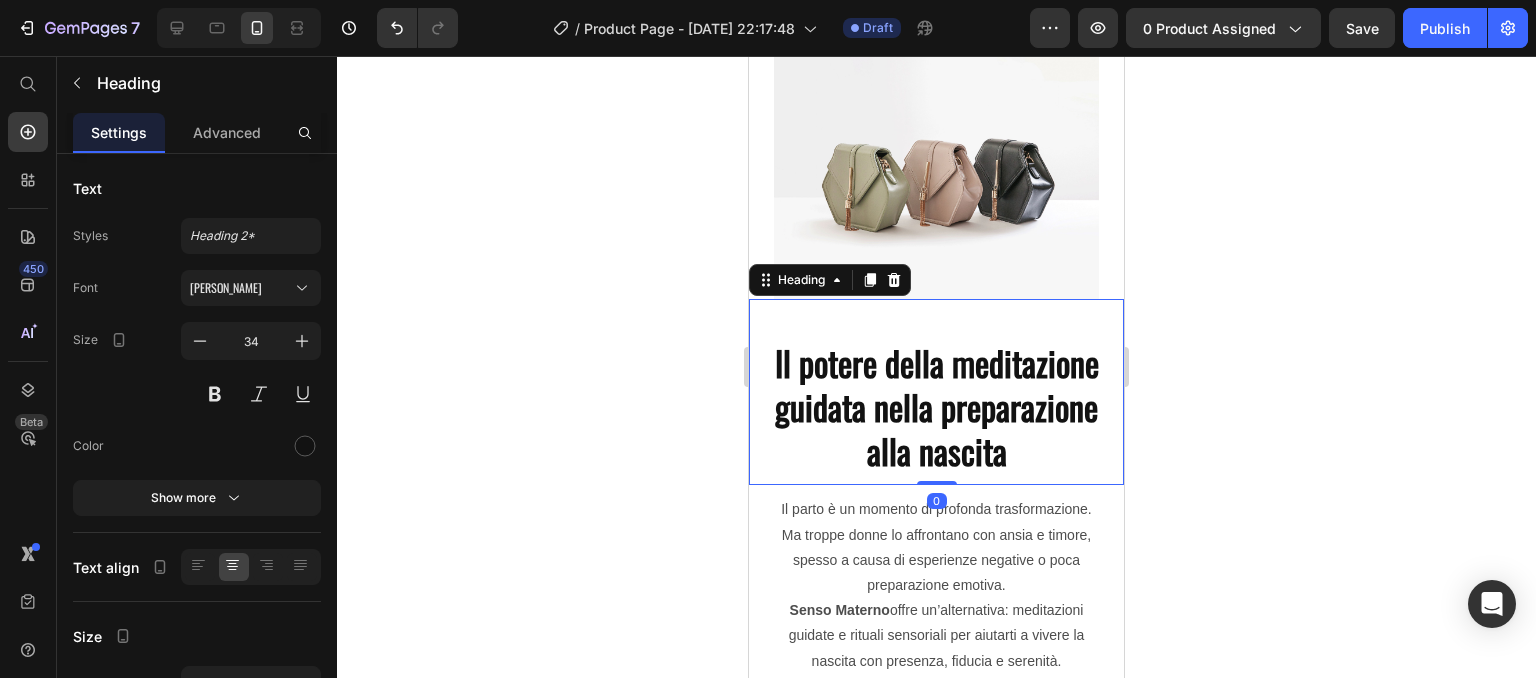 scroll, scrollTop: 3441, scrollLeft: 0, axis: vertical 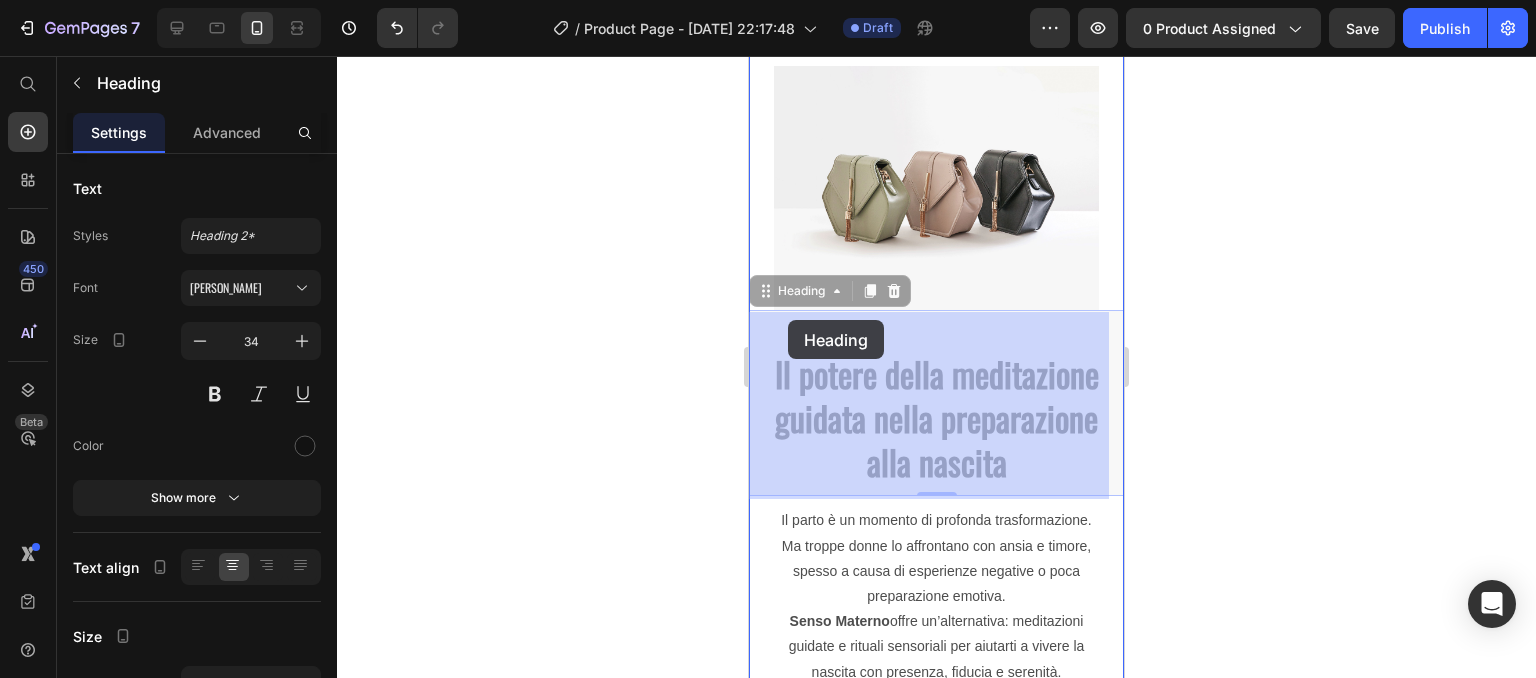 drag, startPoint x: 816, startPoint y: 297, endPoint x: 788, endPoint y: 320, distance: 36.23534 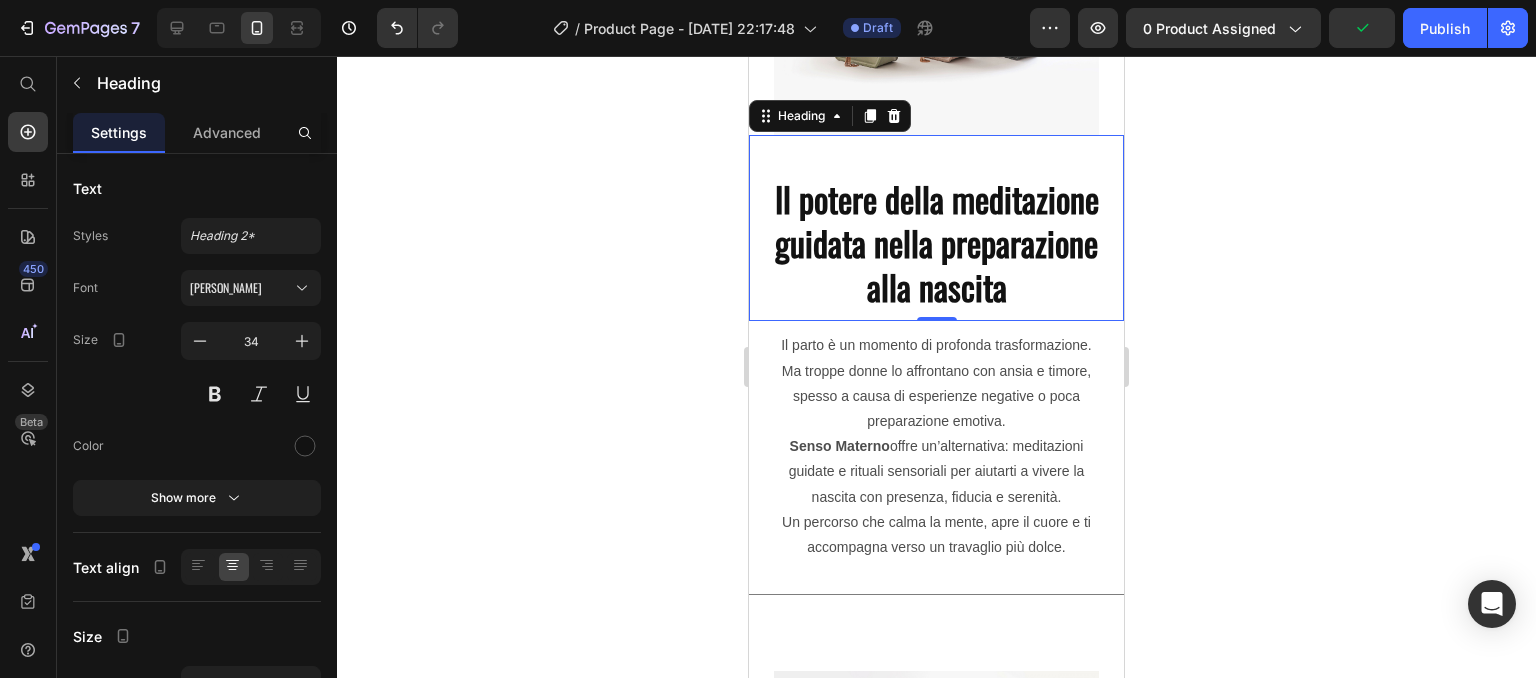 scroll, scrollTop: 3616, scrollLeft: 0, axis: vertical 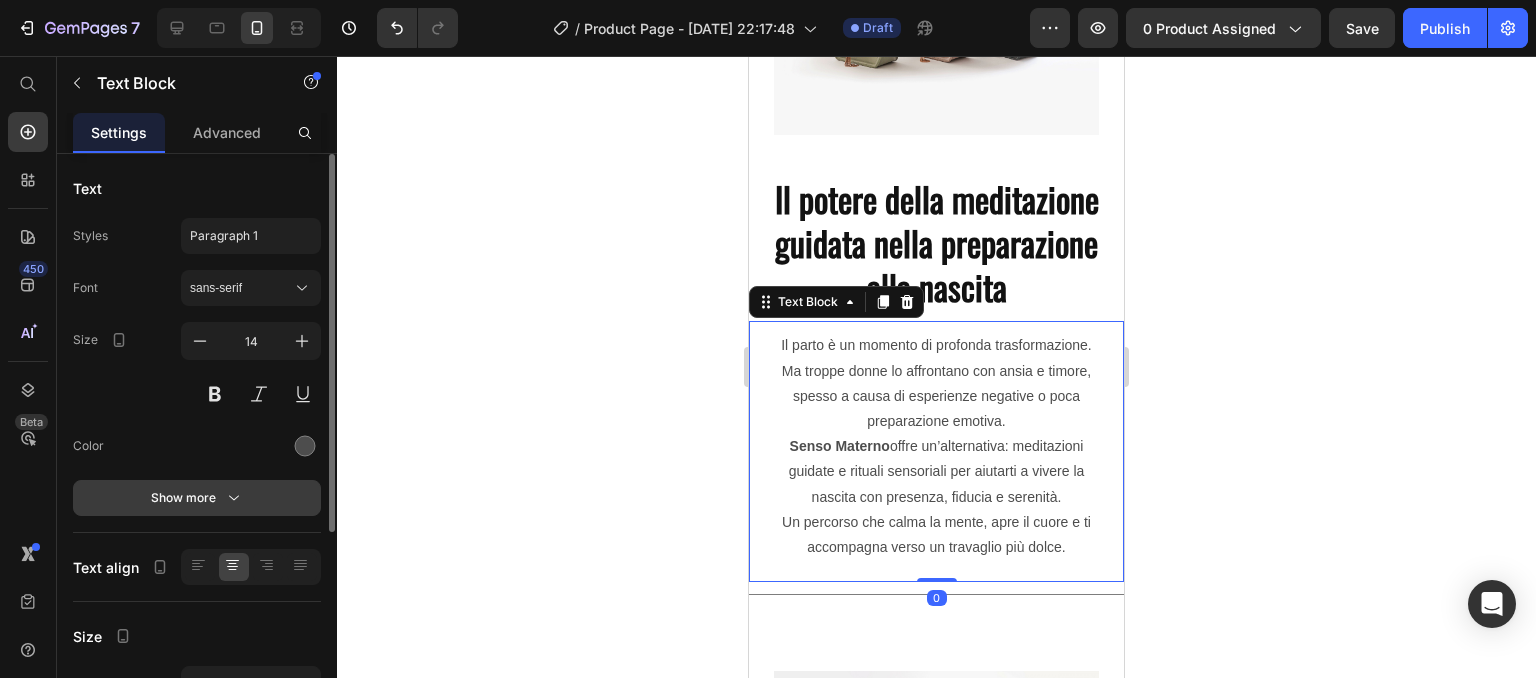 click on "Show more" at bounding box center [197, 498] 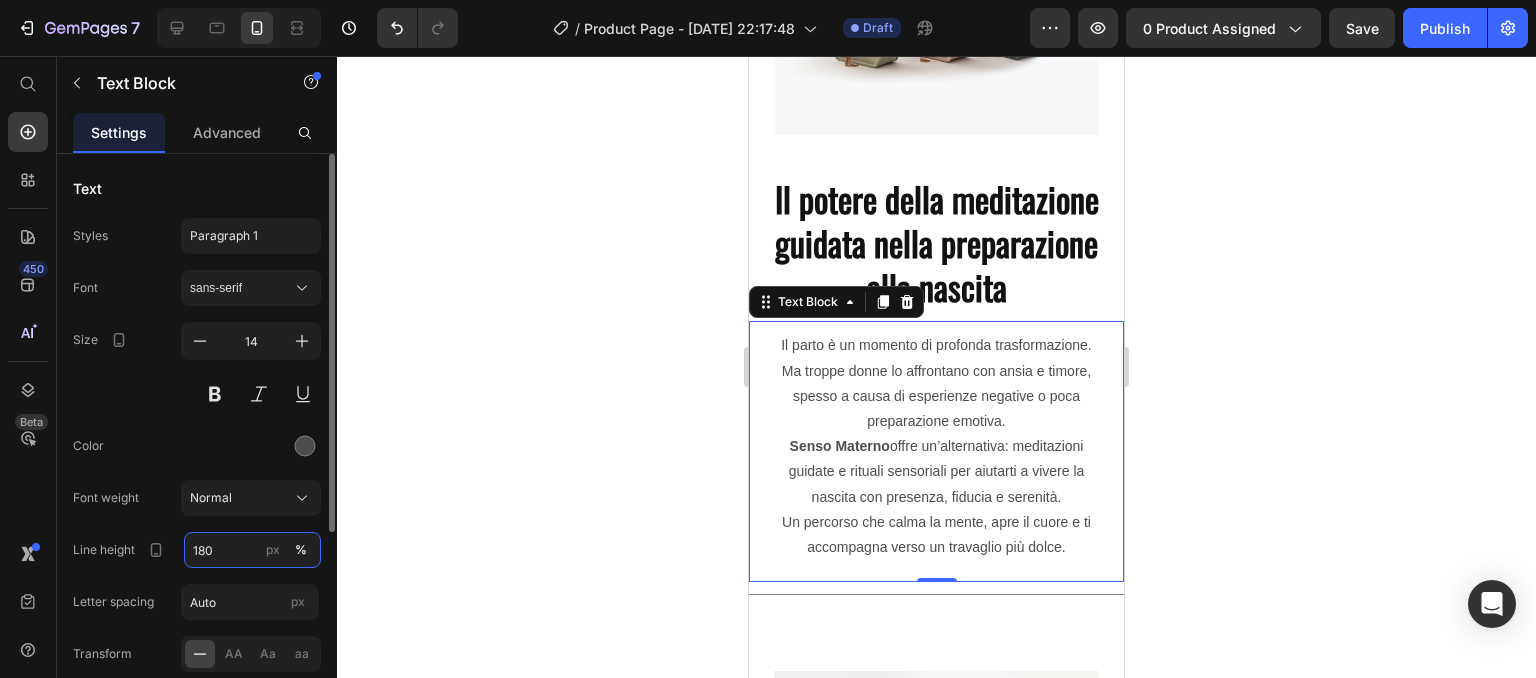 click on "180" at bounding box center [252, 550] 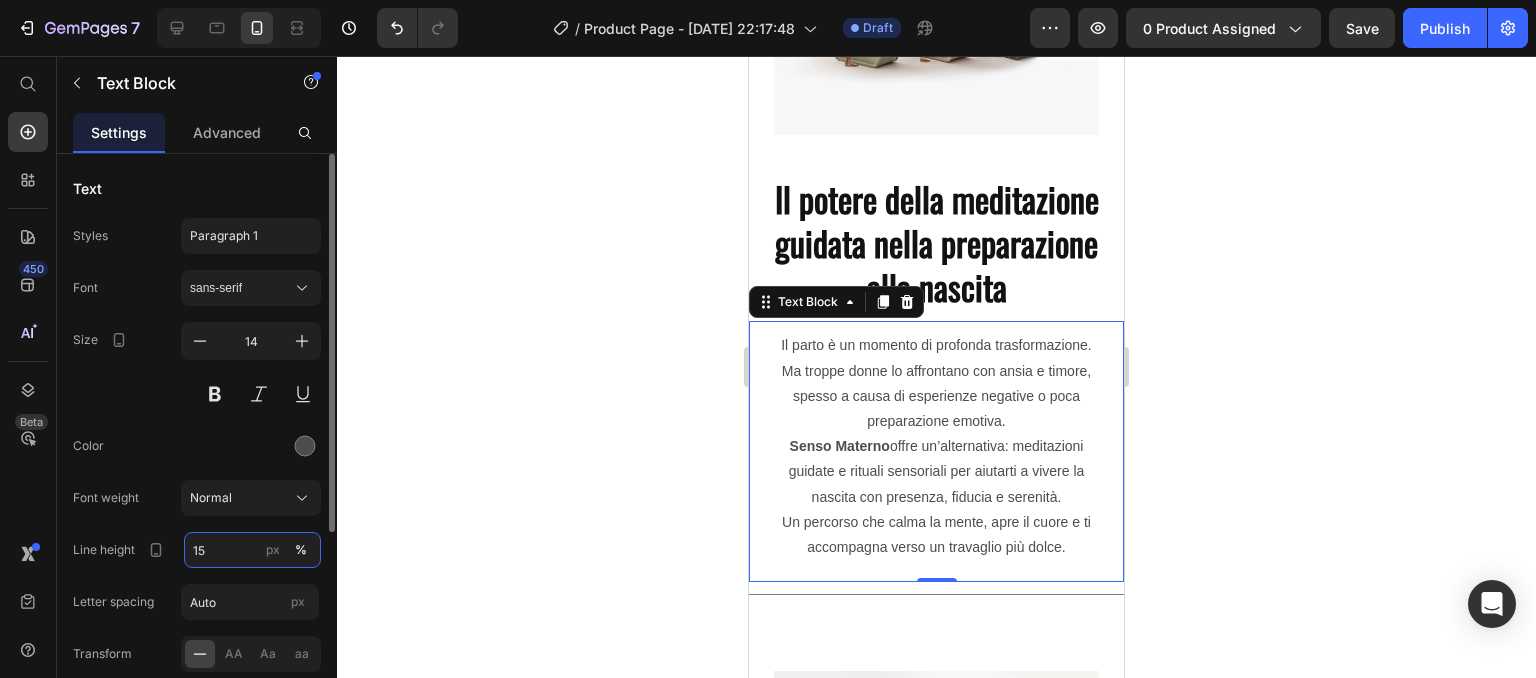 type on "150" 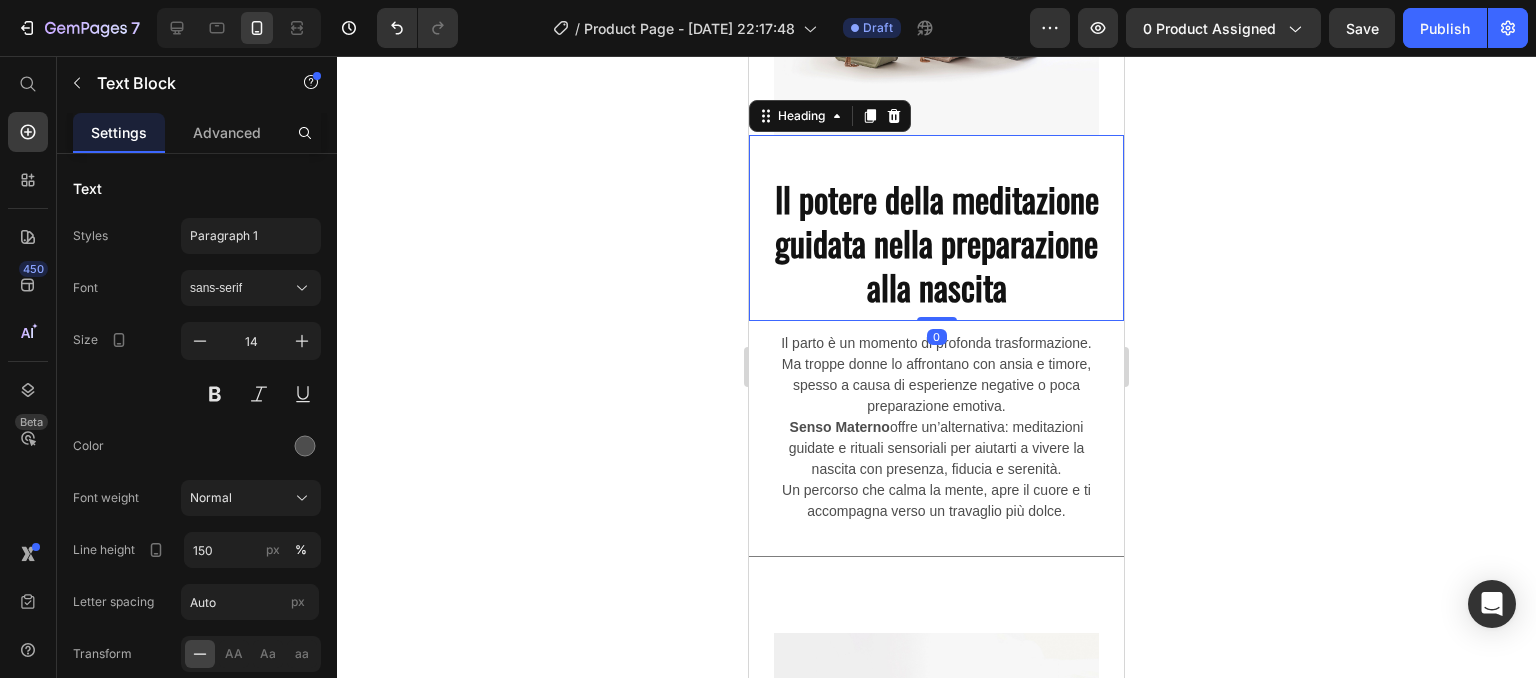 click on "Il potere della meditazione guidata nella preparazione alla nascita" at bounding box center (937, 242) 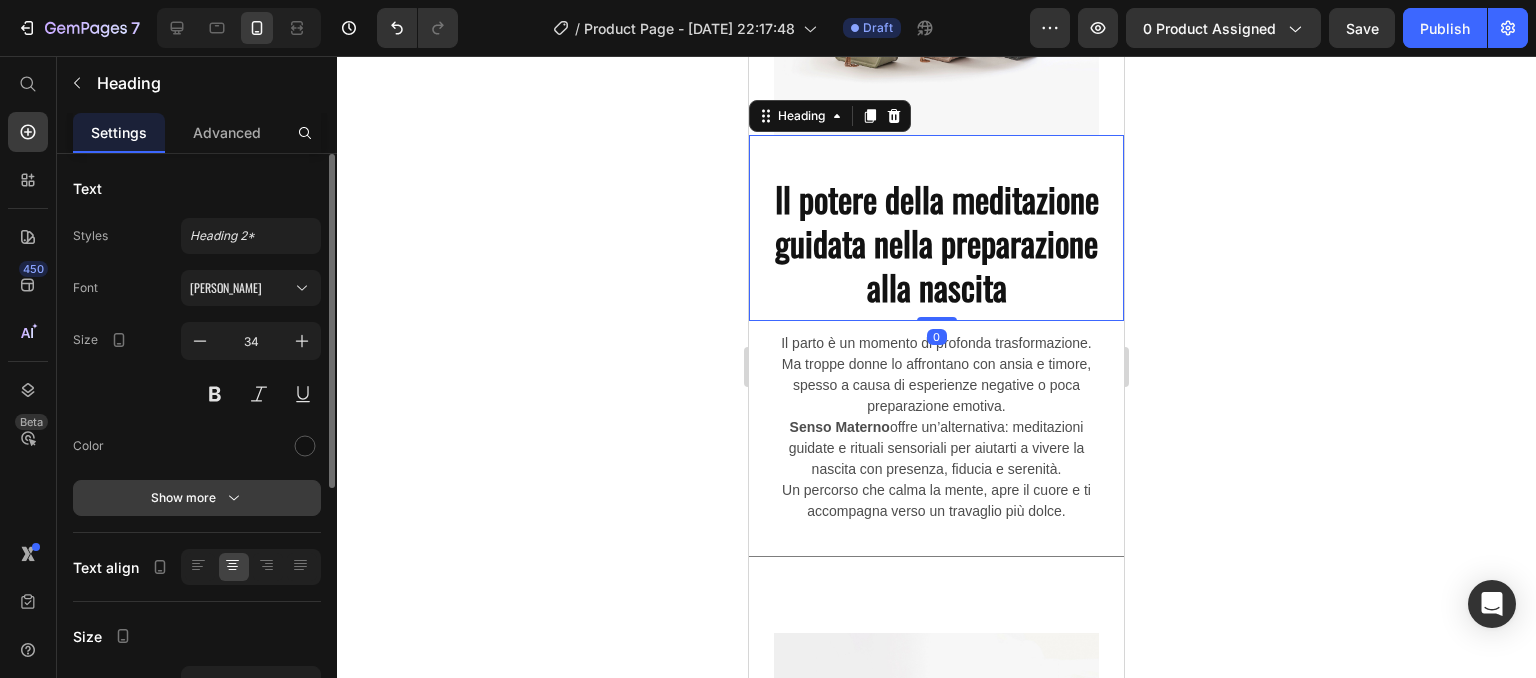 click on "Show more" at bounding box center (197, 498) 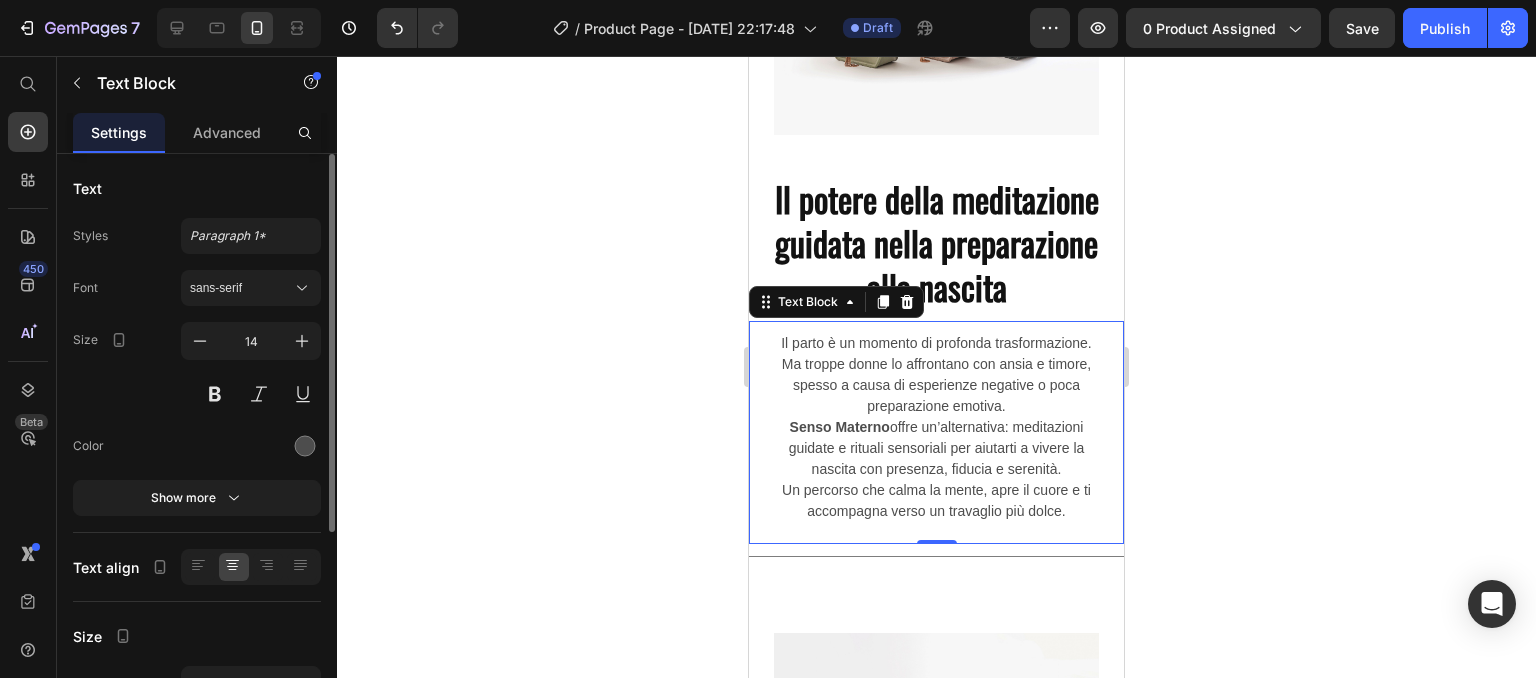click on "Il parto è un momento di profonda trasformazione. Ma troppe donne lo affrontano con ansia e timore, spesso a causa di esperienze negative o poca preparazione emotiva." at bounding box center (936, 375) 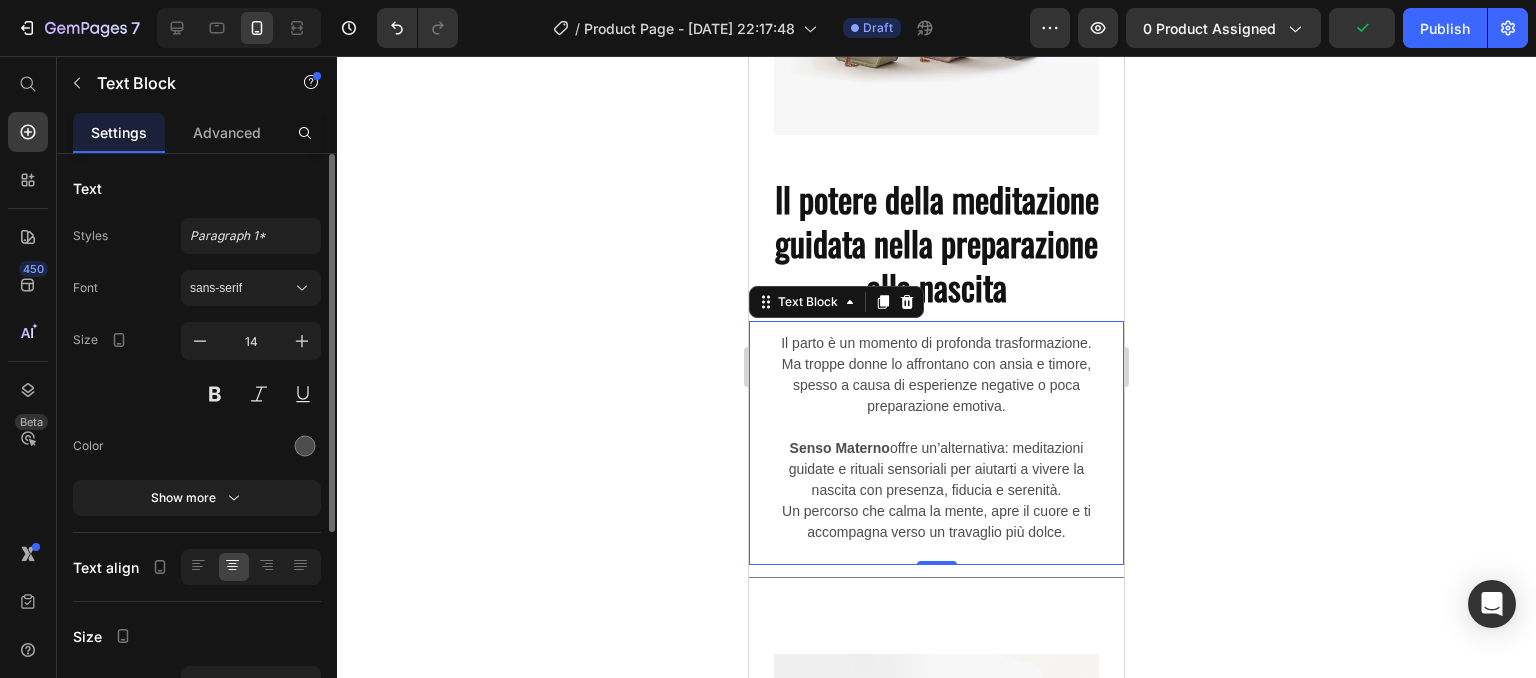 click on "Senso Materno  offre un’alternativa: meditazioni guidate e rituali sensoriali per aiutarti a vivere la nascita con presenza, fiducia e serenità. Un percorso che calma la mente, apre il cuore e ti accompagna verso un travaglio più dolce." at bounding box center (936, 490) 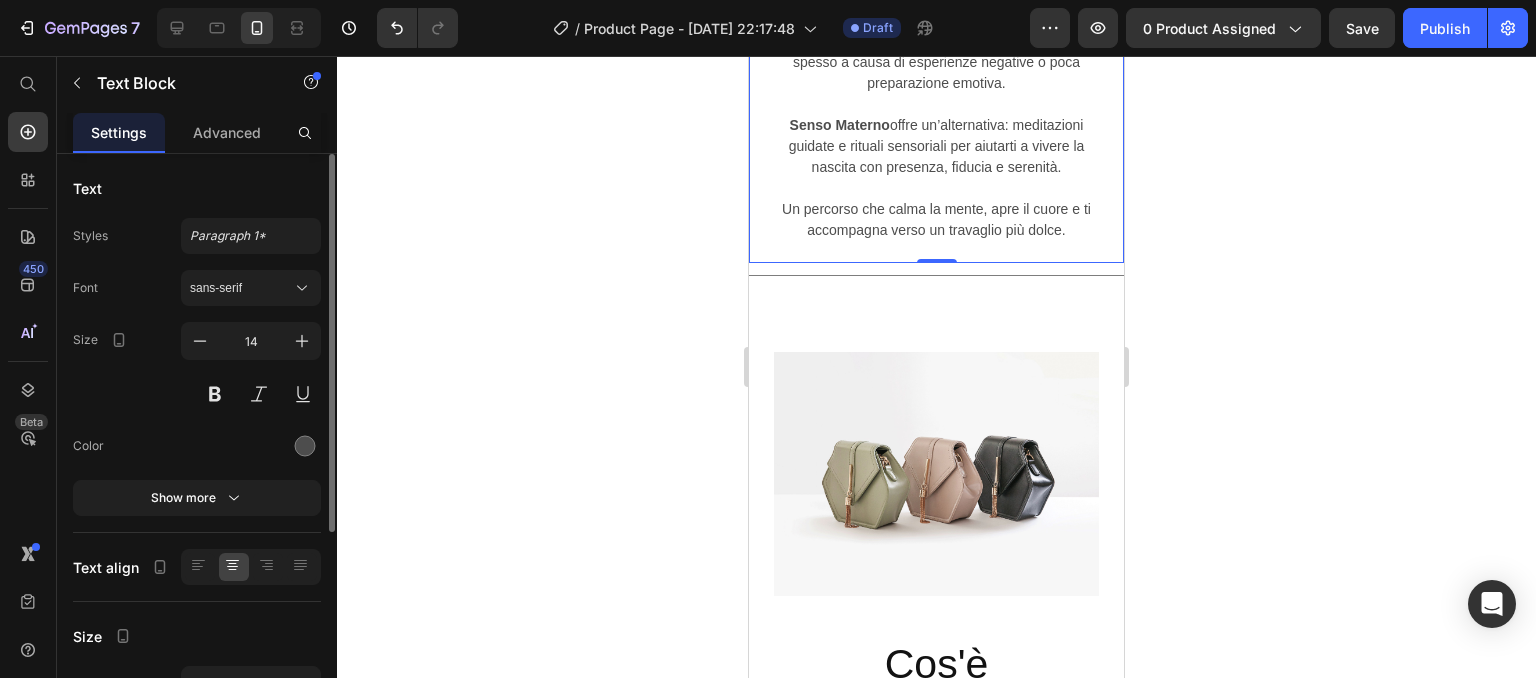 scroll, scrollTop: 3944, scrollLeft: 0, axis: vertical 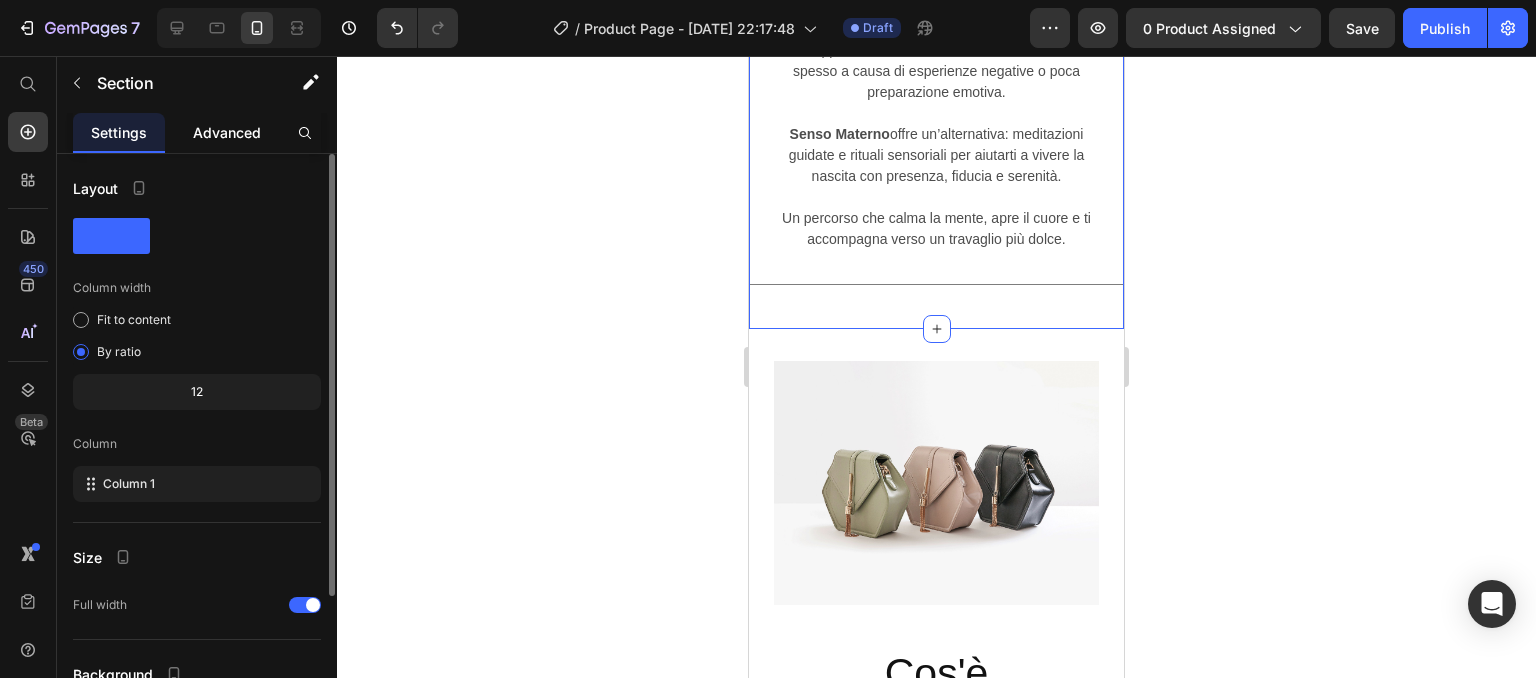 click on "Advanced" at bounding box center (227, 132) 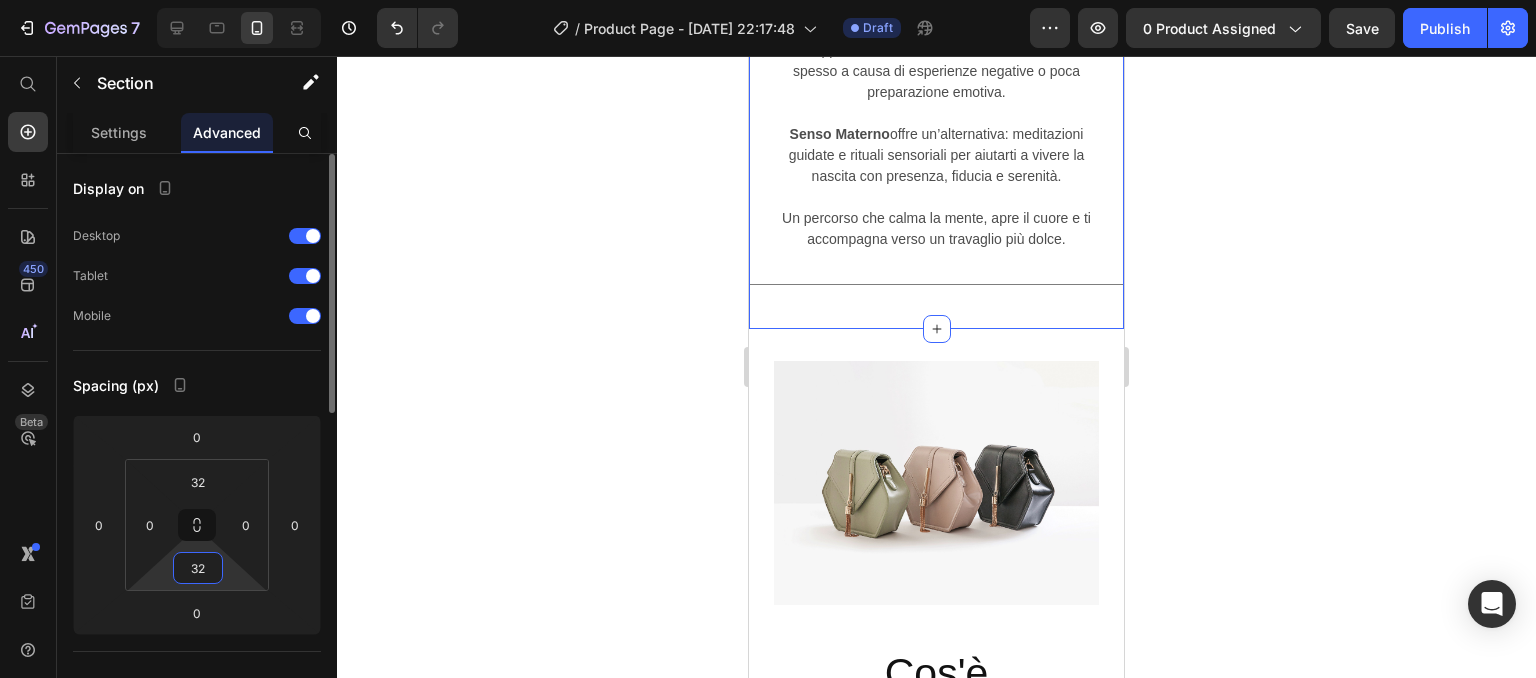 click on "32" at bounding box center [198, 568] 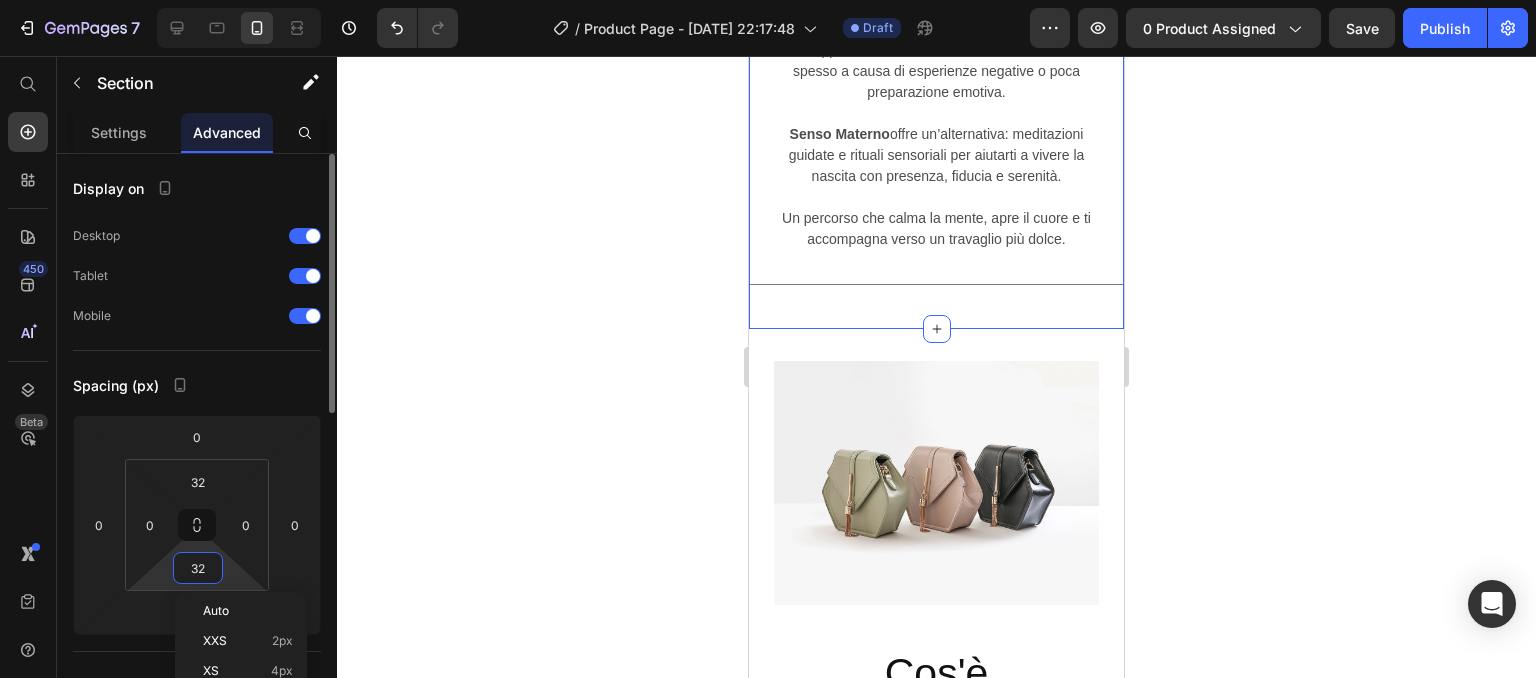 type 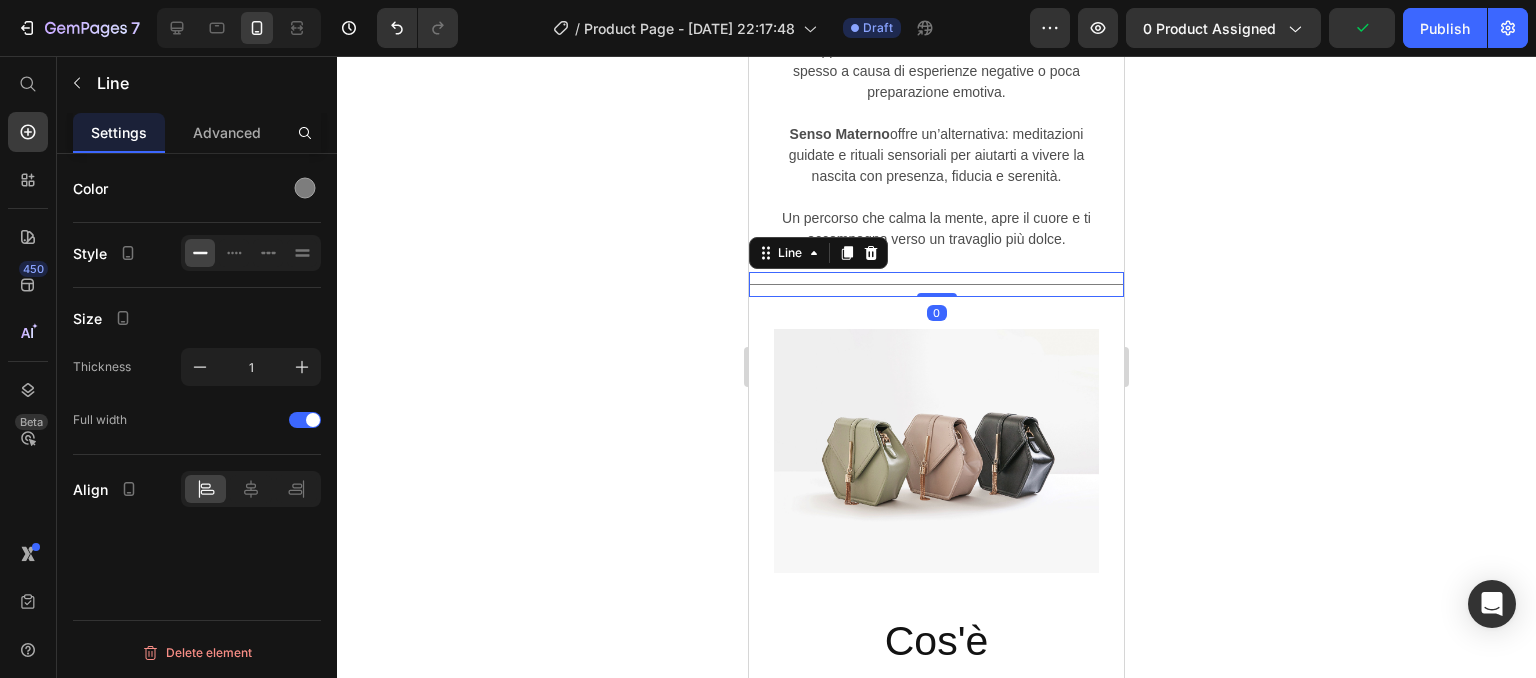 click on "Title Line   0" at bounding box center (936, 284) 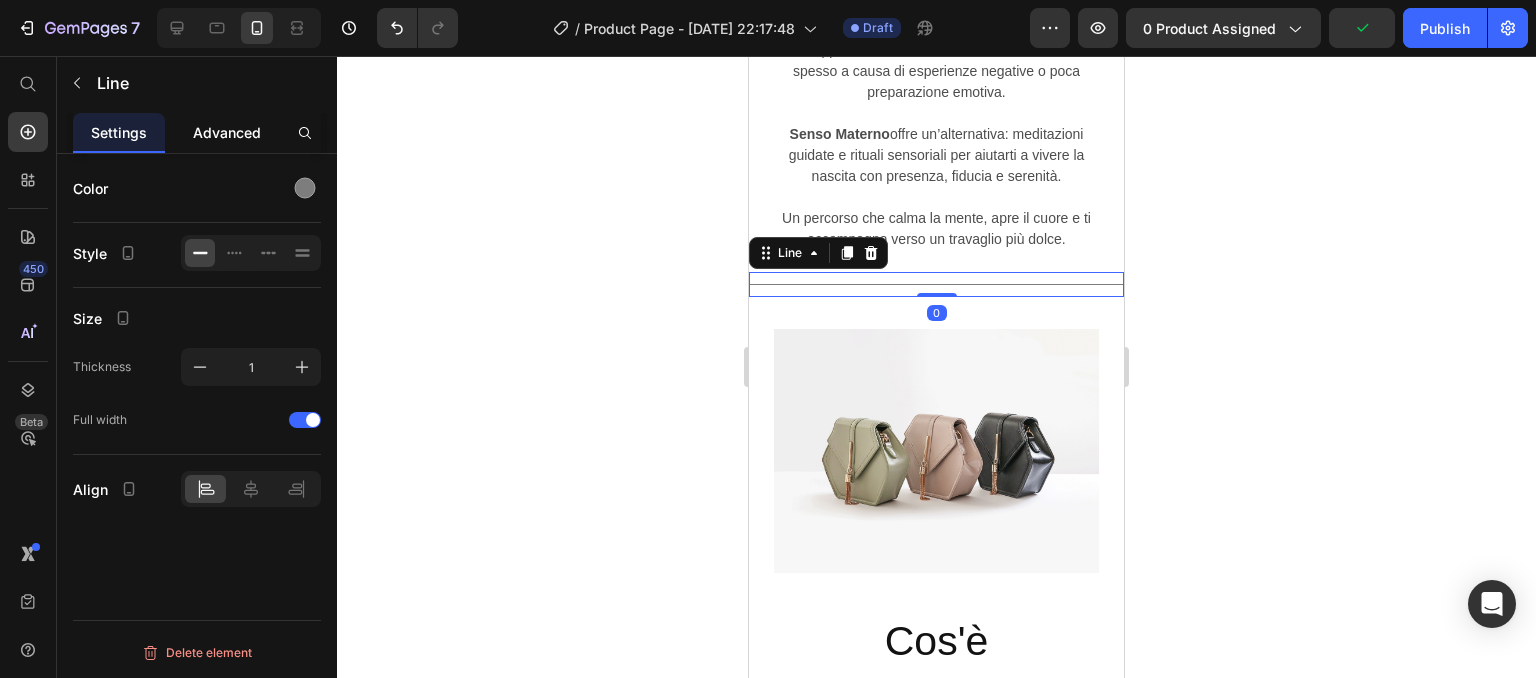click on "Advanced" at bounding box center [227, 132] 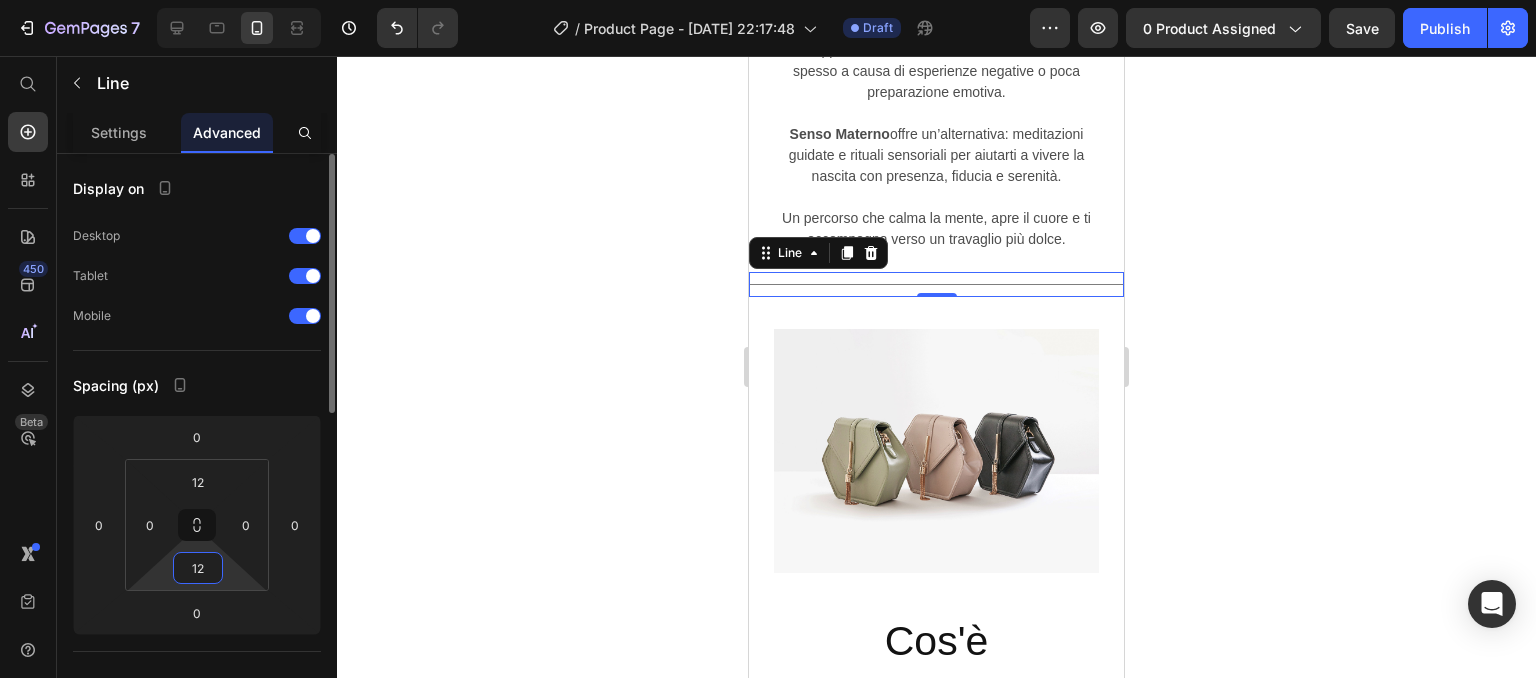 click on "12" at bounding box center [198, 568] 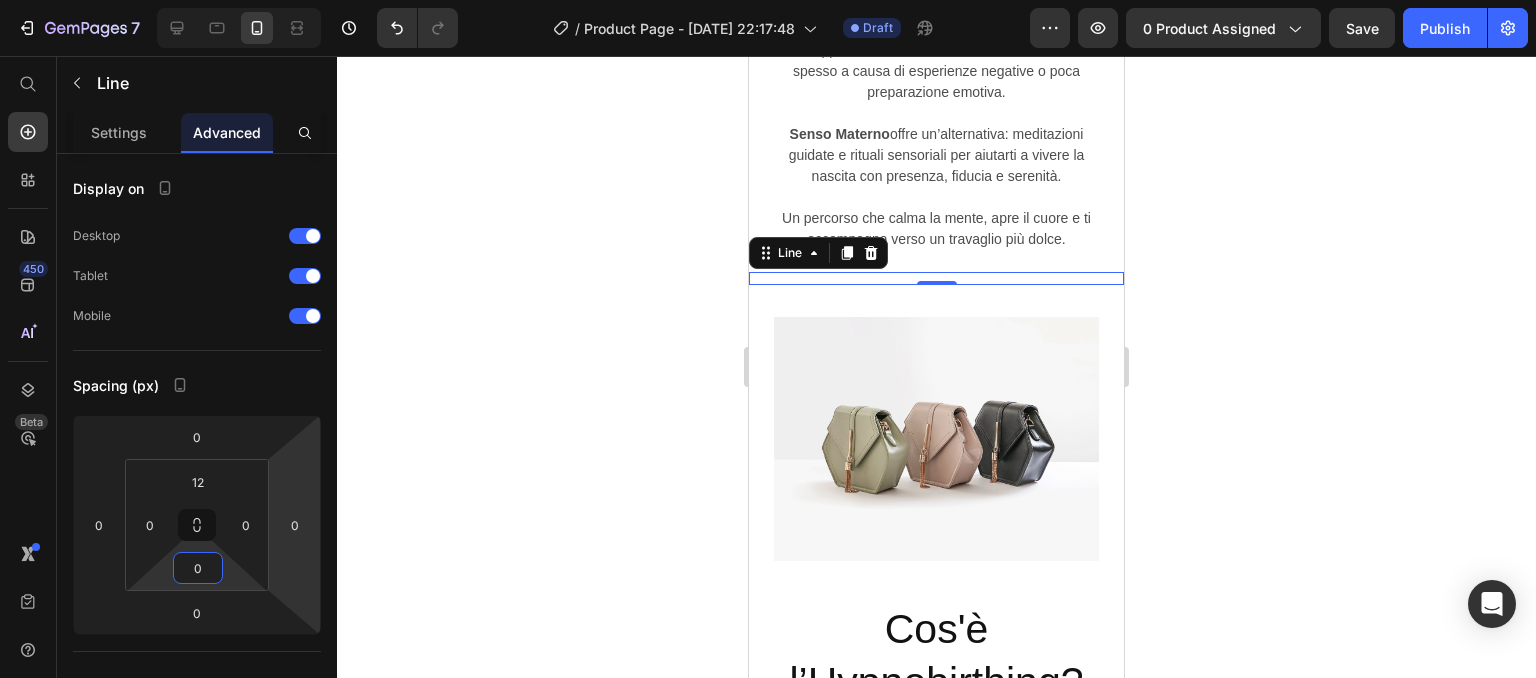 type on "0" 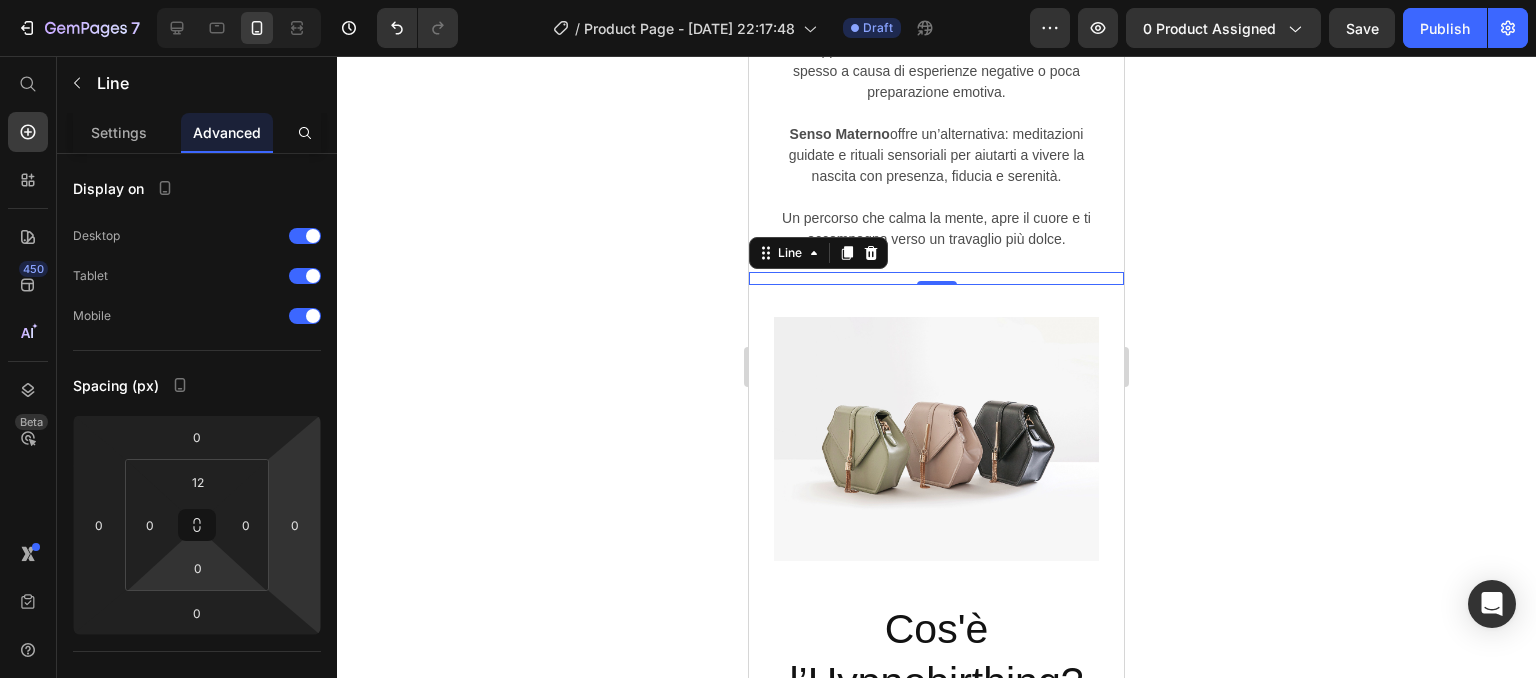 click 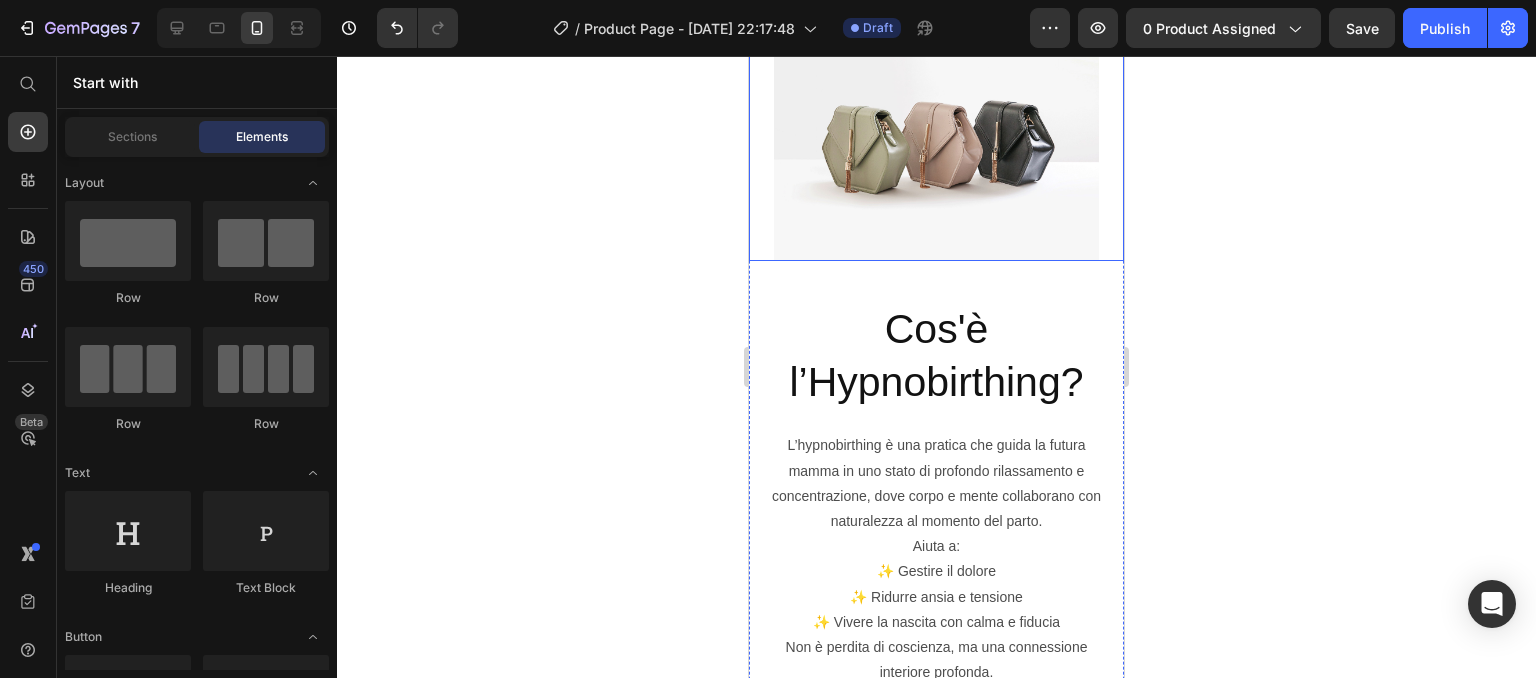 scroll, scrollTop: 4341, scrollLeft: 0, axis: vertical 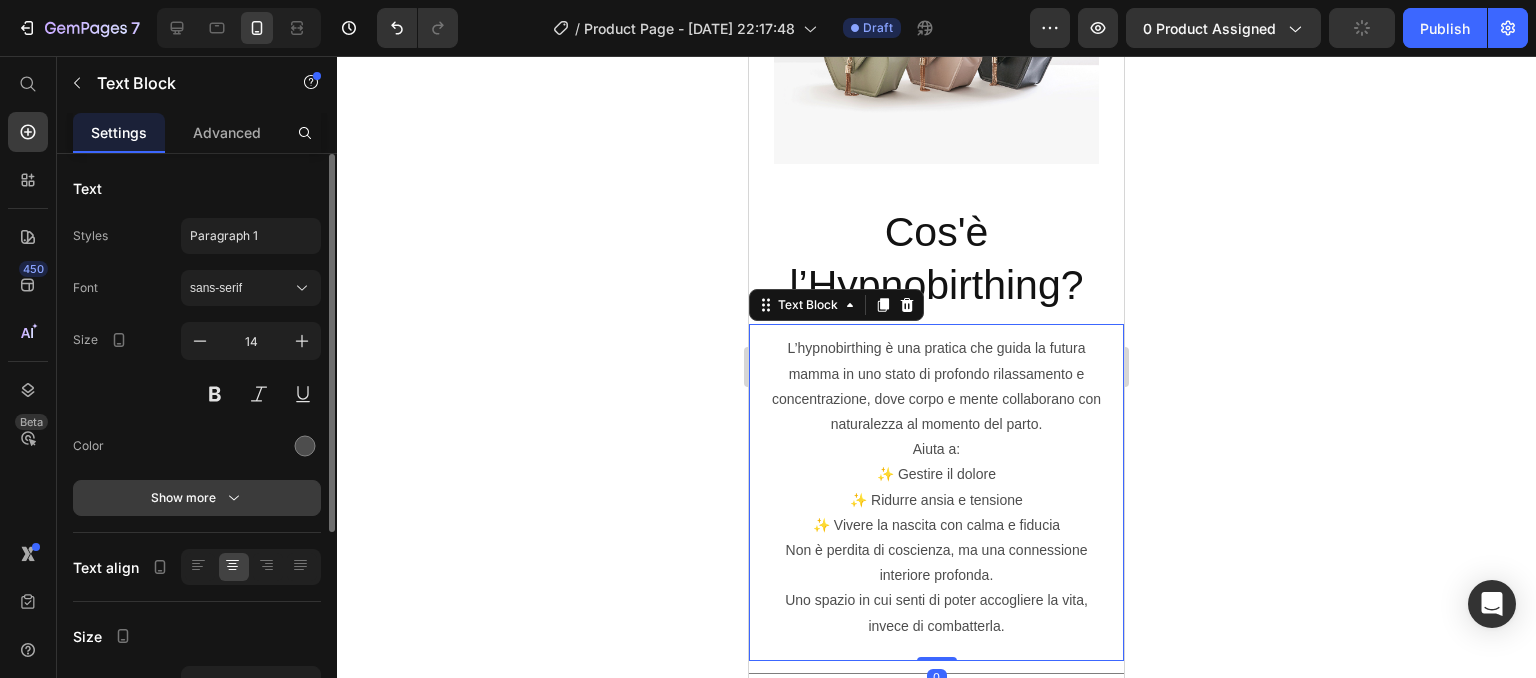 click on "Show more" at bounding box center [197, 498] 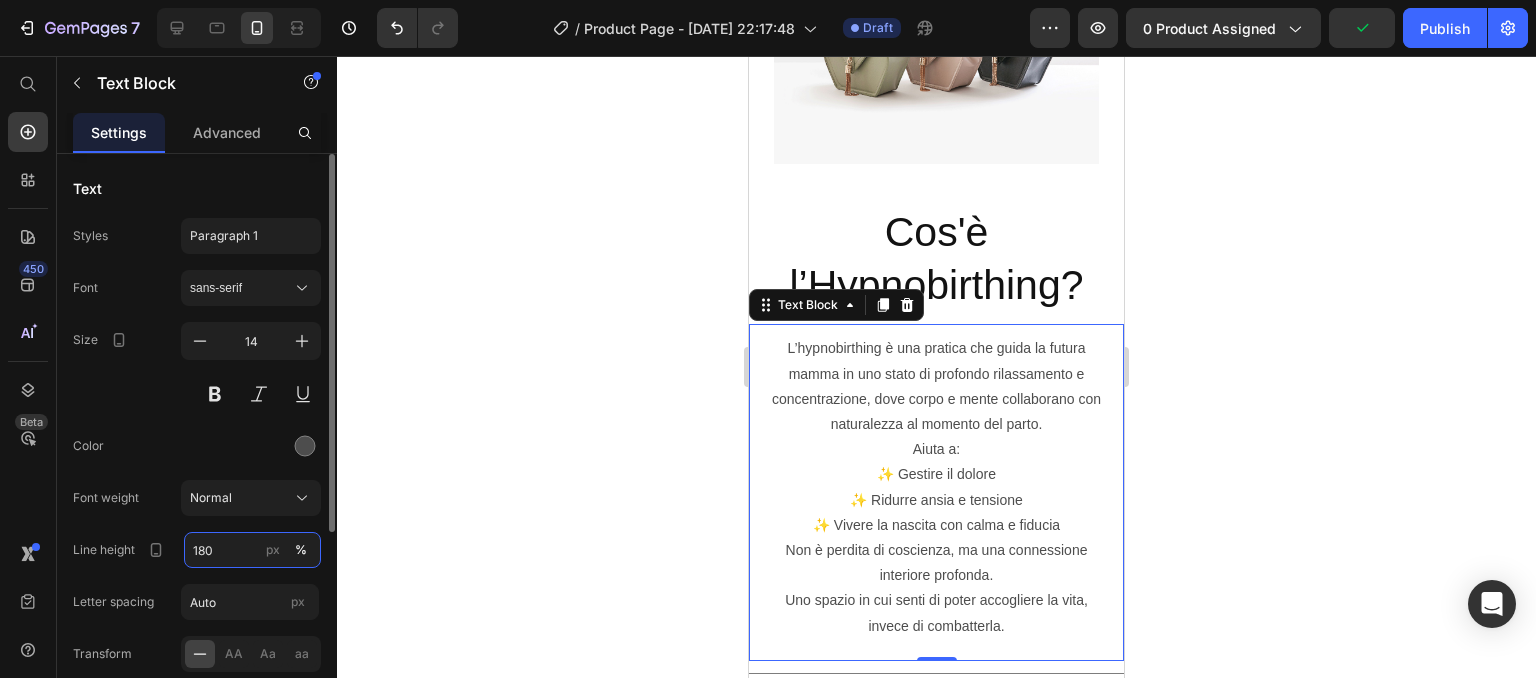 click on "180" at bounding box center [252, 550] 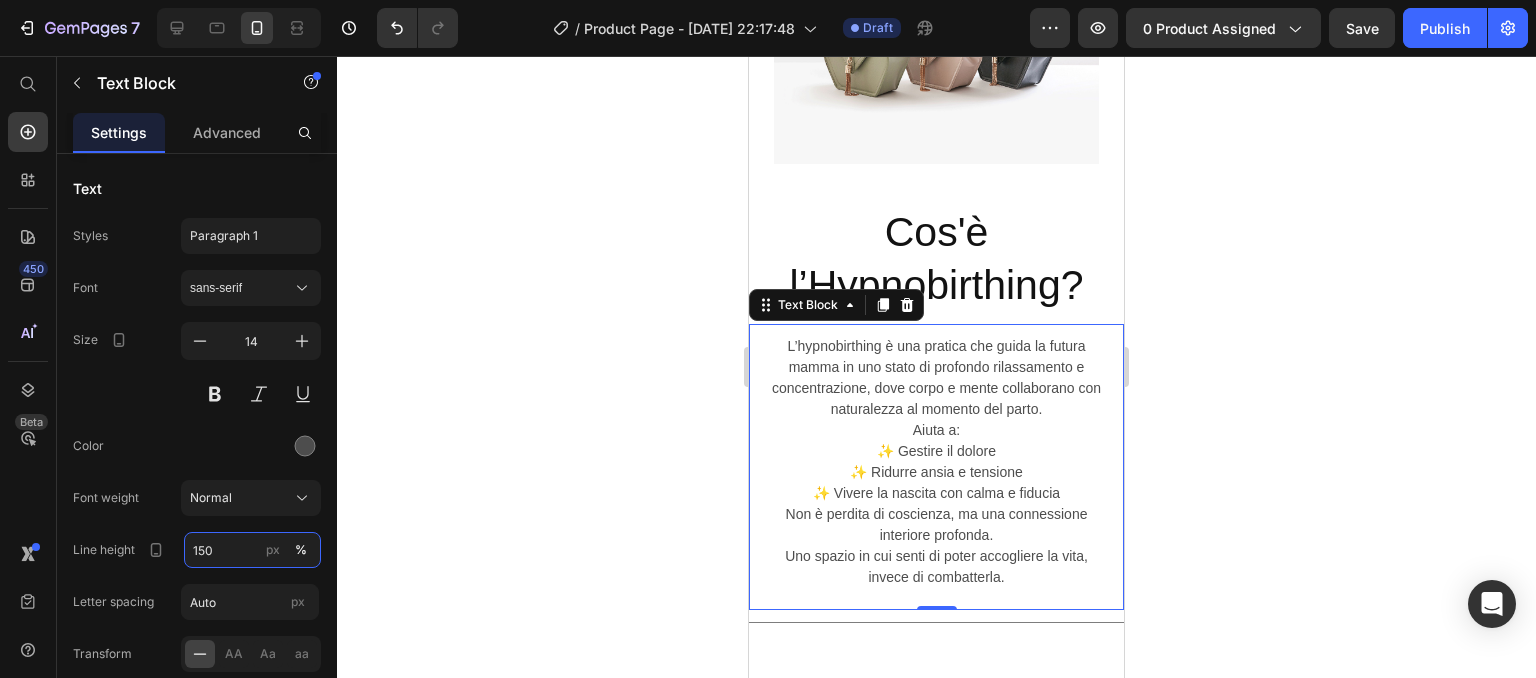 type on "150" 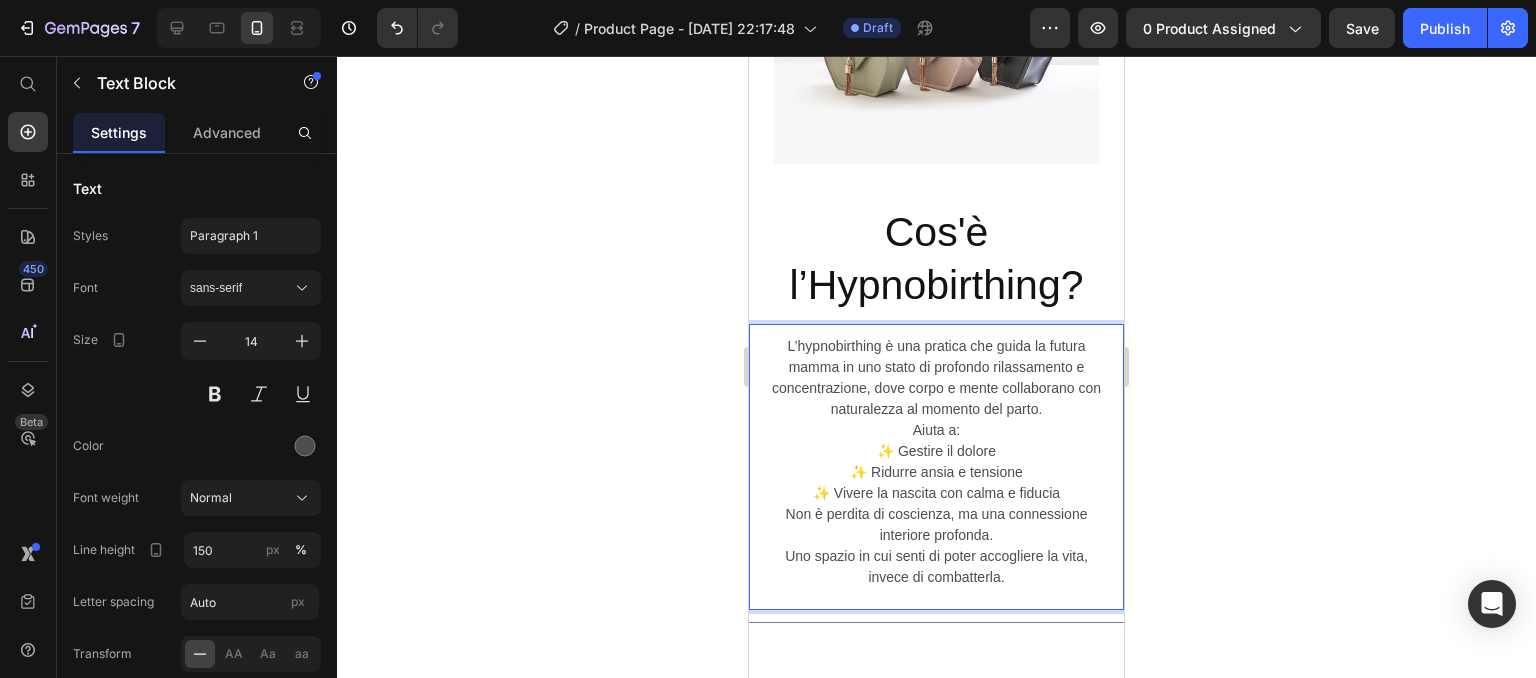 click on "Aiuta a: ✨ Gestire il dolore ✨ Ridurre ansia e tensione ✨ Vivere la nascita con calma e fiducia" at bounding box center (936, 462) 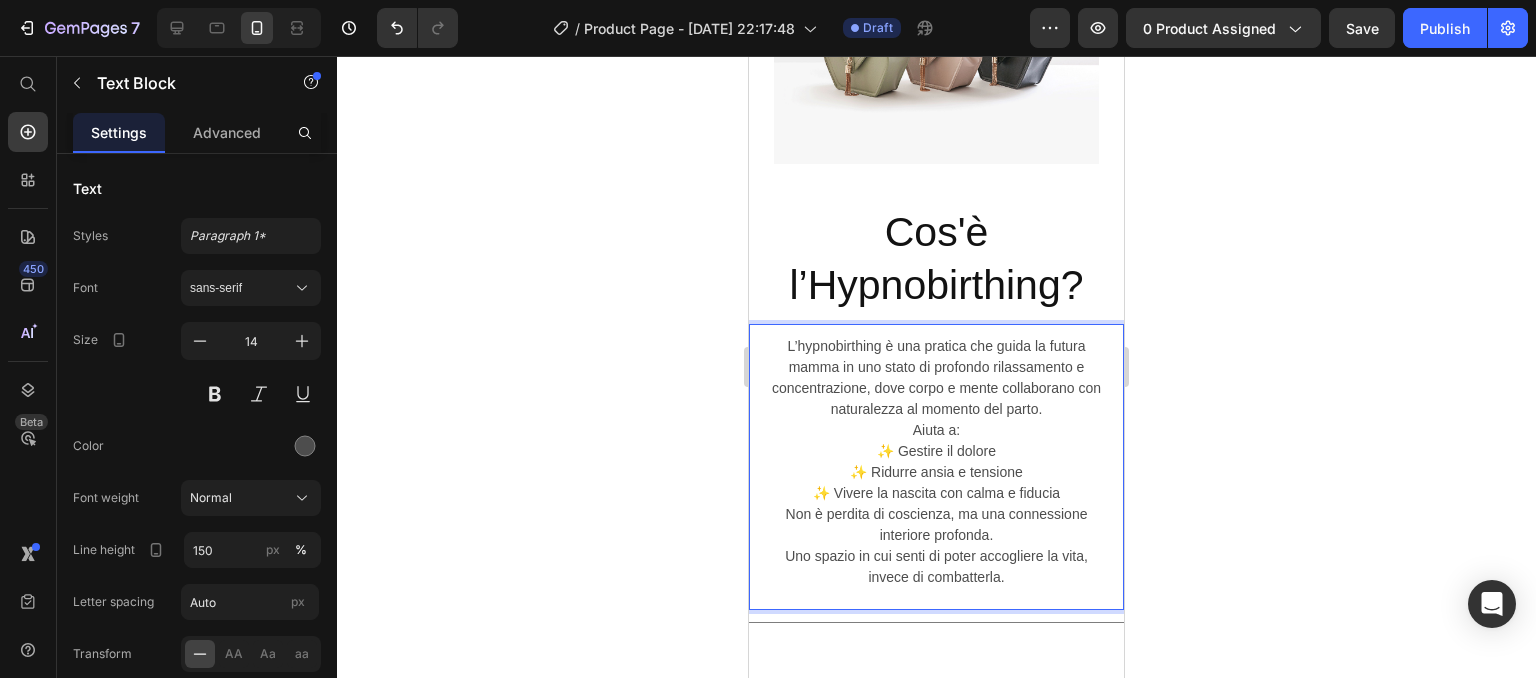 click on "L’hypnobirthing è una pratica che guida la futura mamma in uno stato di profondo rilassamento e concentrazione, dove corpo e mente collaborano con naturalezza al momento del parto." at bounding box center [936, 378] 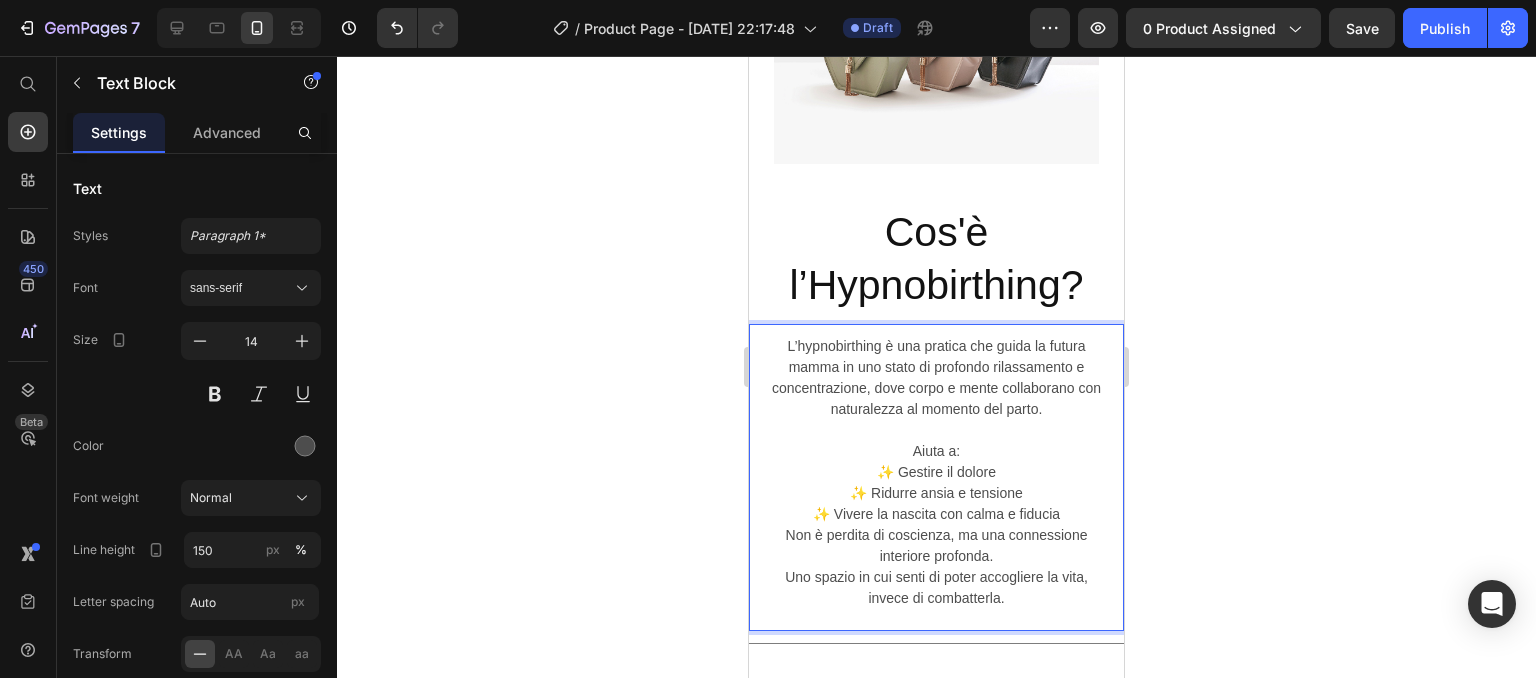 click on "Non è perdita di coscienza, ma una connessione interiore profonda. Uno spazio in cui senti di poter accogliere la vita, invece di combatterla." at bounding box center [936, 567] 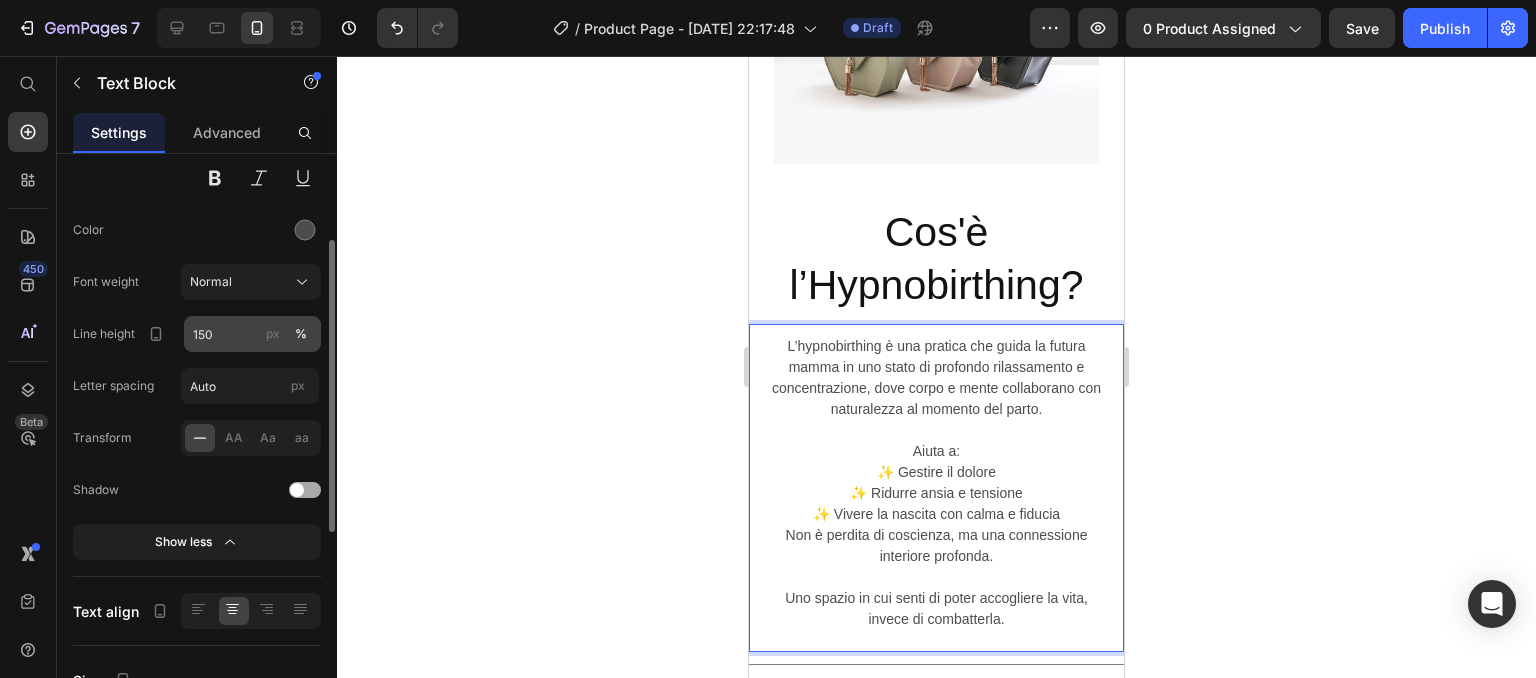 scroll, scrollTop: 244, scrollLeft: 0, axis: vertical 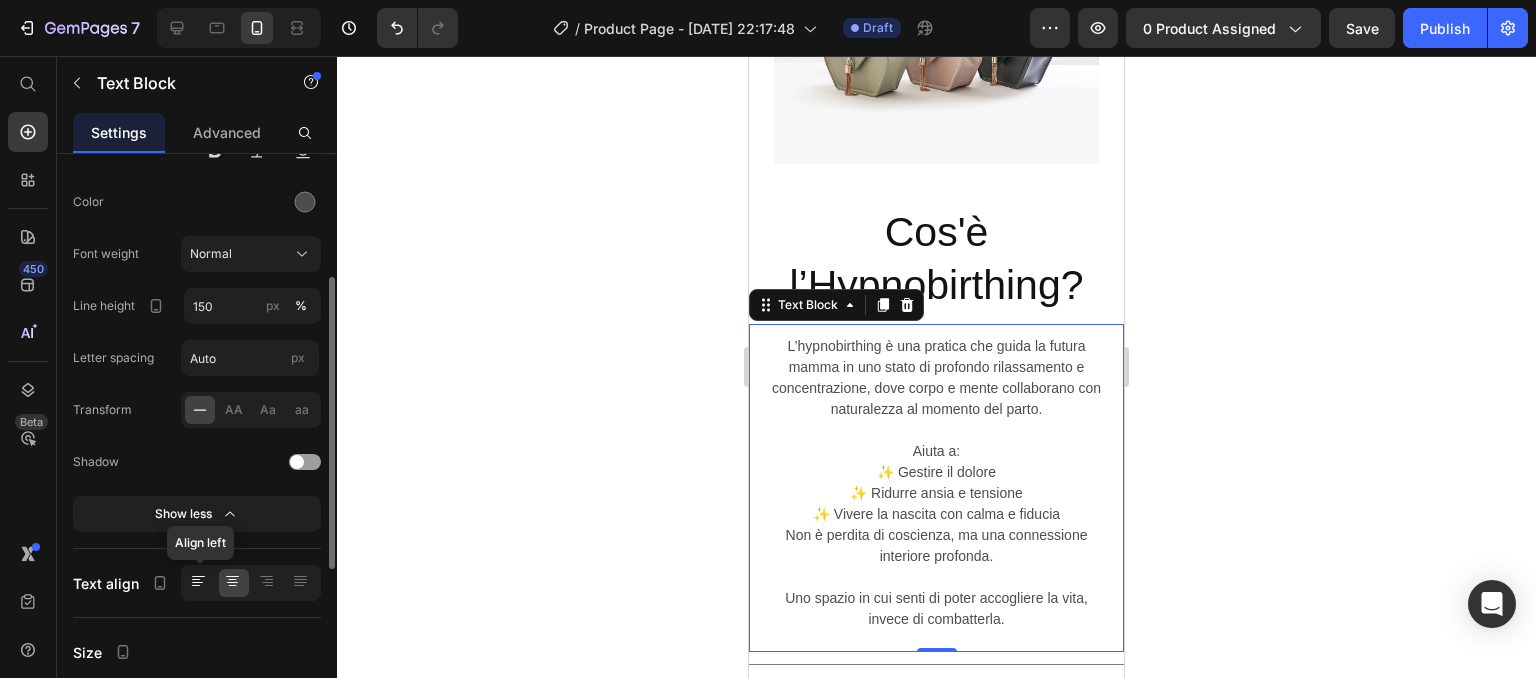 click 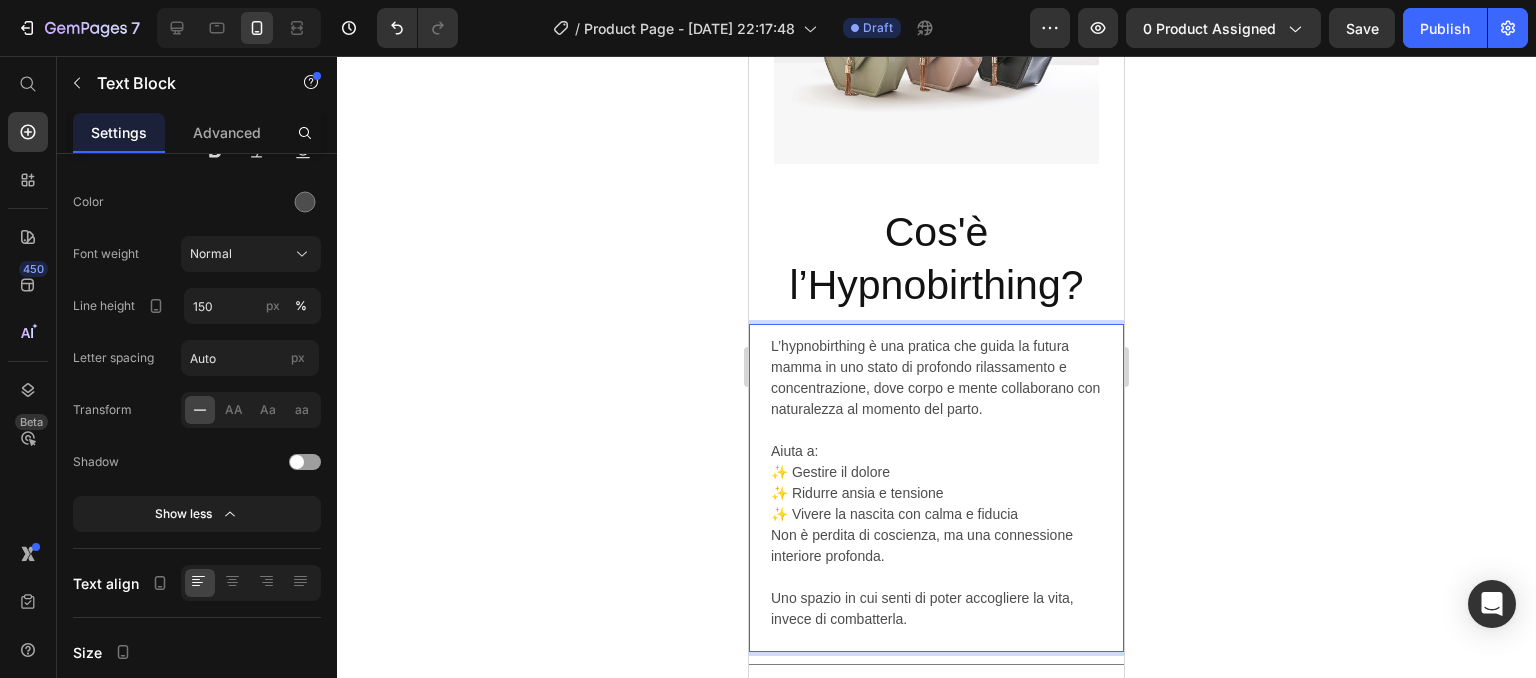 click on "Aiuta a: ✨ Gestire il dolore ✨ Ridurre ansia e tensione ✨ Vivere la nascita con calma e fiducia" at bounding box center [936, 483] 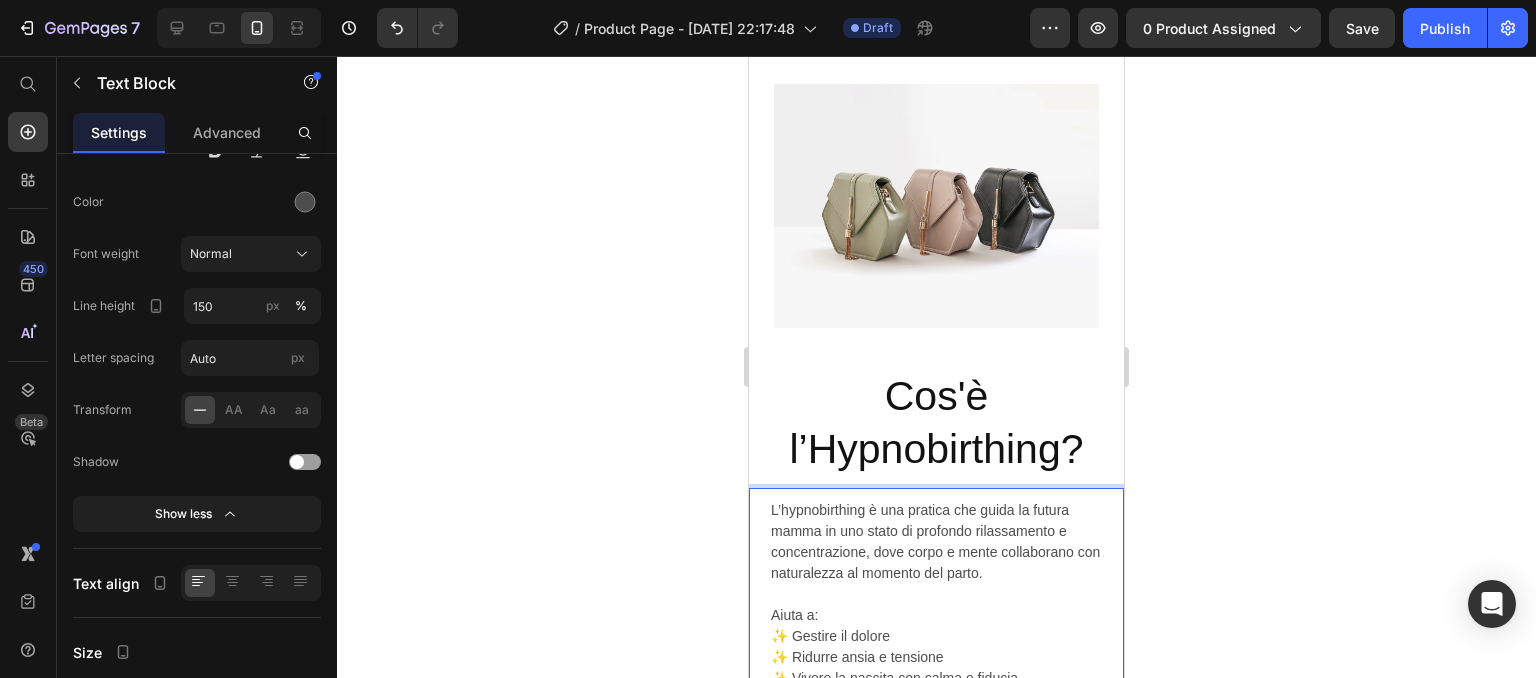 scroll, scrollTop: 4159, scrollLeft: 0, axis: vertical 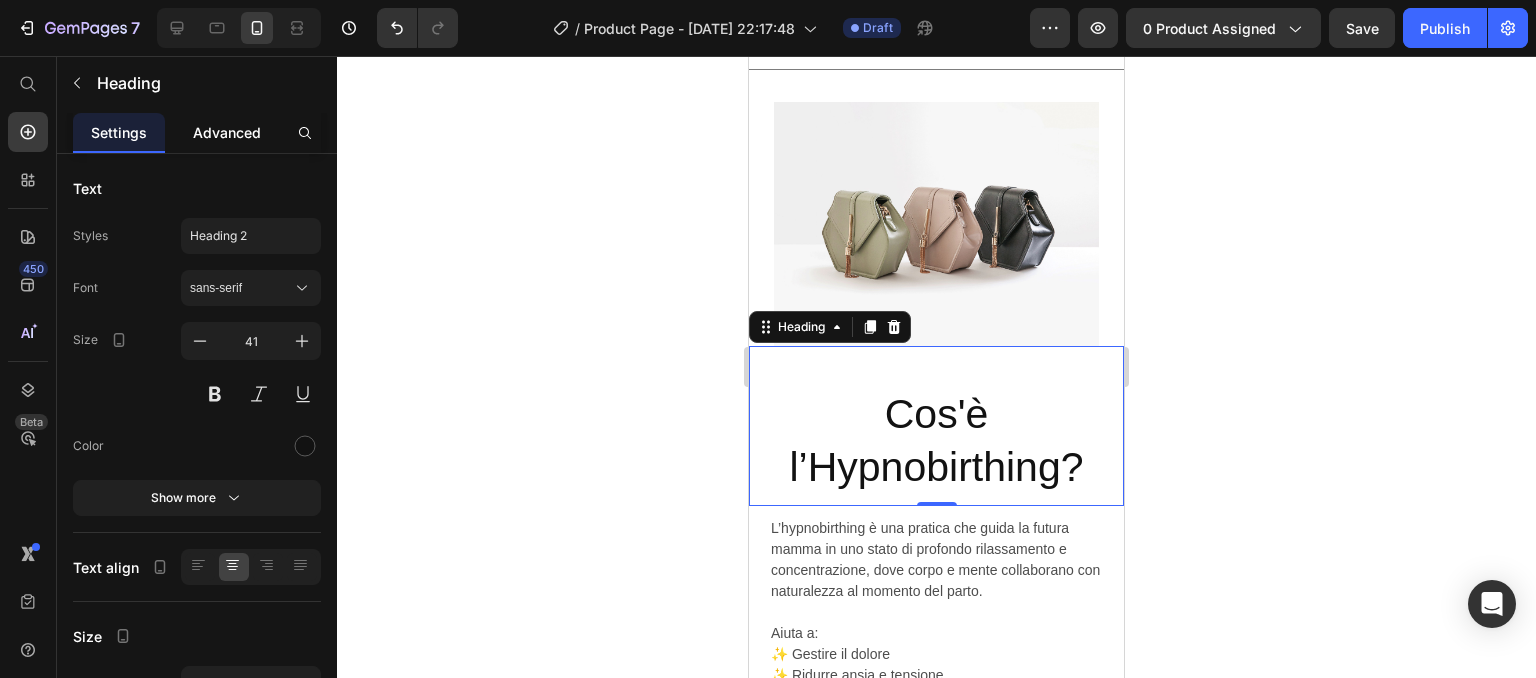 click on "Advanced" at bounding box center [227, 132] 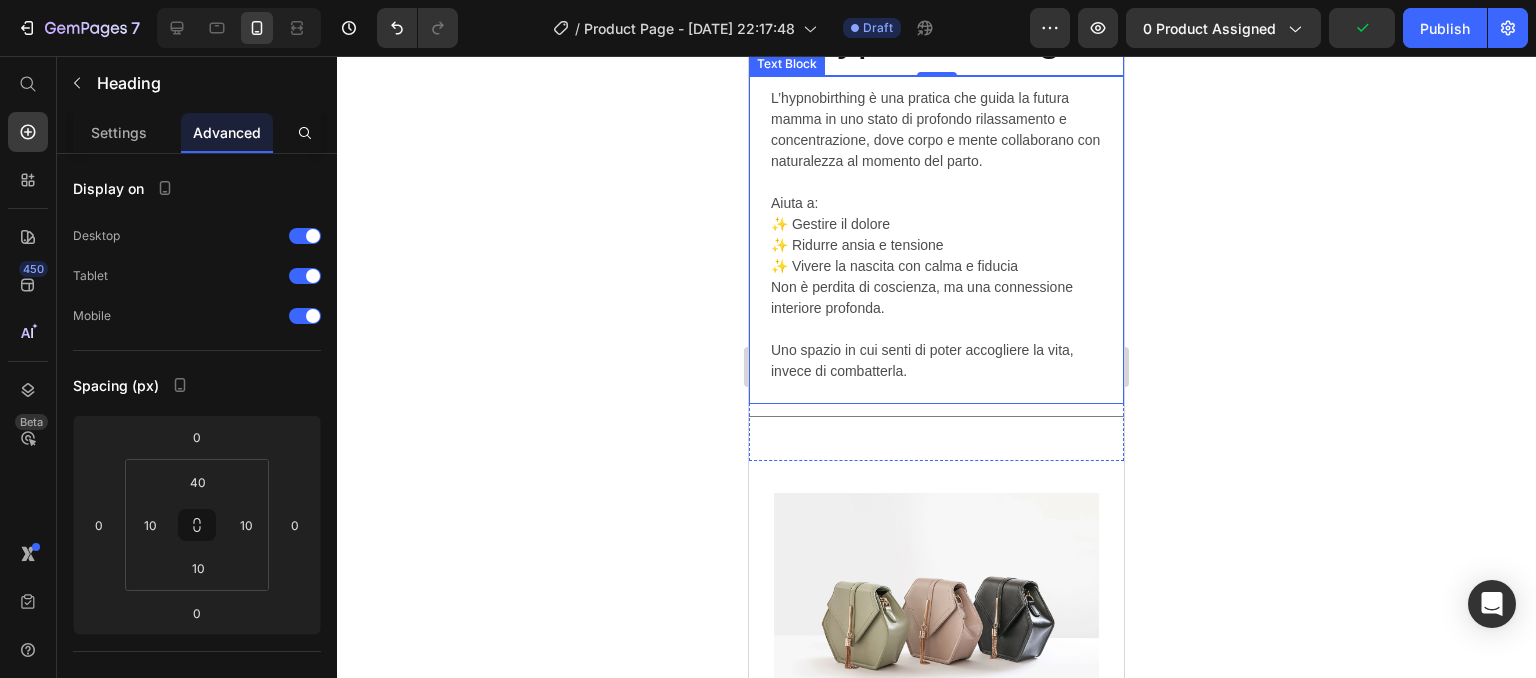 scroll, scrollTop: 4635, scrollLeft: 0, axis: vertical 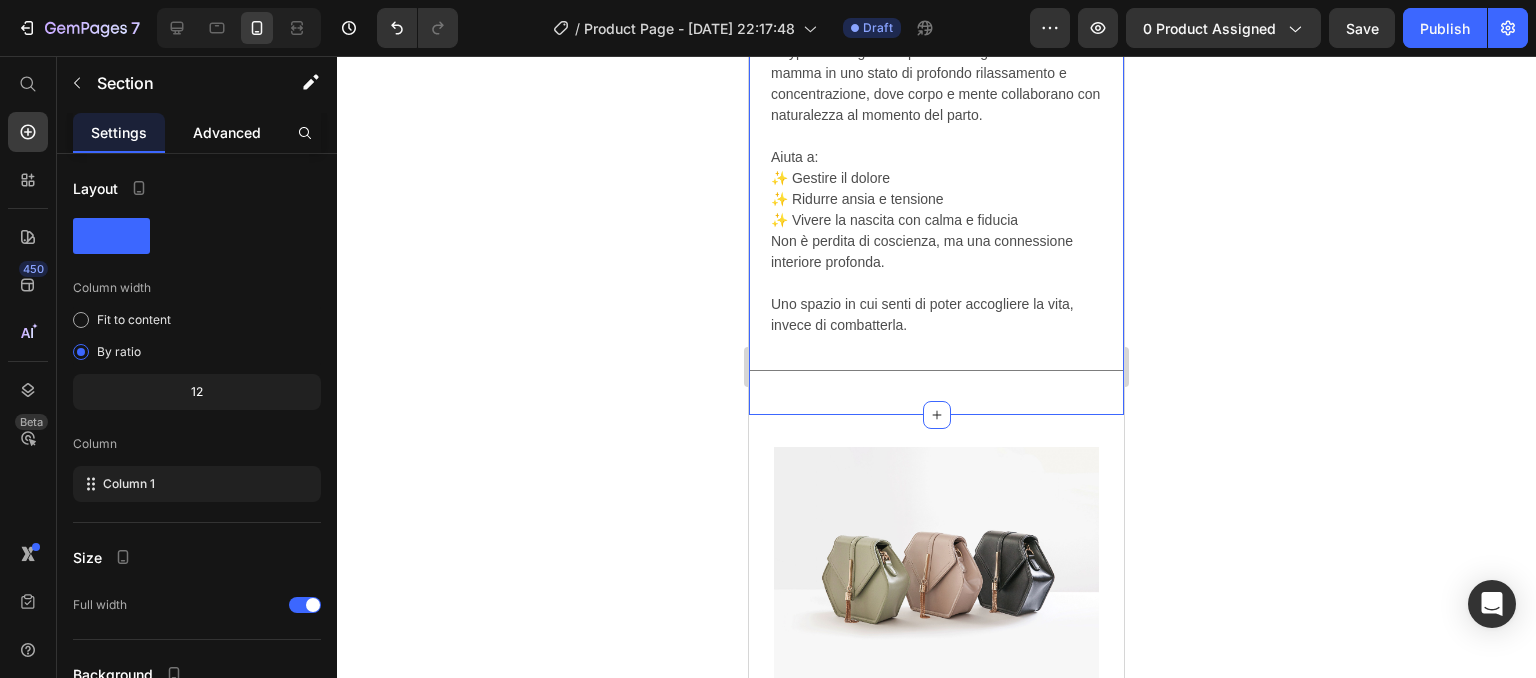 click on "Advanced" 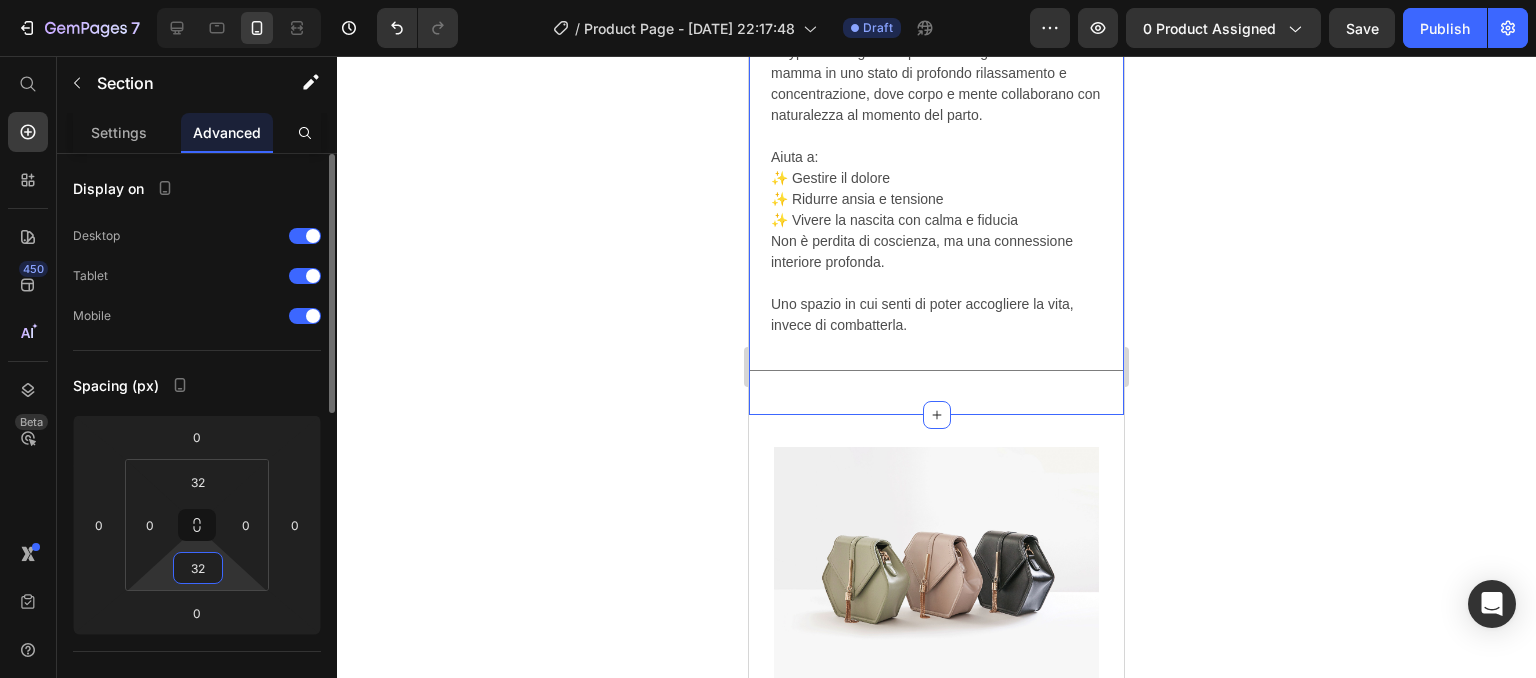 click on "32" at bounding box center (198, 568) 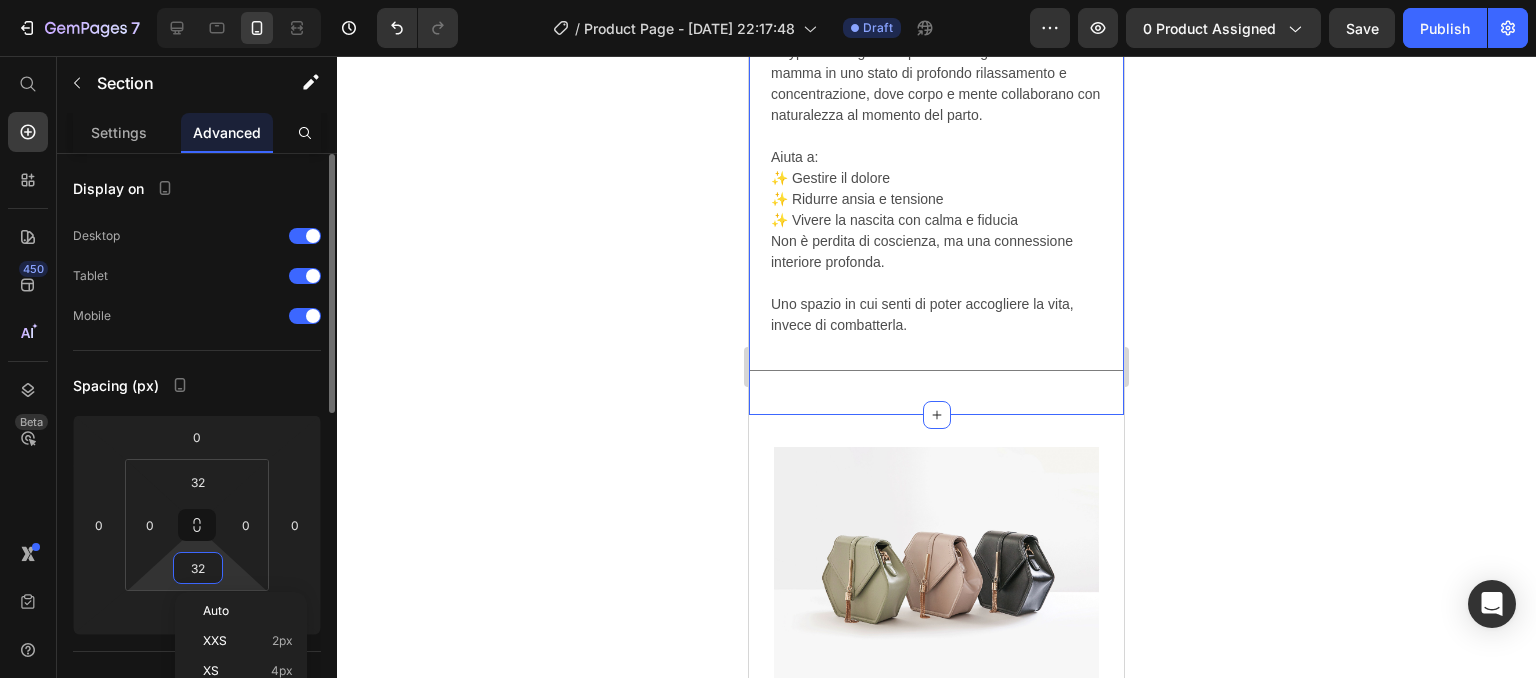 type 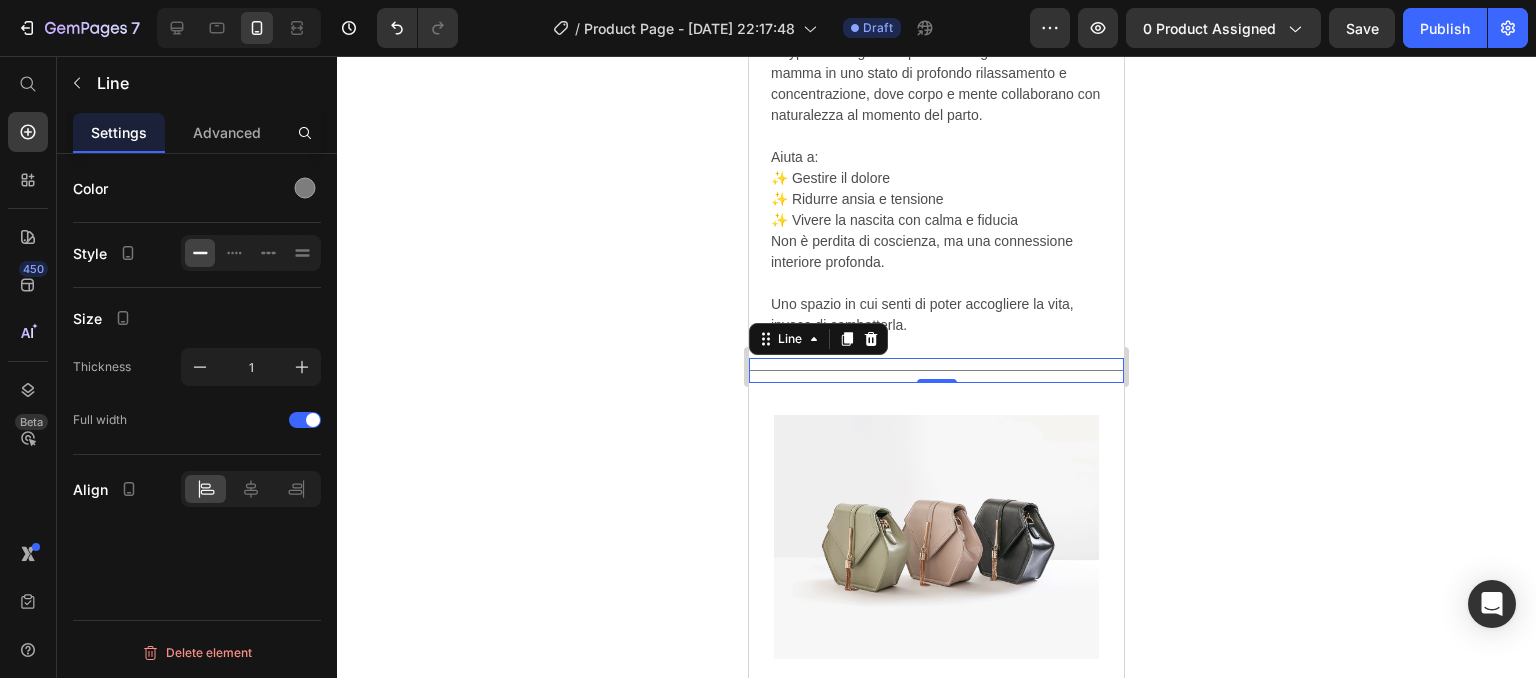 click on "Title Line   0" at bounding box center [936, 370] 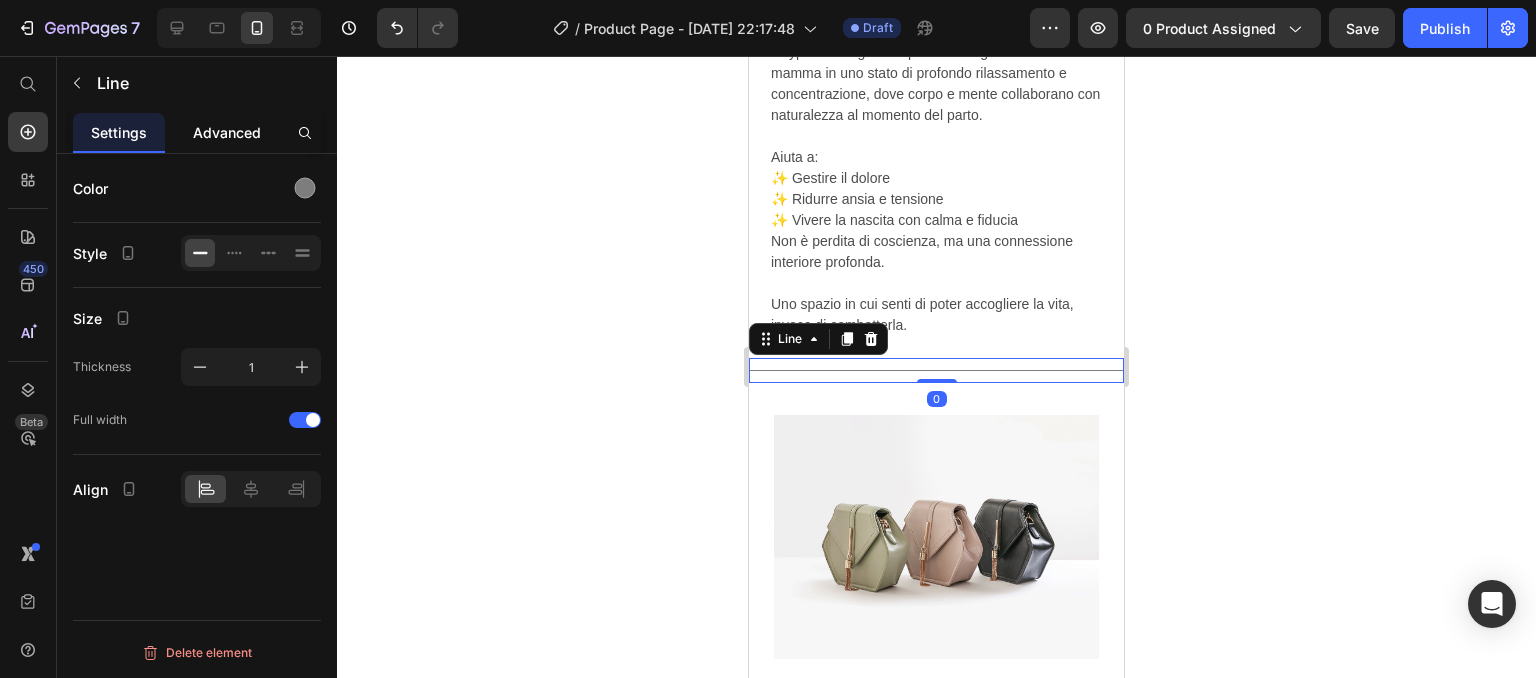 click on "Advanced" at bounding box center [227, 132] 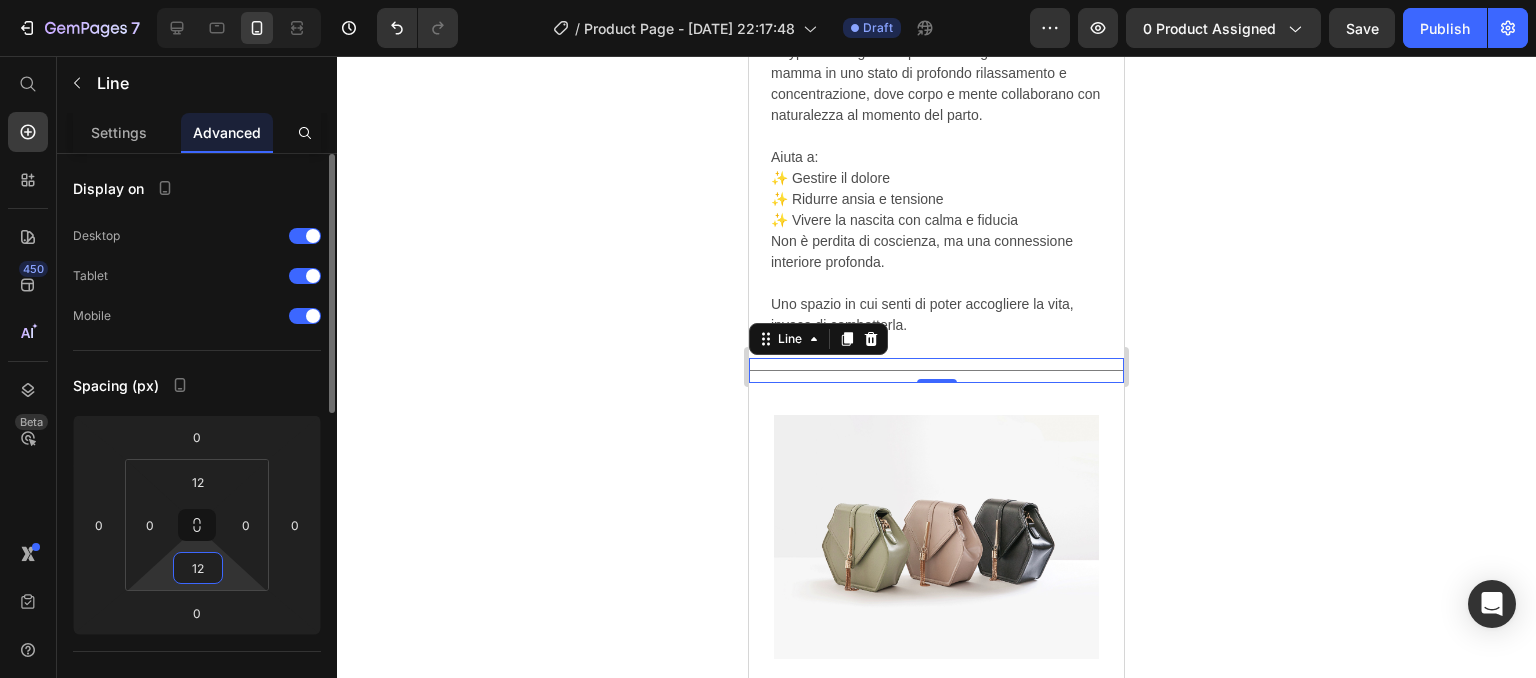 click on "12" at bounding box center (198, 568) 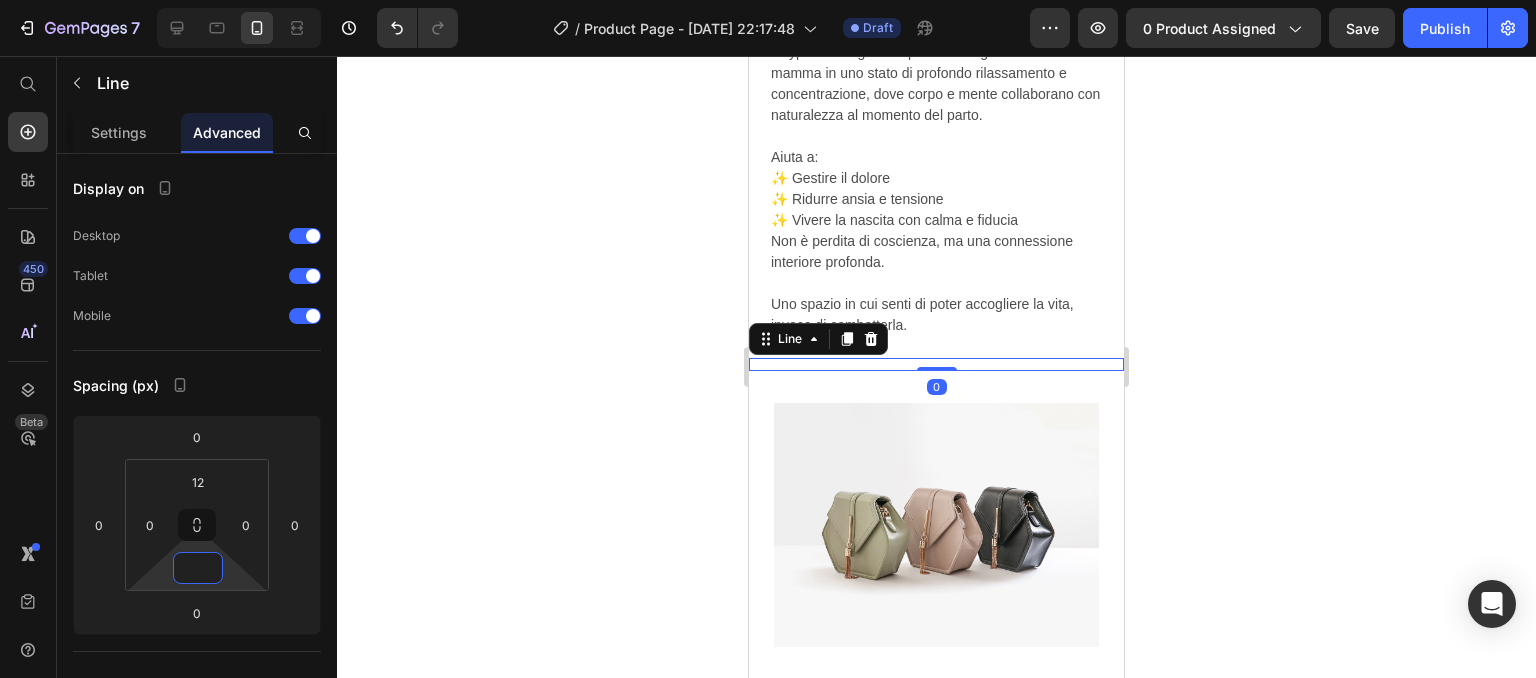type on "0" 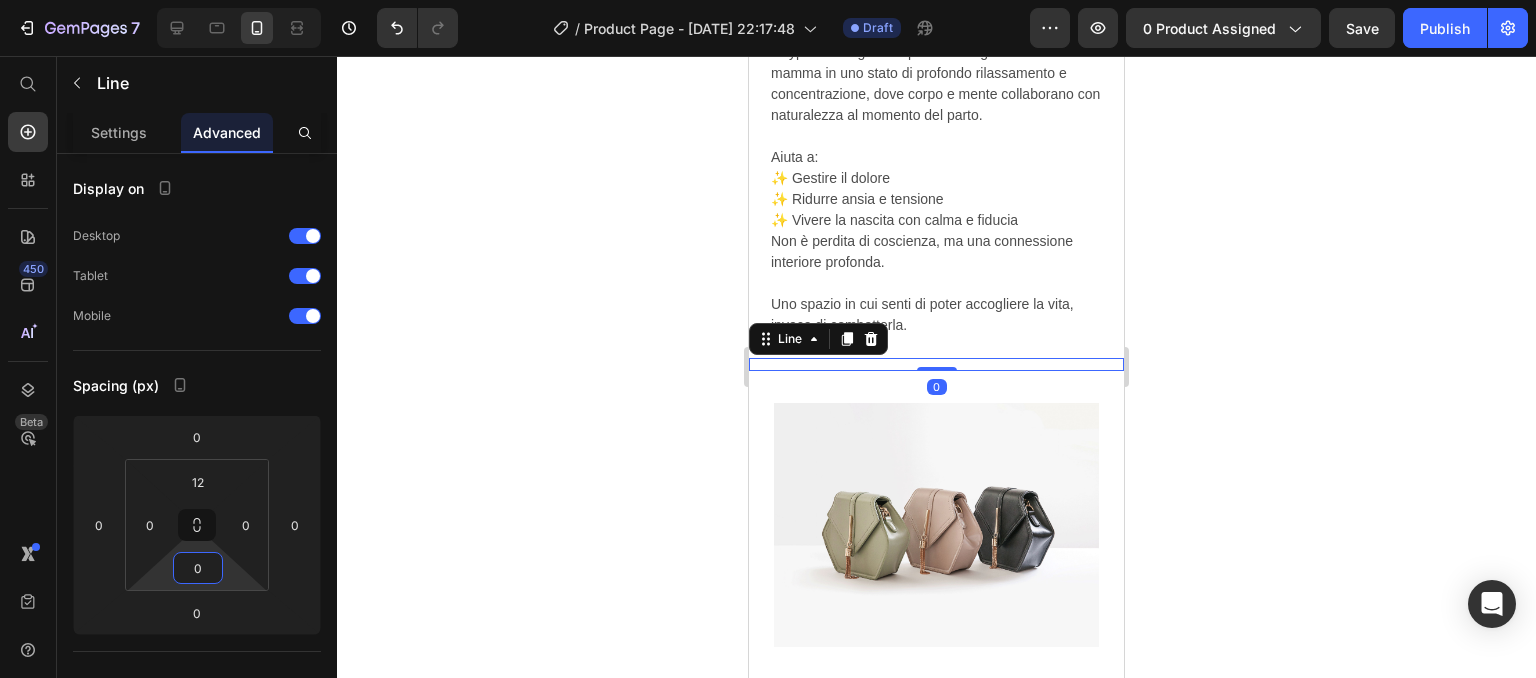 click 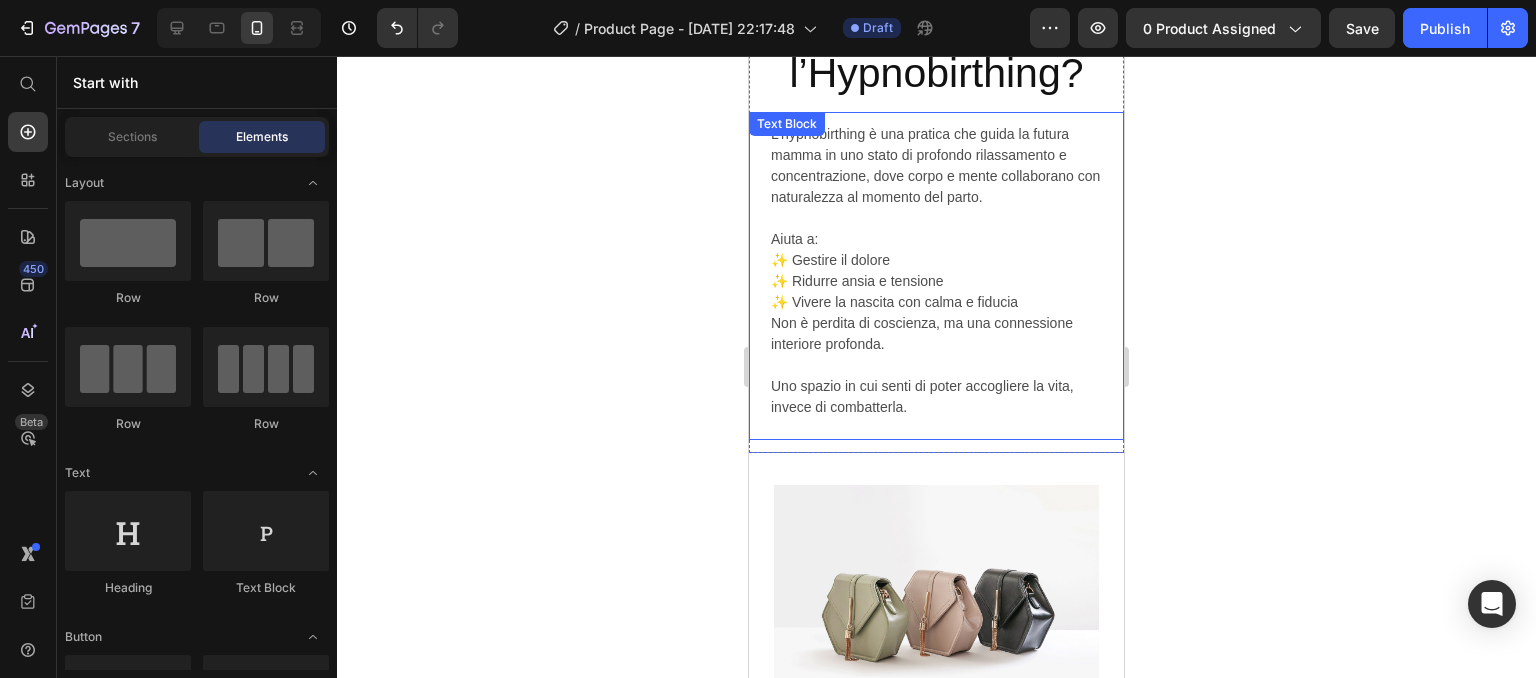 scroll, scrollTop: 4543, scrollLeft: 0, axis: vertical 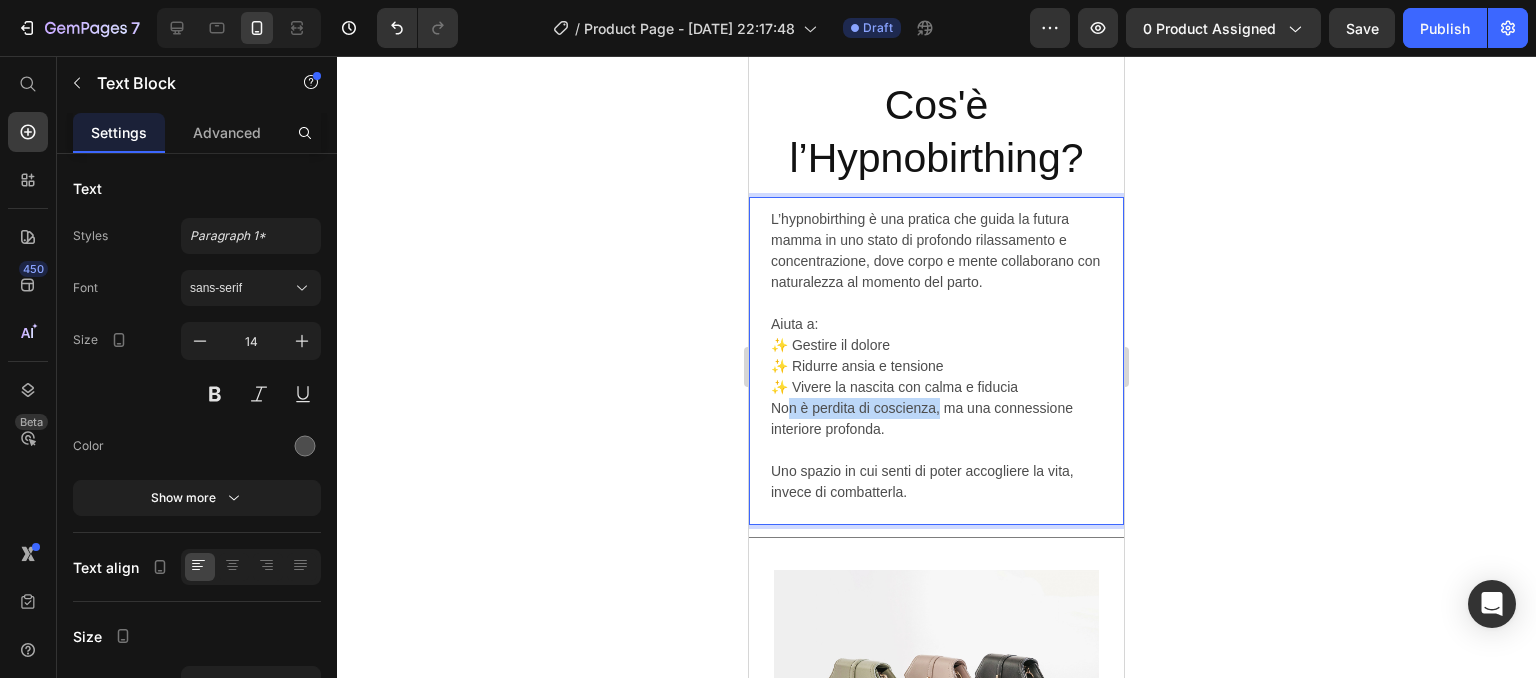 drag, startPoint x: 938, startPoint y: 389, endPoint x: 789, endPoint y: 394, distance: 149.08386 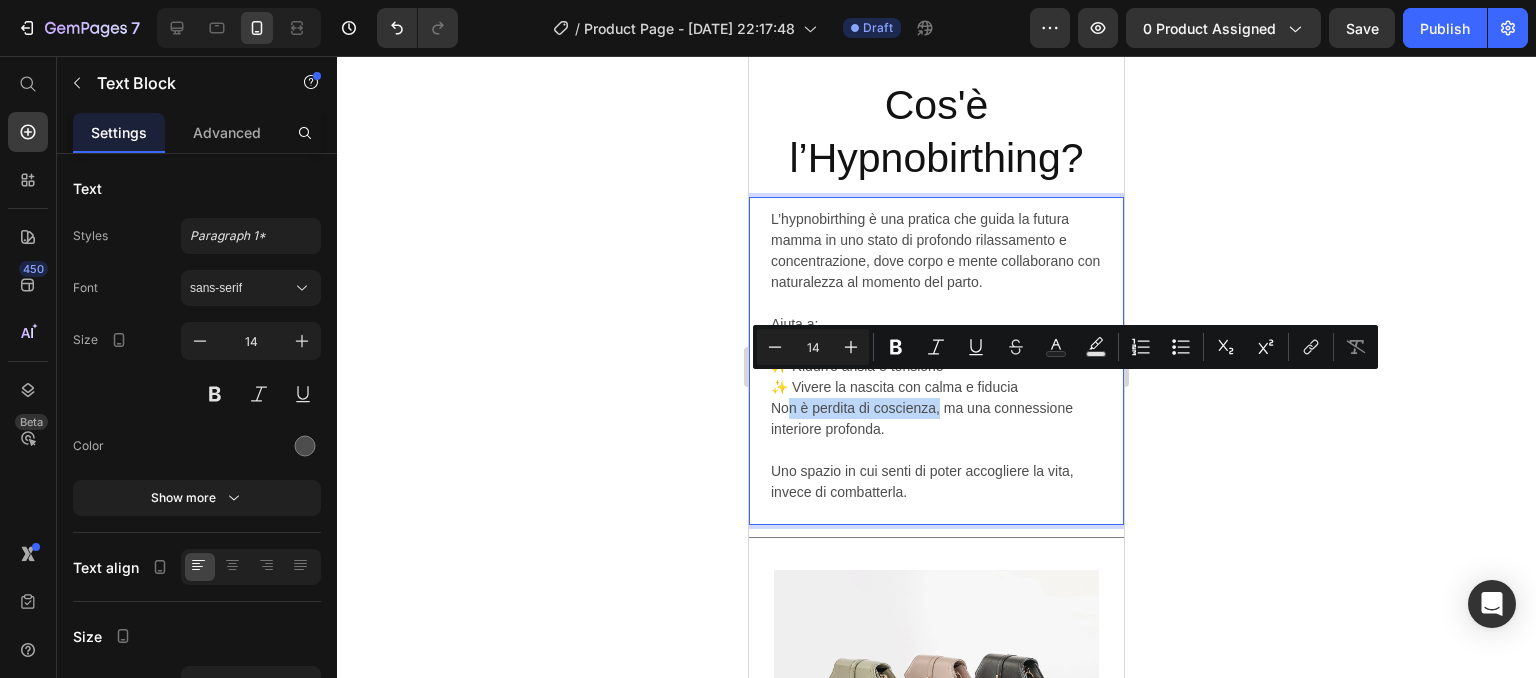 click on "Non è perdita di coscienza, ma una connessione interiore profonda." at bounding box center (936, 419) 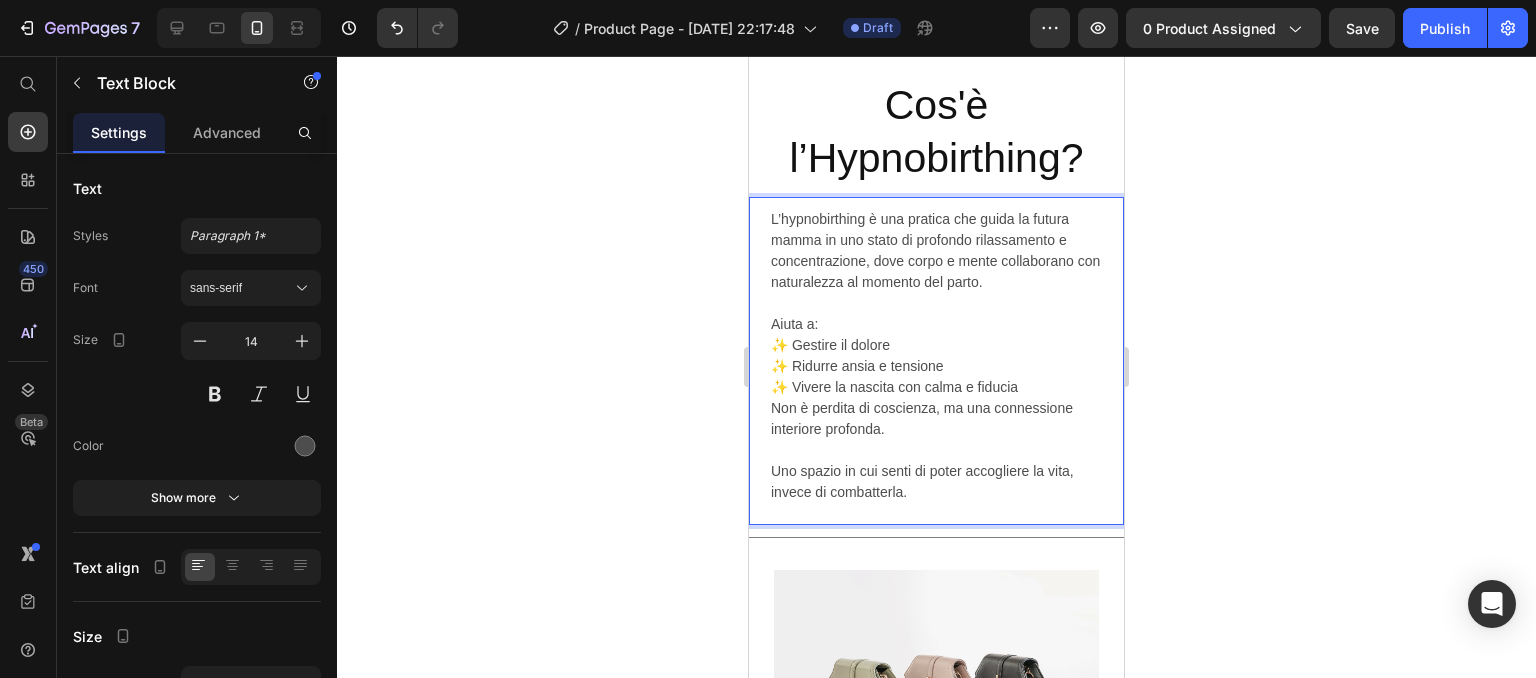 click on "Non è perdita di coscienza, ma una connessione interiore profonda." at bounding box center [936, 419] 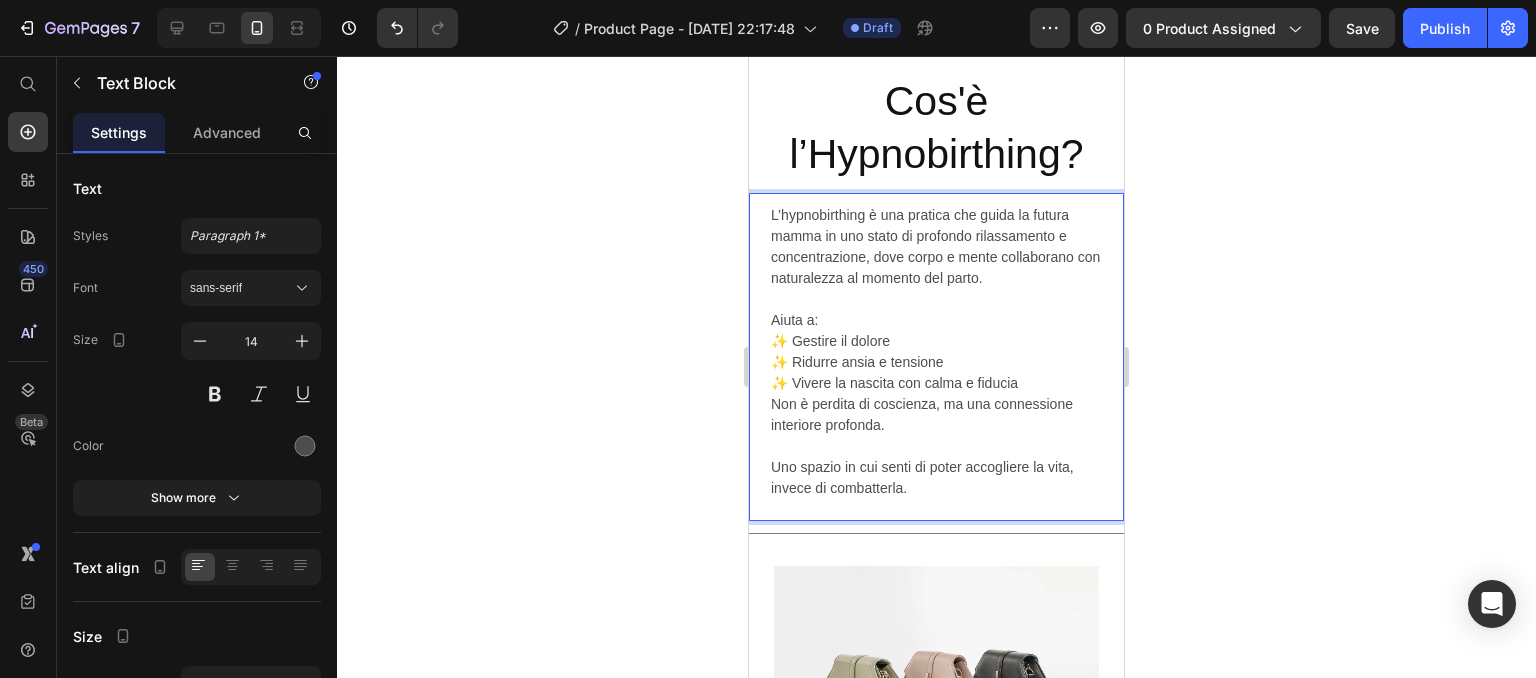 click on "Uno spazio in cui senti di poter accogliere la vita, invece di combatterla." at bounding box center [936, 467] 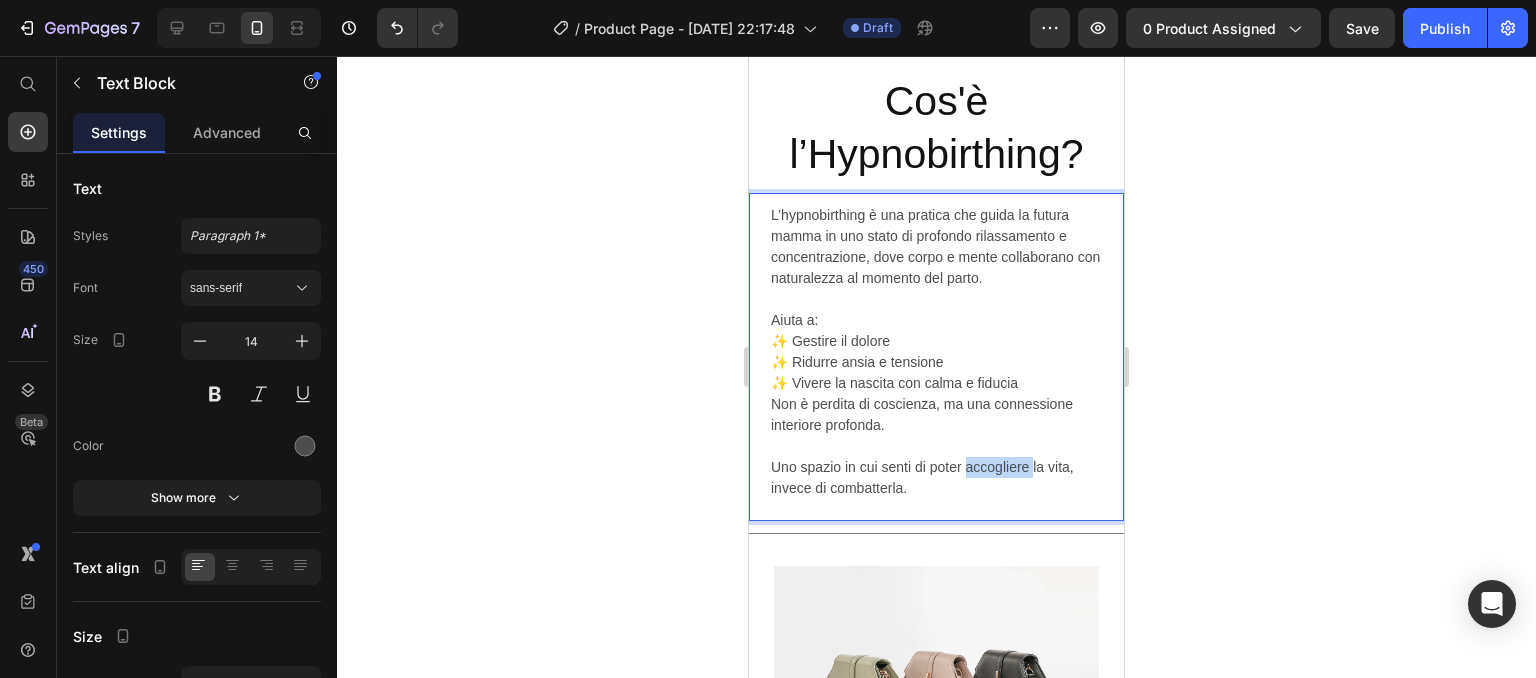 click on "Uno spazio in cui senti di poter accogliere la vita, invece di combatterla." at bounding box center [936, 467] 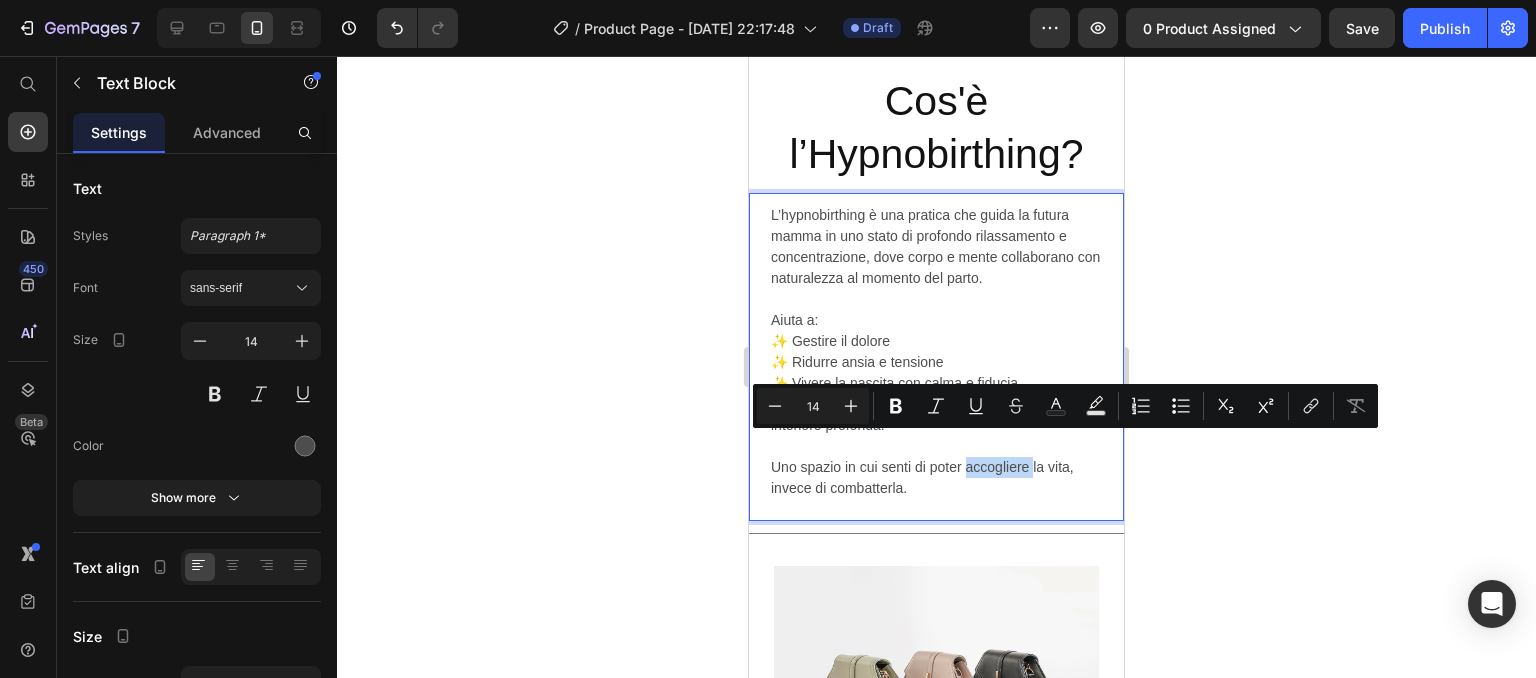click on "Uno spazio in cui senti di poter accogliere la vita, invece di combatterla." at bounding box center [936, 467] 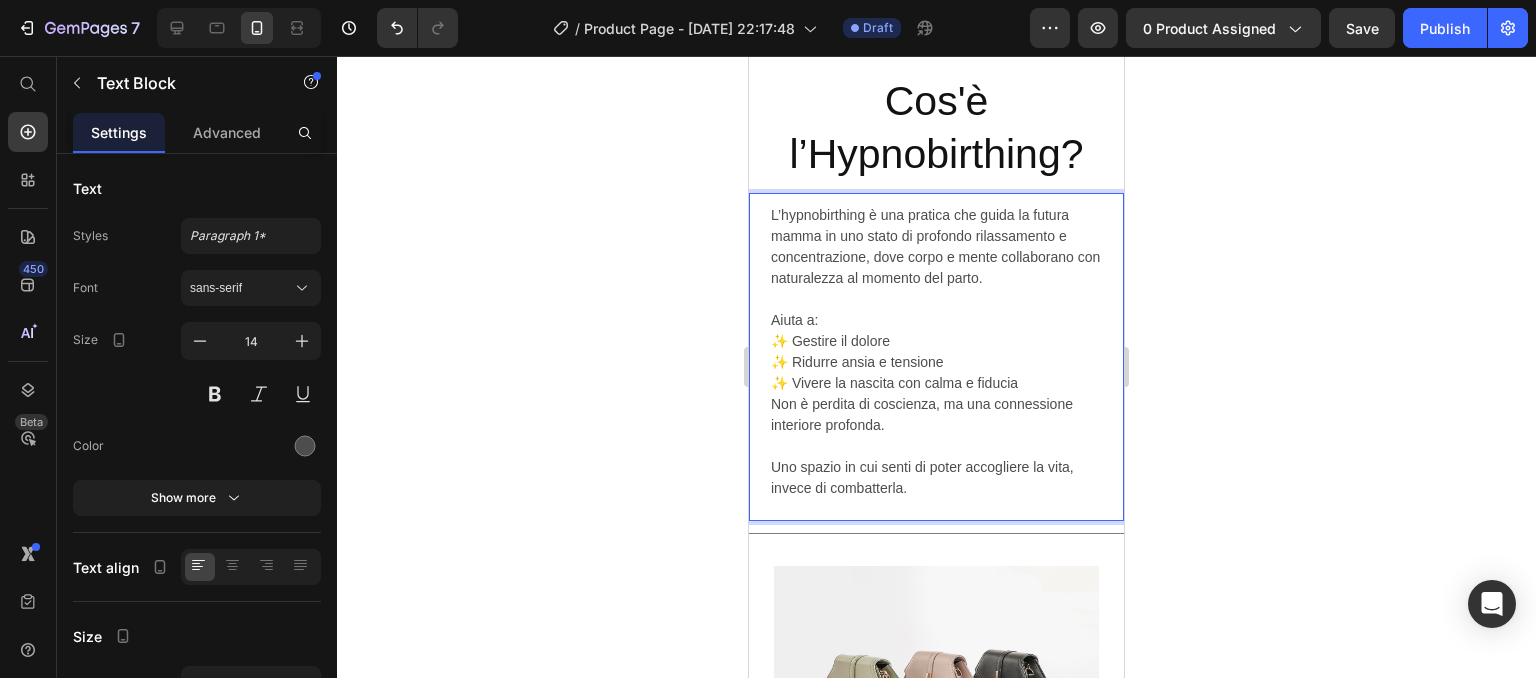 click on "Aiuta a: ✨ Gestire il dolore ✨ Ridurre ansia e tensione ✨ Vivere la nascita con calma e fiducia" at bounding box center [936, 352] 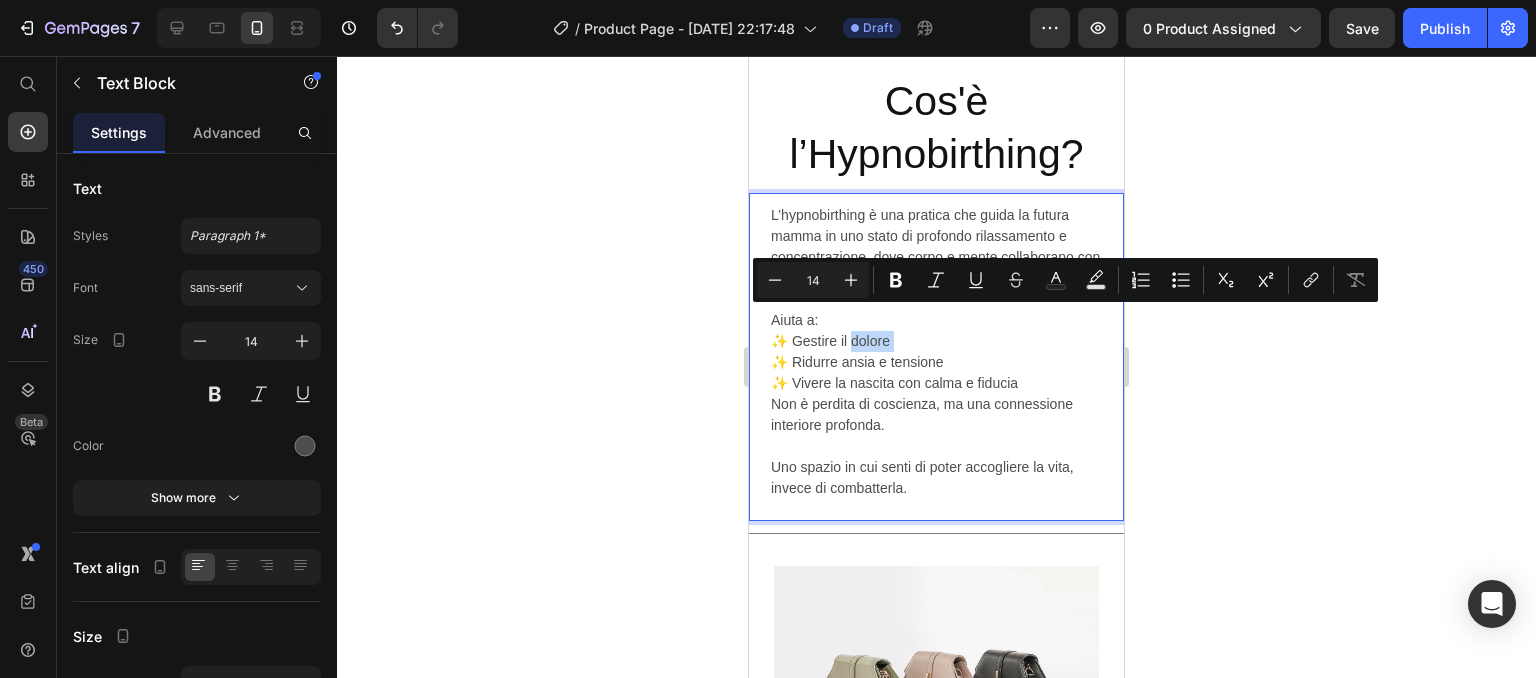 drag, startPoint x: 893, startPoint y: 322, endPoint x: 856, endPoint y: 322, distance: 37 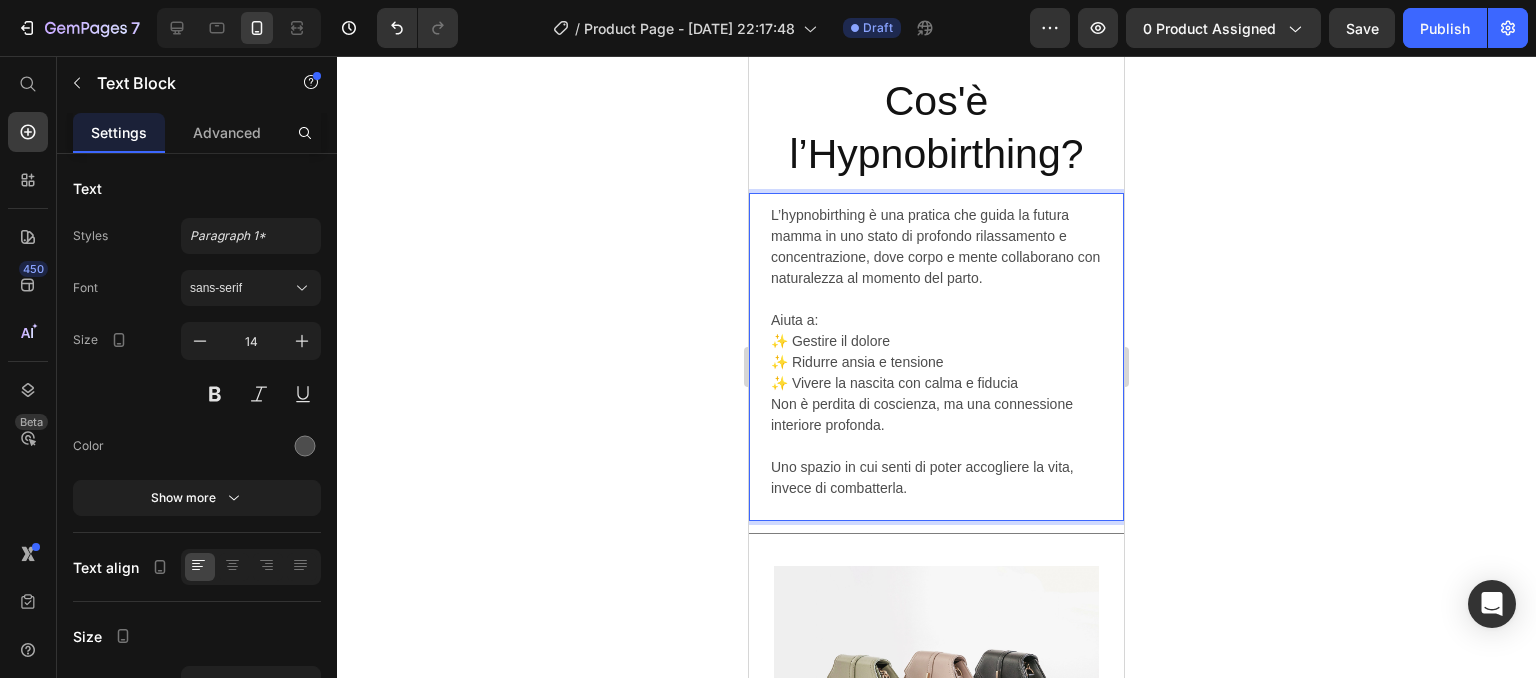 drag, startPoint x: 856, startPoint y: 322, endPoint x: 868, endPoint y: 383, distance: 62.169125 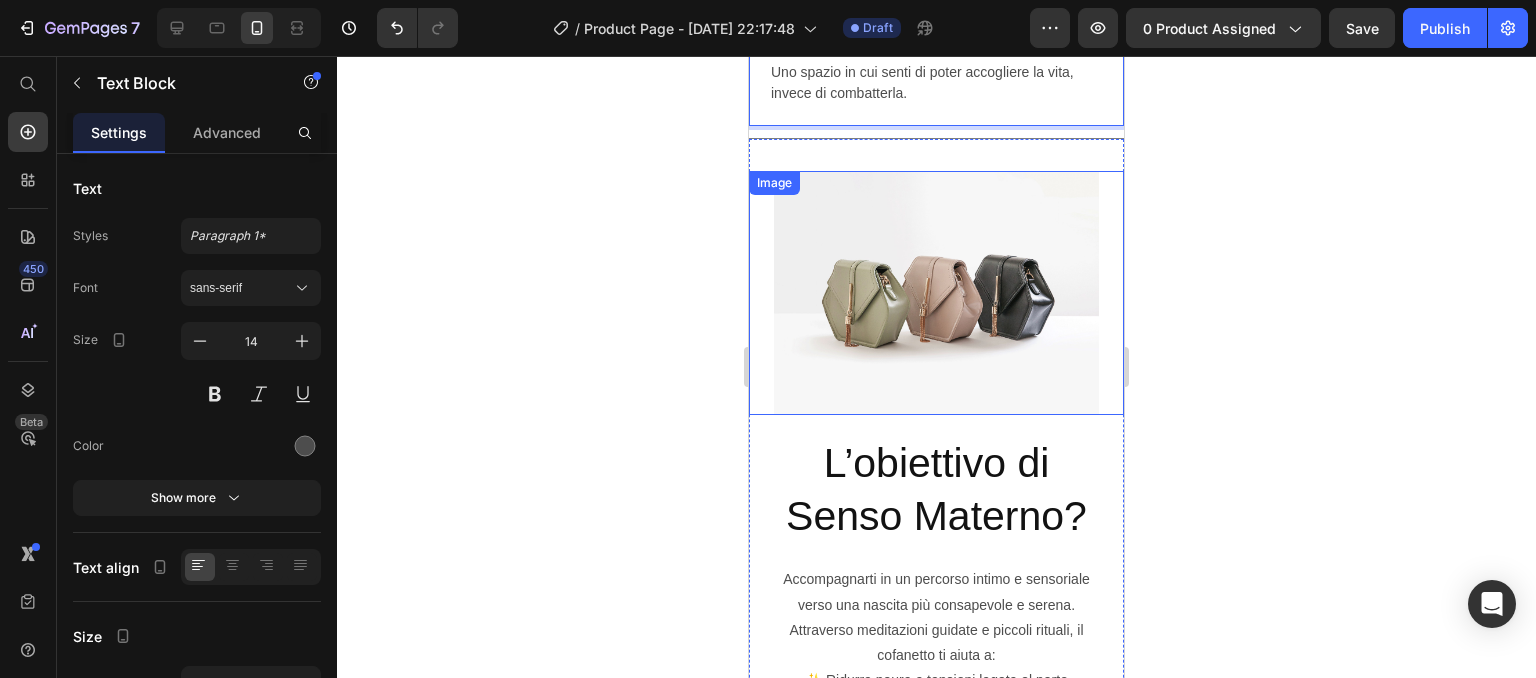 scroll, scrollTop: 4852, scrollLeft: 0, axis: vertical 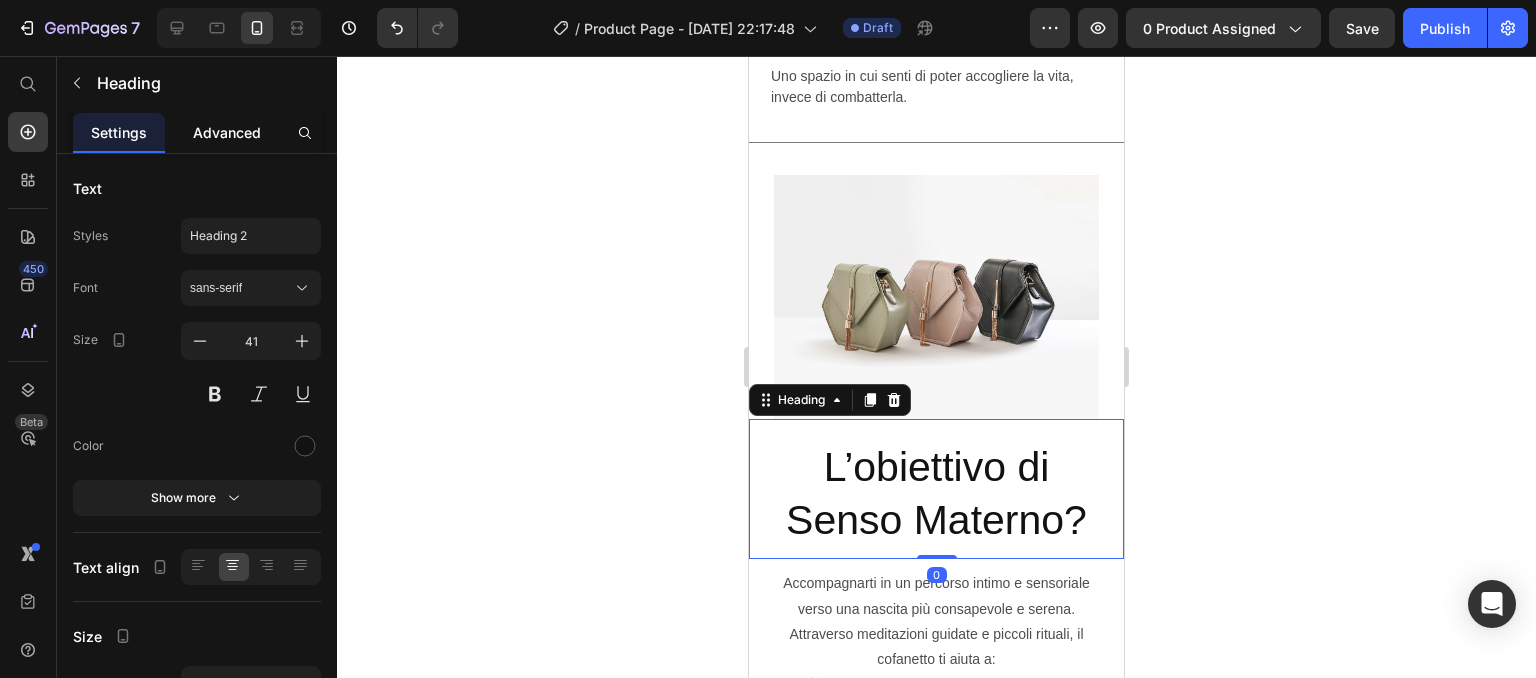 click on "Advanced" at bounding box center [227, 132] 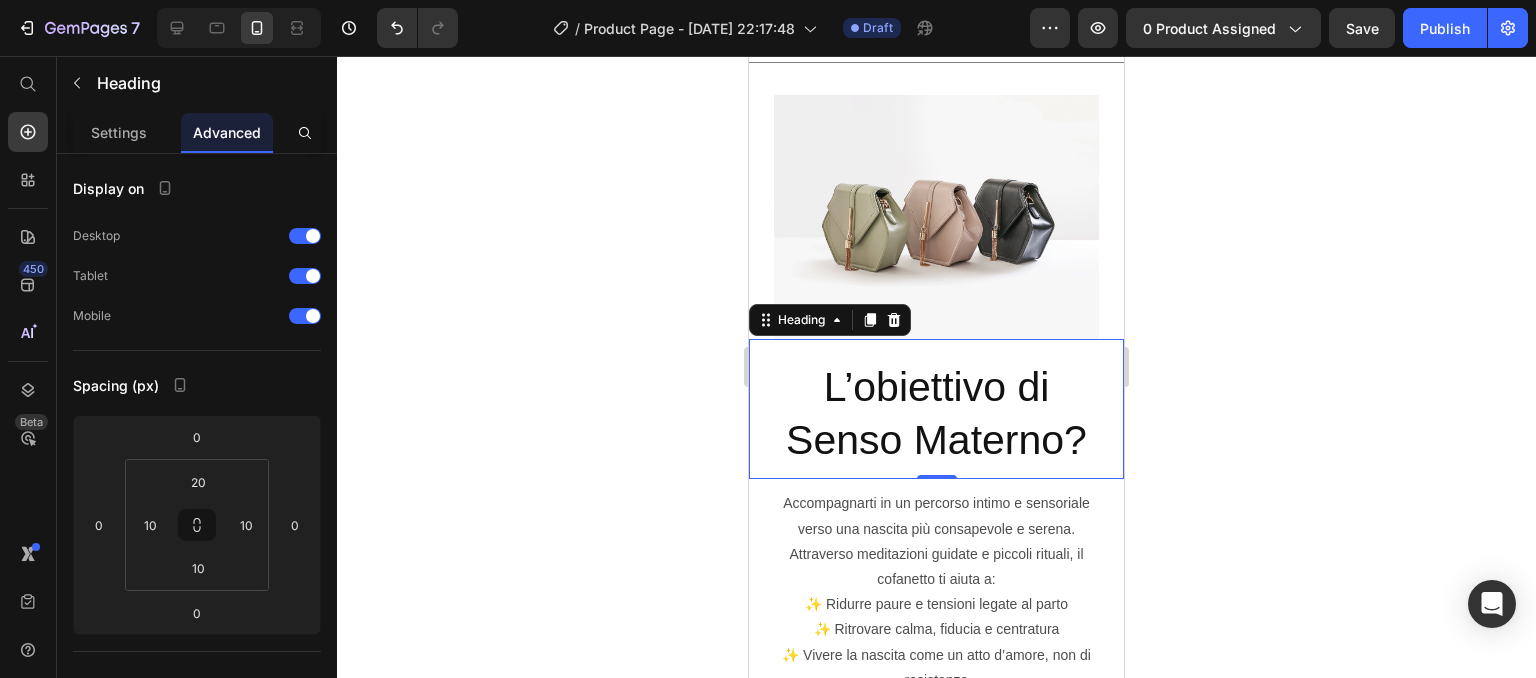 scroll, scrollTop: 4935, scrollLeft: 0, axis: vertical 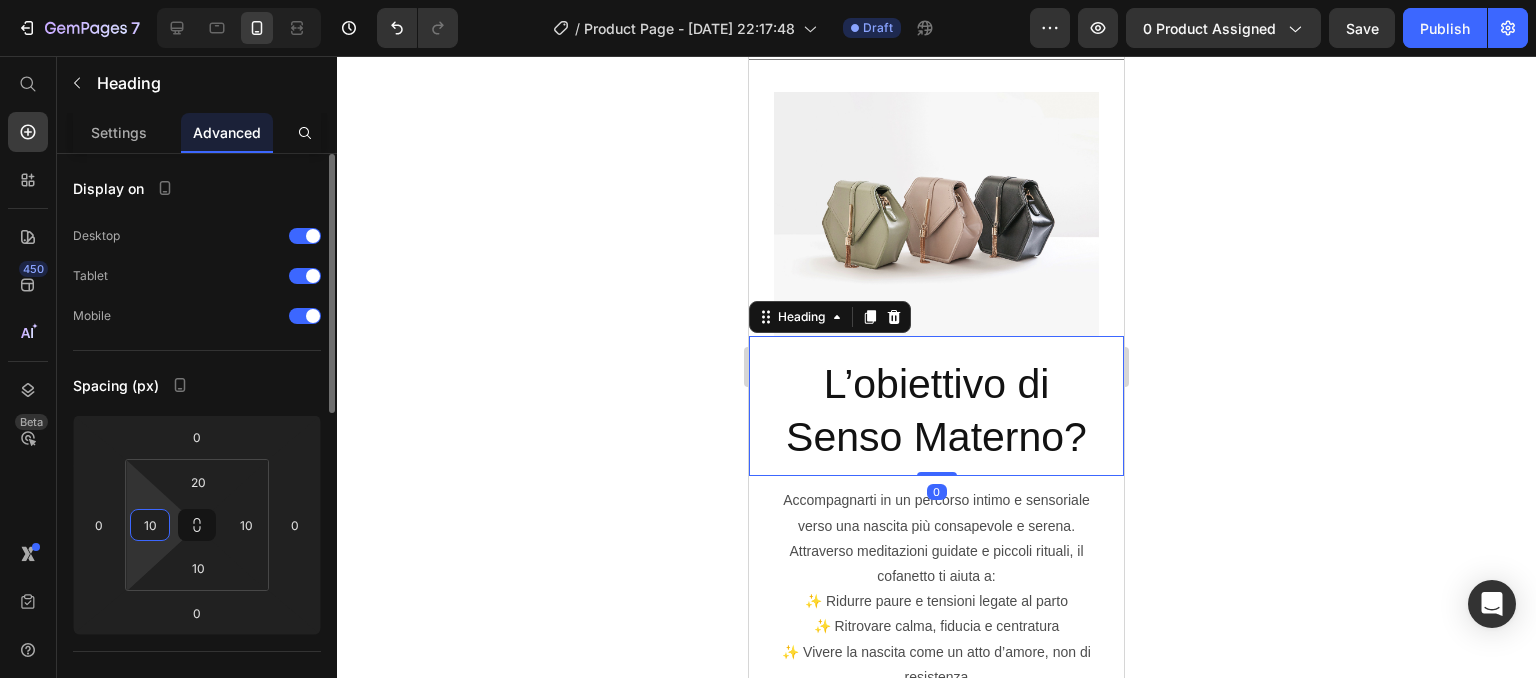 click on "10" at bounding box center (150, 525) 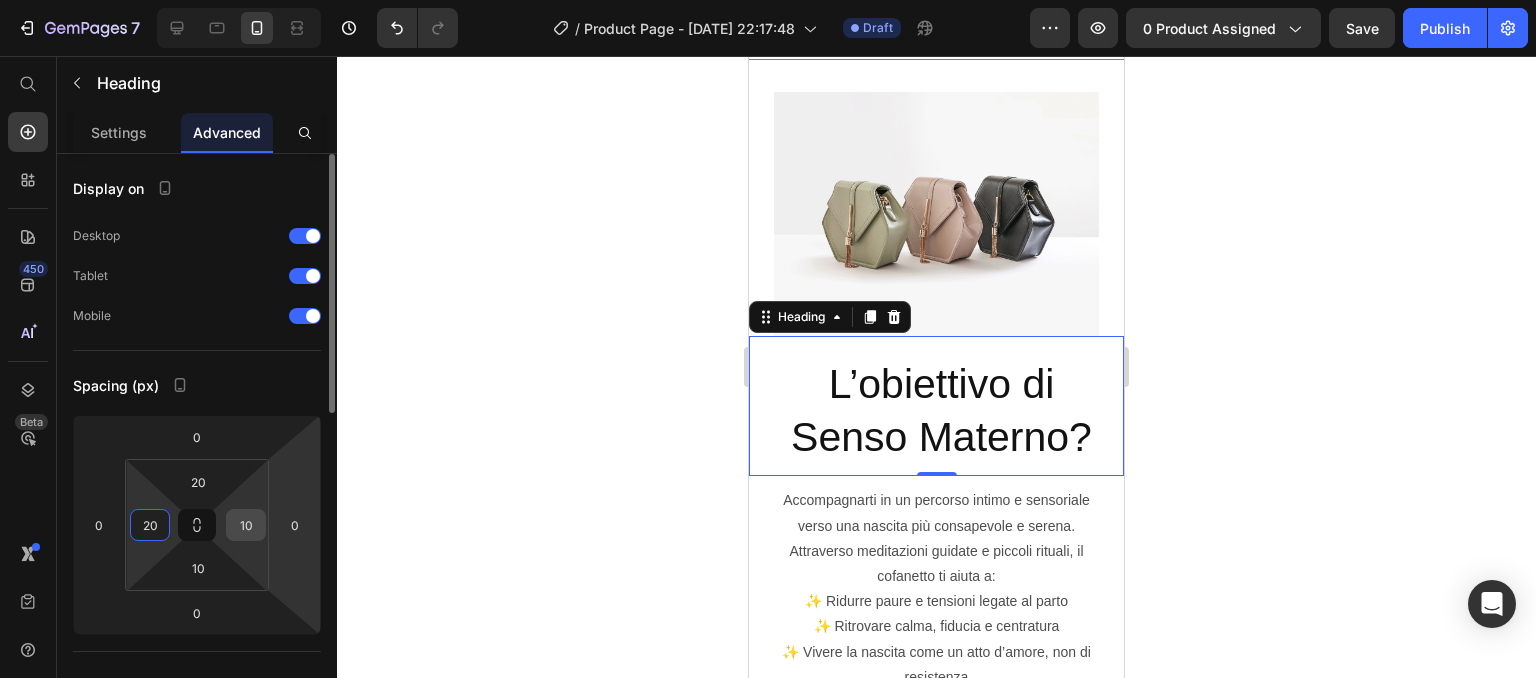 type on "20" 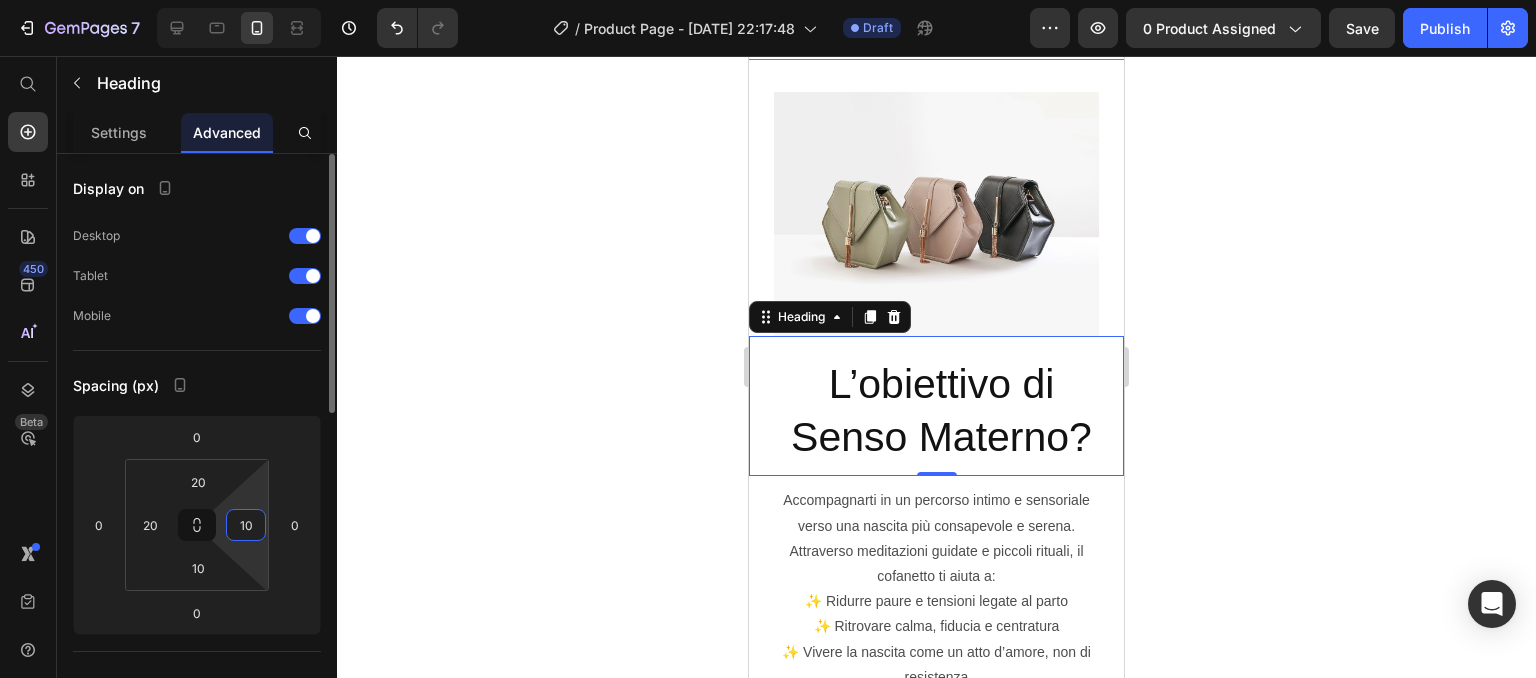 click on "10" at bounding box center (246, 525) 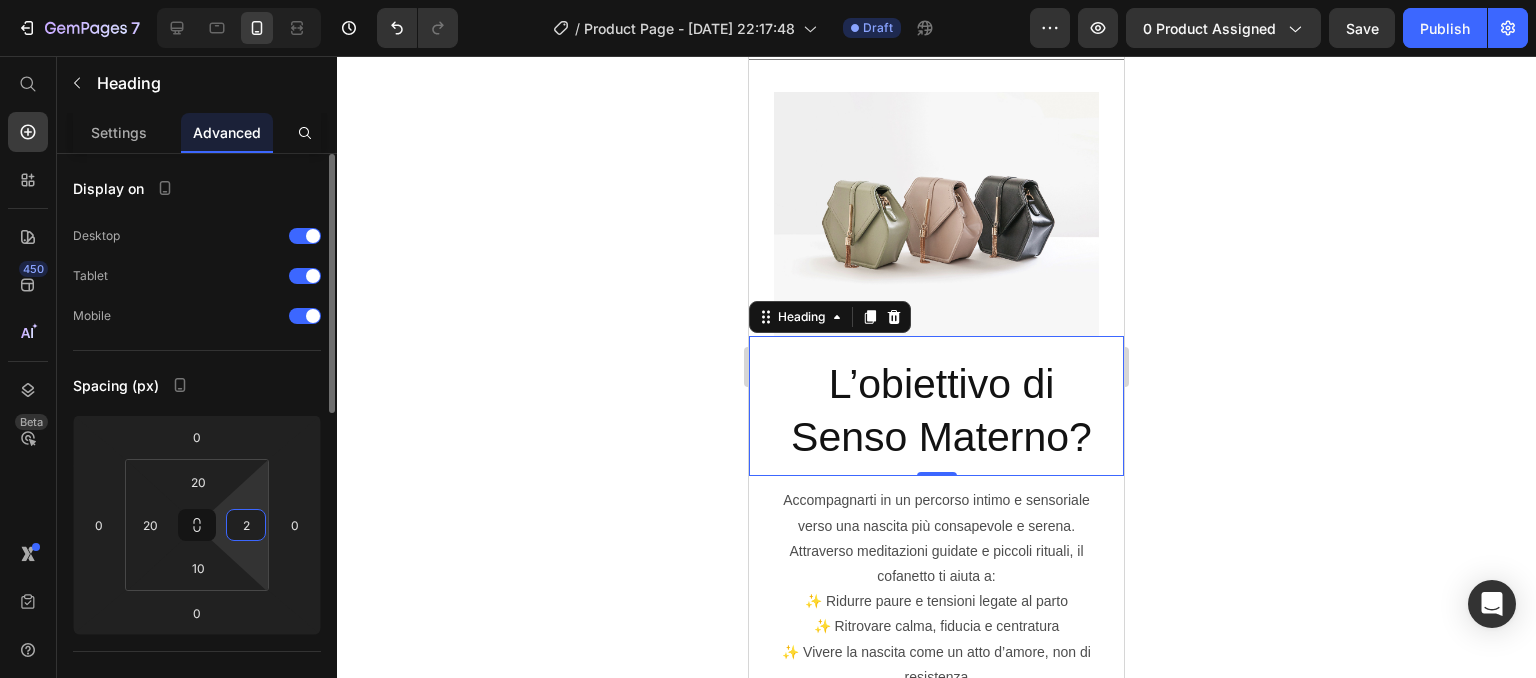 type on "20" 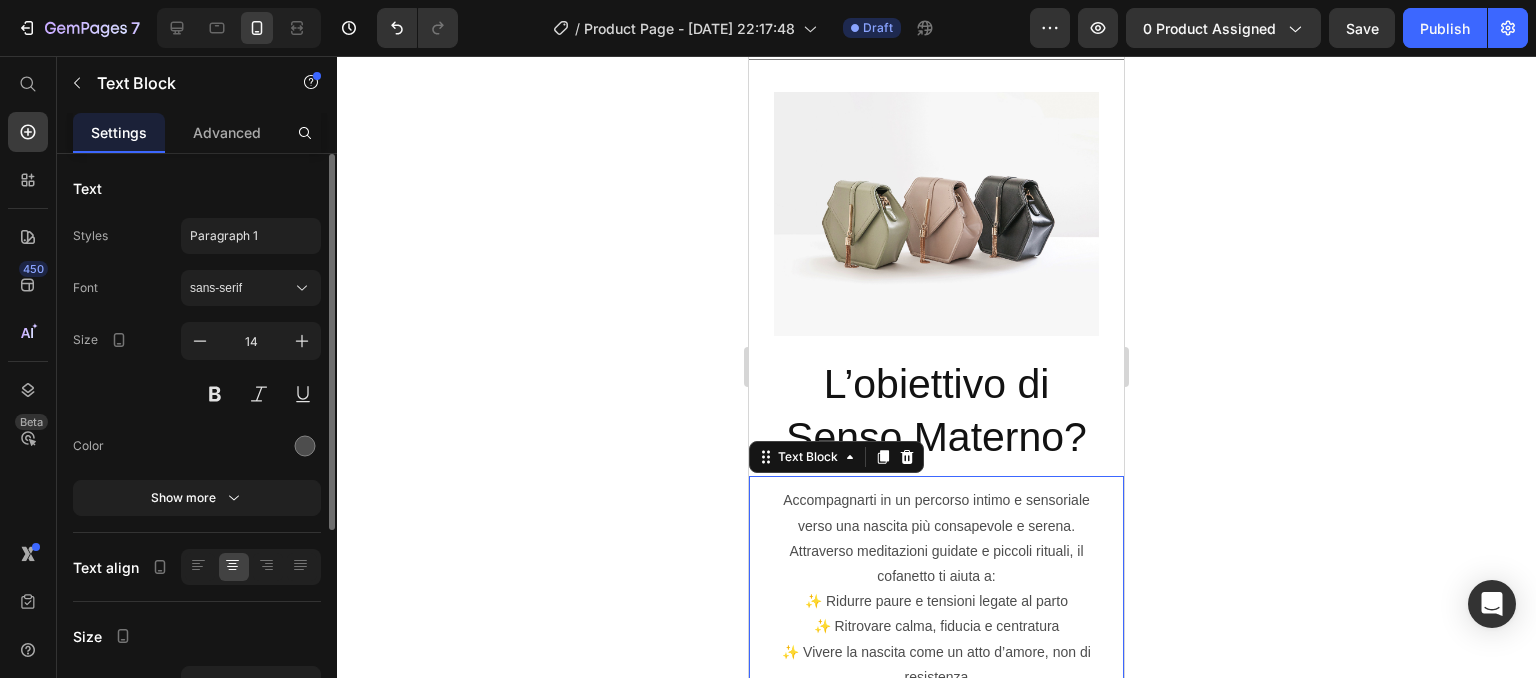 click on "Accompagnarti in un percorso intimo e sensoriale verso una nascita più consapevole e serena." at bounding box center (936, 513) 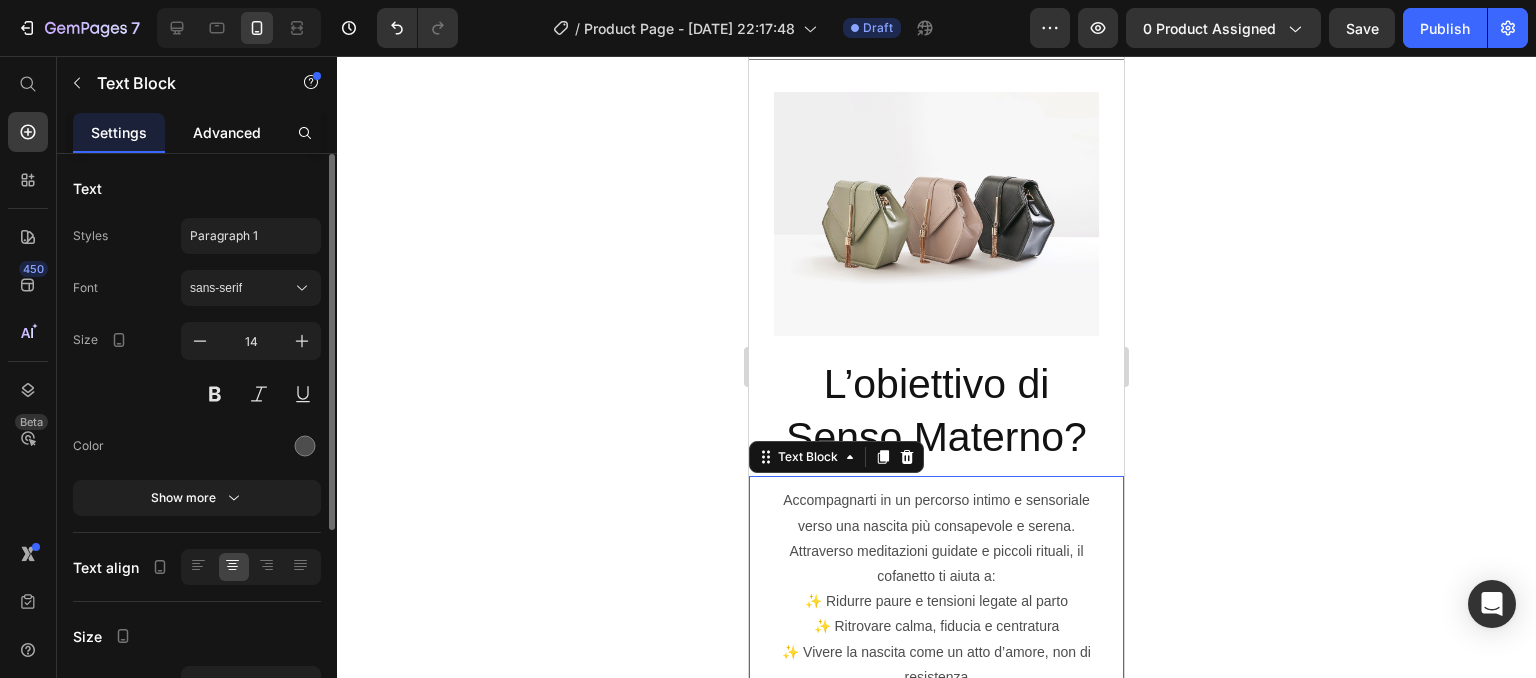 click on "Advanced" at bounding box center (227, 132) 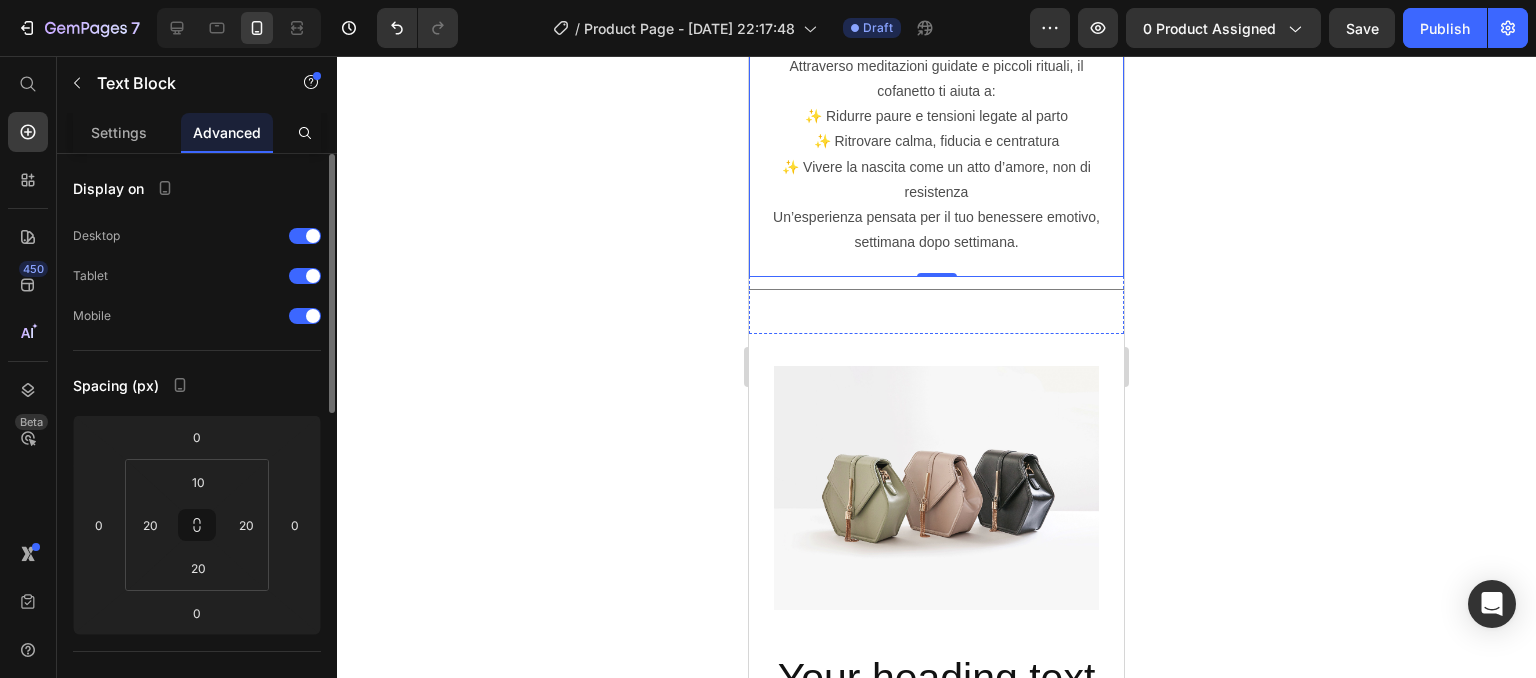 scroll, scrollTop: 5420, scrollLeft: 0, axis: vertical 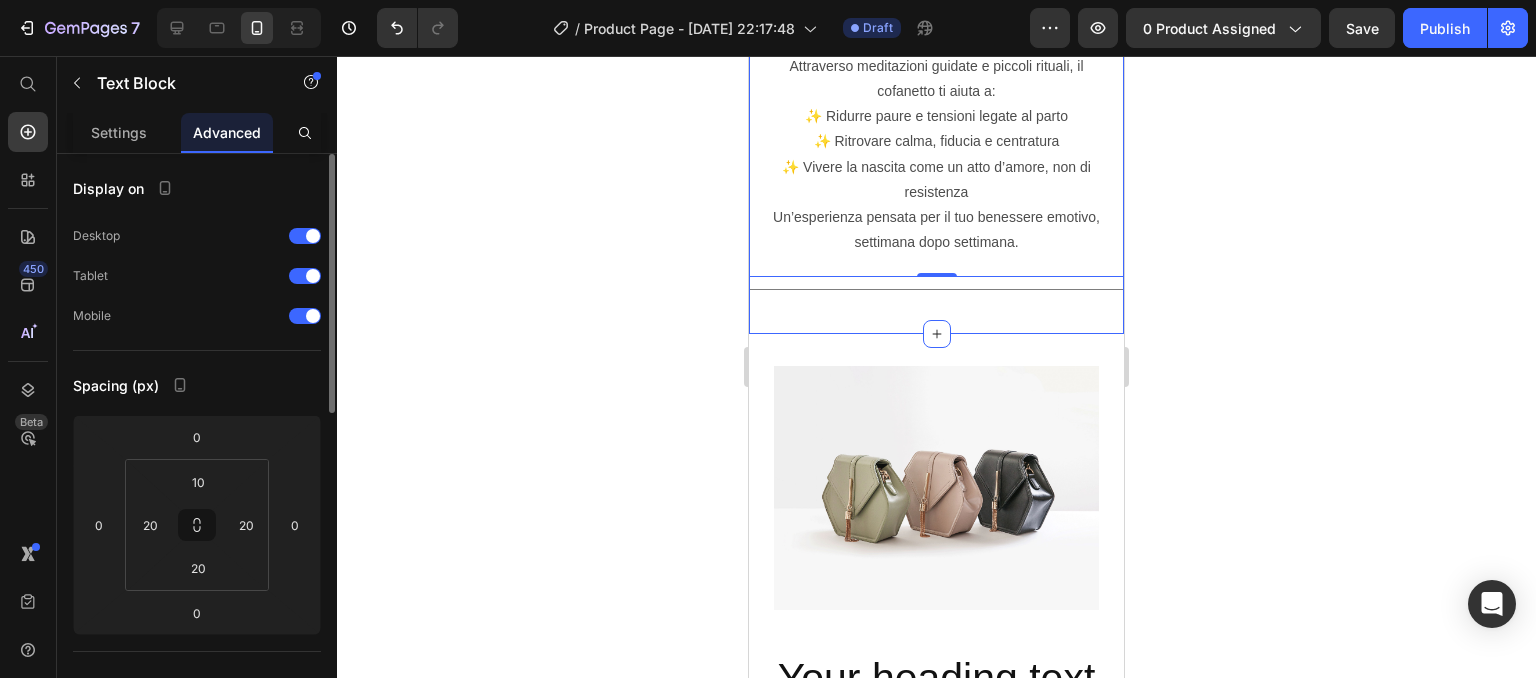 click on "Image L’obiettivo di Senso Materno? Heading Accompagnarti in un percorso intimo e sensoriale verso una nascita più consapevole e serena. Attraverso meditazioni guidate e piccoli rituali, il cofanetto ti aiuta a: ✨ Ridurre paure e tensioni legate al parto ✨ Ritrovare calma, fiducia e centratura ✨ Vivere la nascita come un atto d’amore, non di resistenza Un’esperienza pensata per il tuo benessere emotivo, settimana dopo settimana. Text Block   0                Title Line Section 7" at bounding box center [936, -46] 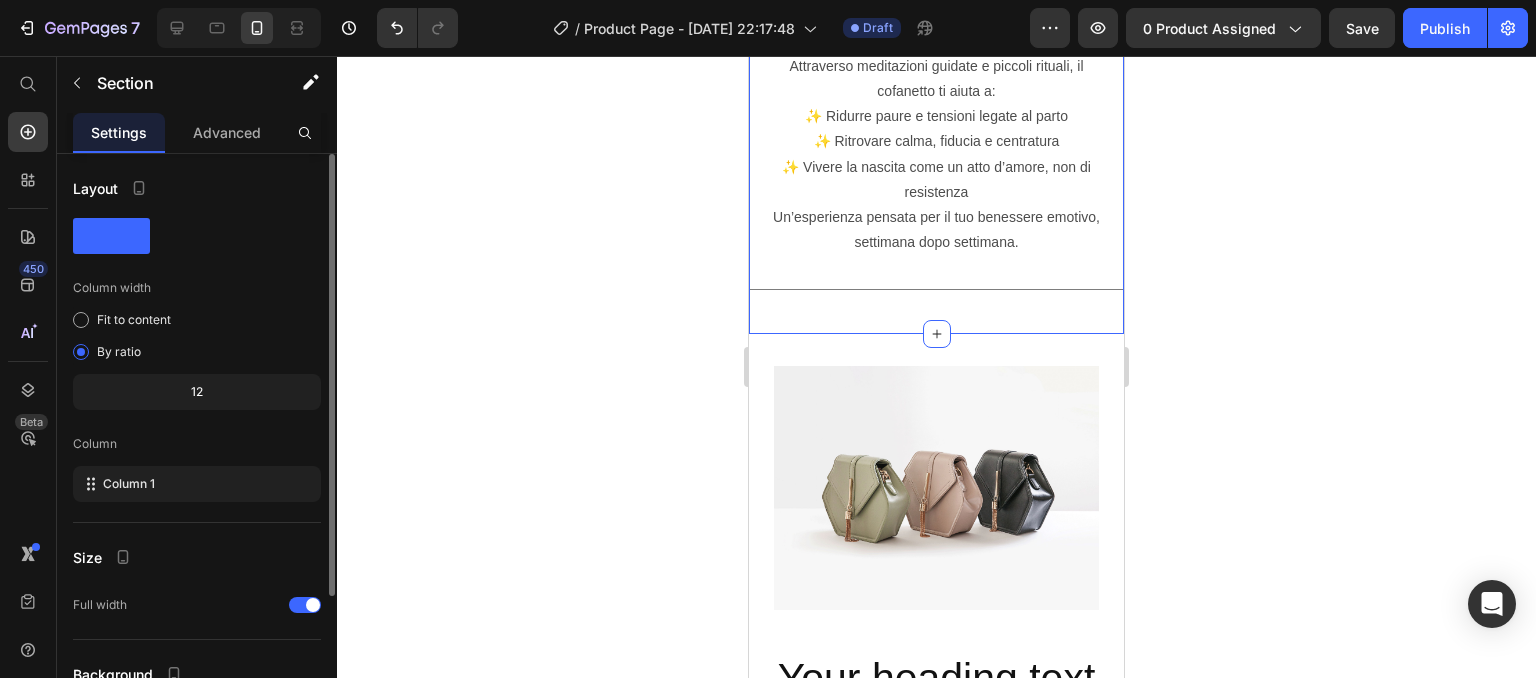 click on "Image L’obiettivo di Senso Materno? Heading Accompagnarti in un percorso intimo e sensoriale verso una nascita più consapevole e serena. Attraverso meditazioni guidate e piccoli rituali, il cofanetto ti aiuta a: ✨ Ridurre paure e tensioni legate al parto ✨ Ritrovare calma, fiducia e centratura ✨ Vivere la nascita come un atto d’amore, non di resistenza Un’esperienza pensata per il tuo benessere emotivo, settimana dopo settimana. Text Block                Title Line Section 7   You can create reusable sections Create Theme Section AI Content Write with GemAI What would you like to describe here? Tone and Voice Persuasive Product Show more Generate" at bounding box center [936, -46] 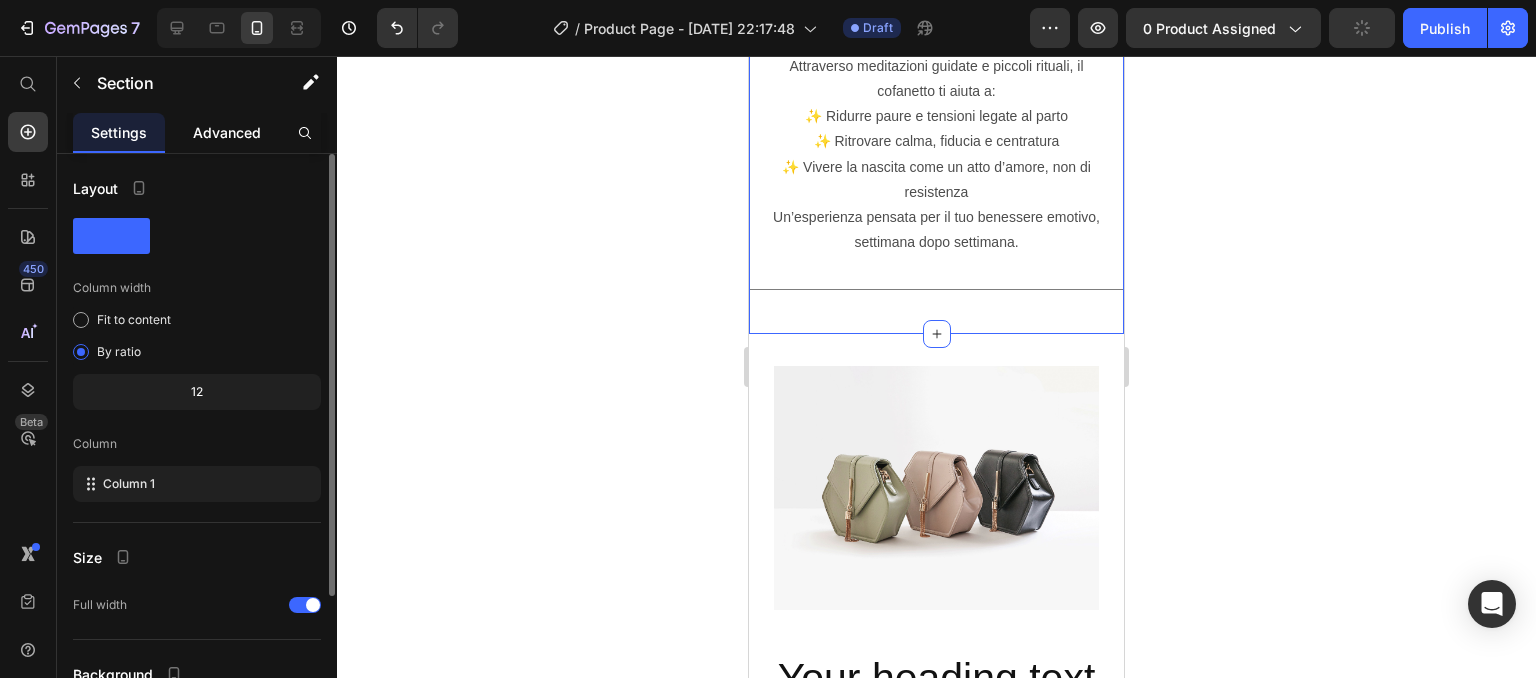 click on "Advanced" at bounding box center [227, 132] 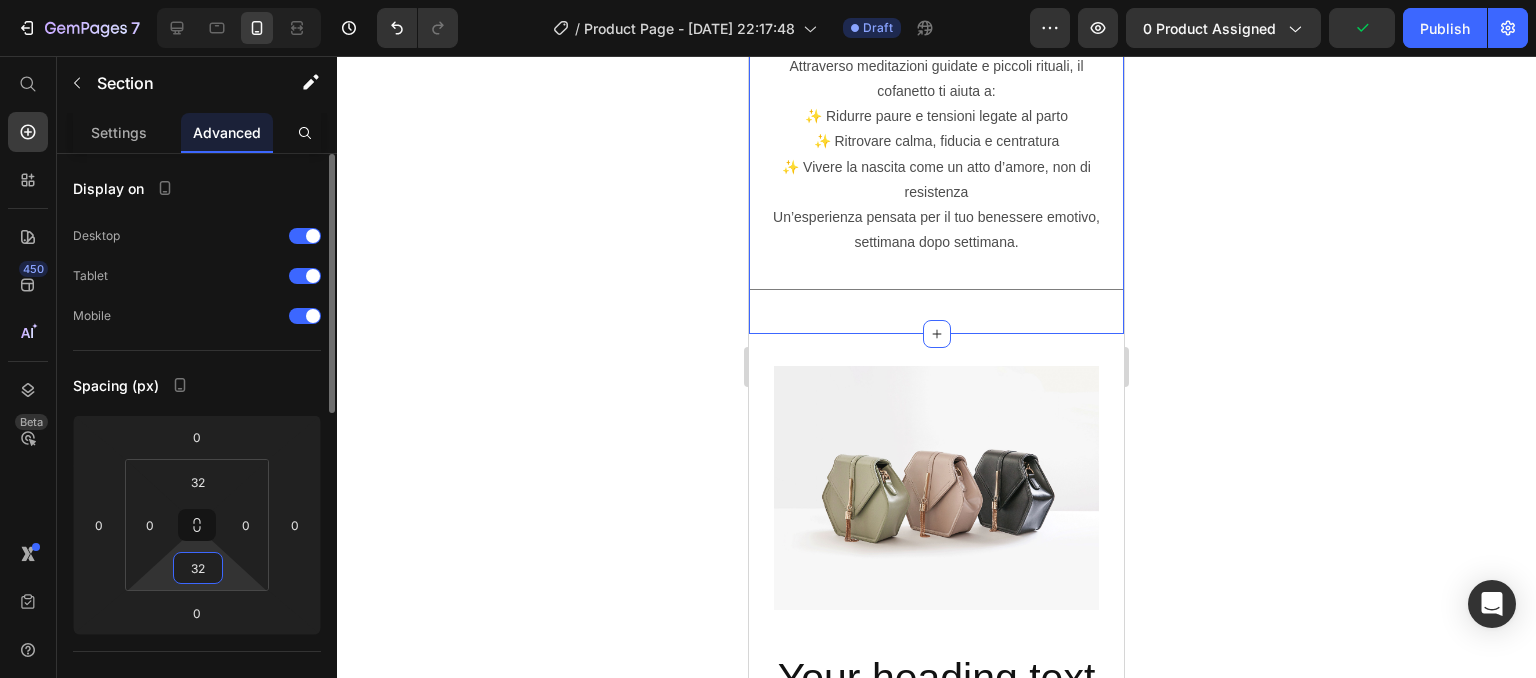 click on "32" at bounding box center (198, 568) 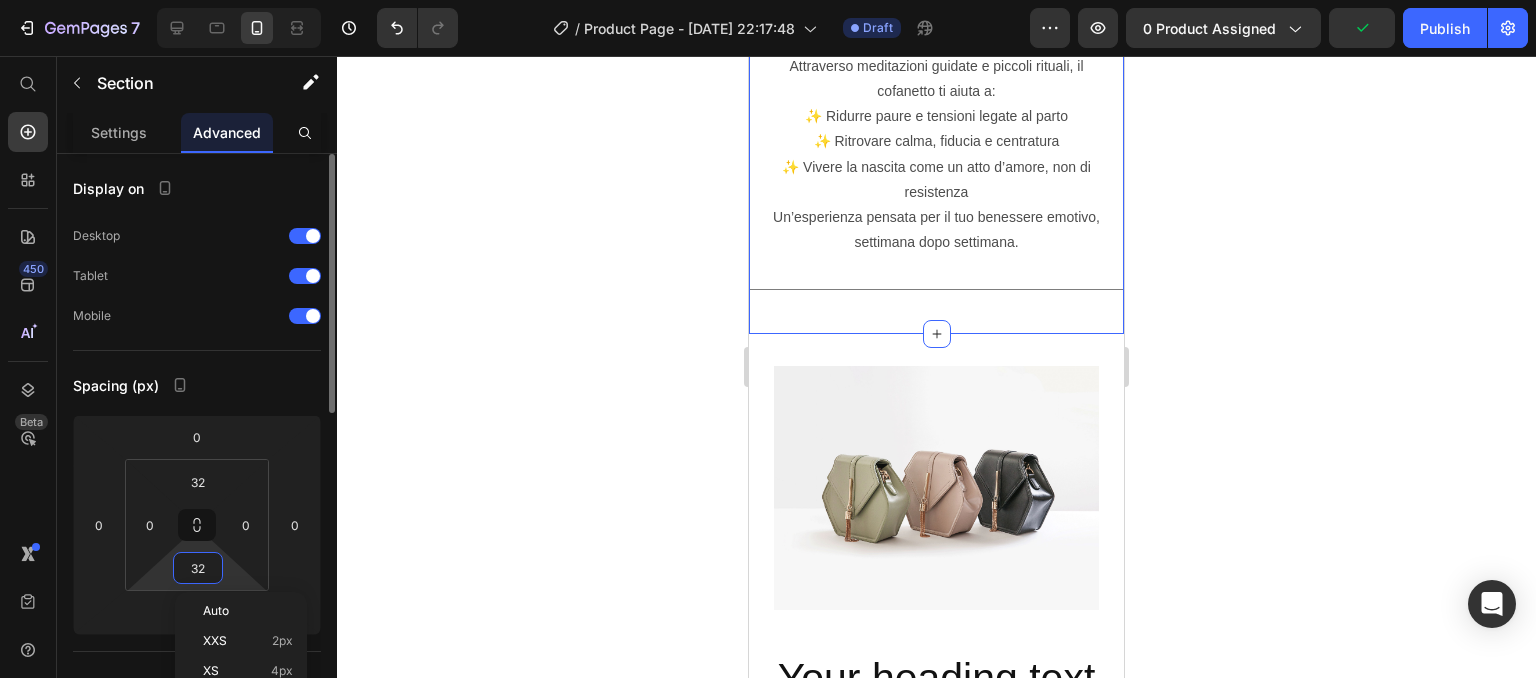 type 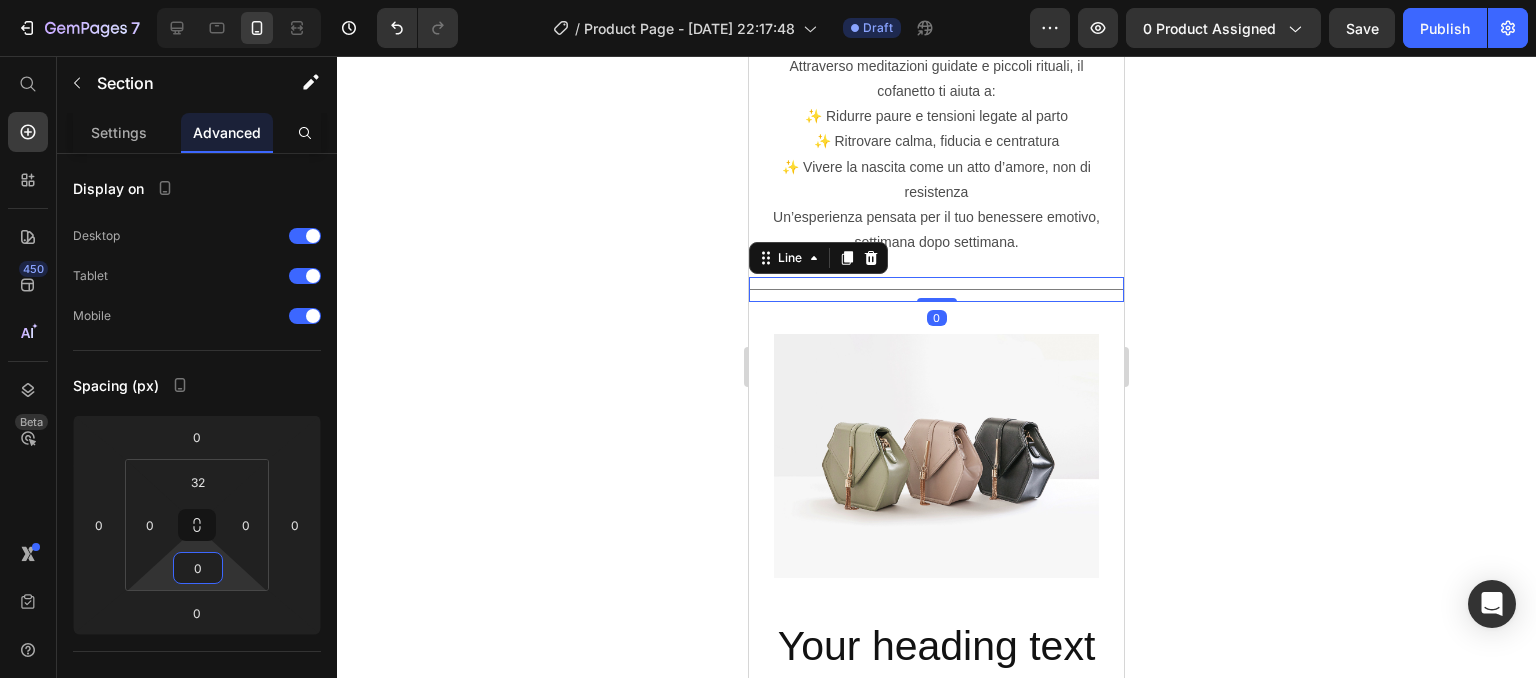 click at bounding box center (936, 289) 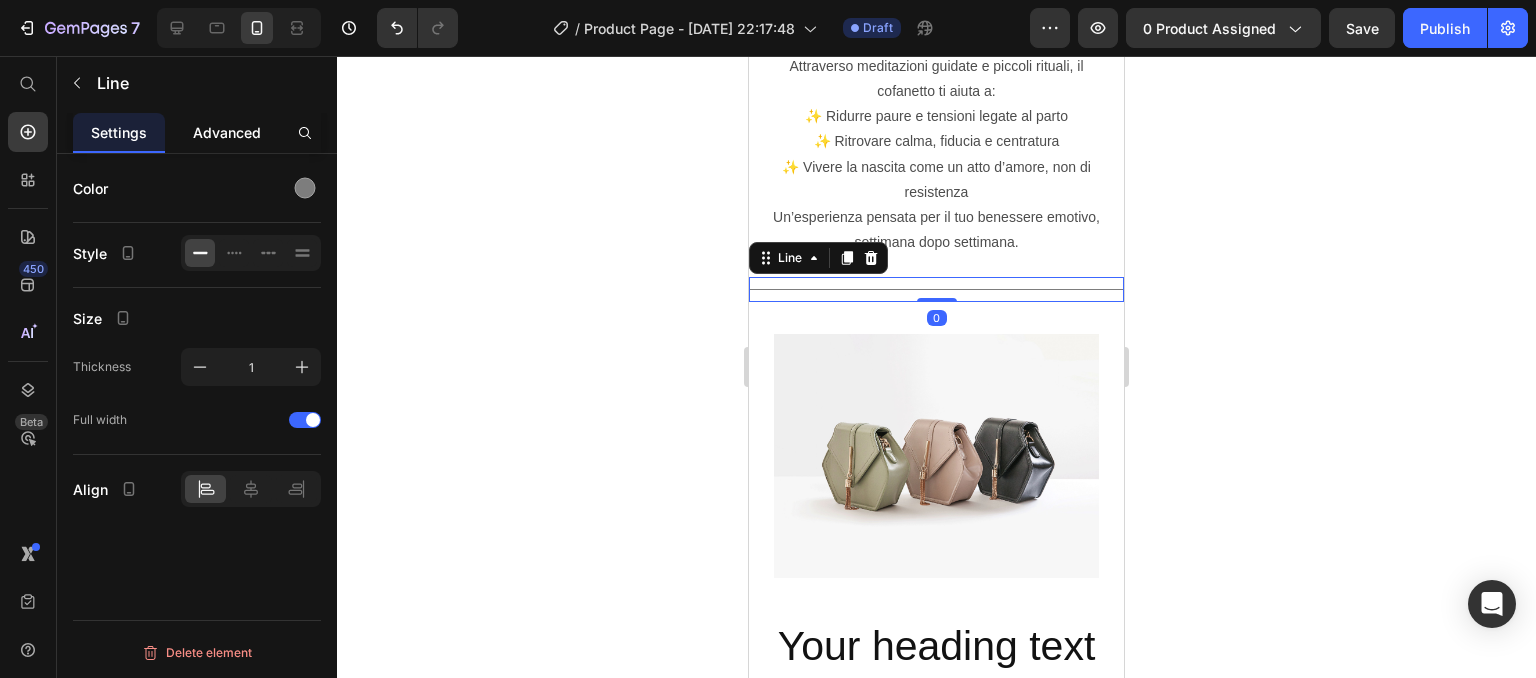 click on "Advanced" at bounding box center [227, 132] 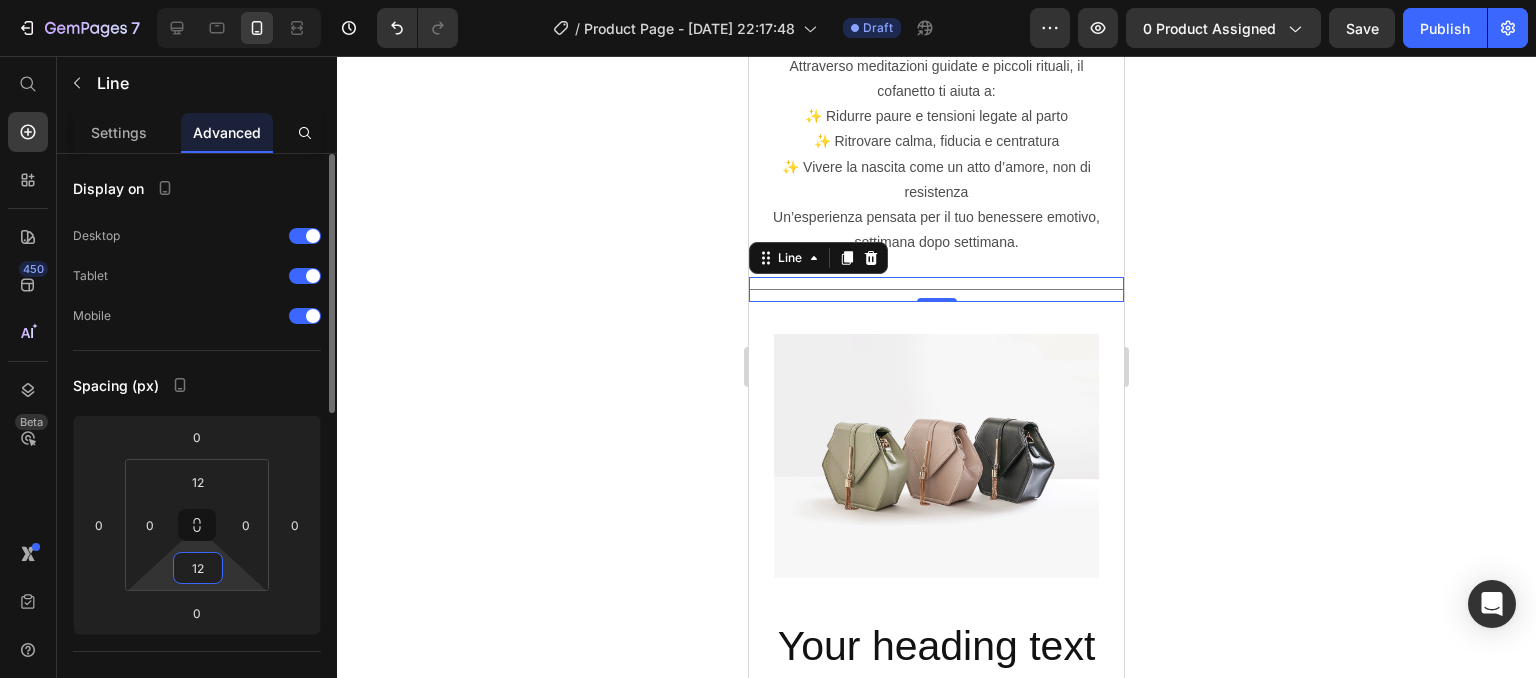 click on "12" at bounding box center (198, 568) 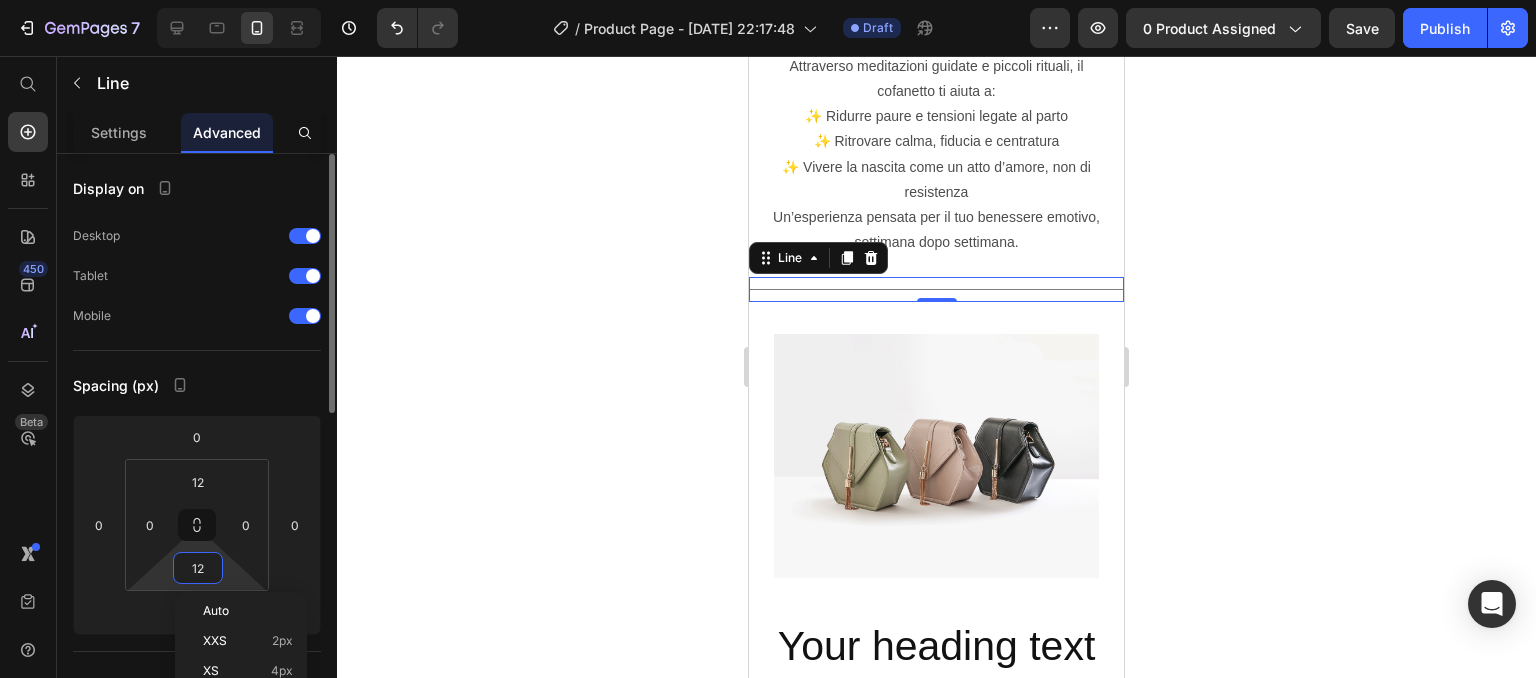 type 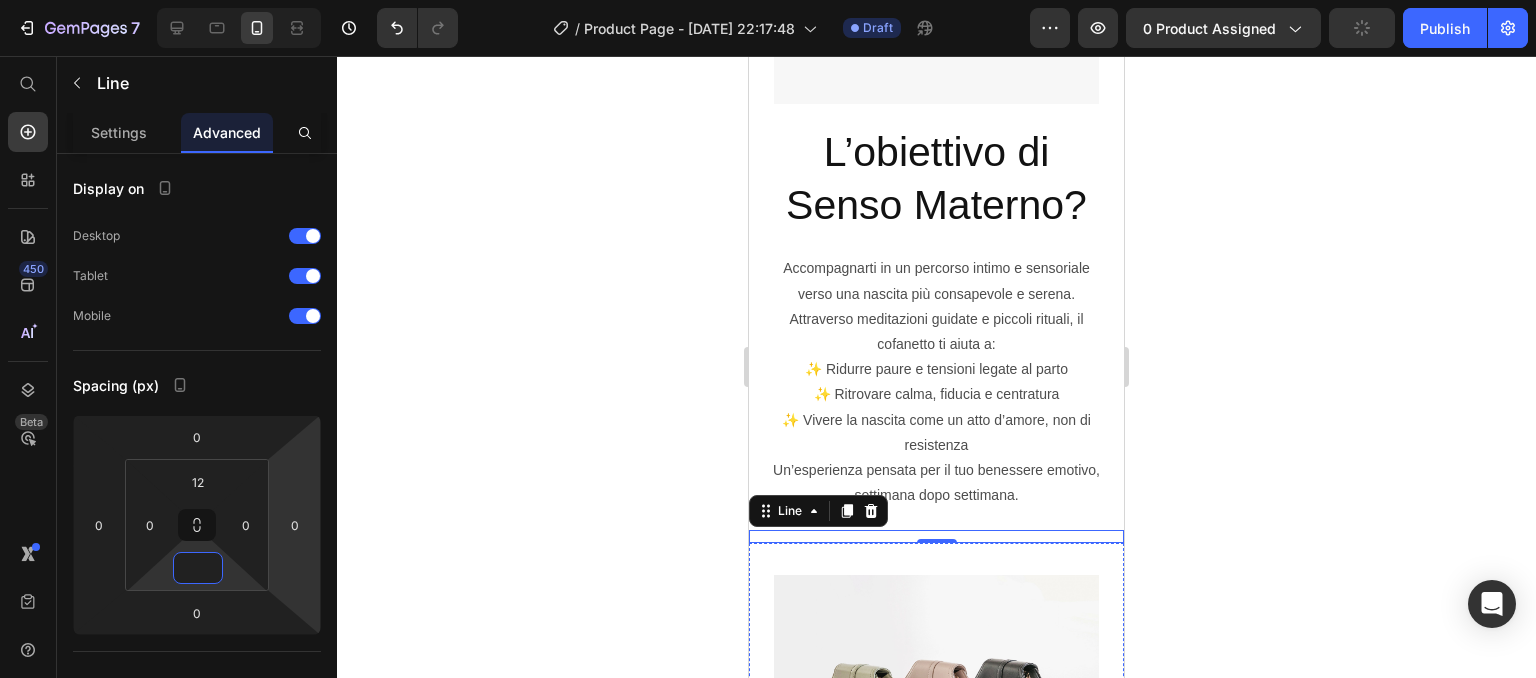 scroll, scrollTop: 5097, scrollLeft: 0, axis: vertical 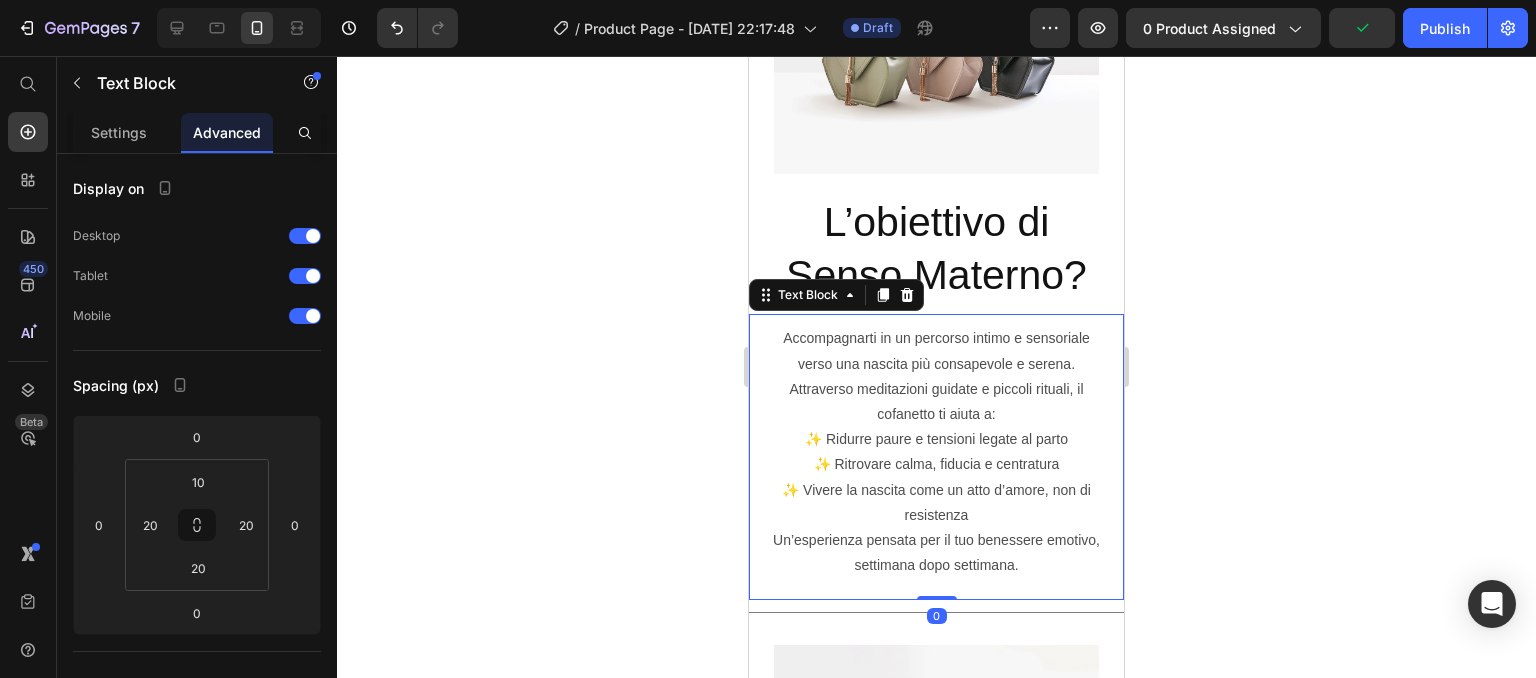 click on "Un’esperienza pensata per il tuo benessere emotivo, settimana dopo settimana." at bounding box center [936, 553] 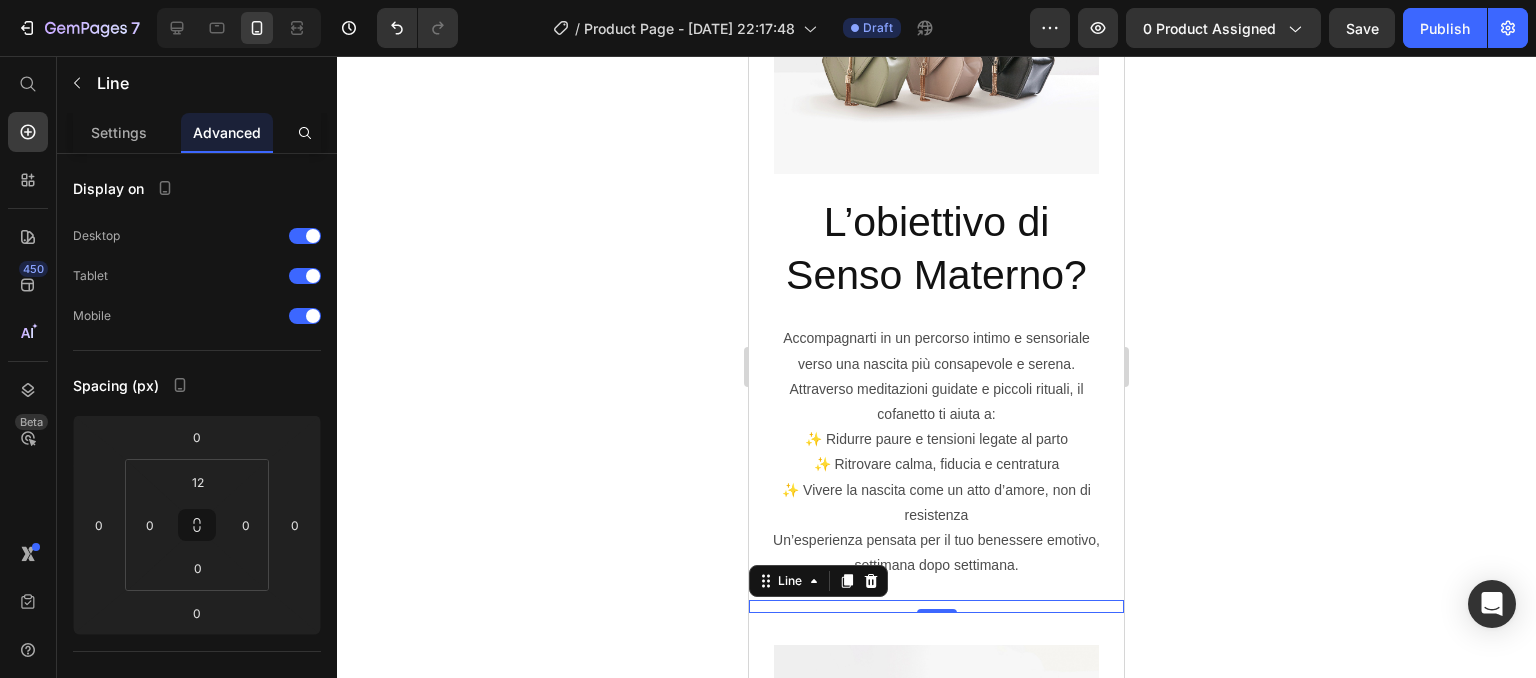 click 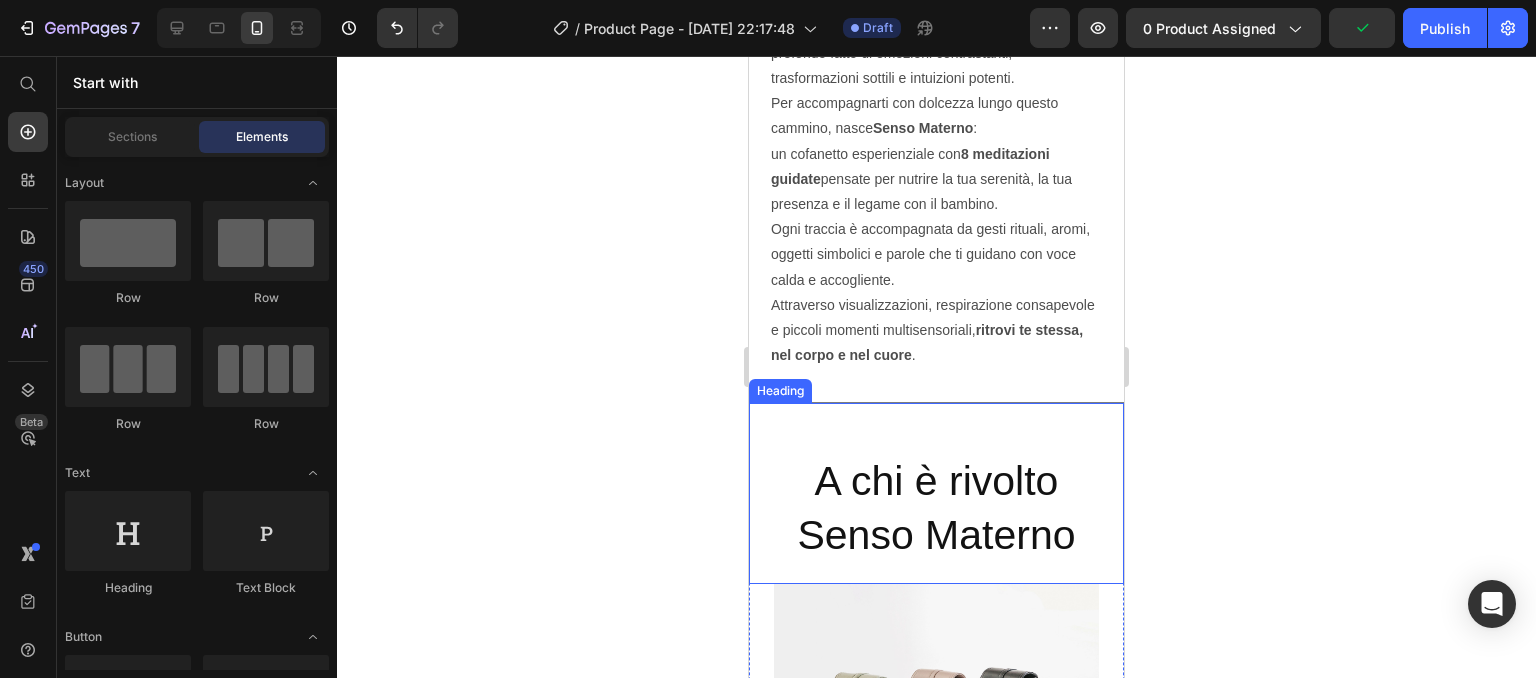 scroll, scrollTop: 1501, scrollLeft: 0, axis: vertical 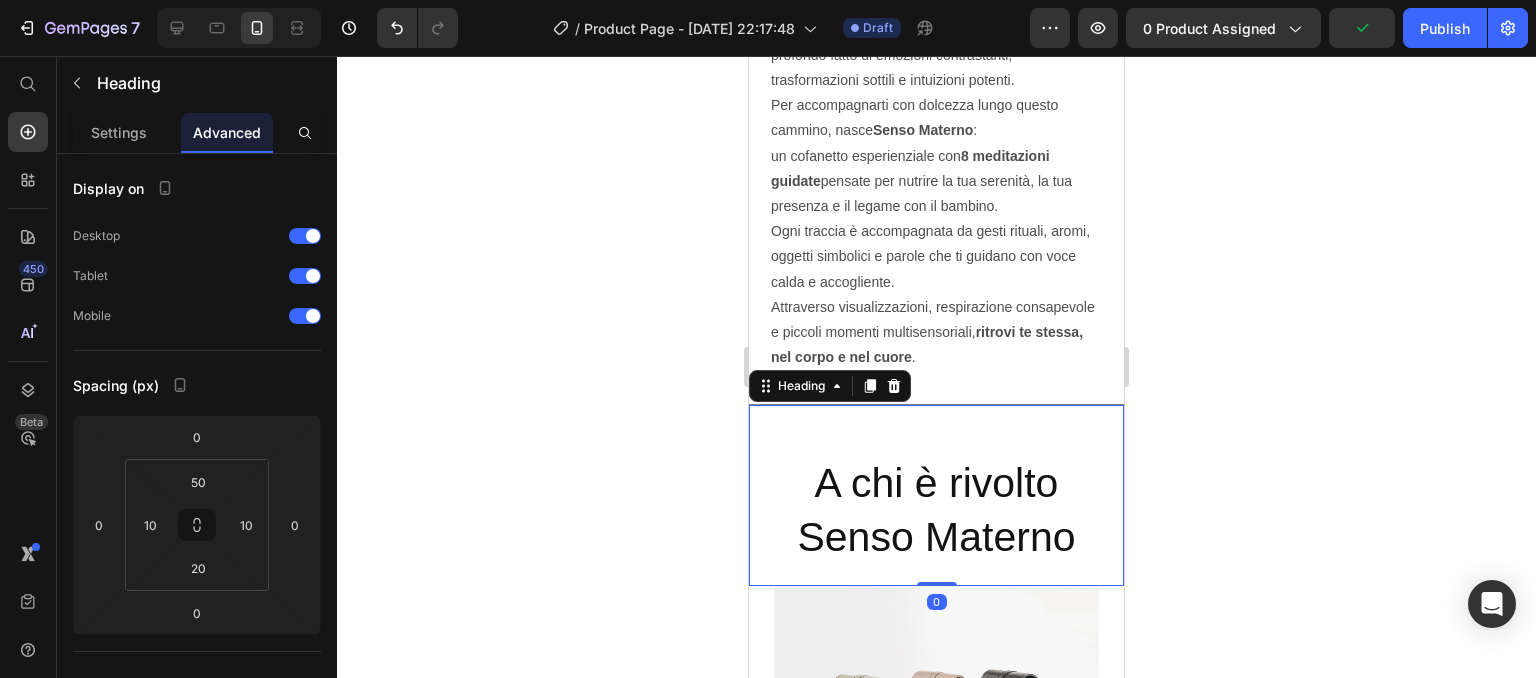 click on "A chi è rivolto Senso Materno" at bounding box center (936, 510) 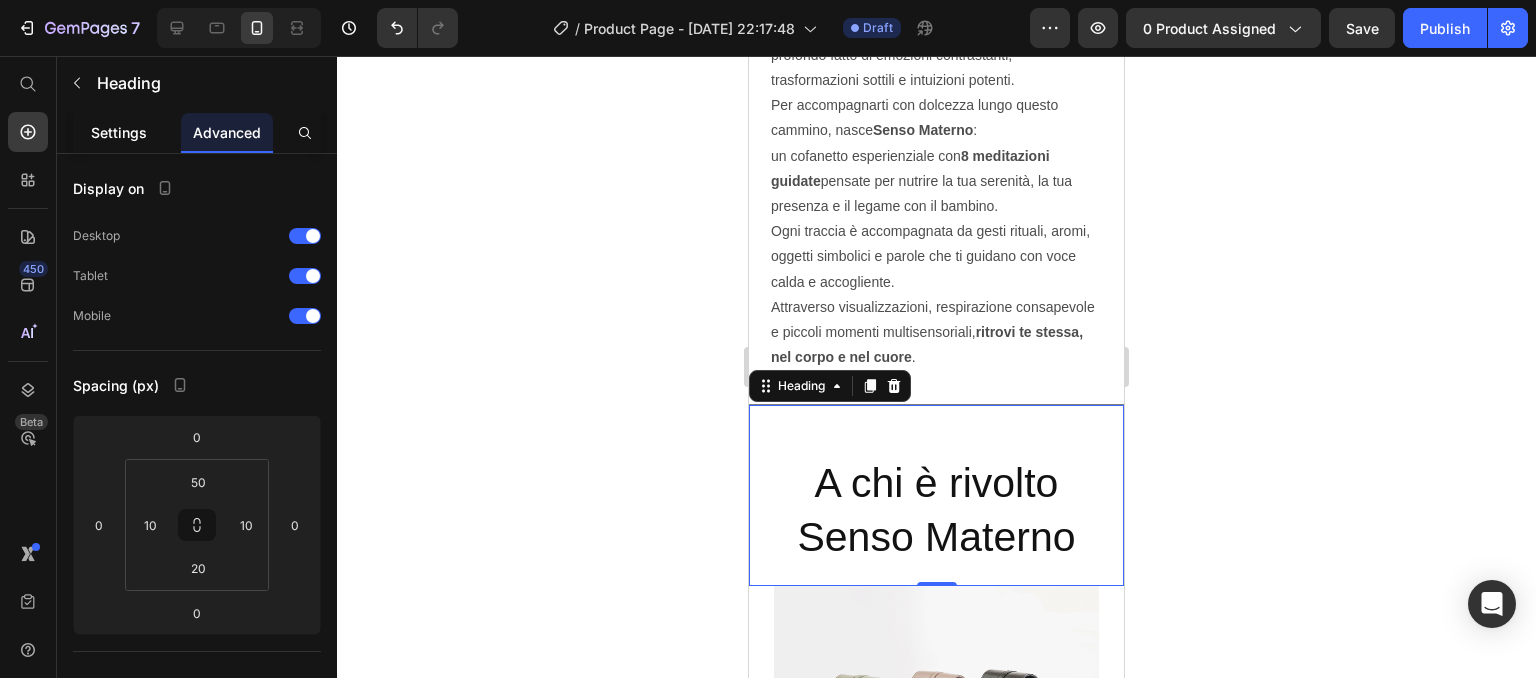 click on "Settings" 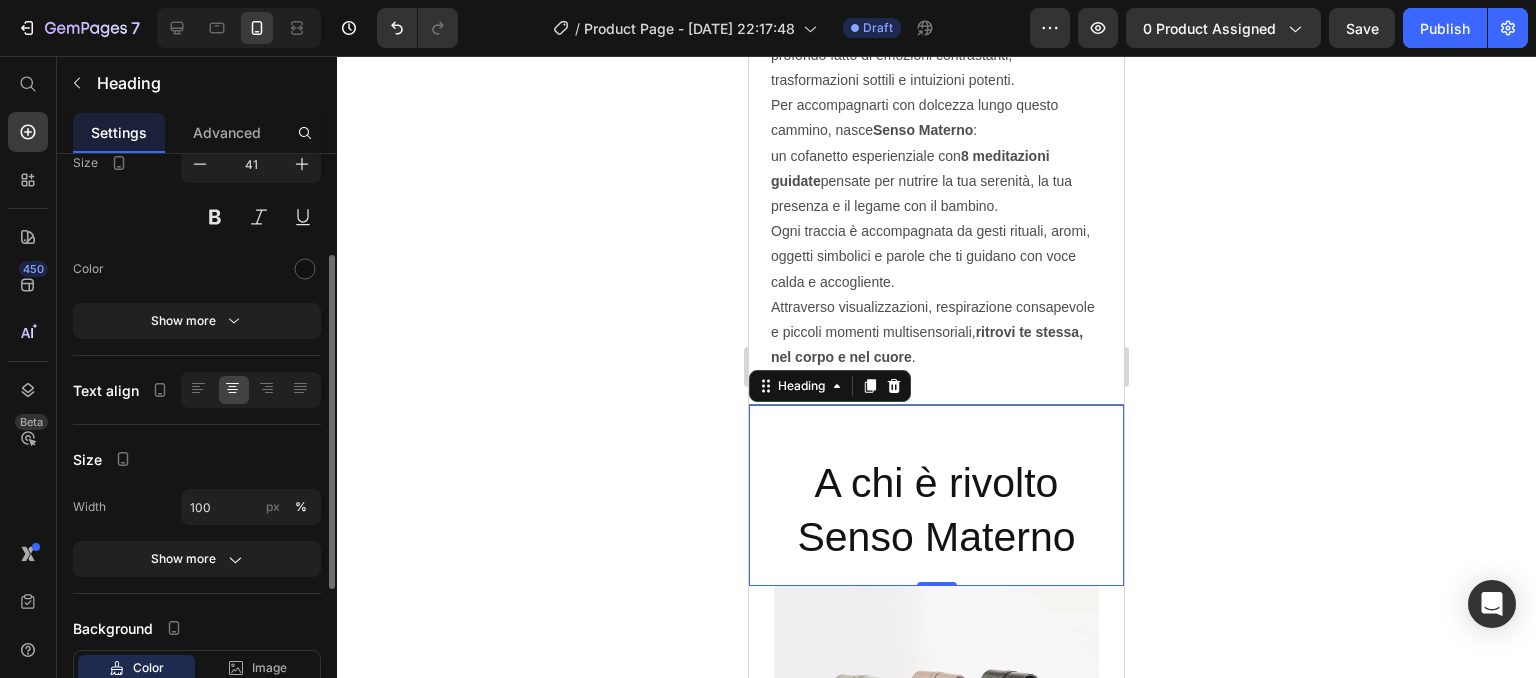 scroll, scrollTop: 108, scrollLeft: 0, axis: vertical 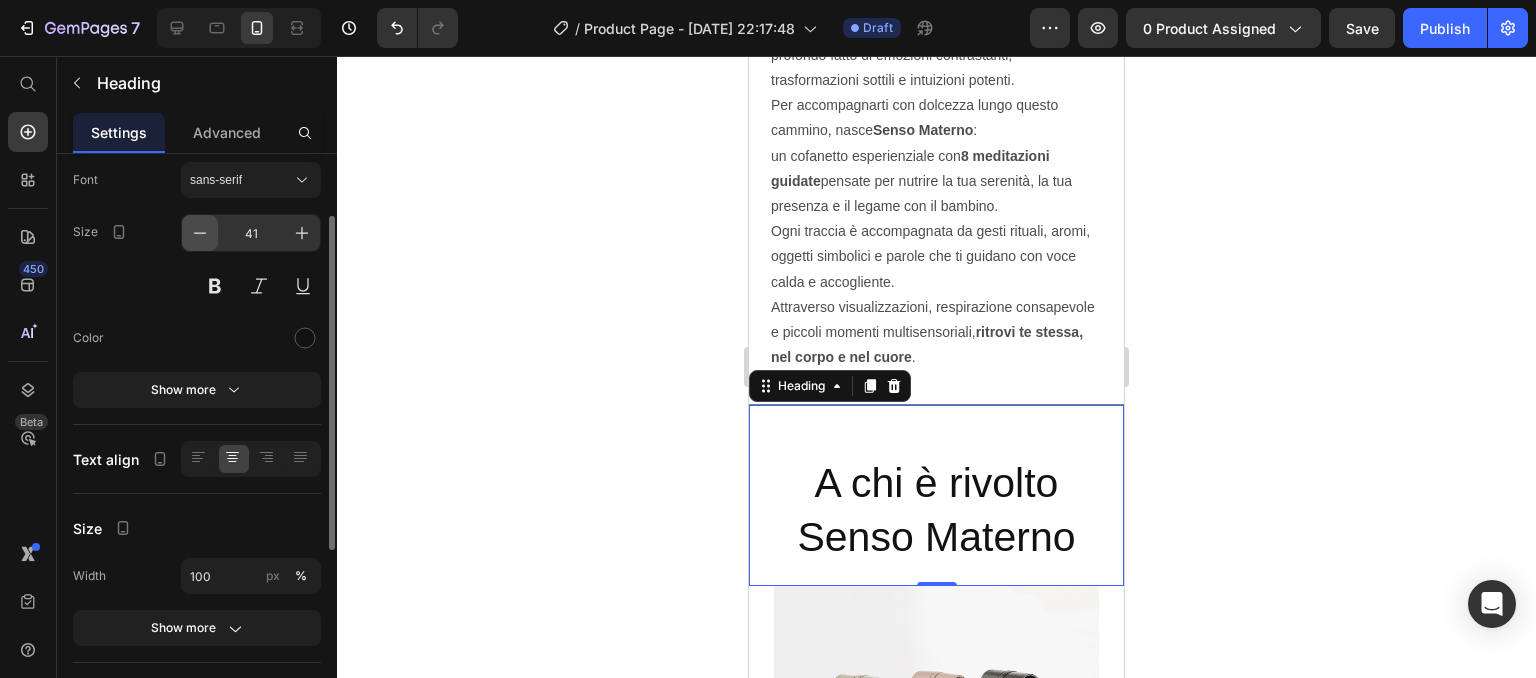 click at bounding box center (200, 233) 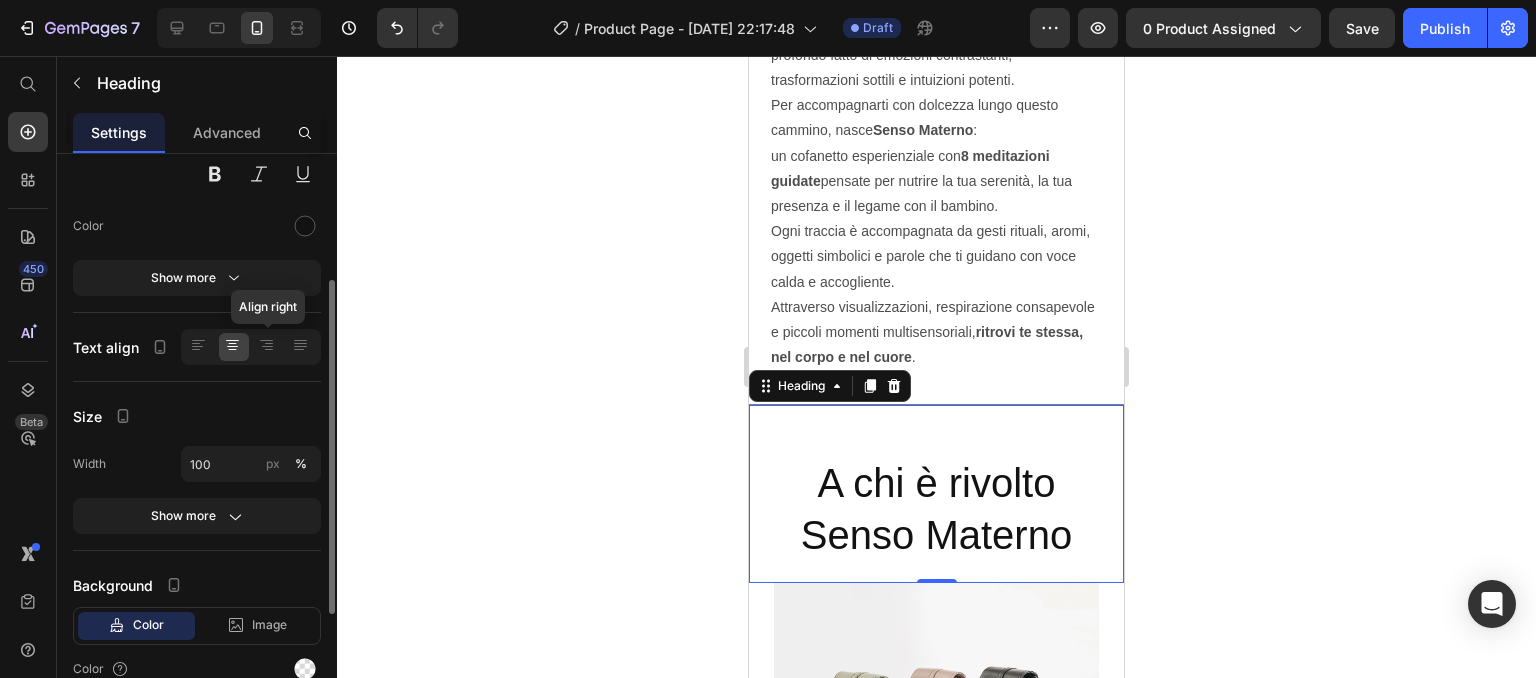 scroll, scrollTop: 220, scrollLeft: 0, axis: vertical 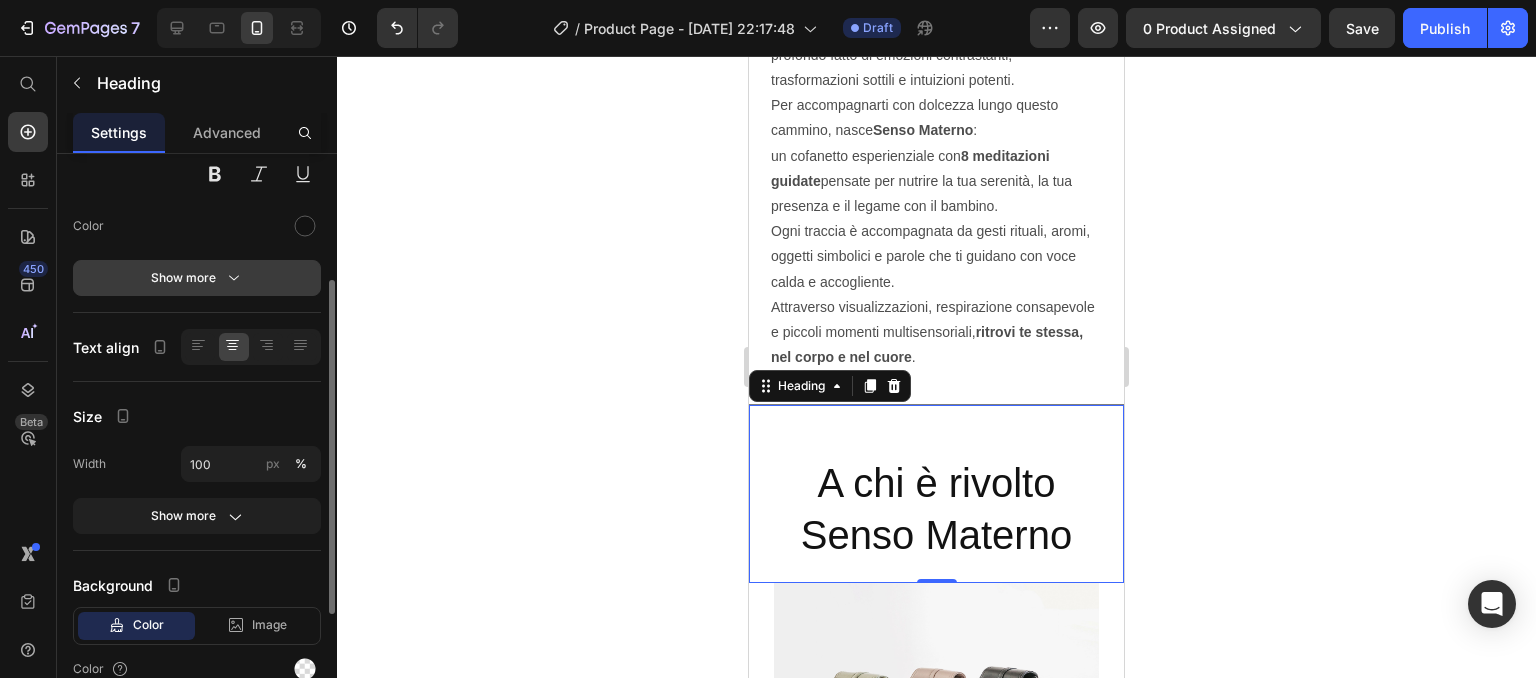 click on "Show more" at bounding box center (197, 278) 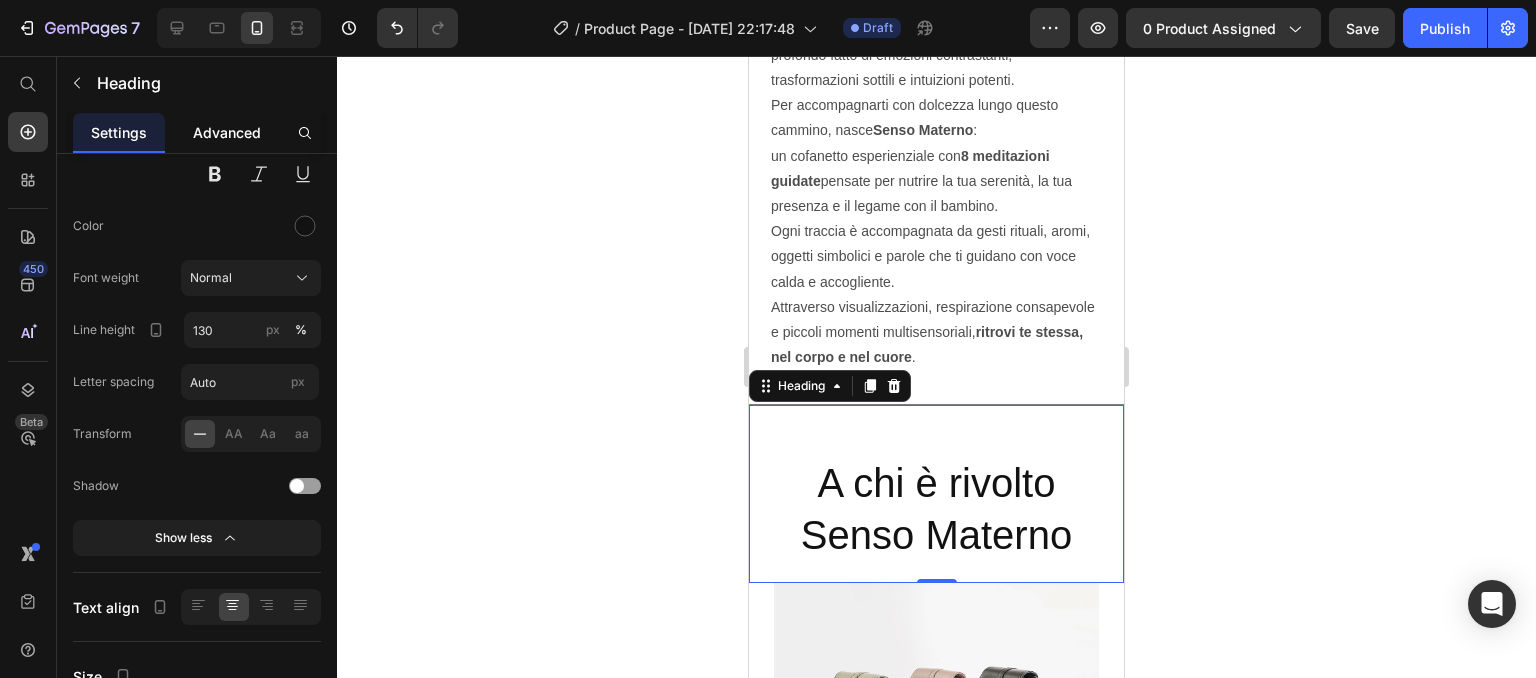 click on "Advanced" at bounding box center [227, 132] 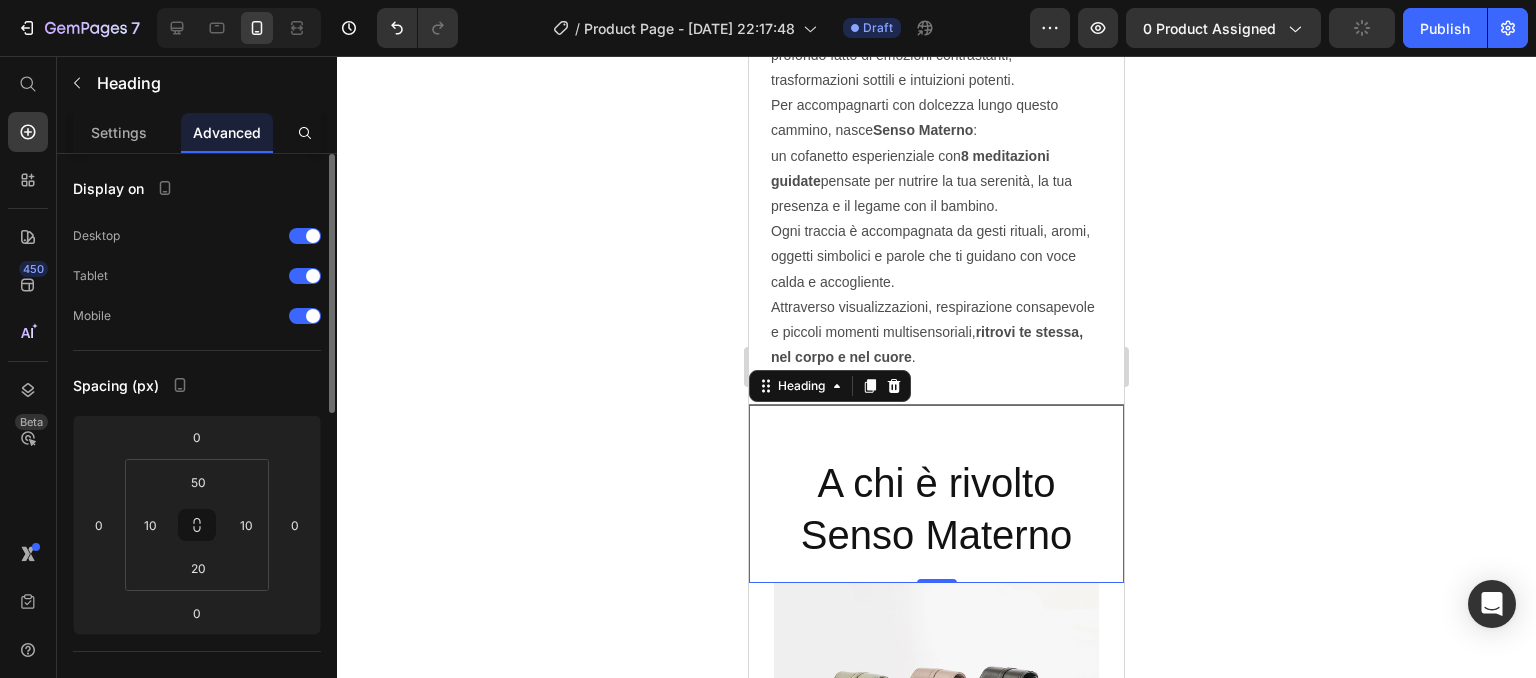 scroll, scrollTop: 0, scrollLeft: 0, axis: both 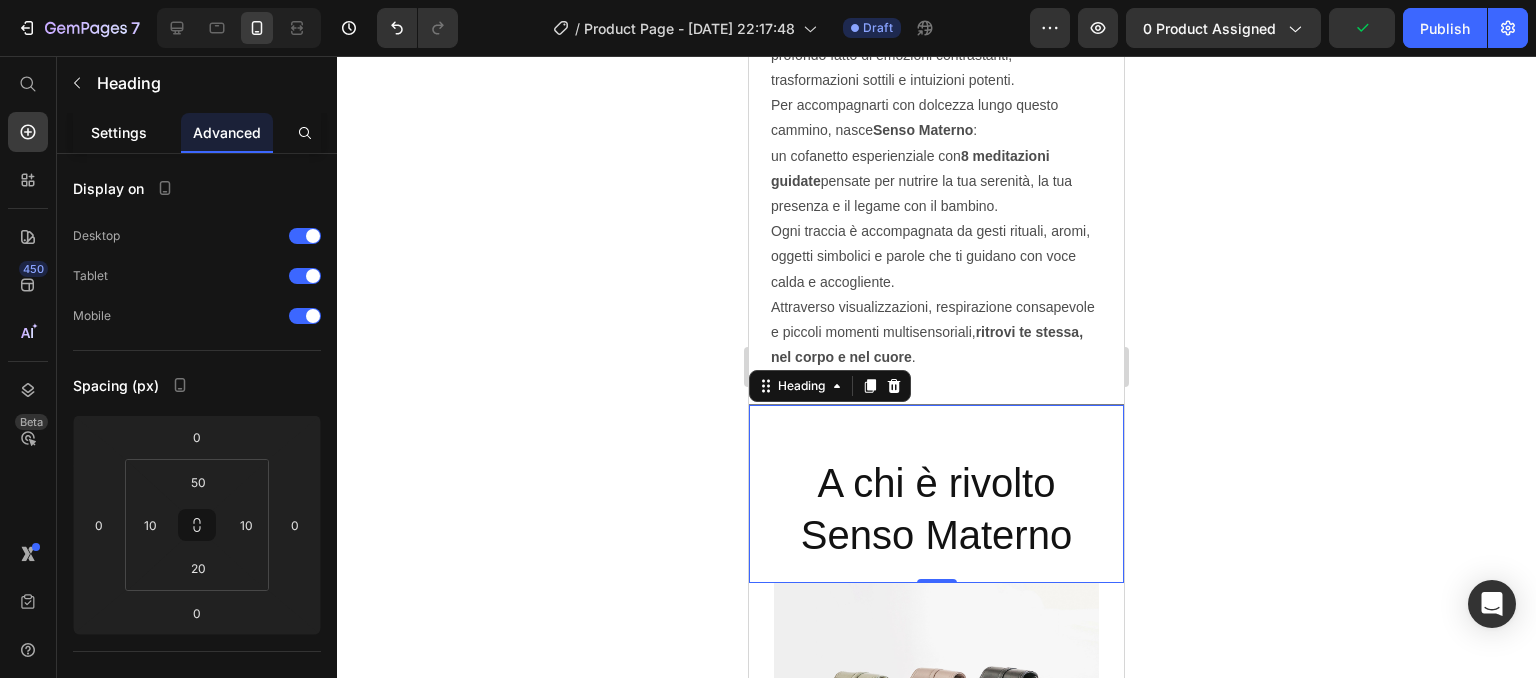 click on "Settings" 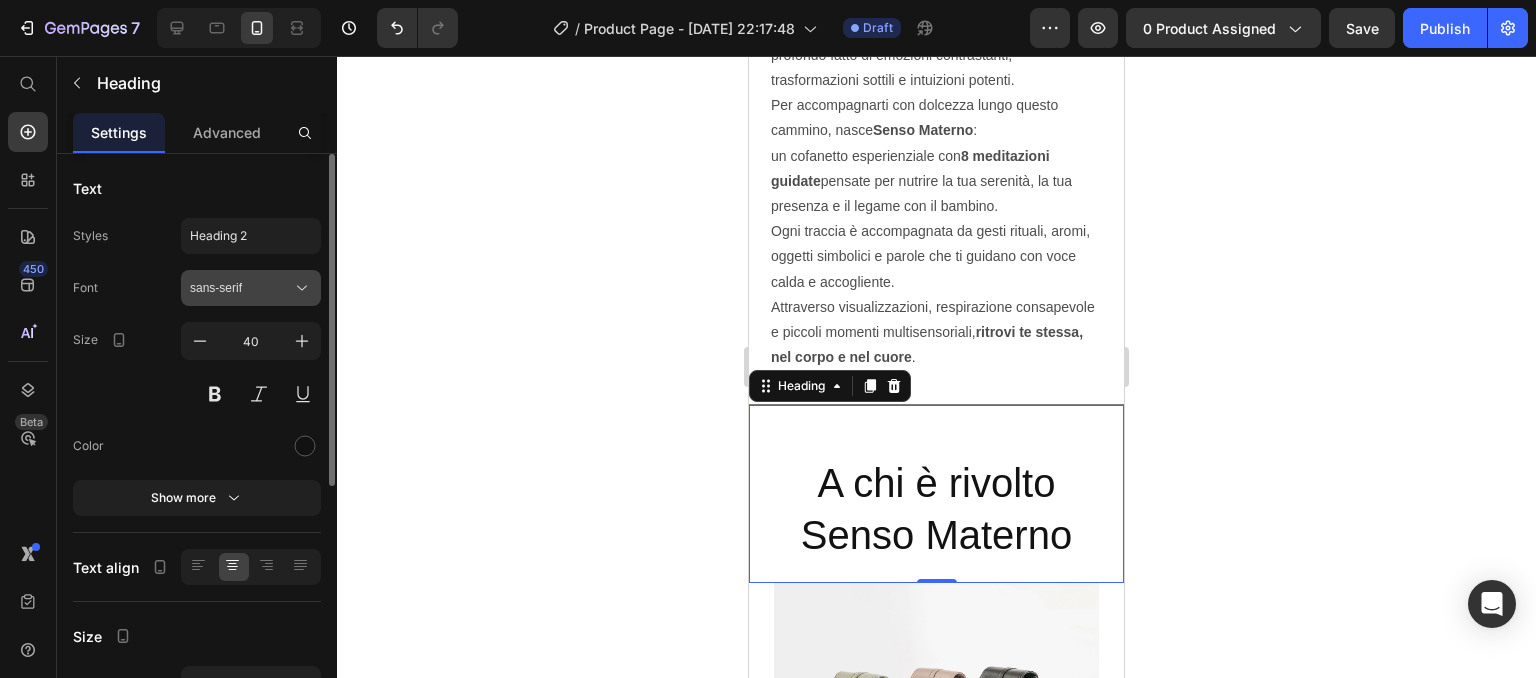 click on "sans-serif" at bounding box center [251, 288] 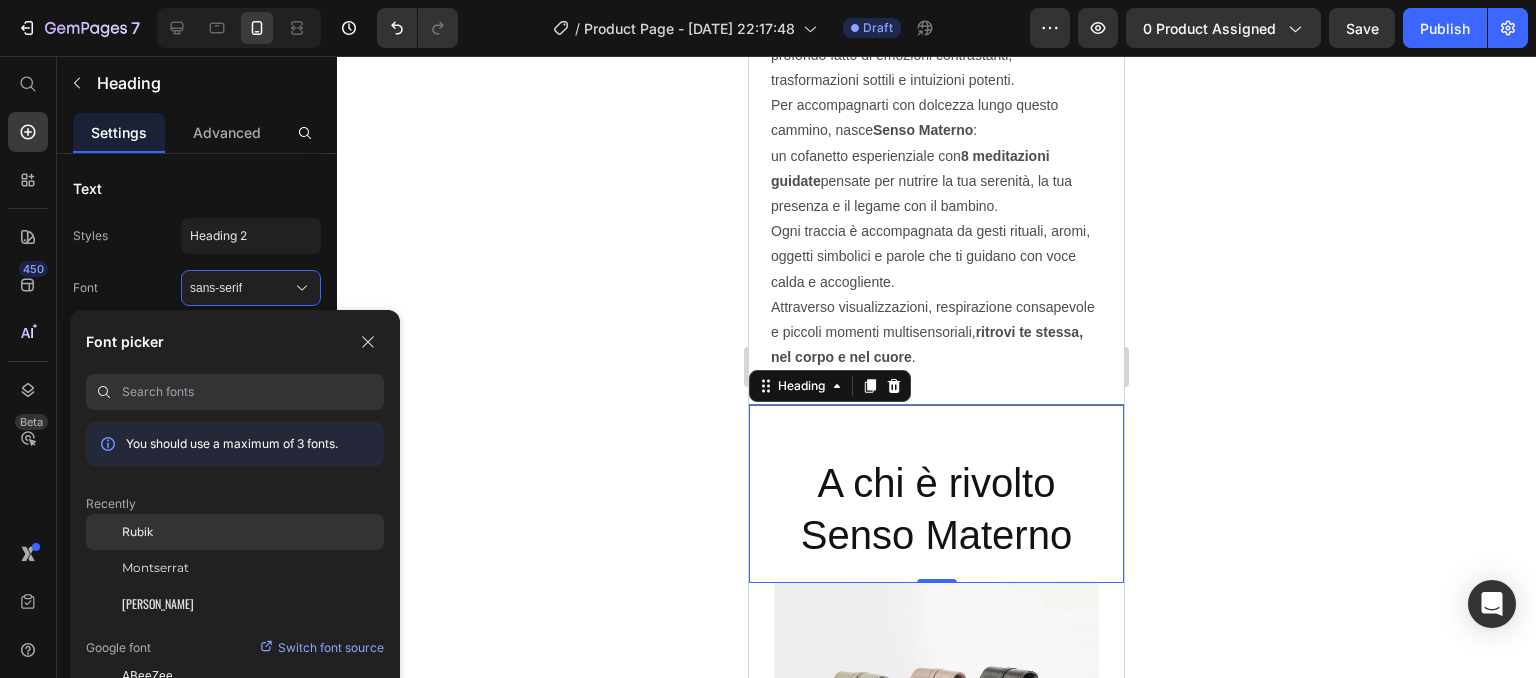 click on "Rubik" 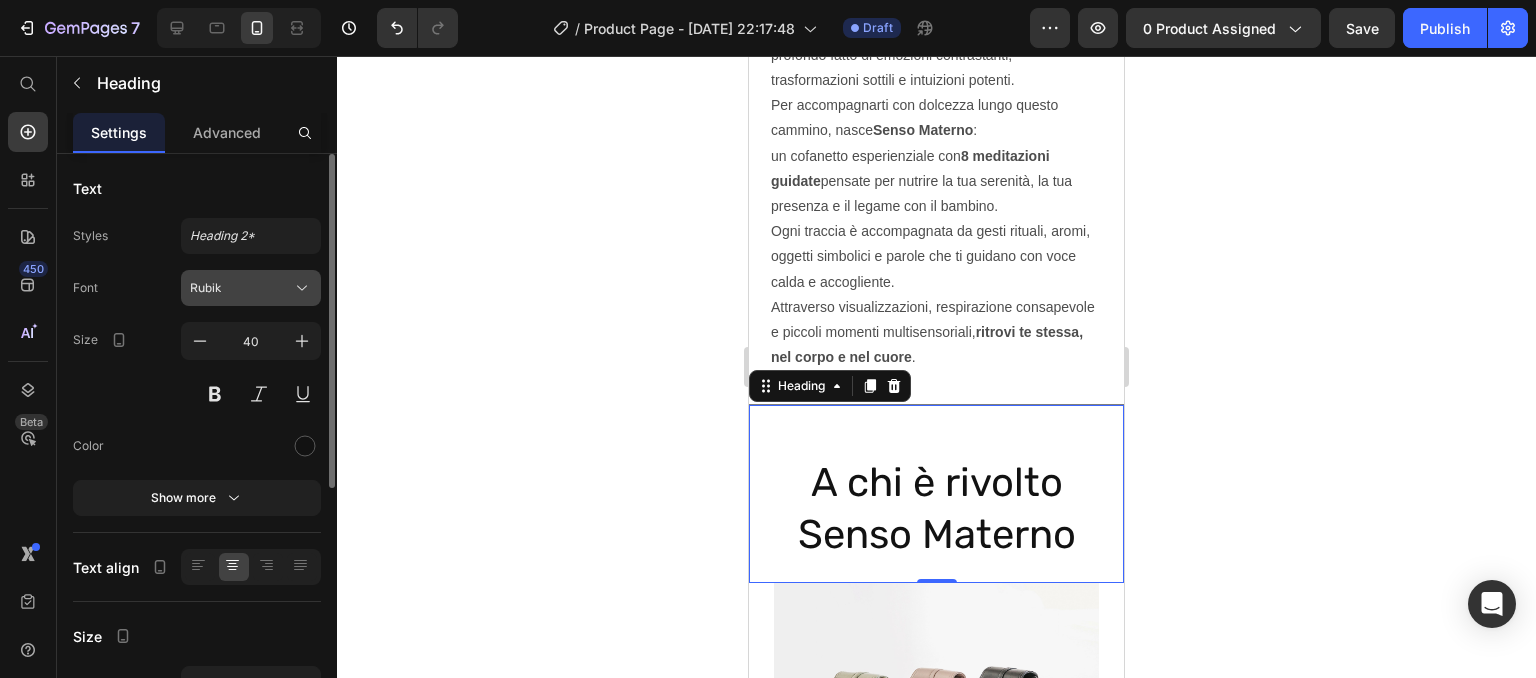 click on "Rubik" at bounding box center (241, 288) 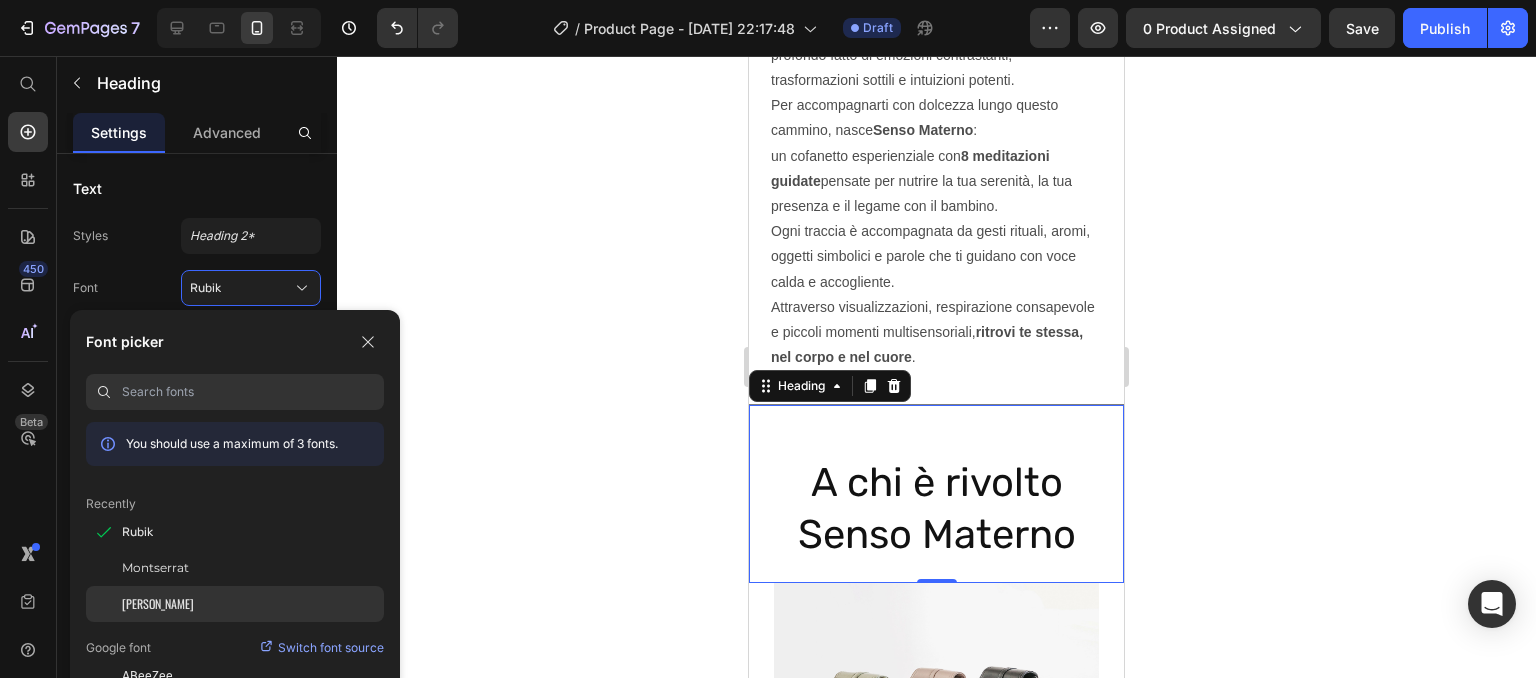 click on "[PERSON_NAME]" 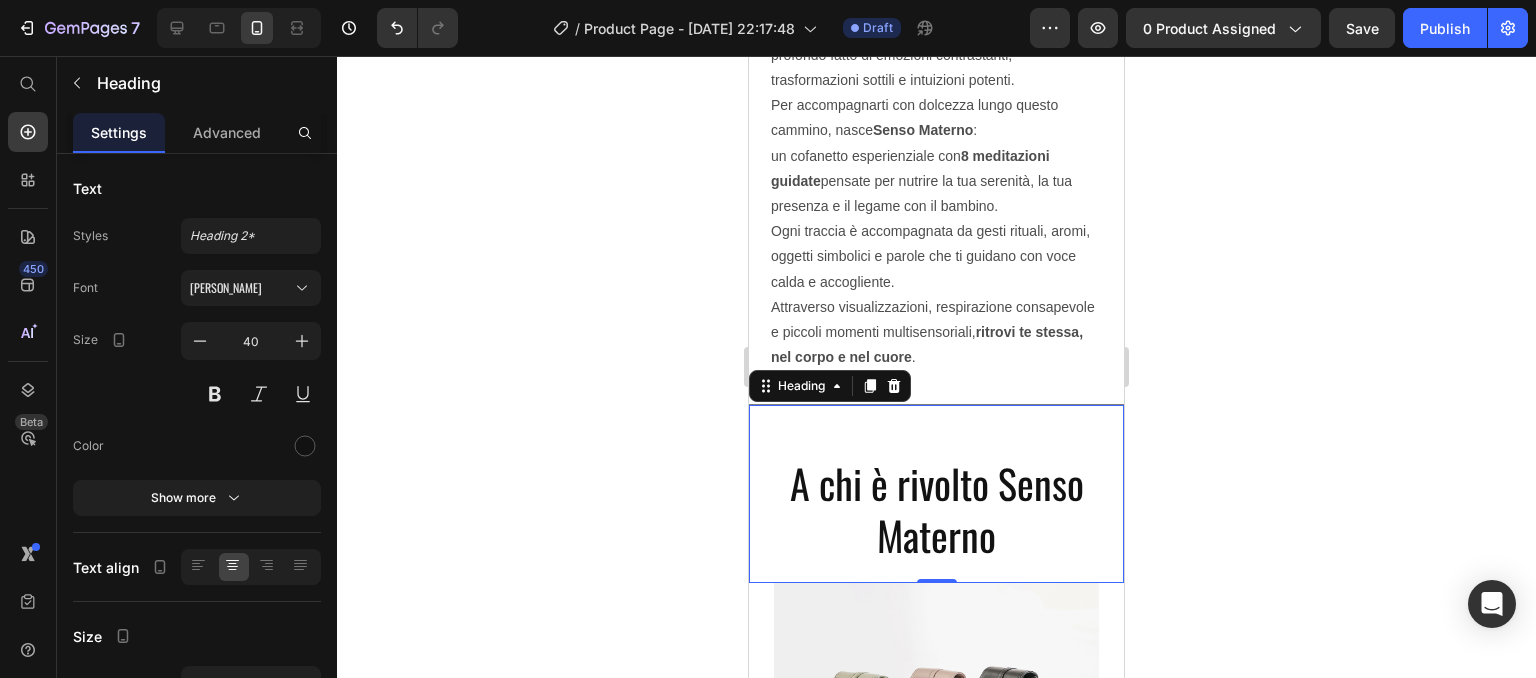 click on "A chi è rivolto Senso Materno" at bounding box center (936, 509) 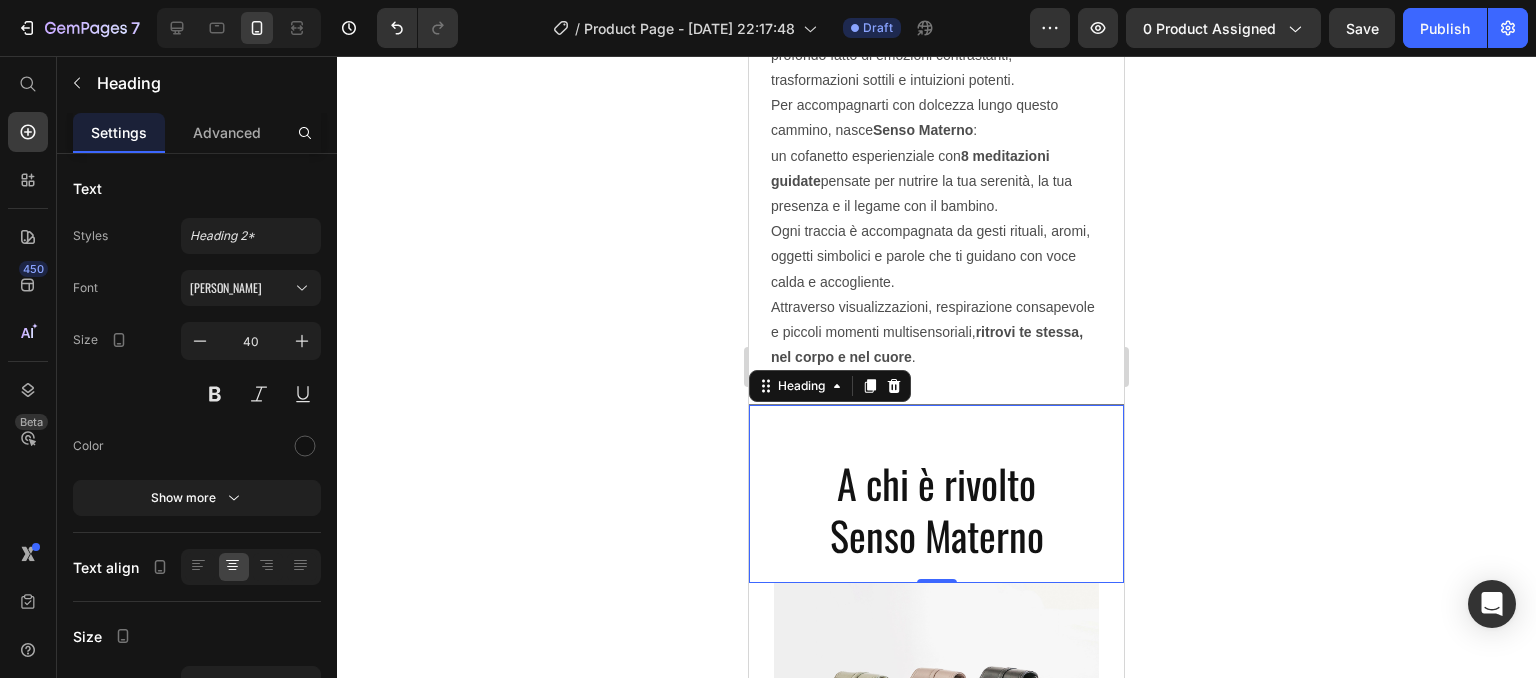 click on "A chi è rivolto  Senso Materno" at bounding box center [936, 509] 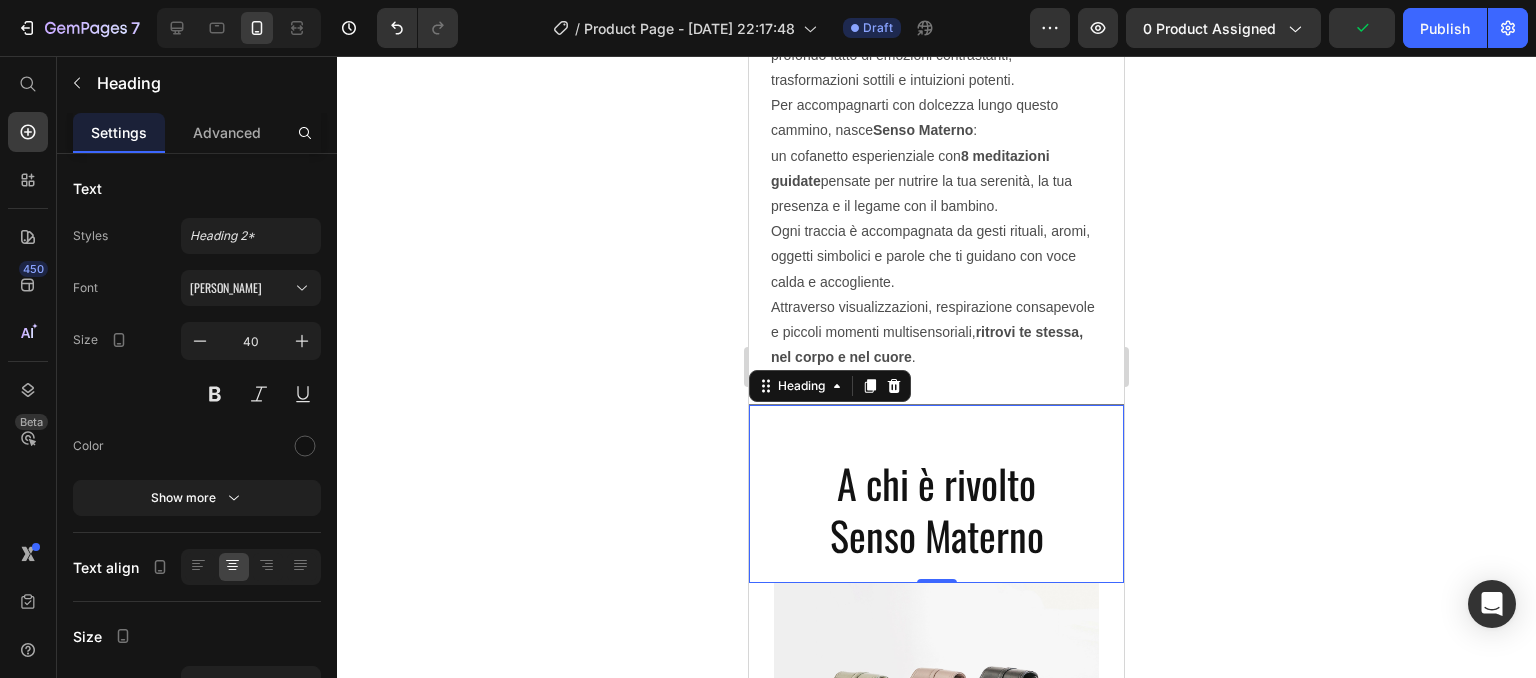 click on "A chi è rivolto  Senso Materno" at bounding box center [936, 509] 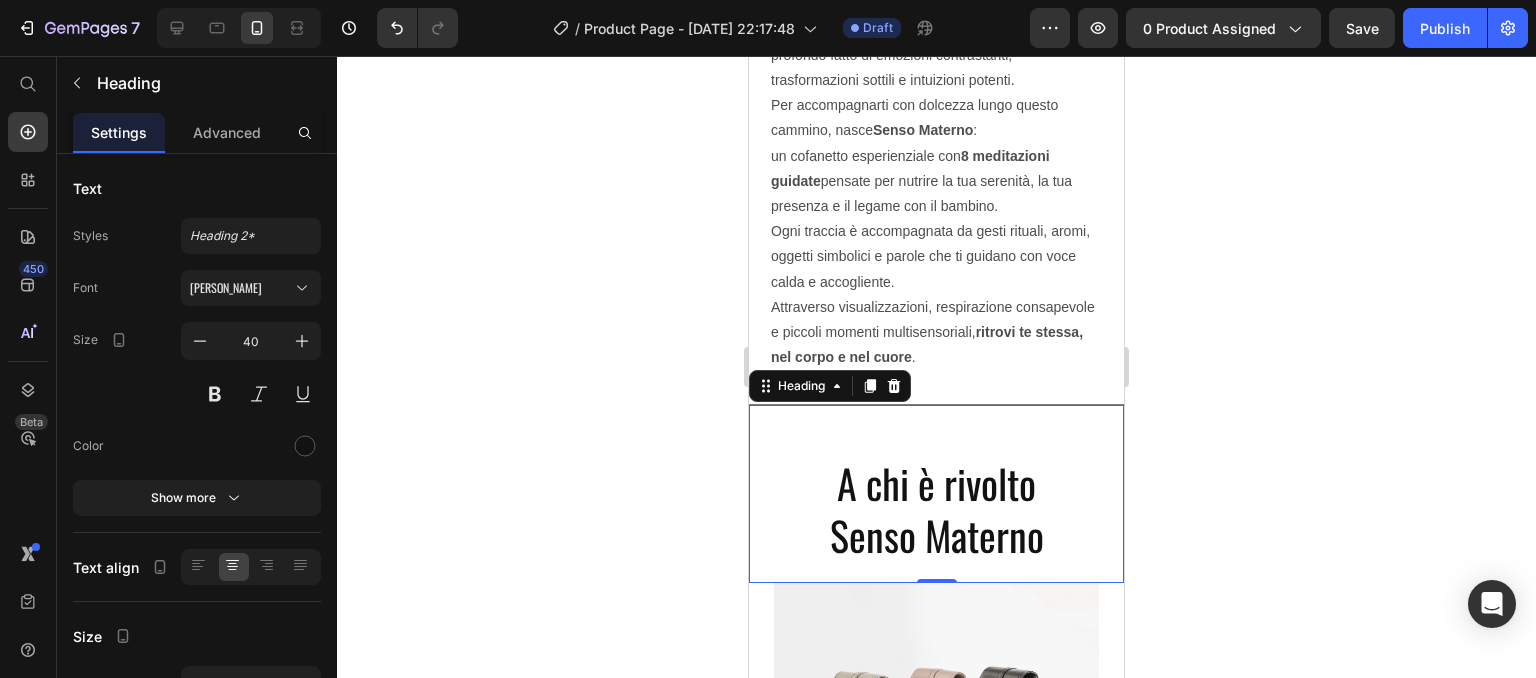 click on "A chi è rivolto  Senso Materno" at bounding box center [936, 509] 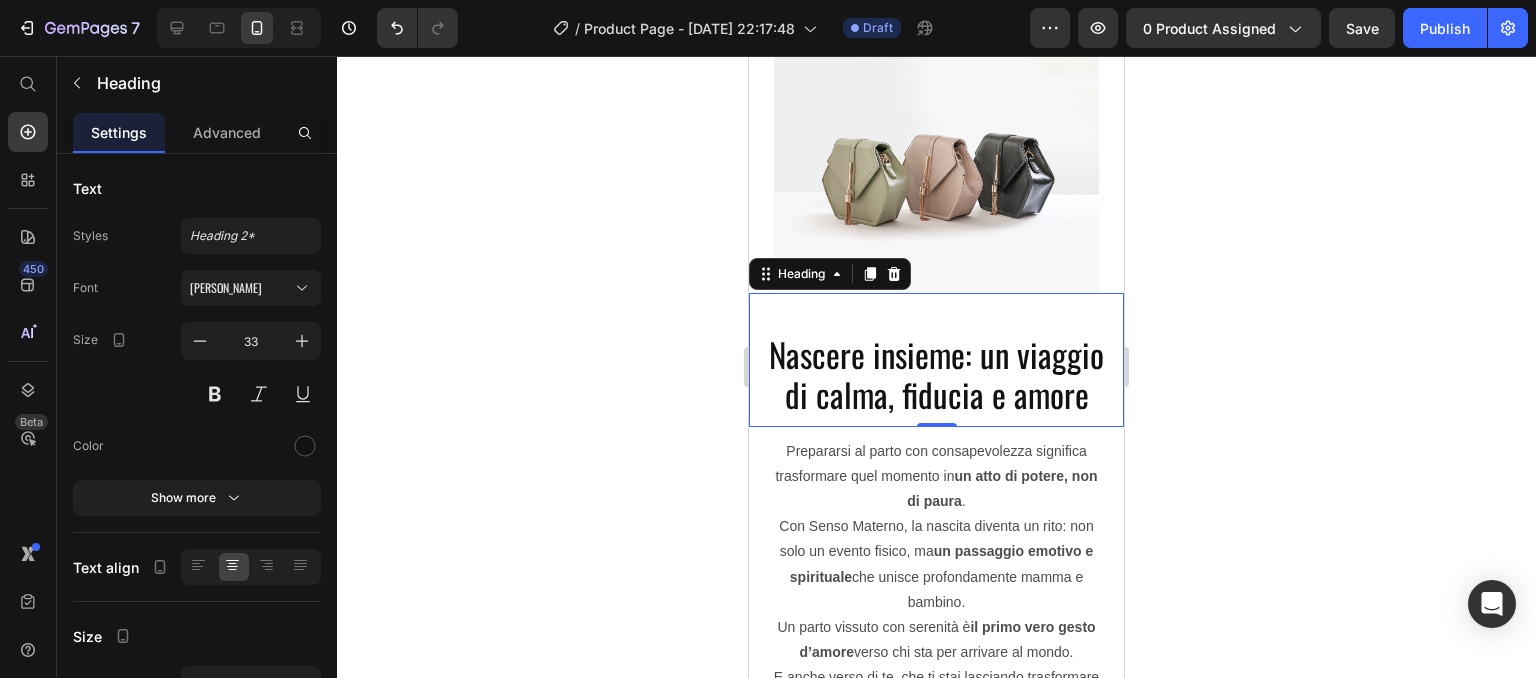 scroll, scrollTop: 2891, scrollLeft: 0, axis: vertical 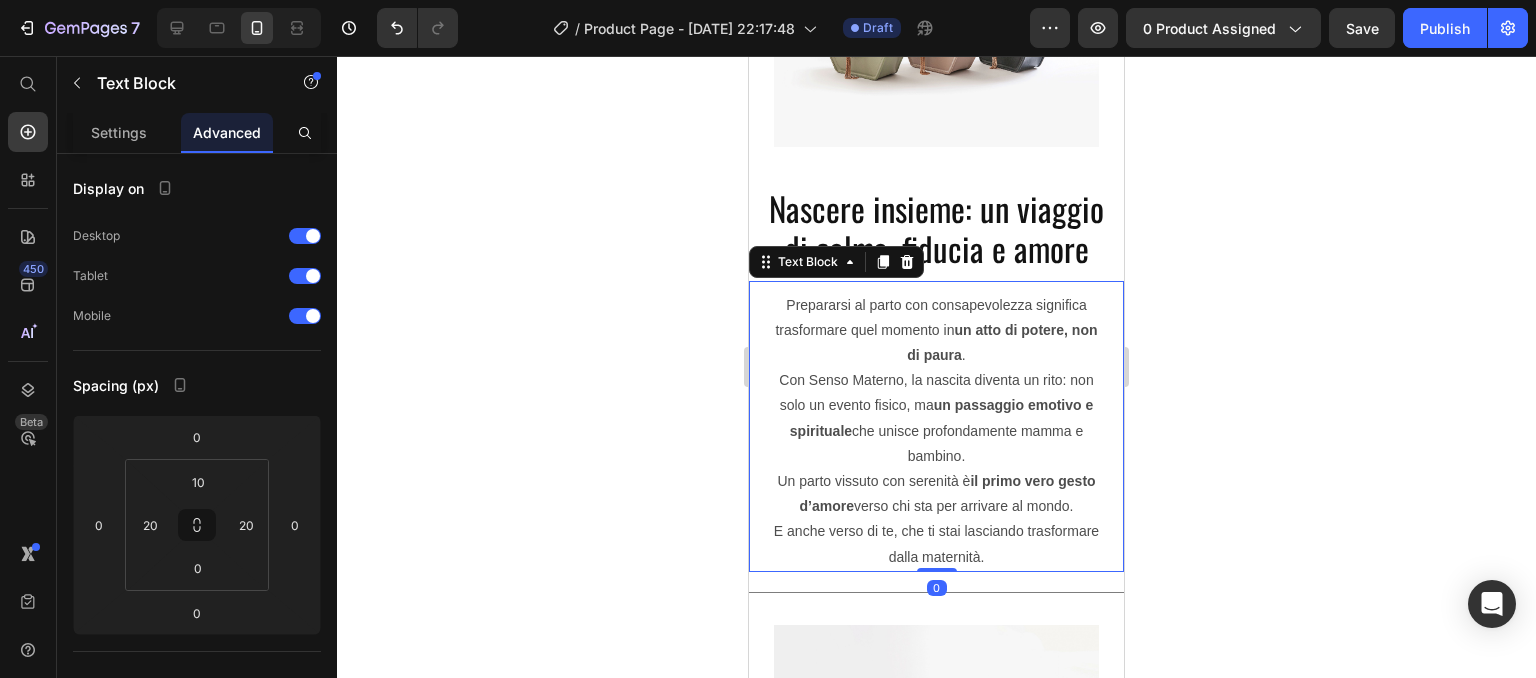 click on "Prepararsi al parto con consapevolezza significa trasformare quel momento in  un atto di potere, non di paura . Con Senso Materno, la nascita diventa un rito: non solo un evento fisico, ma  un passaggio emotivo e spirituale  che unisce profondamente mamma e bambino." at bounding box center (936, 381) 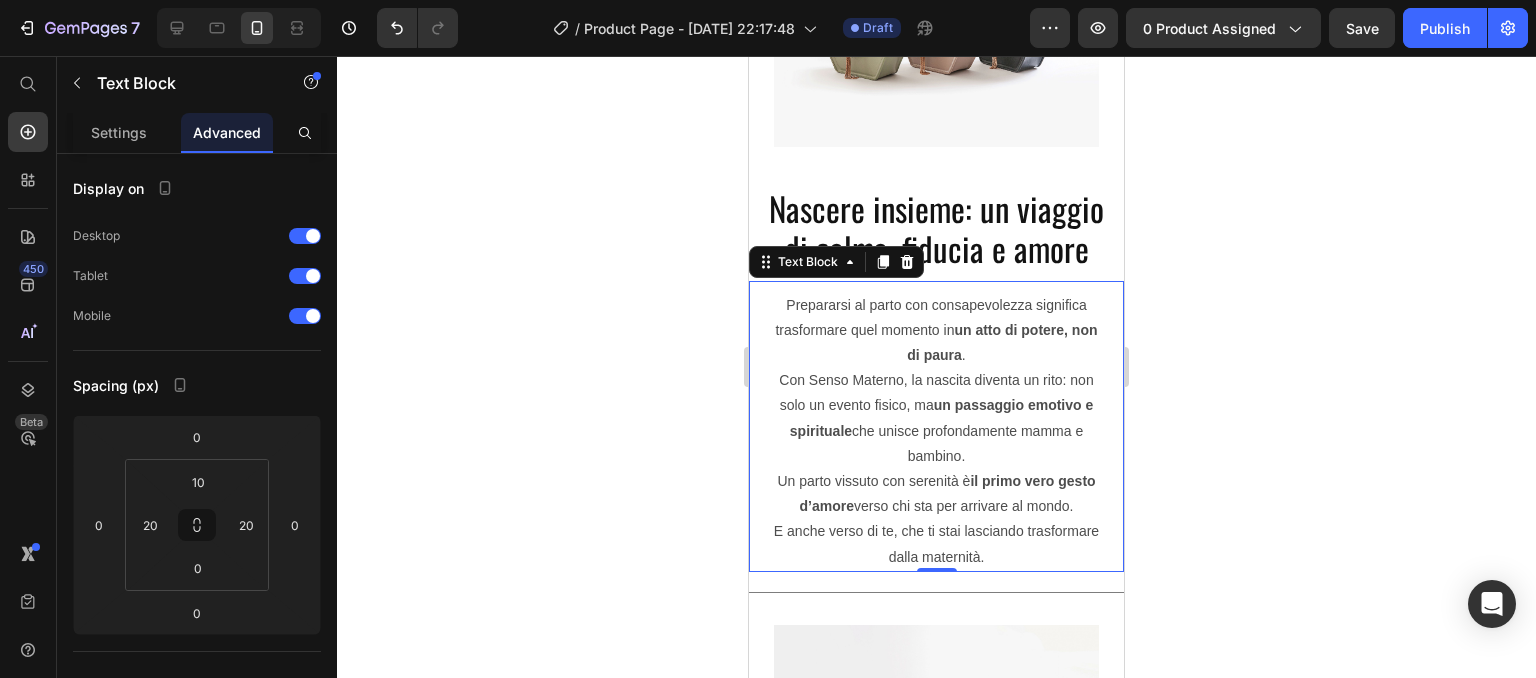 click on "Prepararsi al parto con consapevolezza significa trasformare quel momento in  un atto di potere, non di paura . Con Senso Materno, la nascita diventa un rito: non solo un evento fisico, ma  un passaggio emotivo e spirituale  che unisce profondamente mamma e bambino." at bounding box center (936, 381) 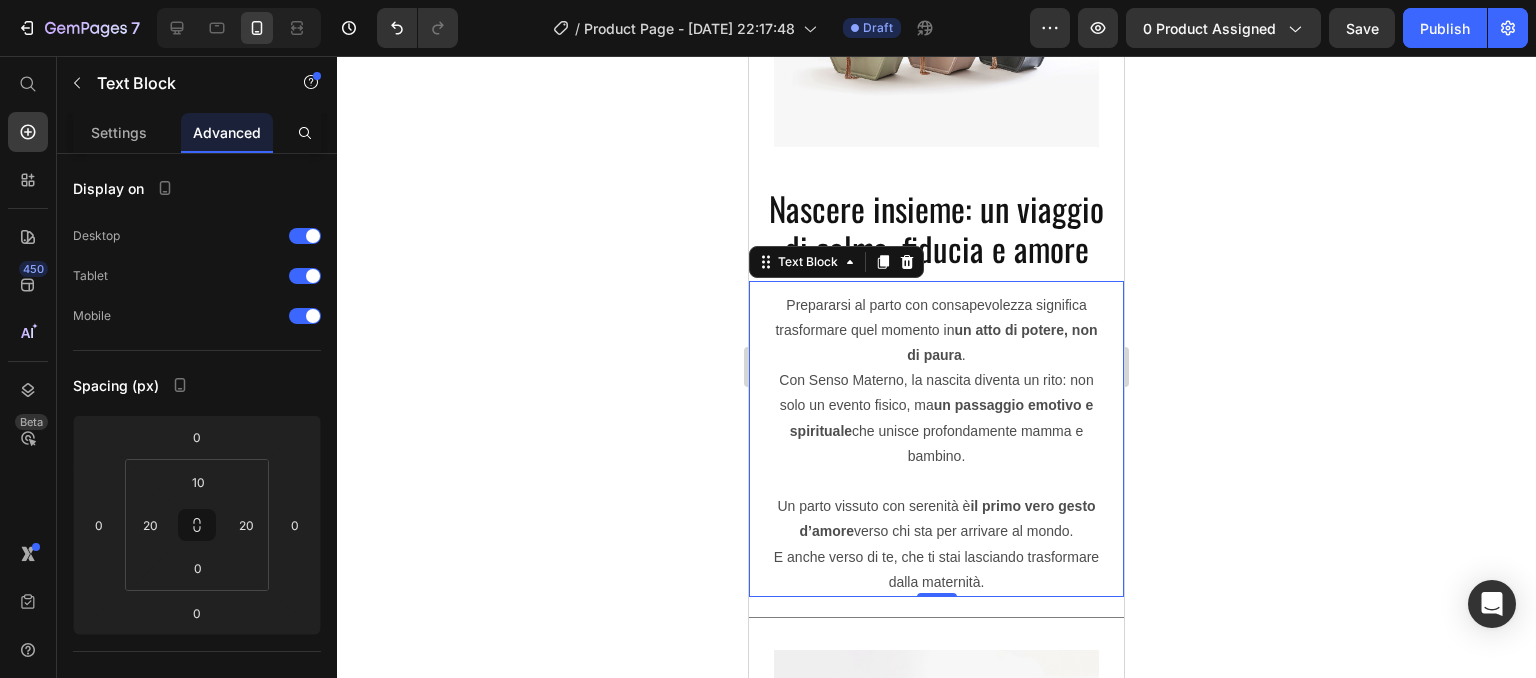 click on "Un parto vissuto con serenità è  il primo vero gesto d’amore  verso chi sta per arrivare al mondo. E anche verso di te, che ti stai lasciando trasformare dalla maternità." at bounding box center [936, 544] 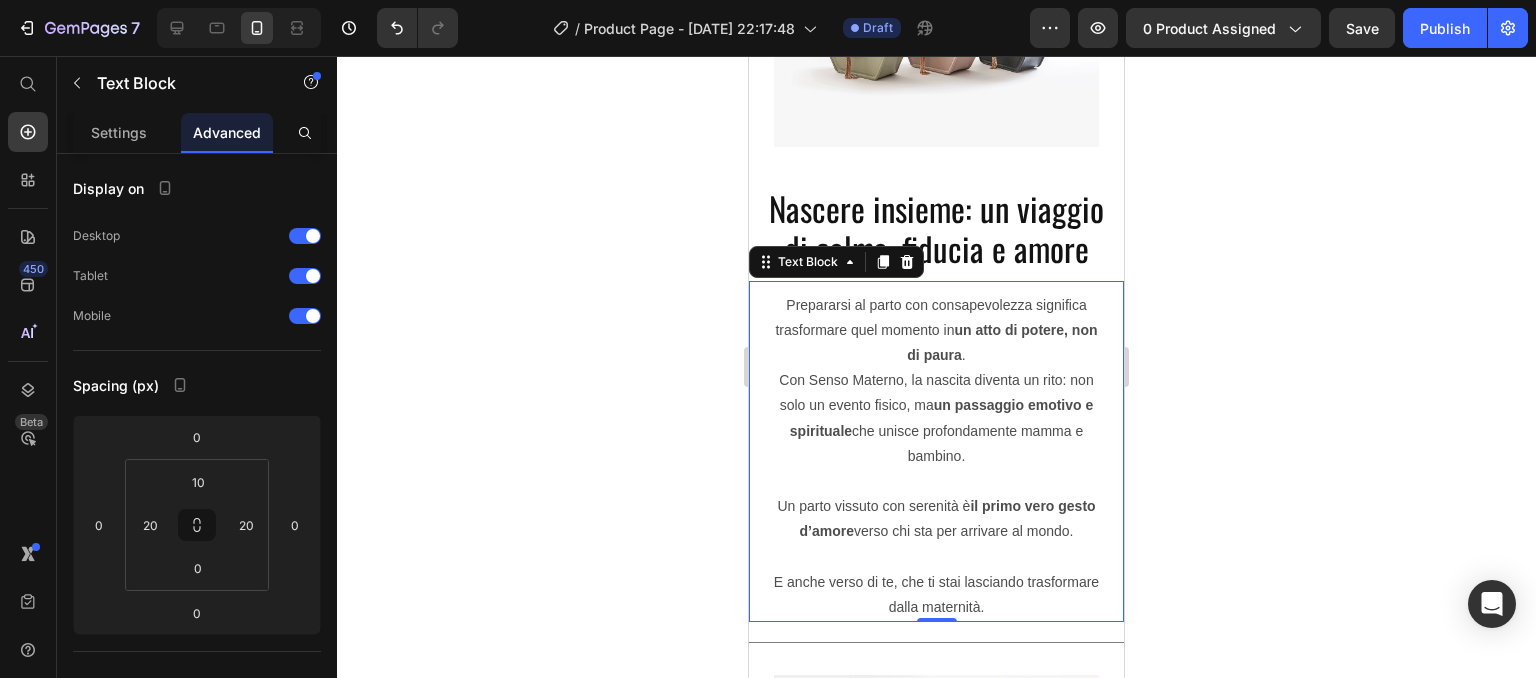 click on "Prepararsi al parto con consapevolezza significa trasformare quel momento in  un atto di potere, non di paura . Con Senso Materno, la nascita diventa un rito: non solo un evento fisico, ma  un passaggio emotivo e spirituale  che unisce profondamente mamma e bambino." at bounding box center [936, 381] 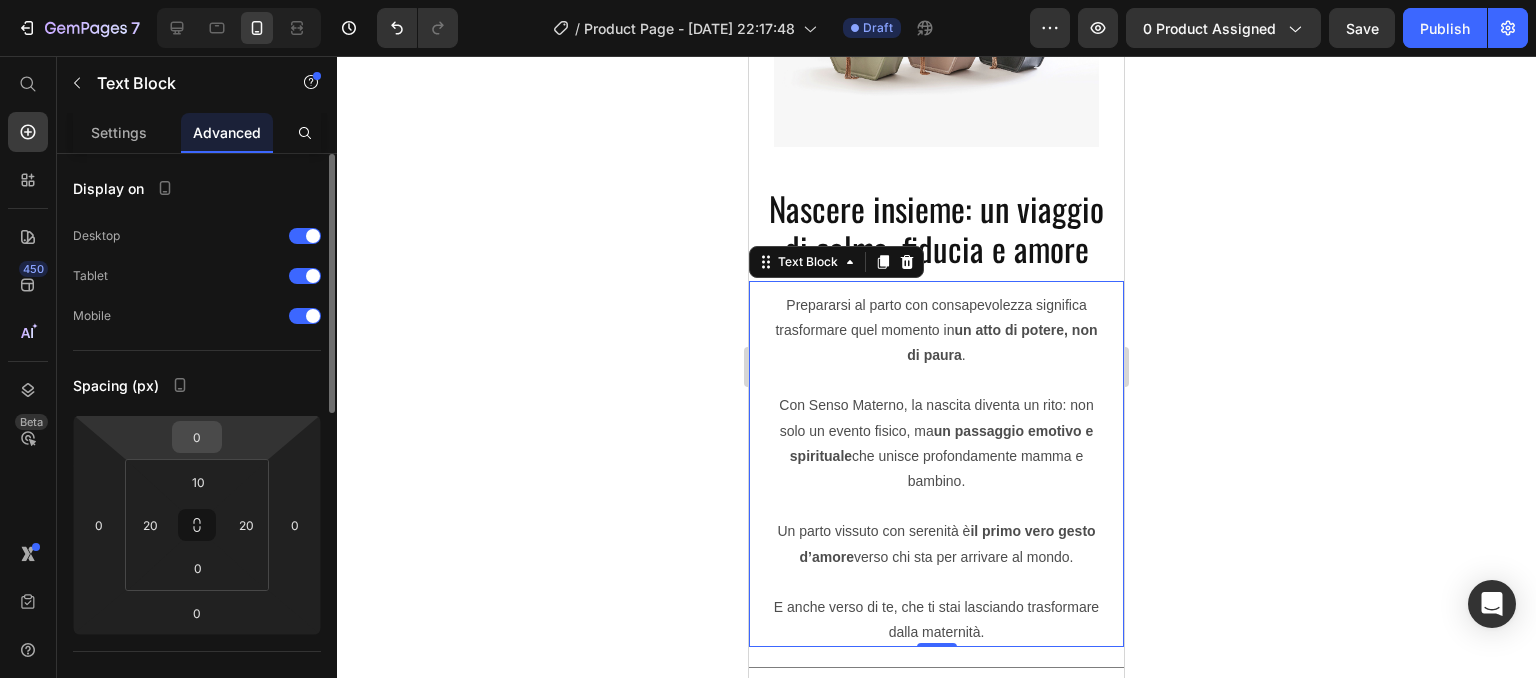 click on "0" at bounding box center (197, 437) 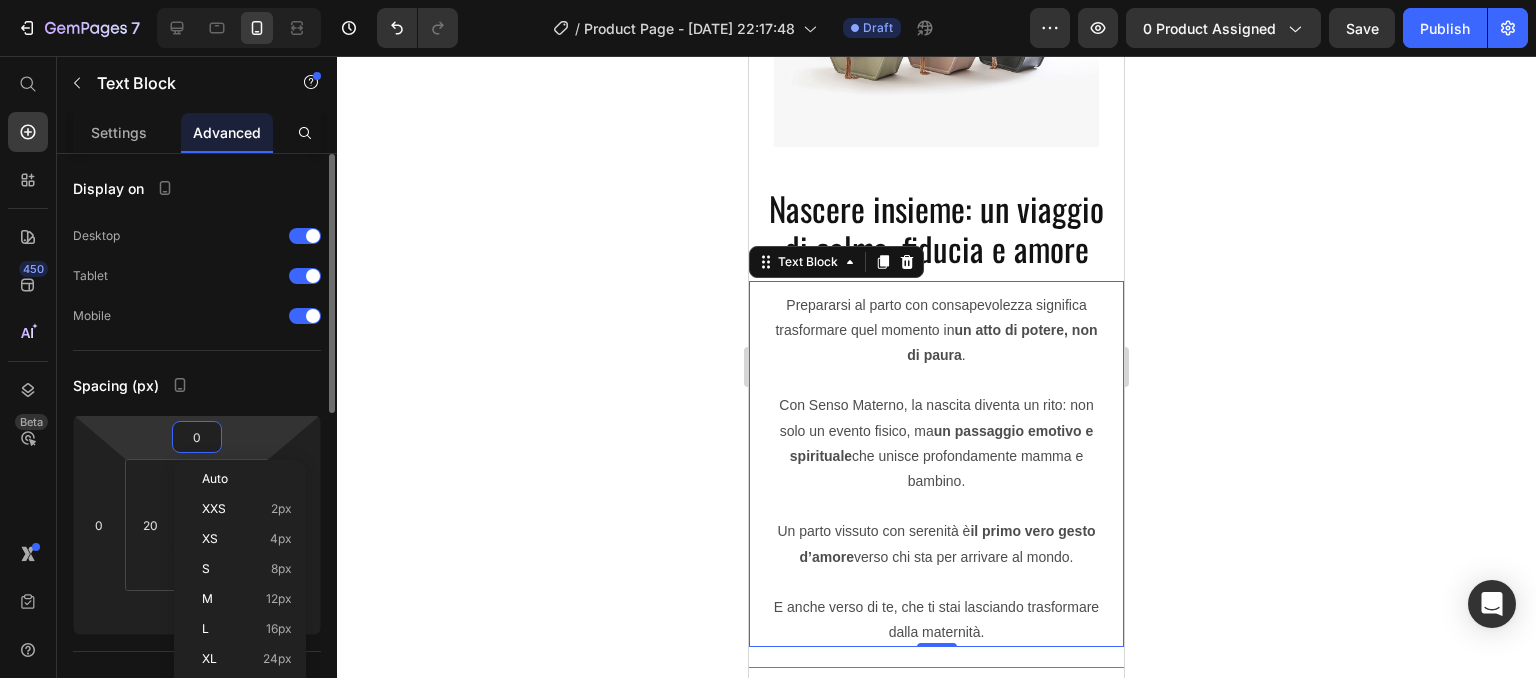 scroll, scrollTop: 54, scrollLeft: 0, axis: vertical 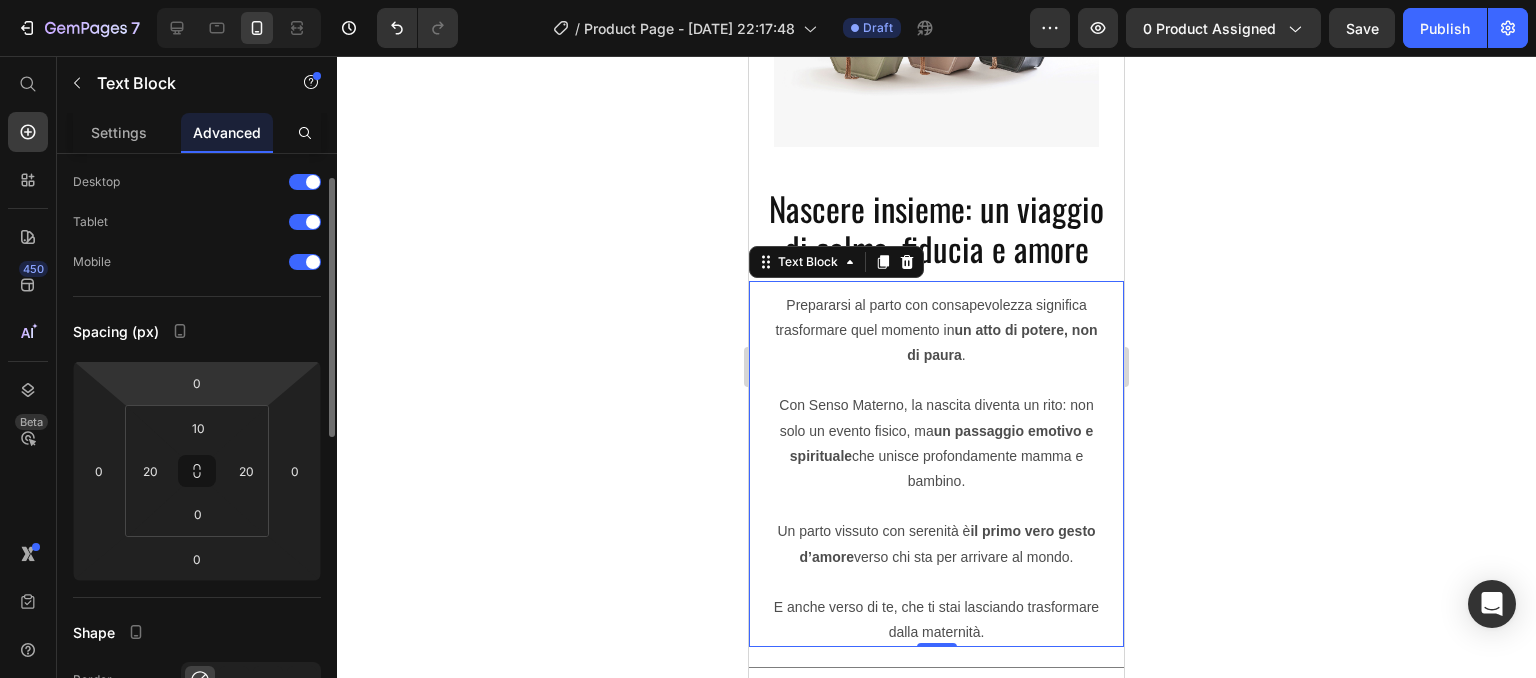 click on "Spacing (px)" at bounding box center [197, 331] 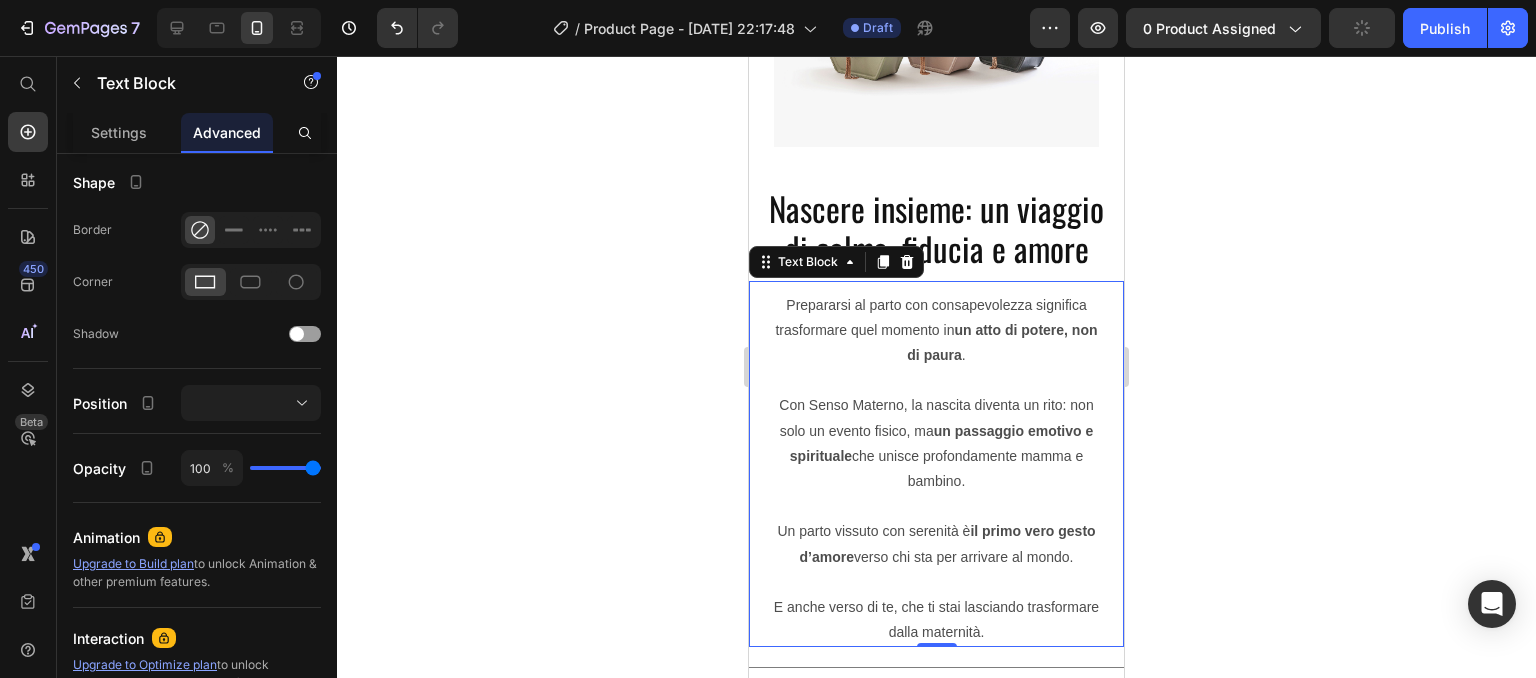 scroll, scrollTop: 722, scrollLeft: 0, axis: vertical 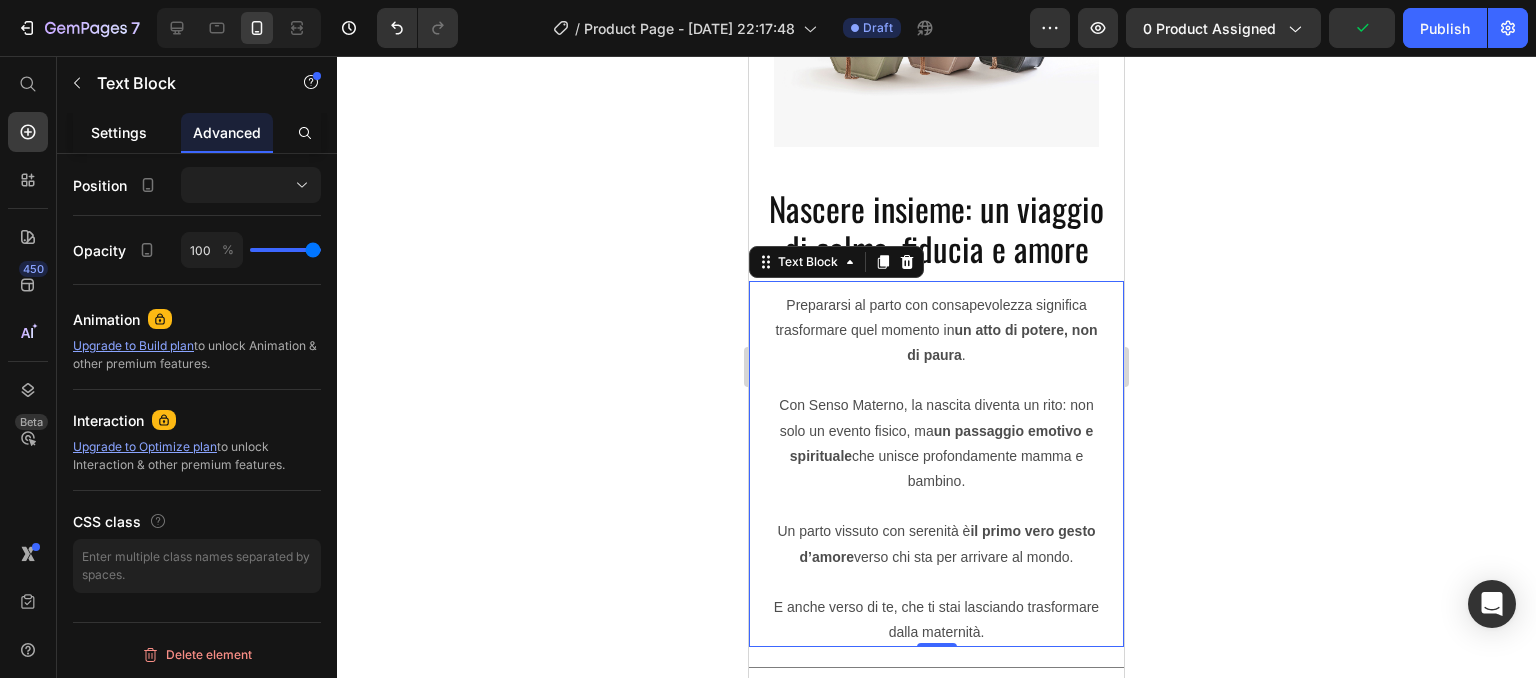 click on "Settings" 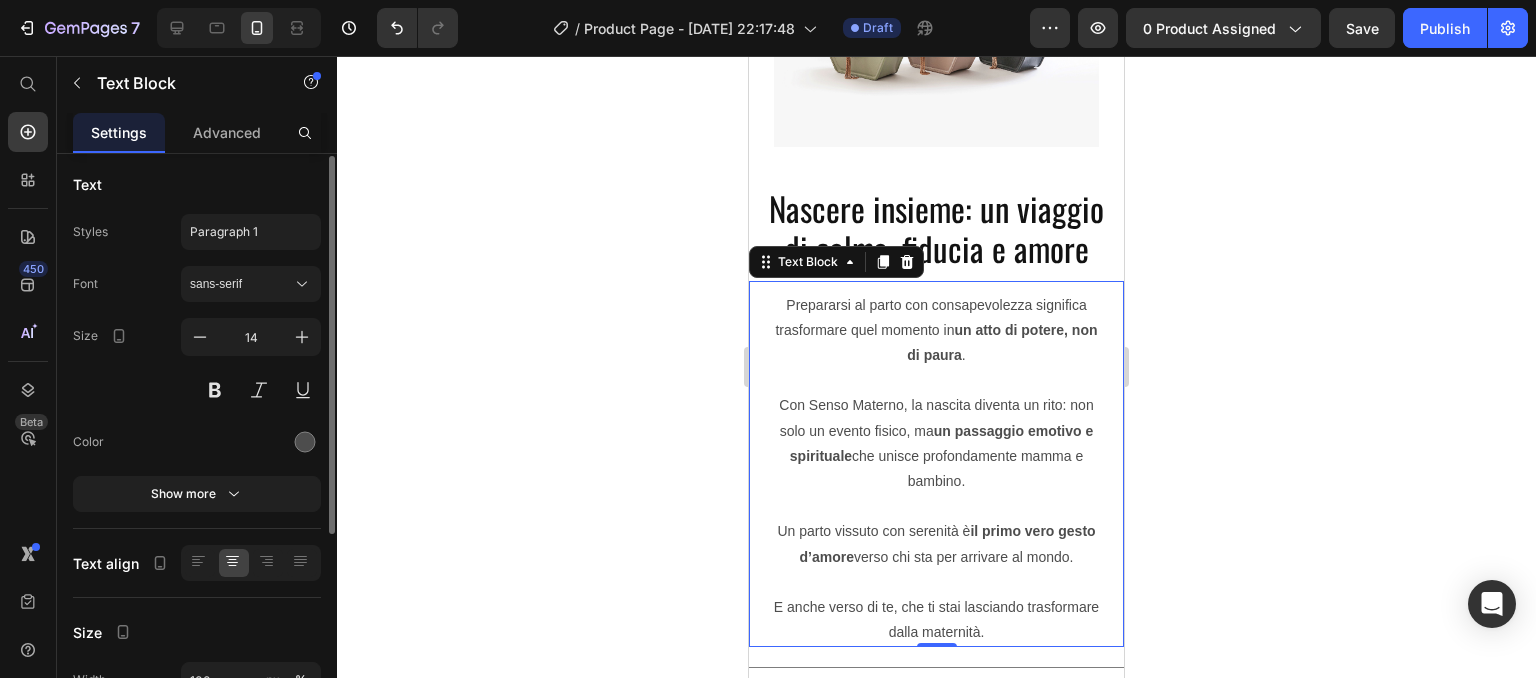 scroll, scrollTop: 1, scrollLeft: 0, axis: vertical 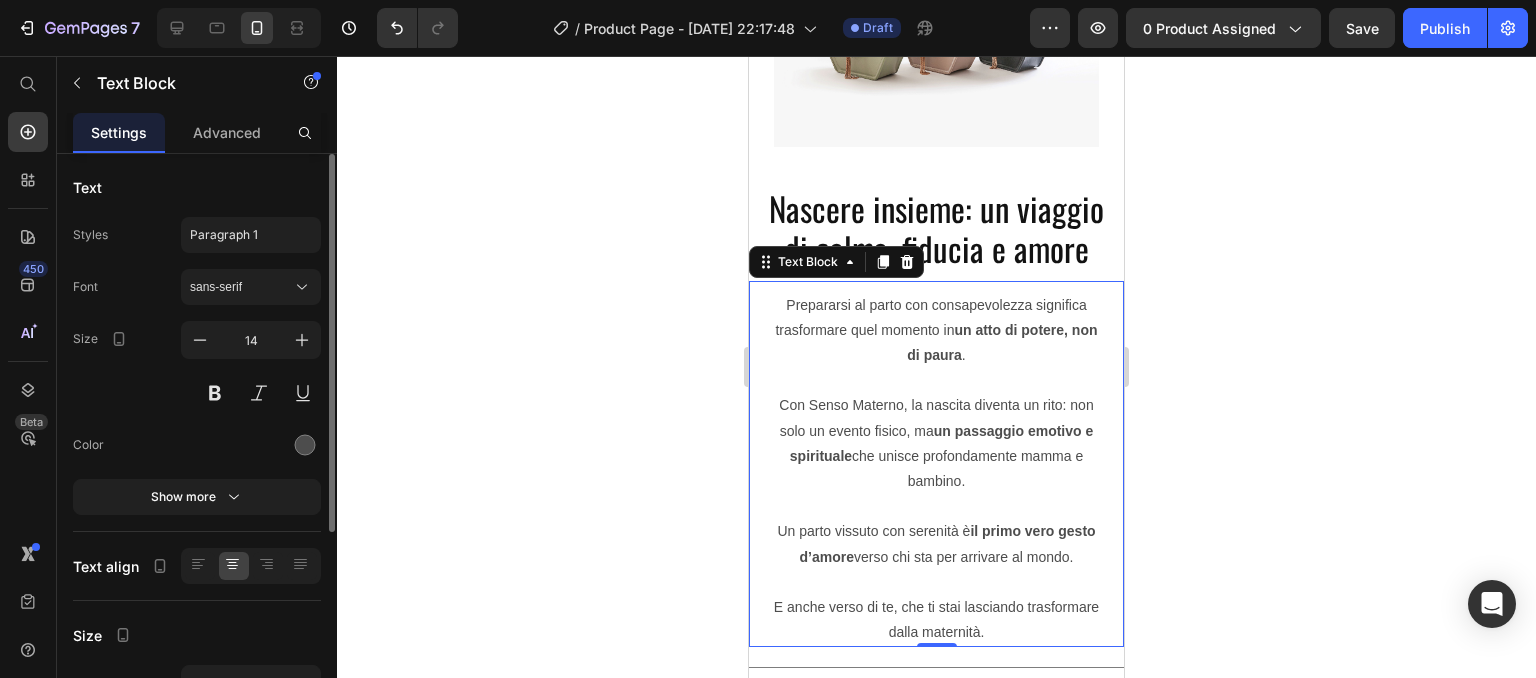 click on "Font sans-serif Size 14 Color Show more" at bounding box center [197, 392] 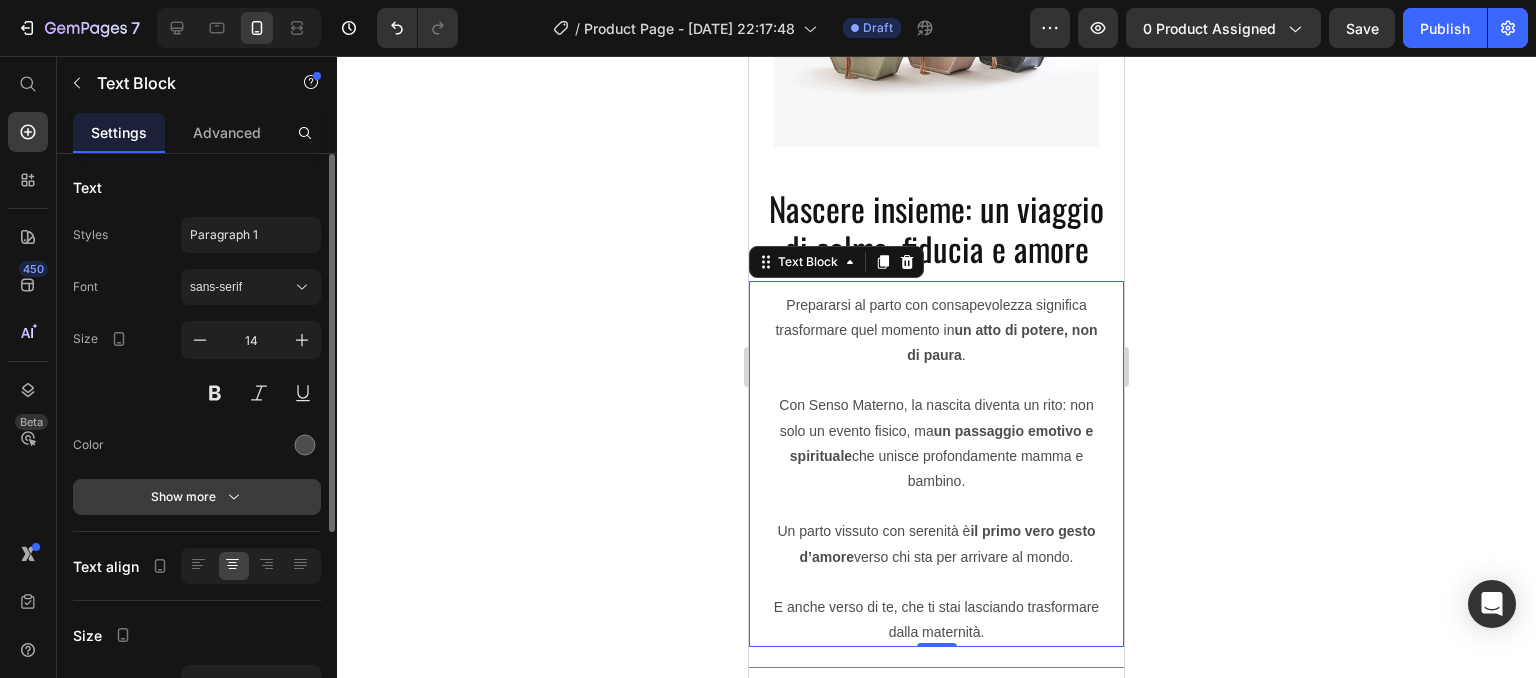 click 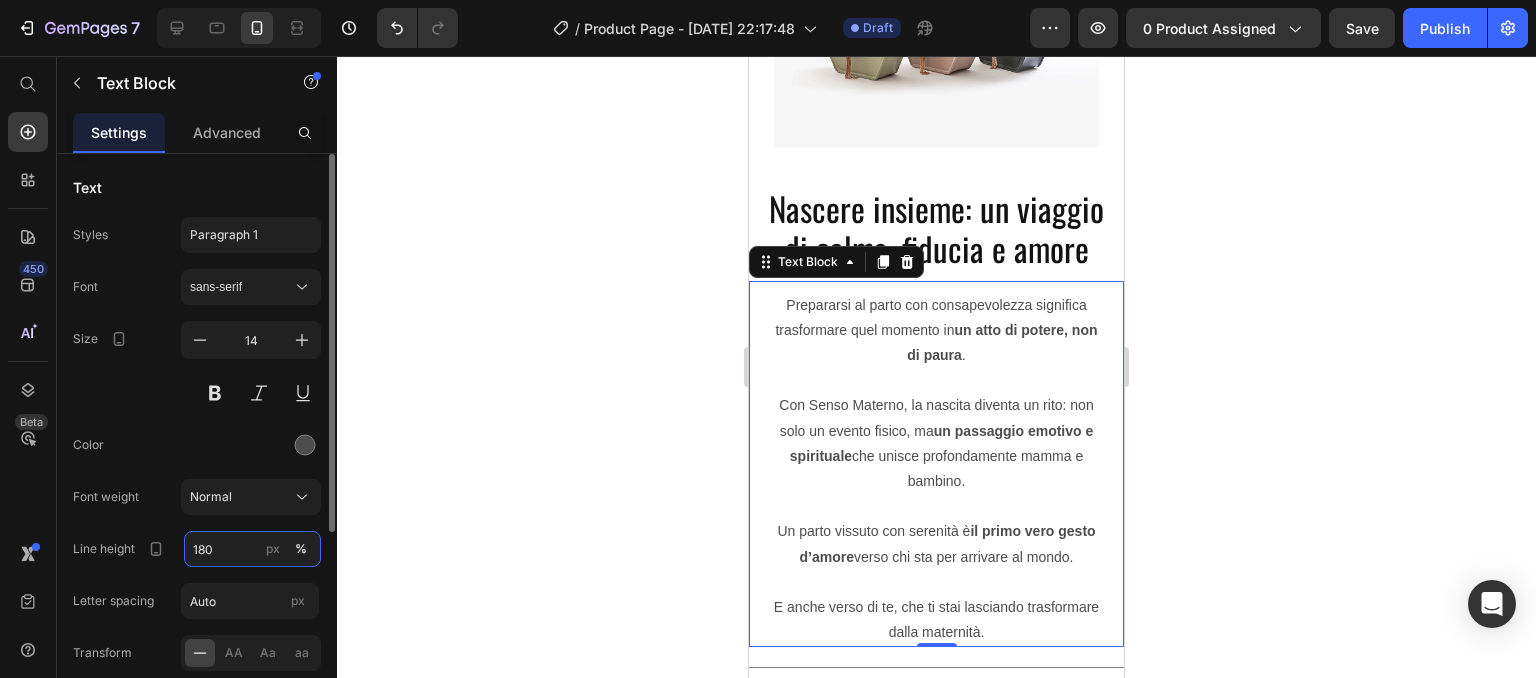click on "180" at bounding box center (252, 549) 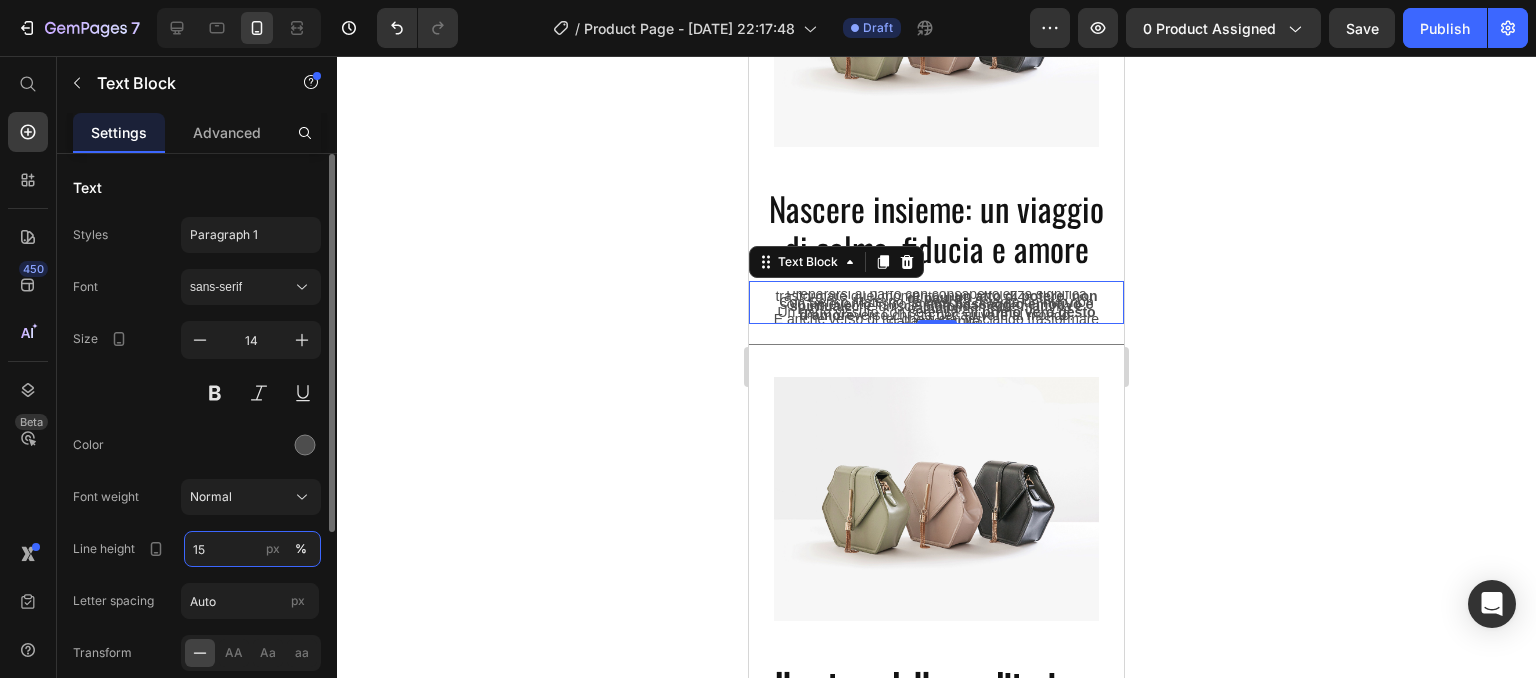 type on "150" 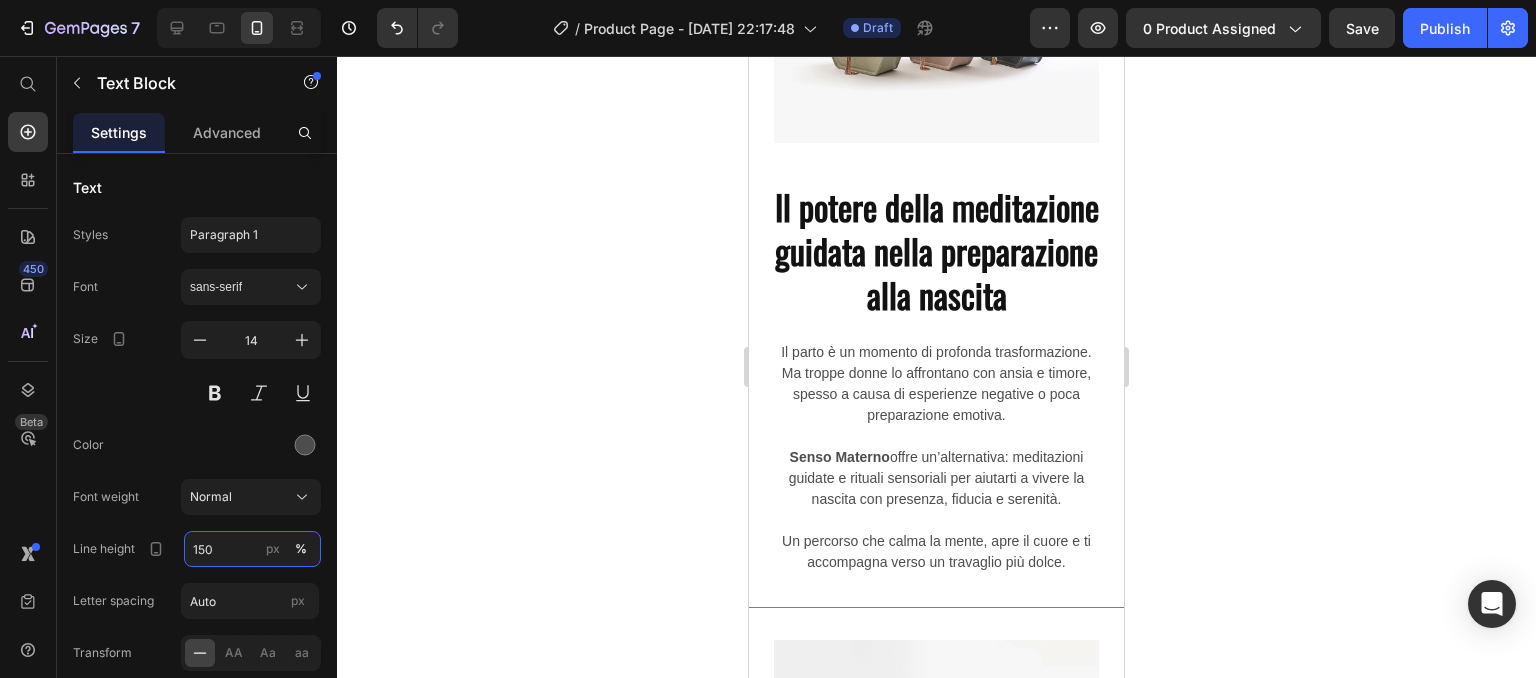 scroll, scrollTop: 3624, scrollLeft: 0, axis: vertical 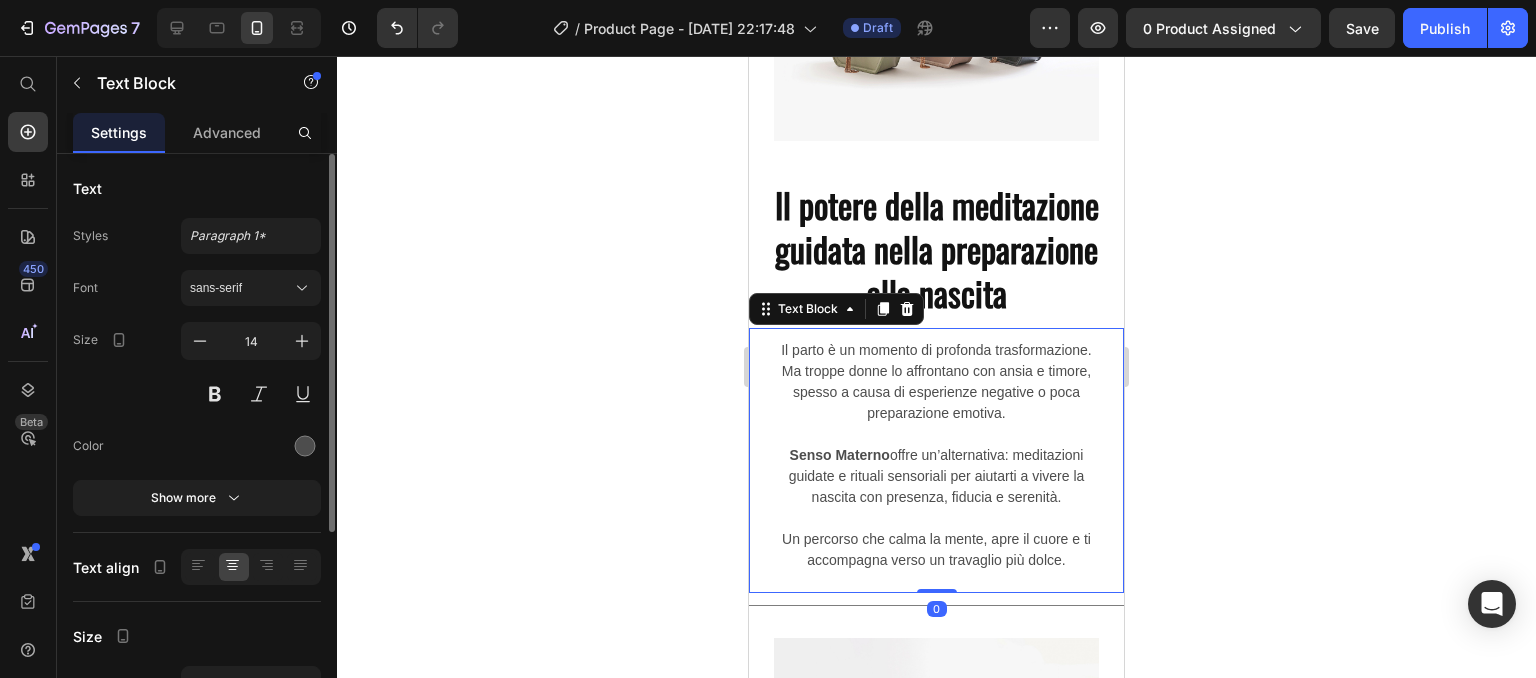 click on "Il parto è un momento di profonda trasformazione. Ma troppe donne lo affrontano con ansia e timore, spesso a causa di esperienze negative o poca preparazione emotiva." at bounding box center (936, 382) 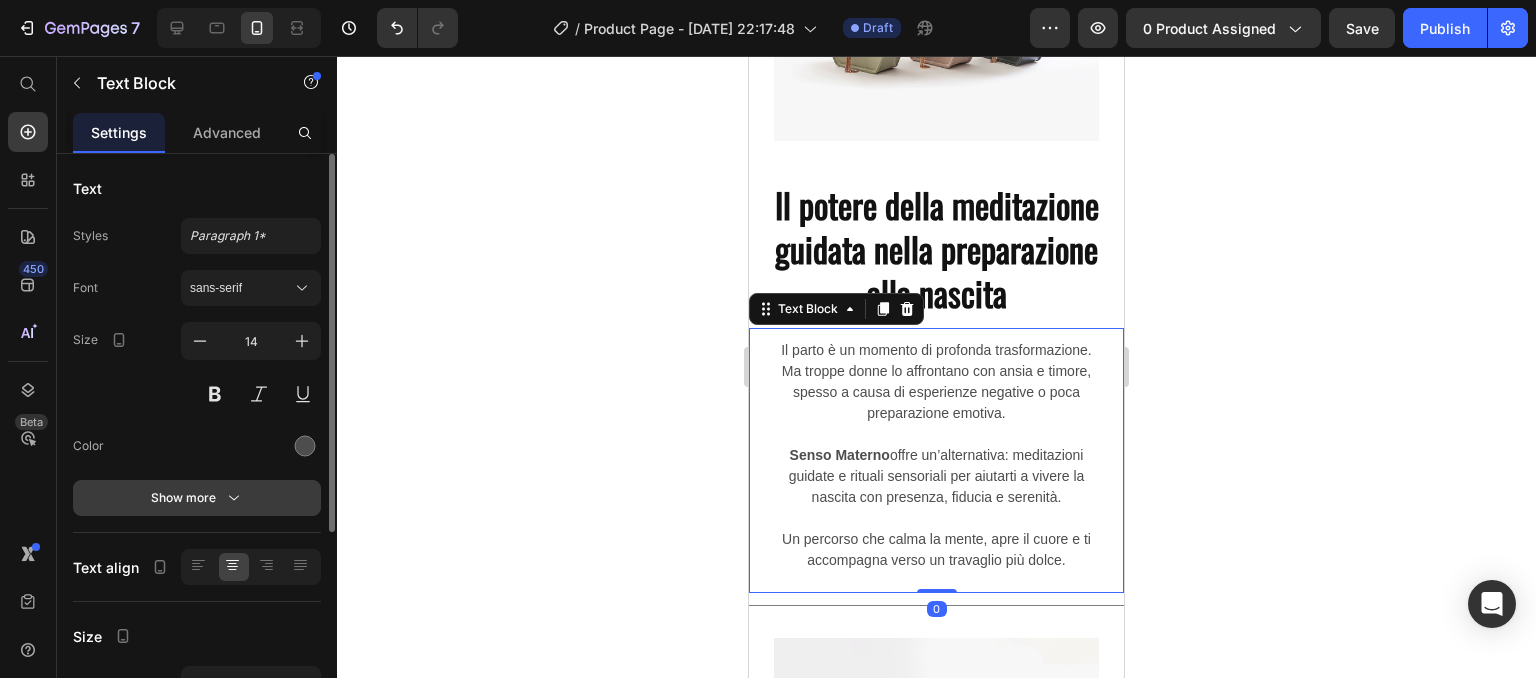 click on "Show more" at bounding box center (197, 498) 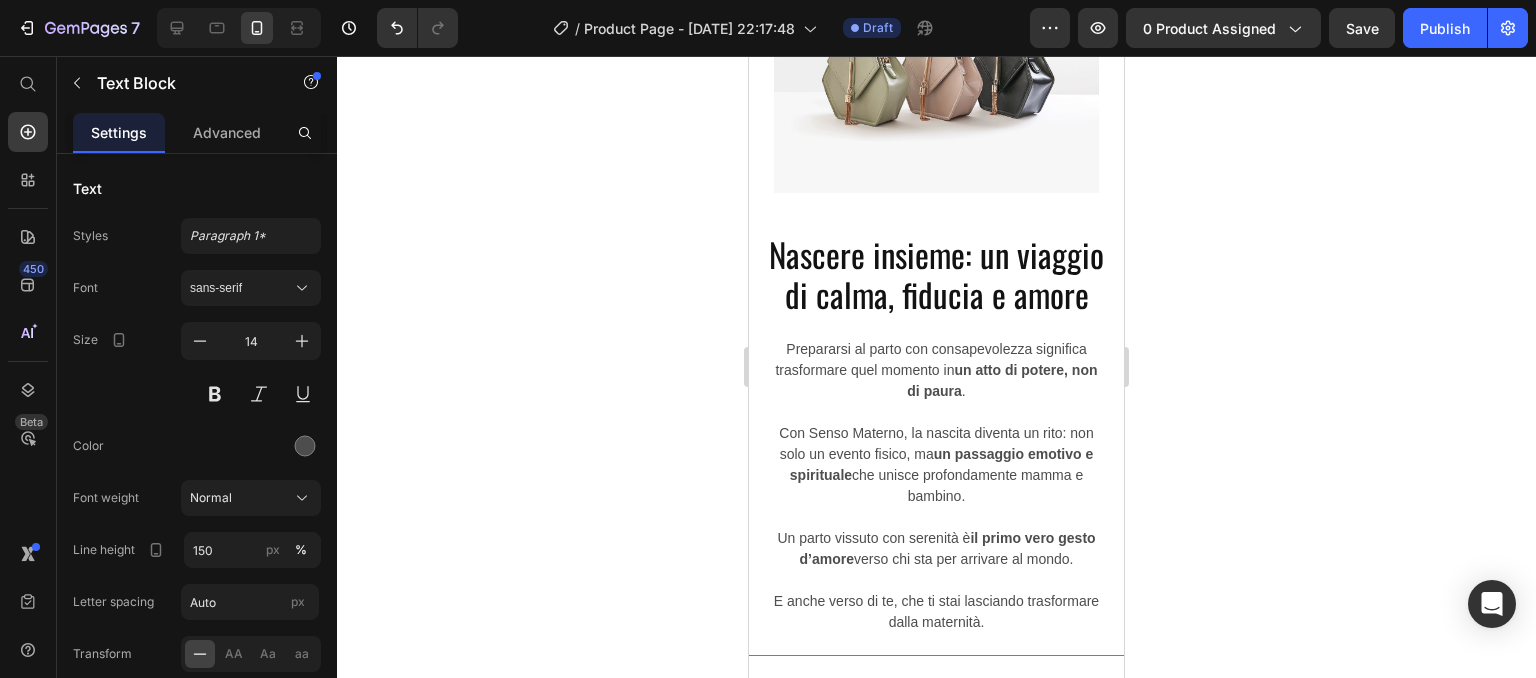 scroll, scrollTop: 2832, scrollLeft: 0, axis: vertical 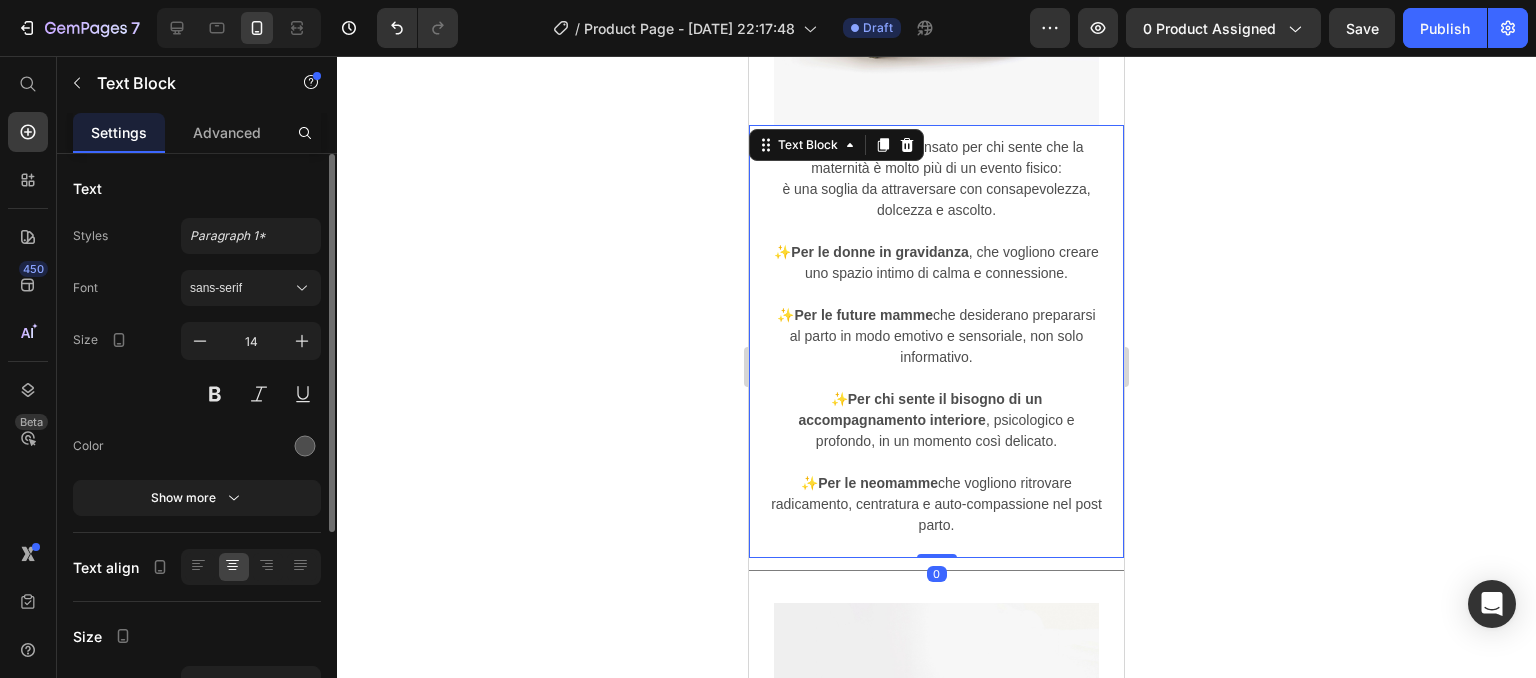 click on "Font sans-serif Size 14 Color Show more" at bounding box center (197, 393) 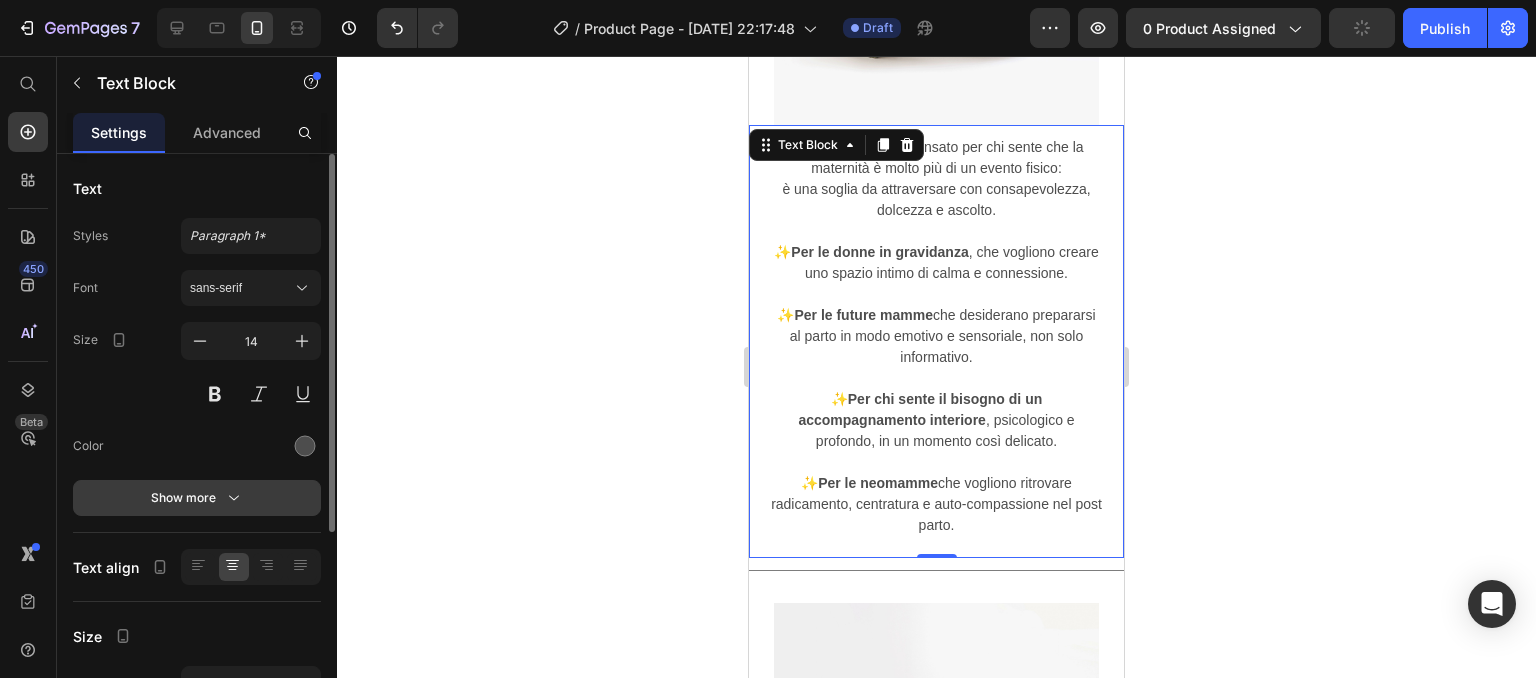 click on "Show more" at bounding box center (197, 498) 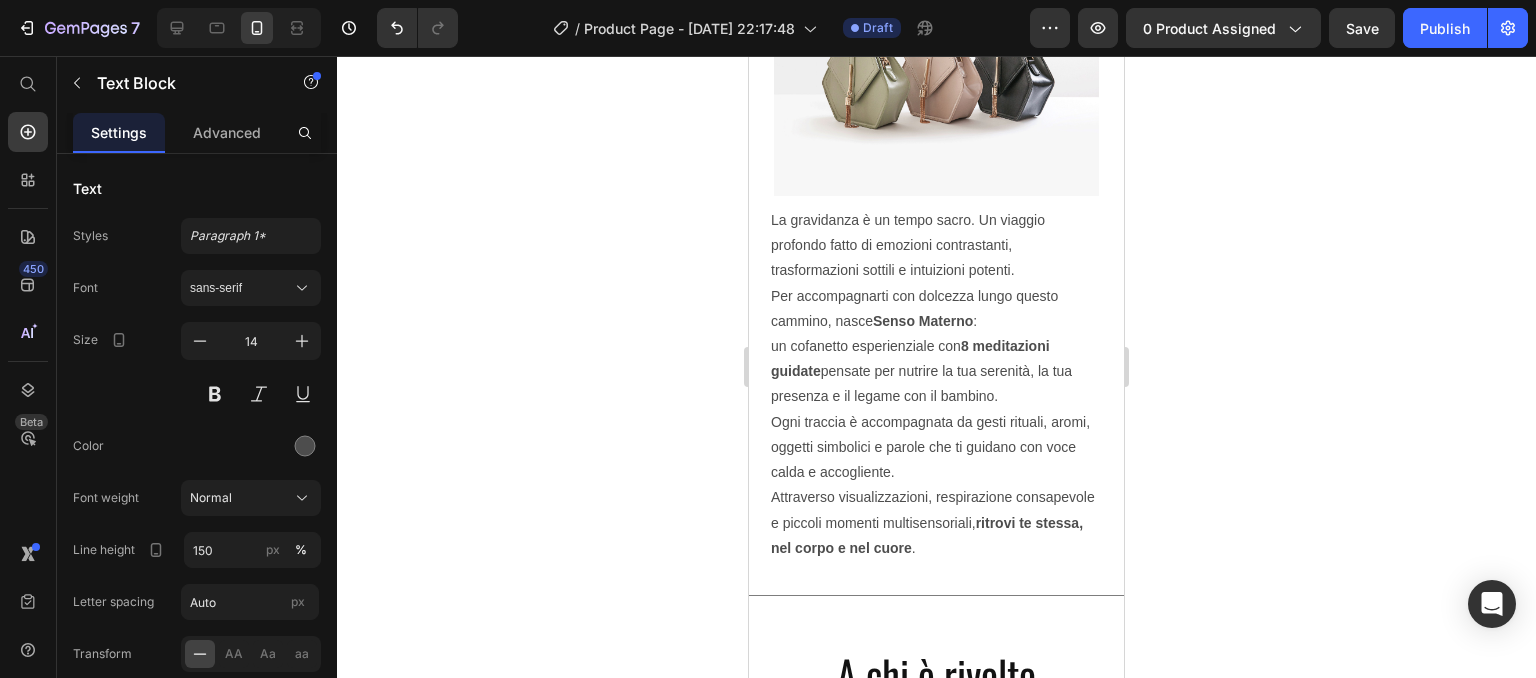 scroll, scrollTop: 1323, scrollLeft: 0, axis: vertical 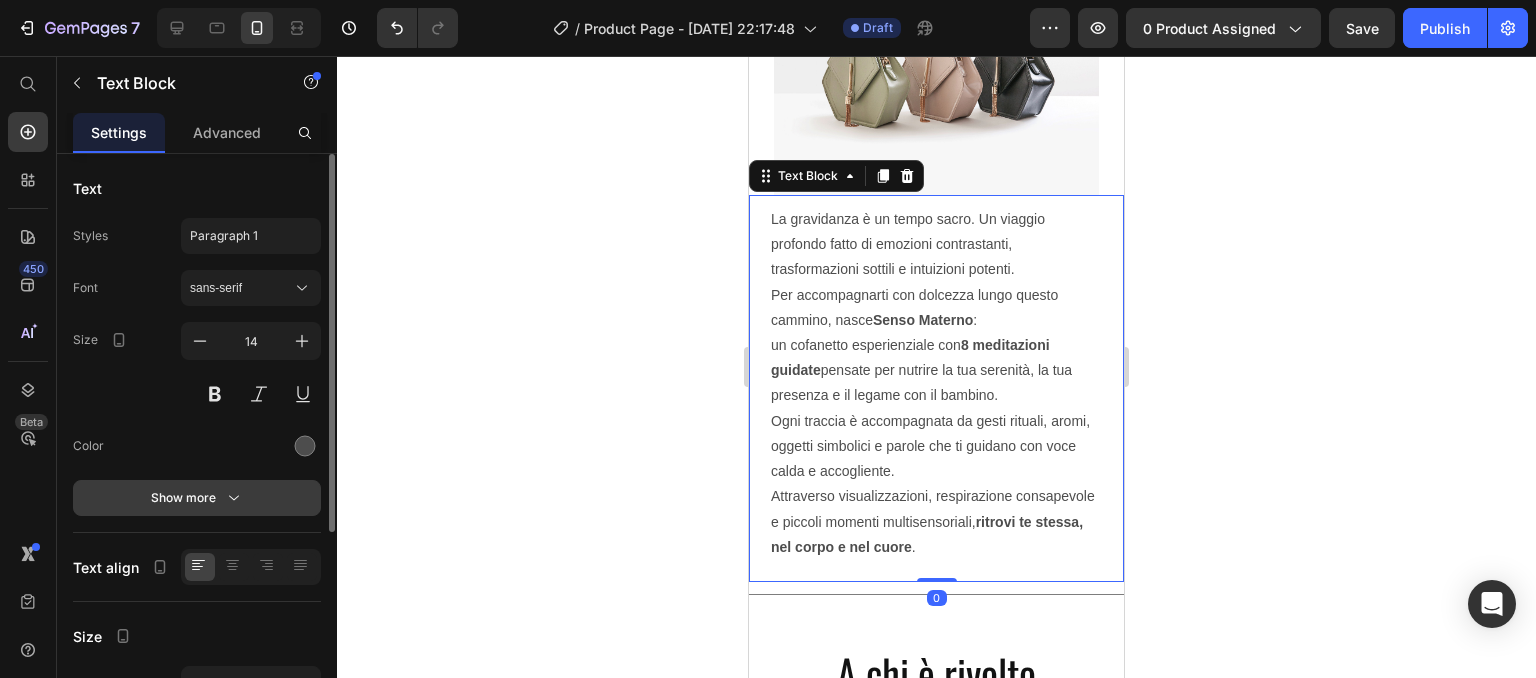 click on "Show more" at bounding box center (197, 498) 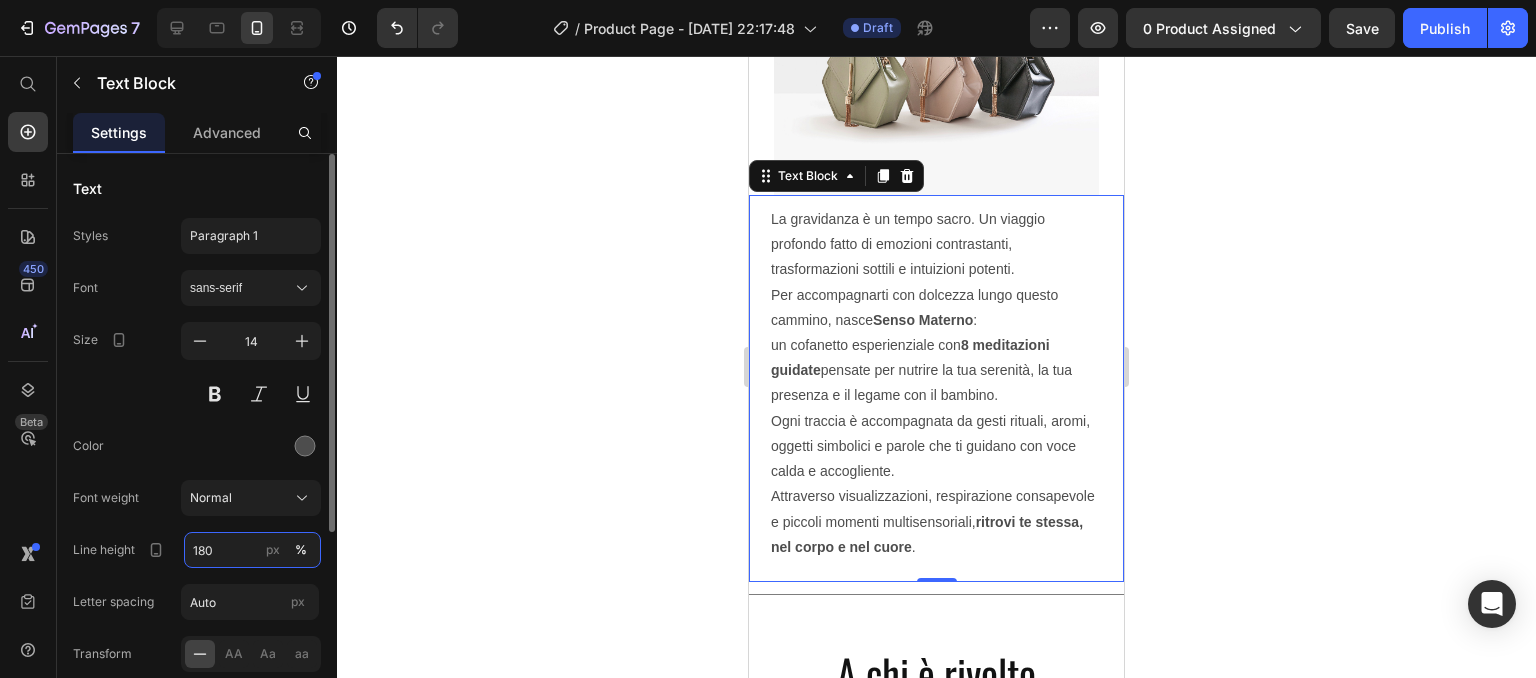 click on "180" at bounding box center [252, 550] 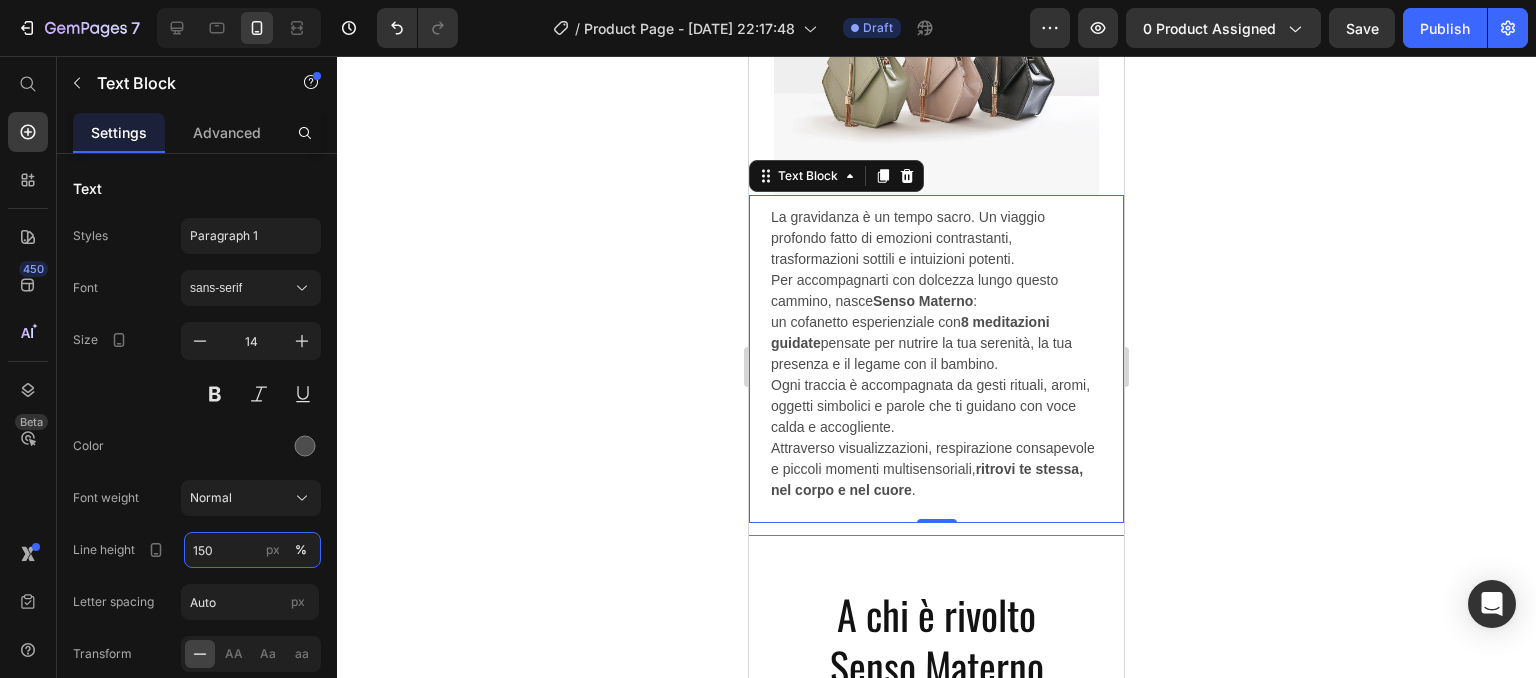 type on "150" 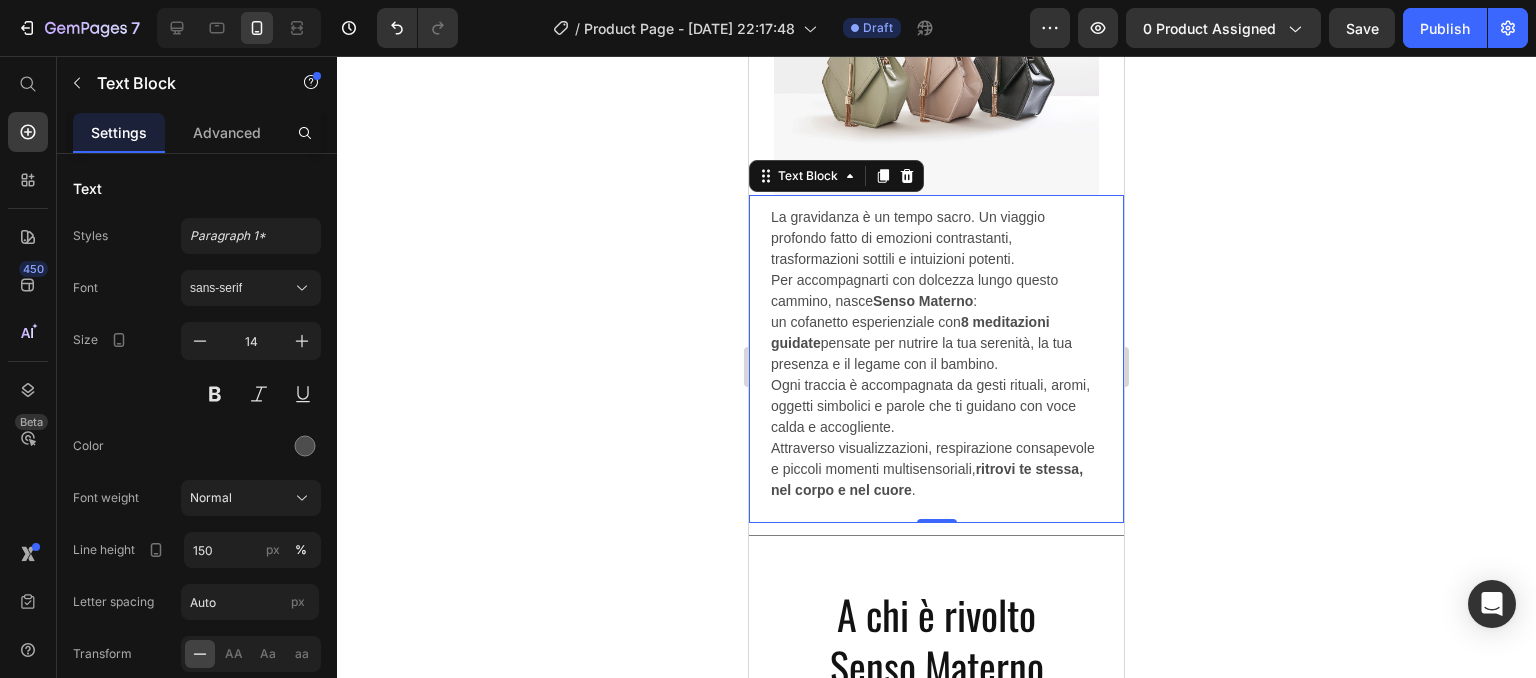 click on "Per accompagnarti con dolcezza lungo questo cammino, nasce  Senso Materno : un cofanetto esperienziale con  8 meditazioni guidate  pensate per nutrire la tua serenità, la tua presenza e il legame con il bambino." at bounding box center (936, 322) 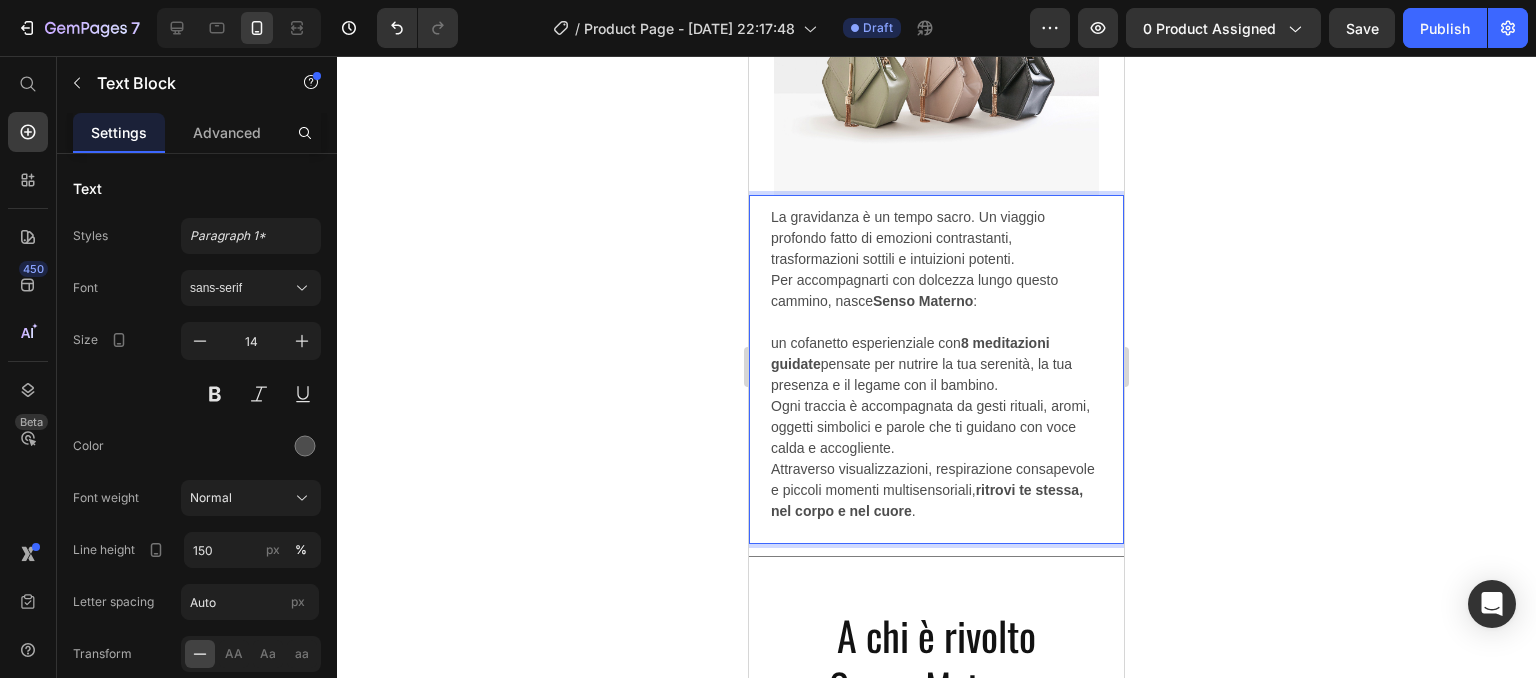 click on "⁠⁠⁠⁠⁠⁠⁠ un cofanetto esperienziale con  8 meditazioni guidate  pensate per nutrire la tua serenità, la tua presenza e il legame con il bambino." at bounding box center (936, 354) 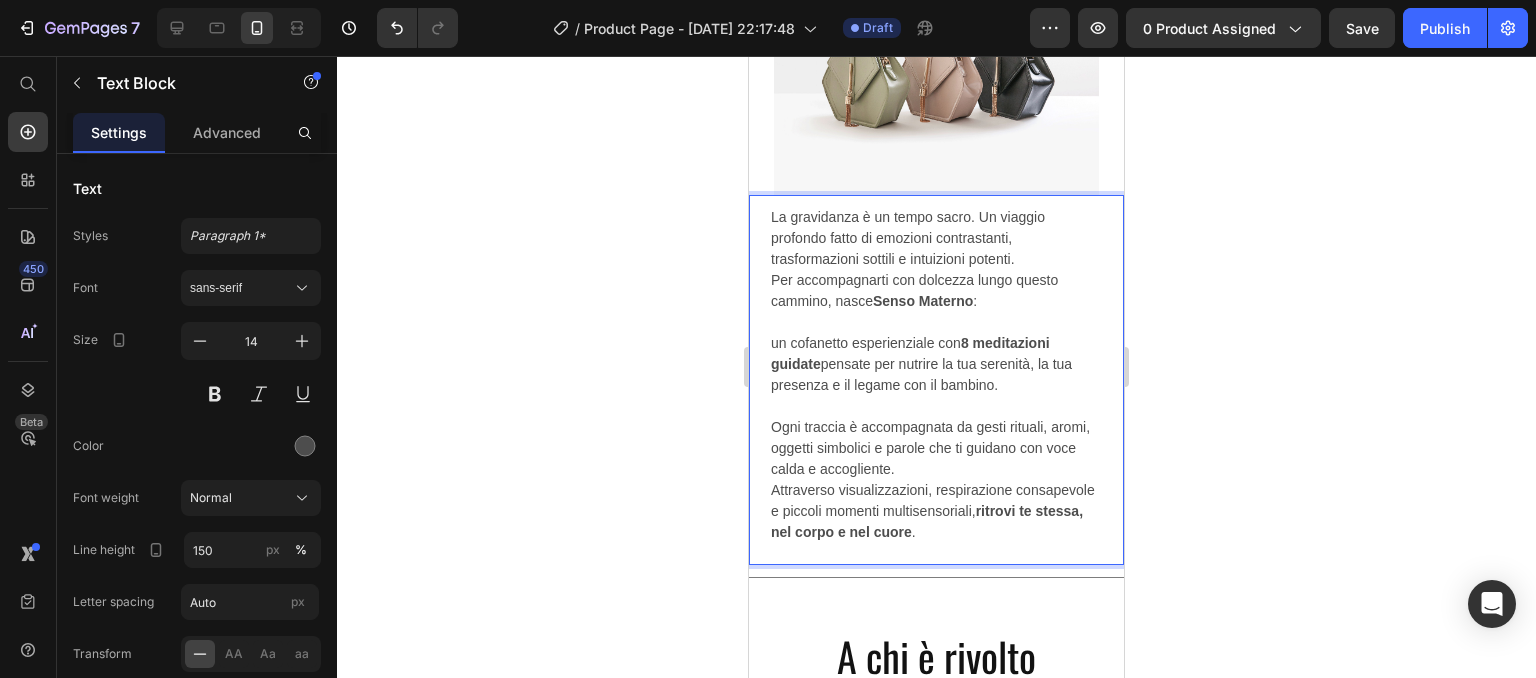 click on "Ogni traccia è accompagnata da gesti rituali, aromi, oggetti simbolici e parole che ti guidano con voce calda e accogliente. Attraverso visualizzazioni, respirazione consapevole e piccoli momenti multisensoriali,  ritrovi te stessa, nel corpo e nel cuore ." at bounding box center (936, 480) 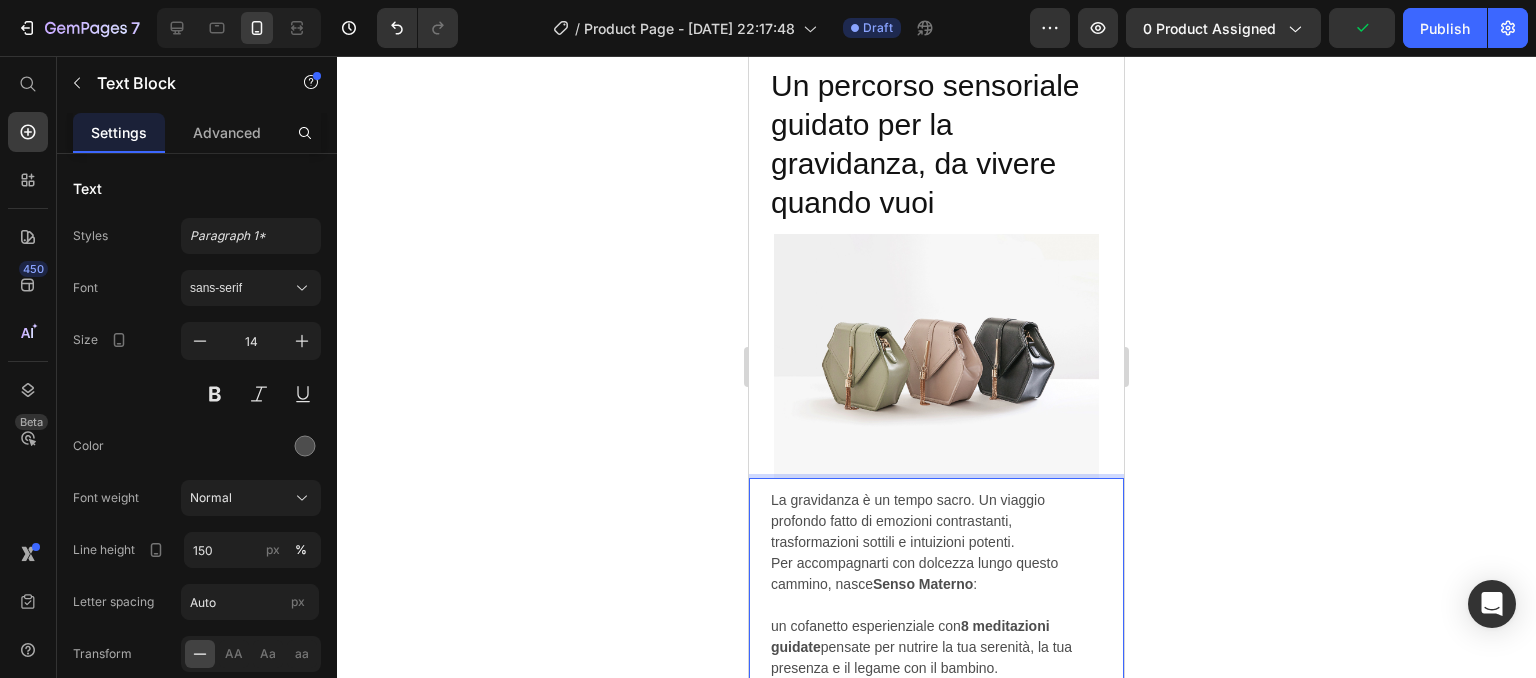 scroll, scrollTop: 1039, scrollLeft: 0, axis: vertical 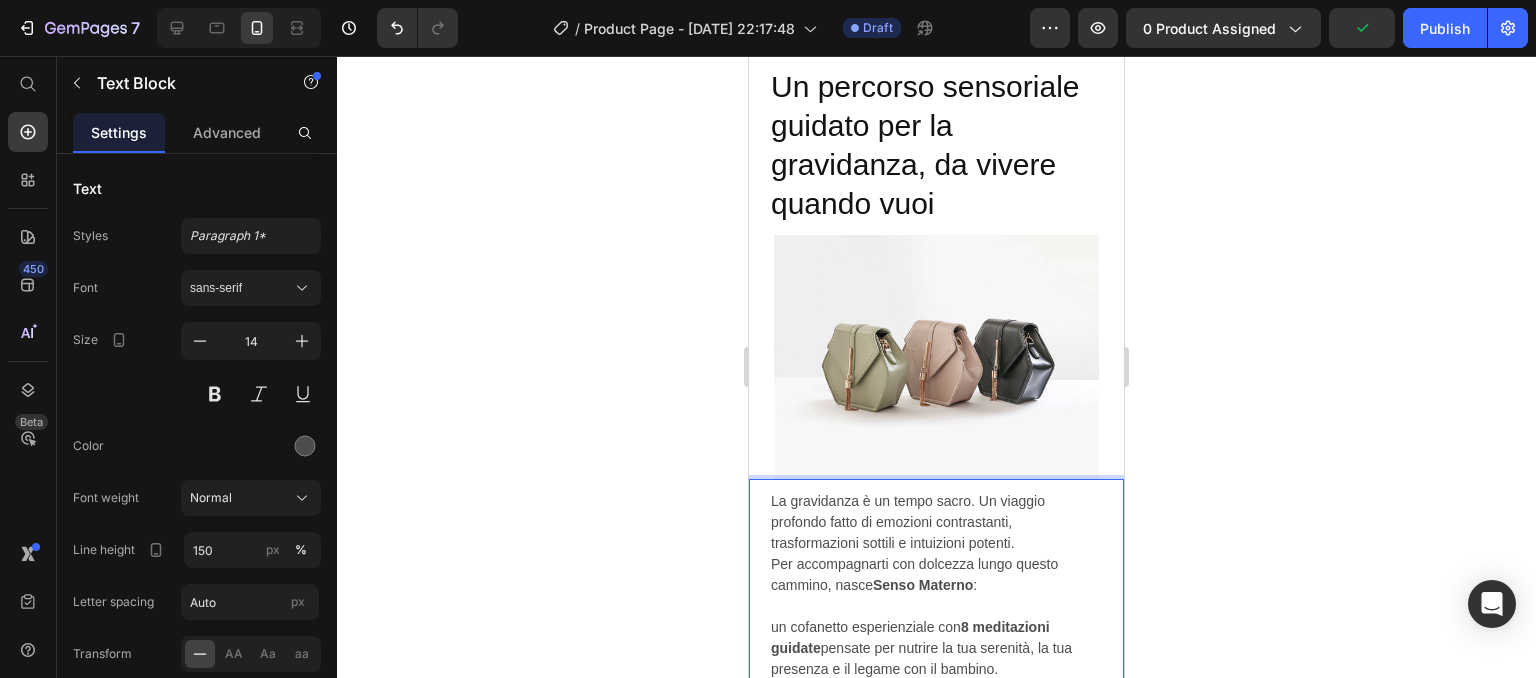 click on "La gravidanza è un tempo sacro. Un viaggio profondo fatto di emozioni contrastanti, trasformazioni sottili e intuizioni potenti." at bounding box center [936, 522] 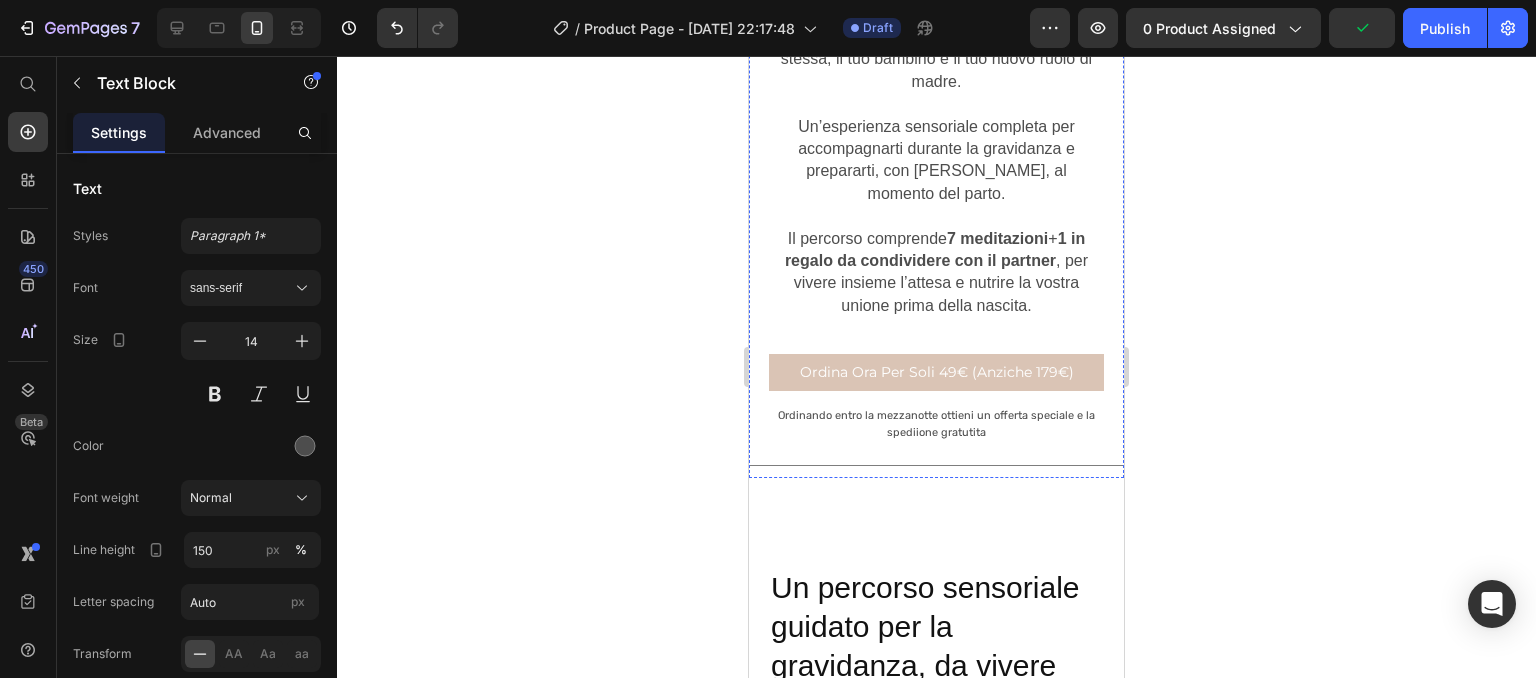 scroll, scrollTop: 536, scrollLeft: 0, axis: vertical 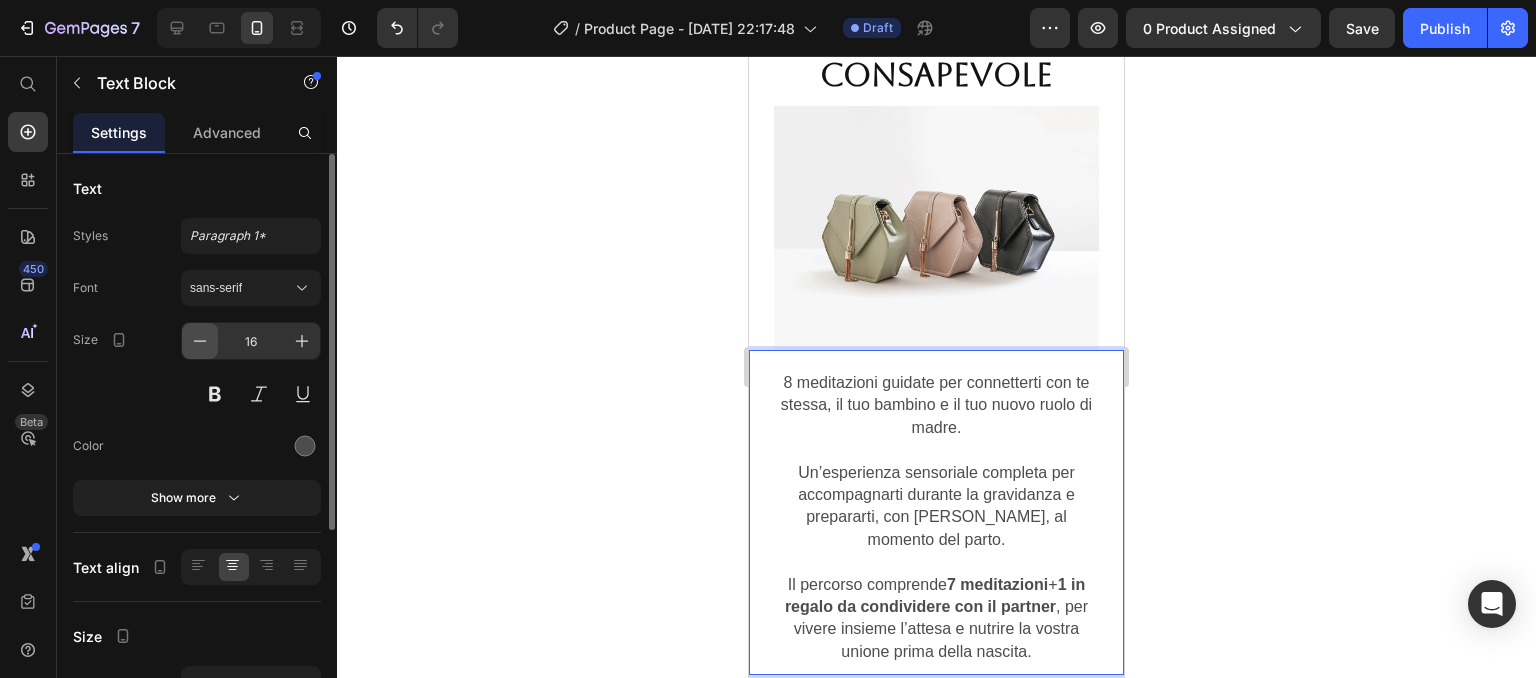 click at bounding box center [200, 341] 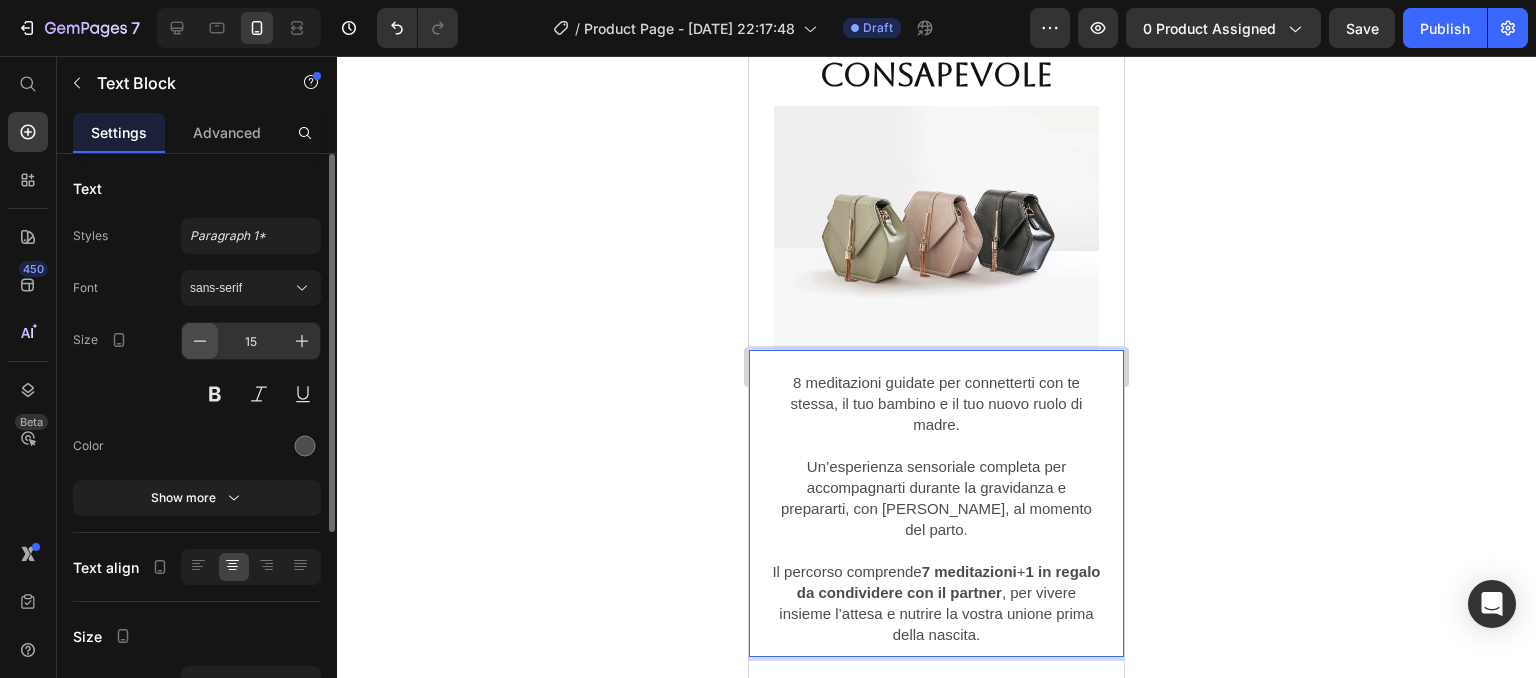 click at bounding box center (200, 341) 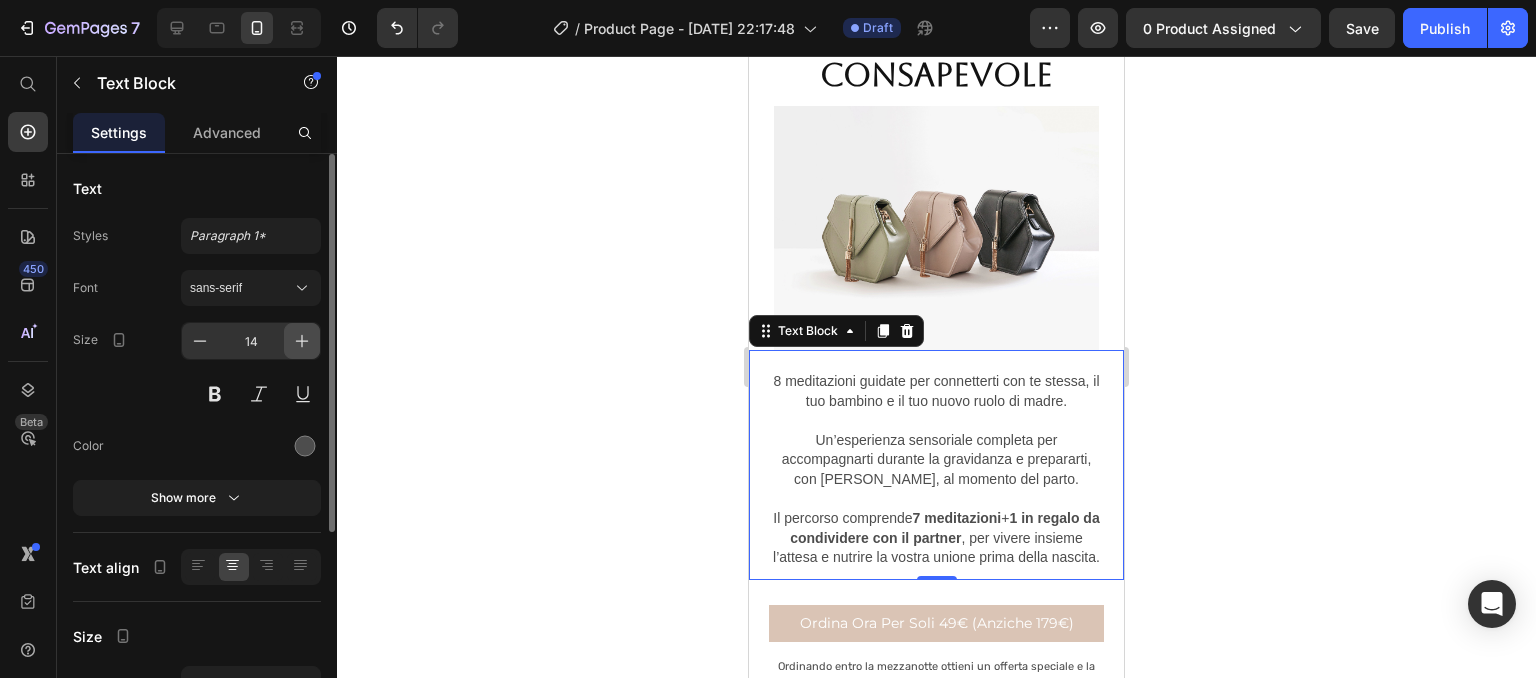 click 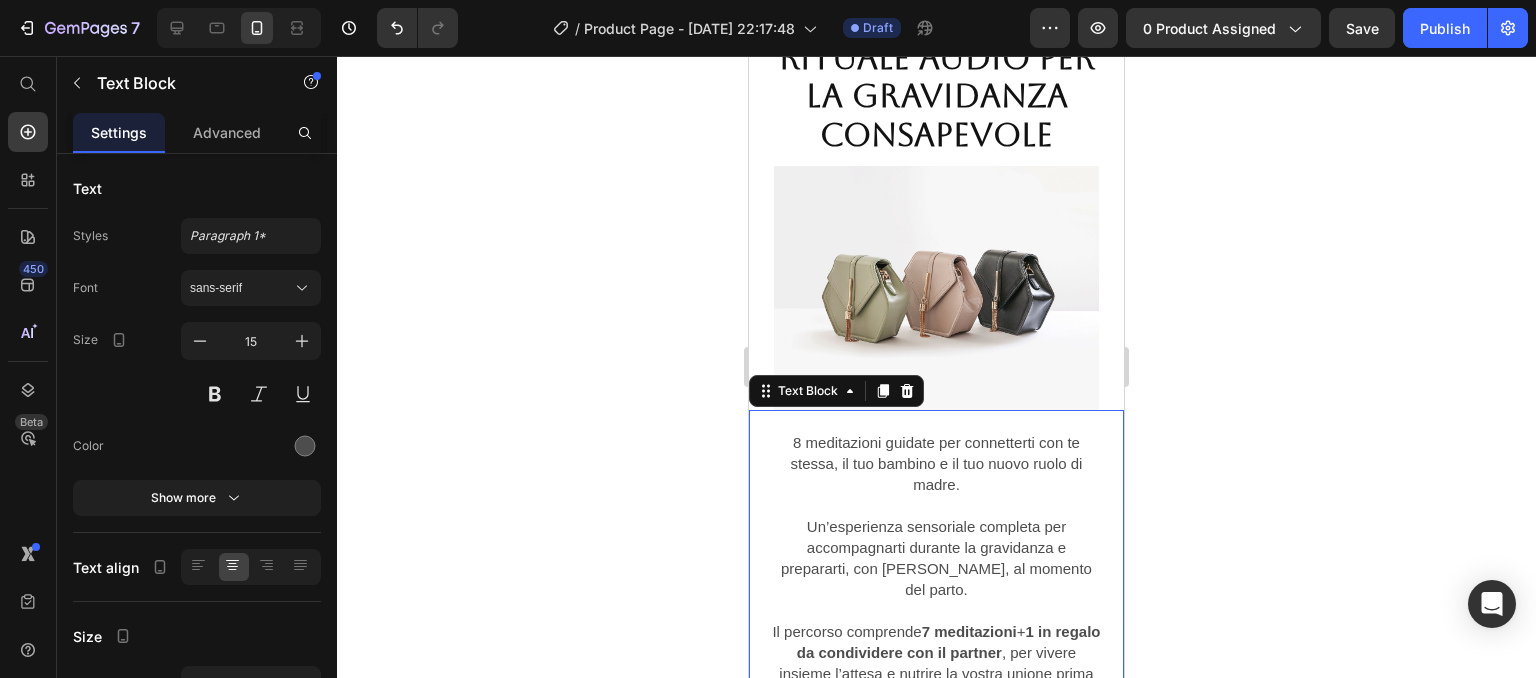 scroll, scrollTop: 128, scrollLeft: 0, axis: vertical 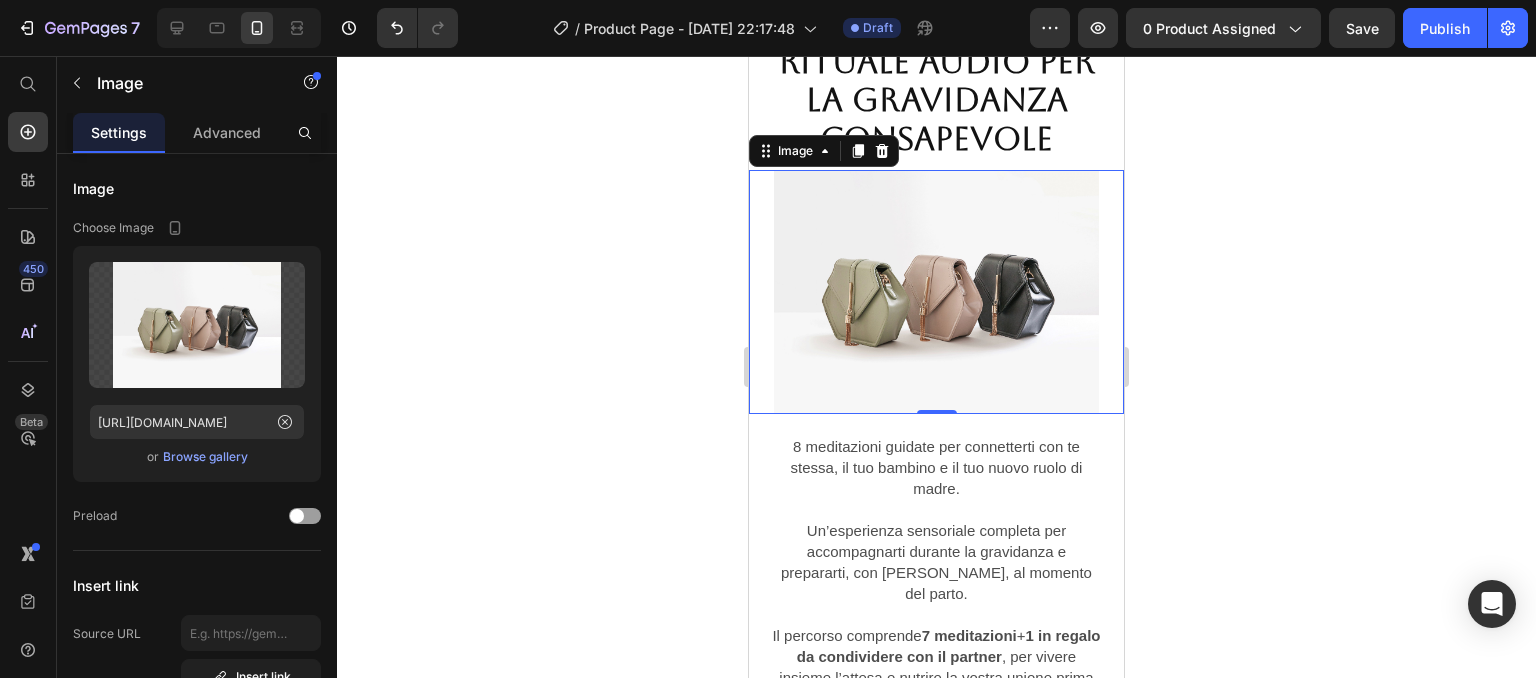 click at bounding box center (936, 292) 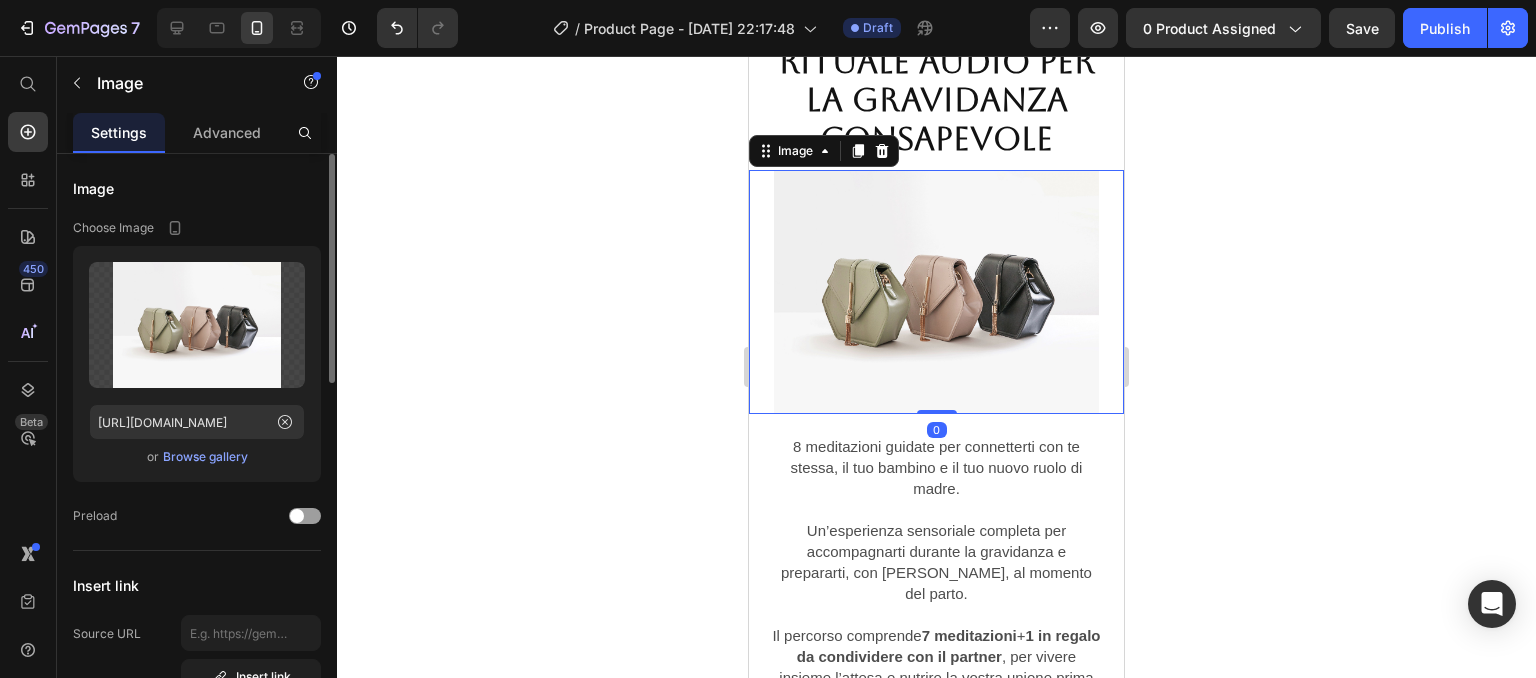 click on "Browse gallery" at bounding box center [205, 457] 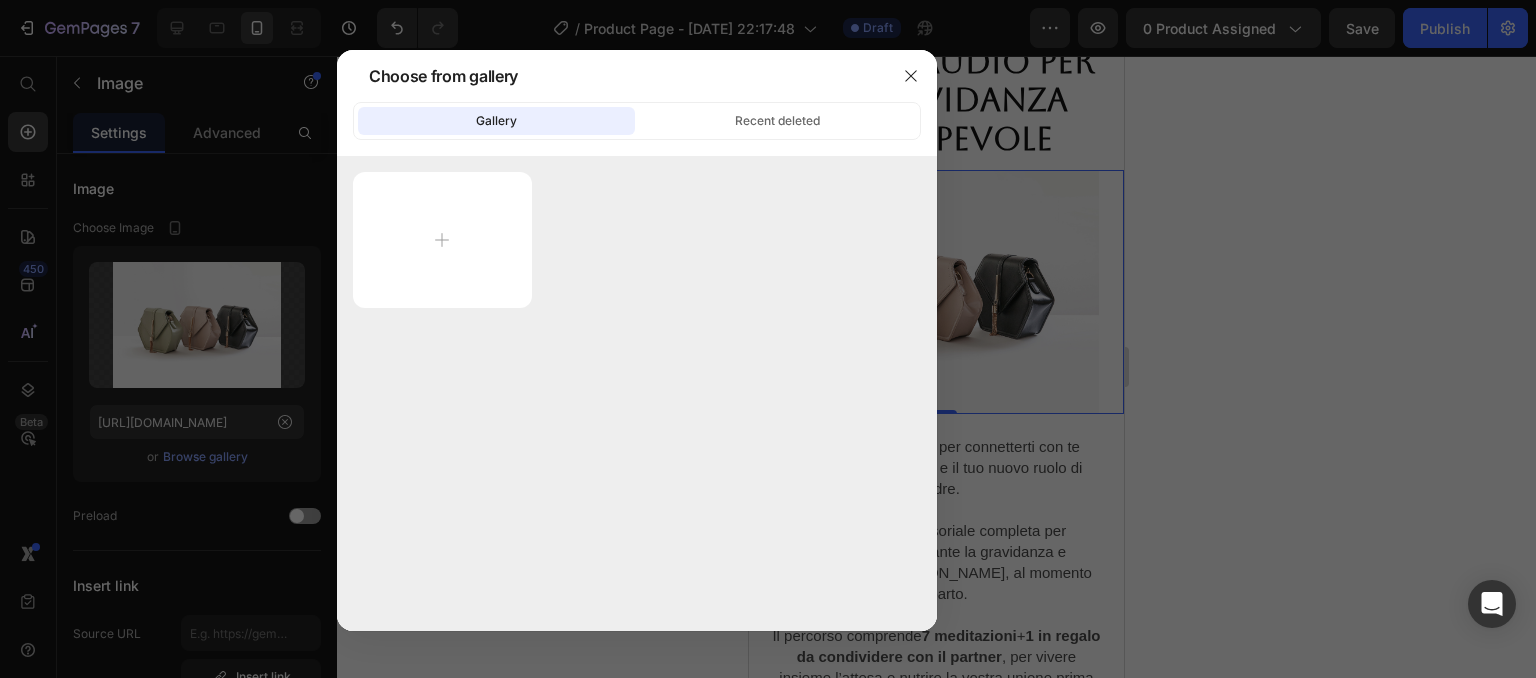 click at bounding box center [768, 339] 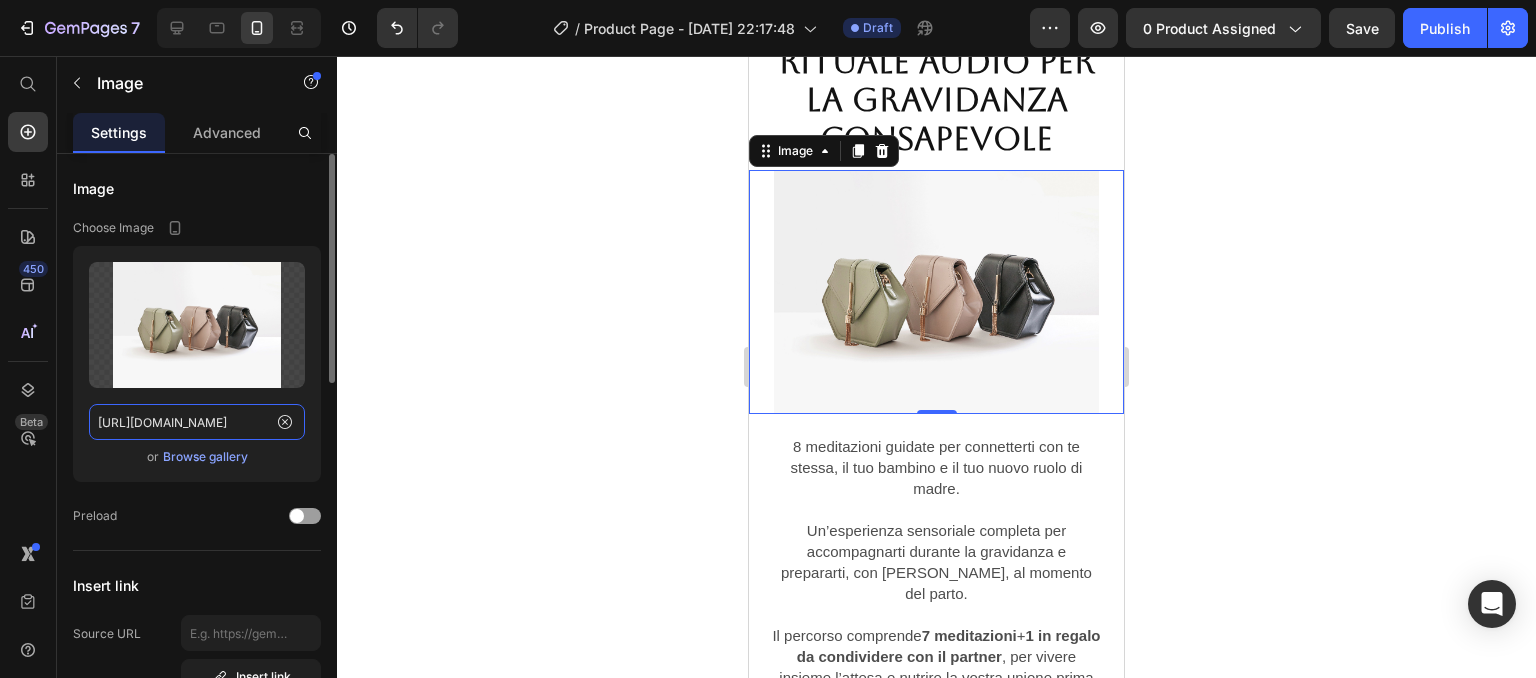 click on "[URL][DOMAIN_NAME]" 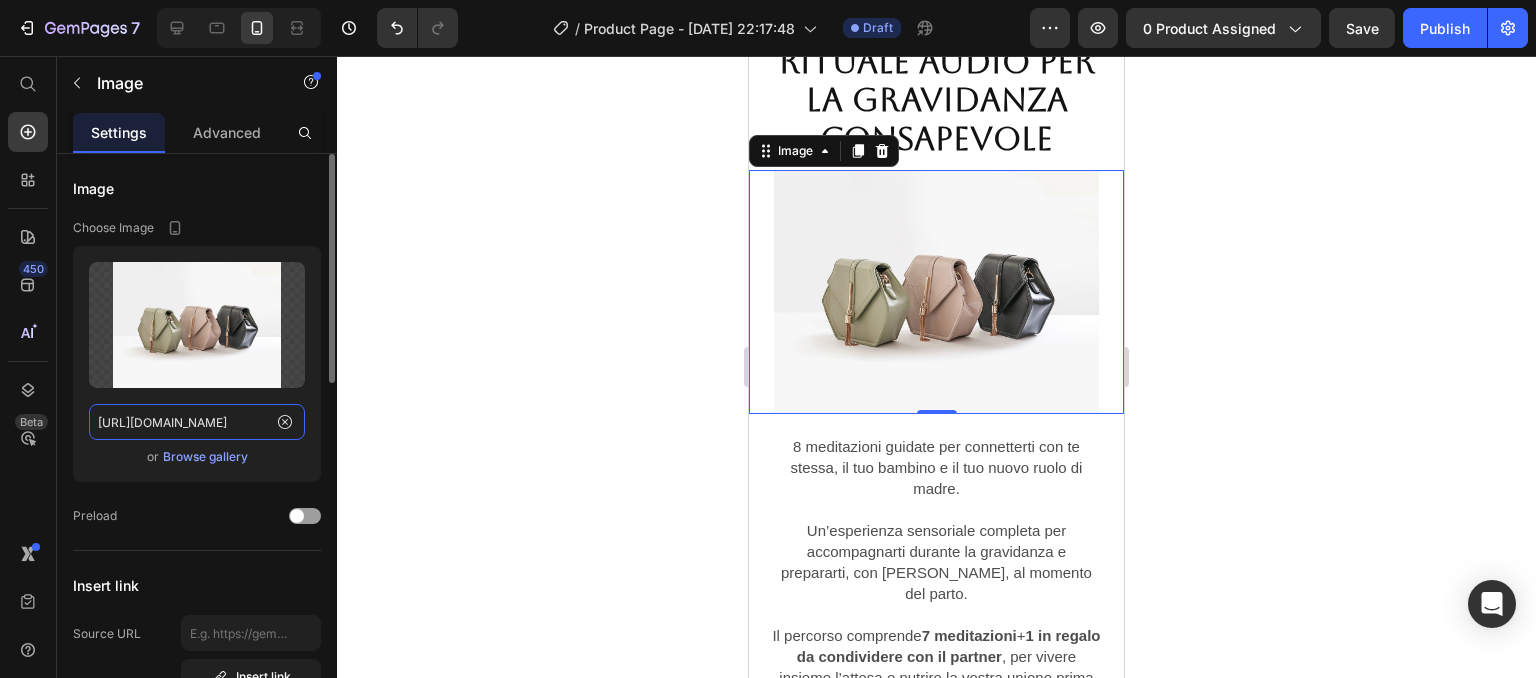 paste on "[DOMAIN_NAME][URL]" 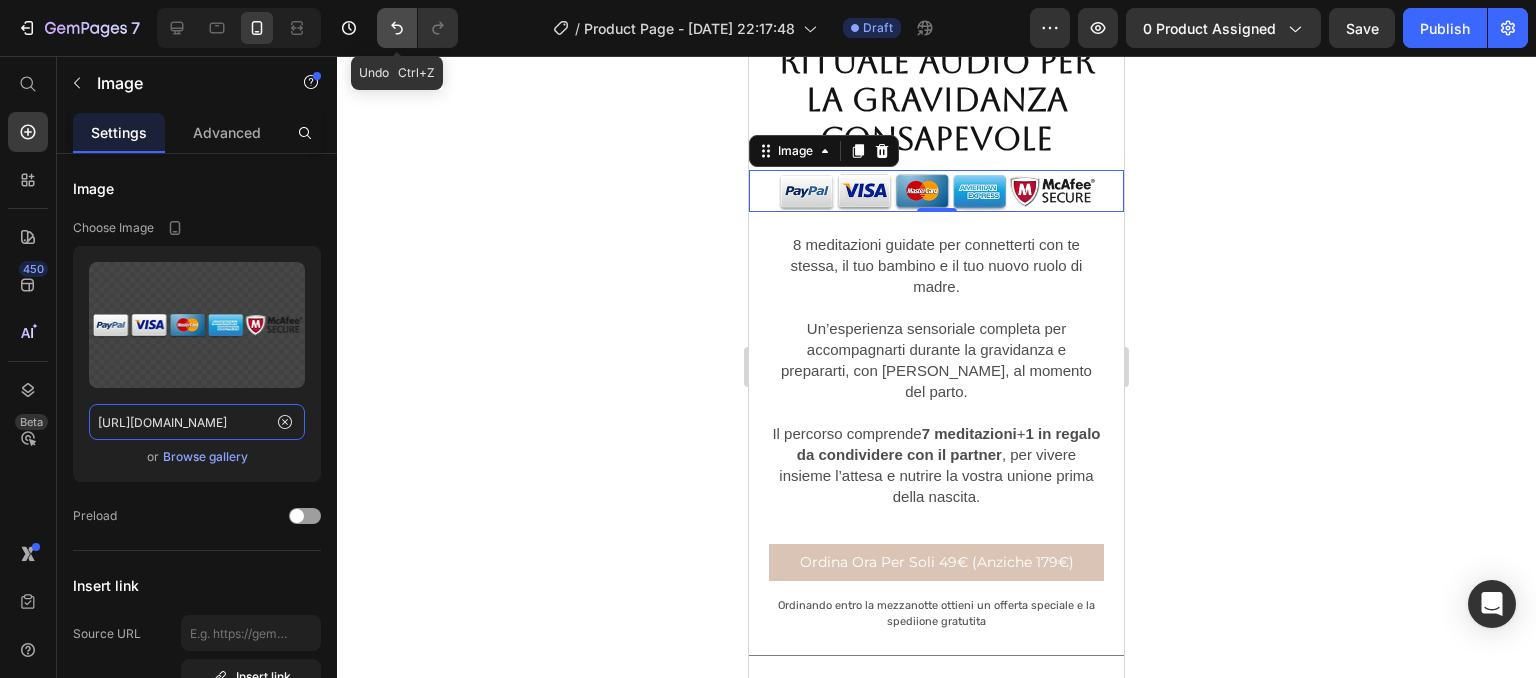 type on "[URL][DOMAIN_NAME]" 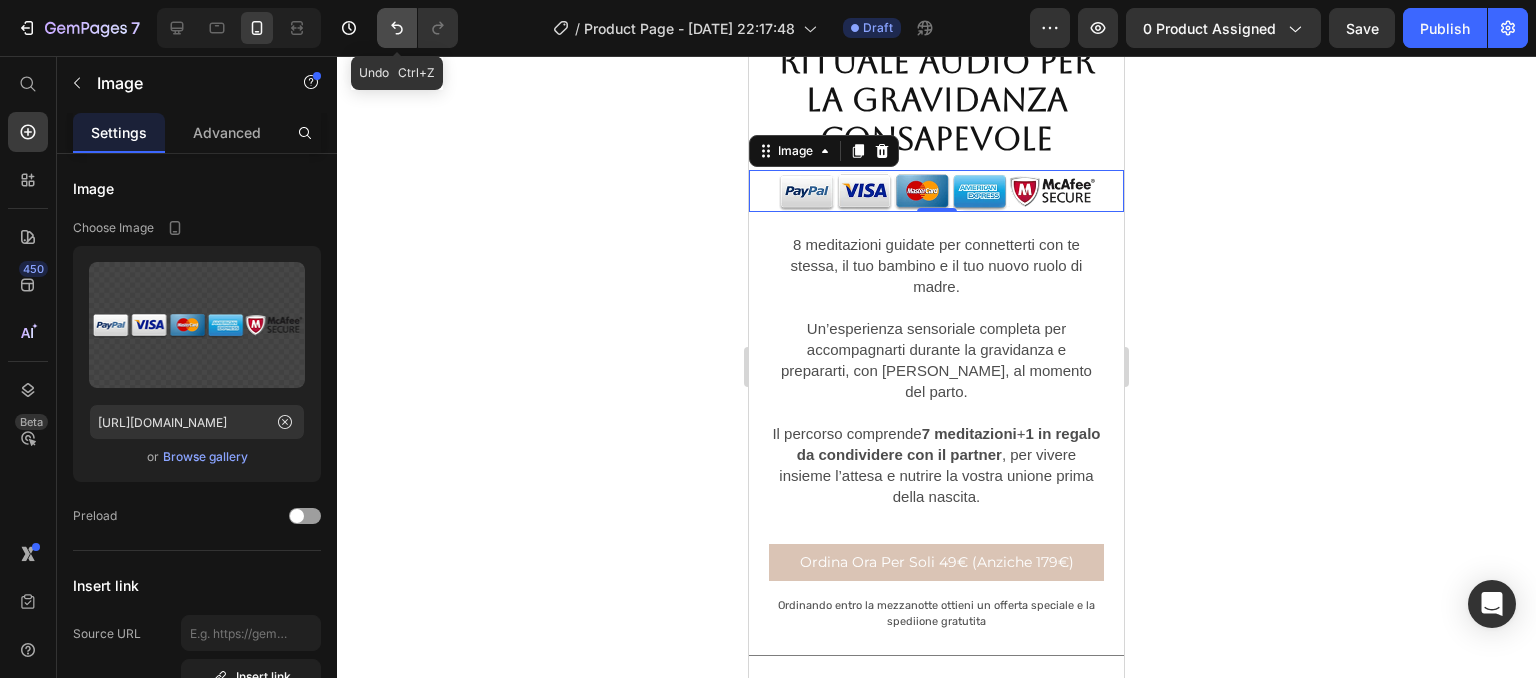 scroll, scrollTop: 0, scrollLeft: 0, axis: both 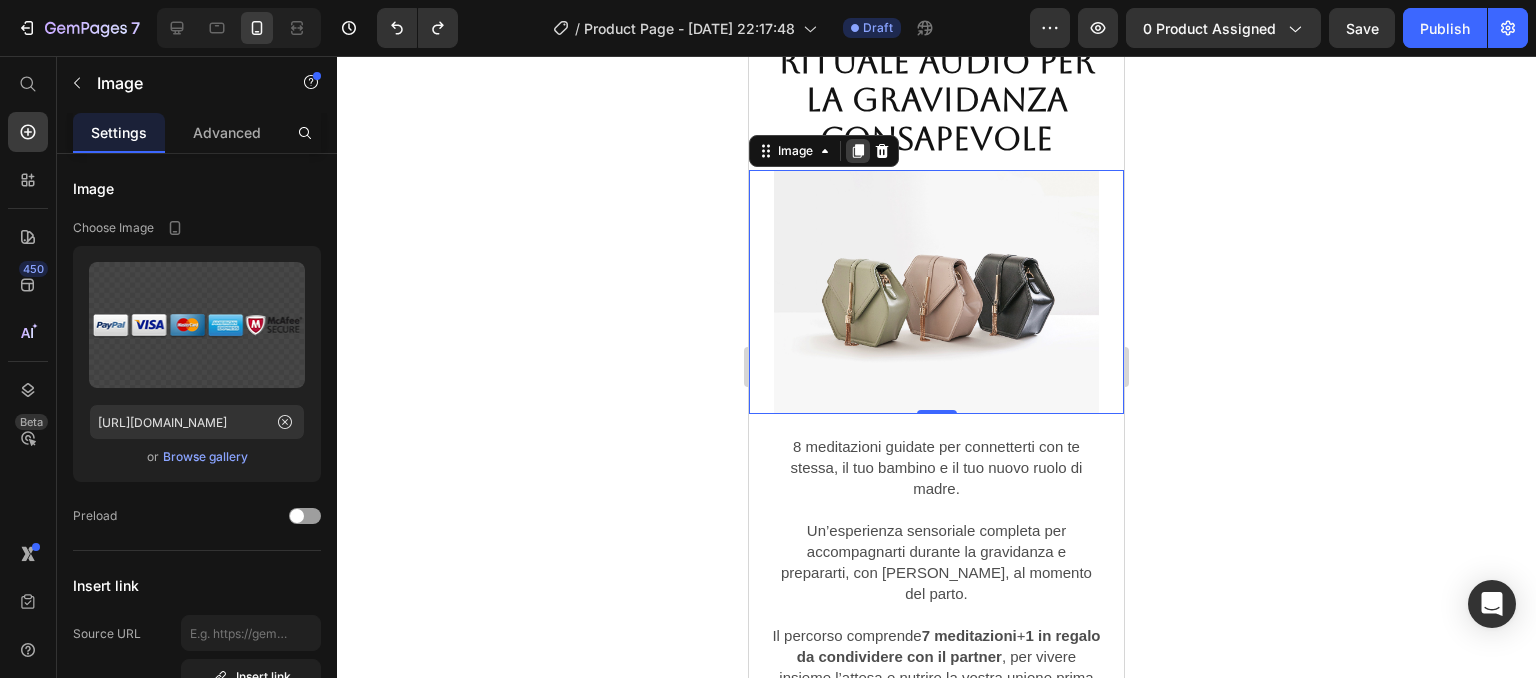 click at bounding box center (858, 151) 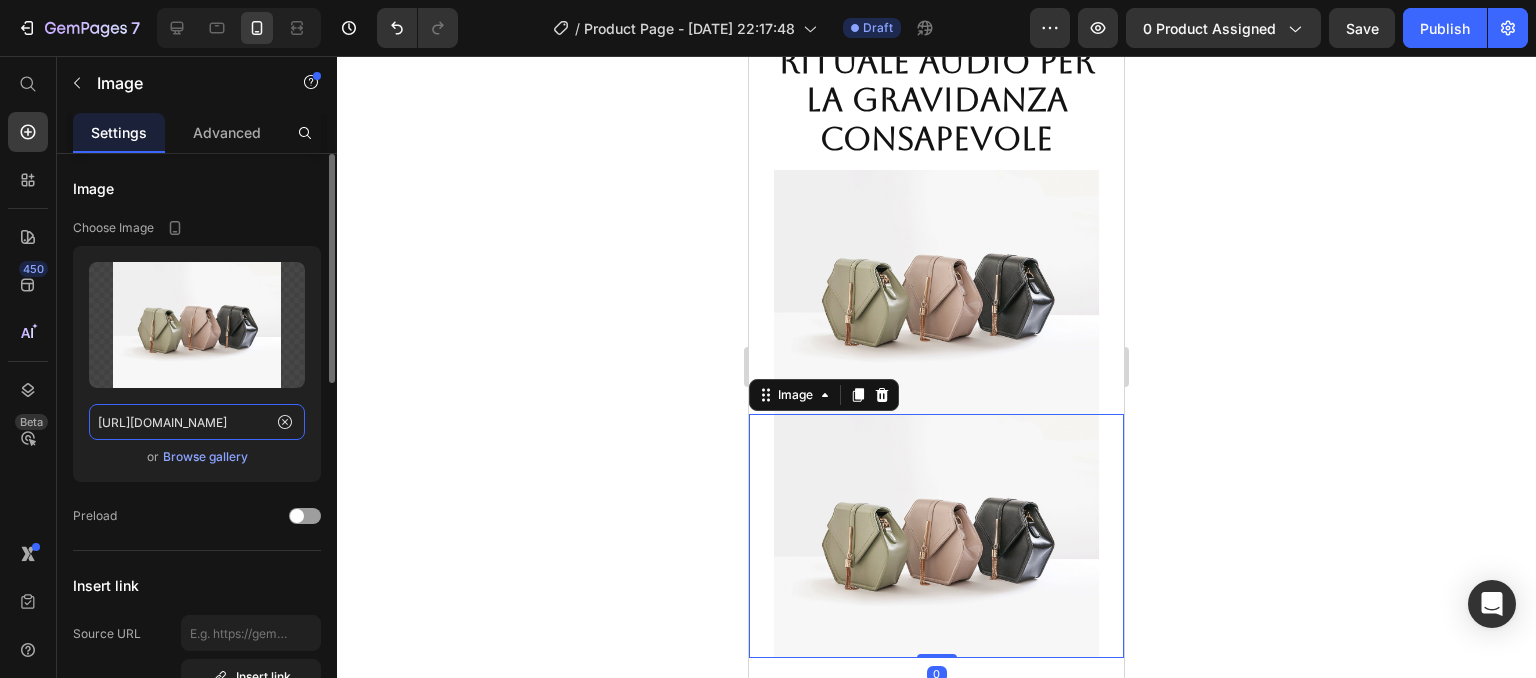 click on "[URL][DOMAIN_NAME]" 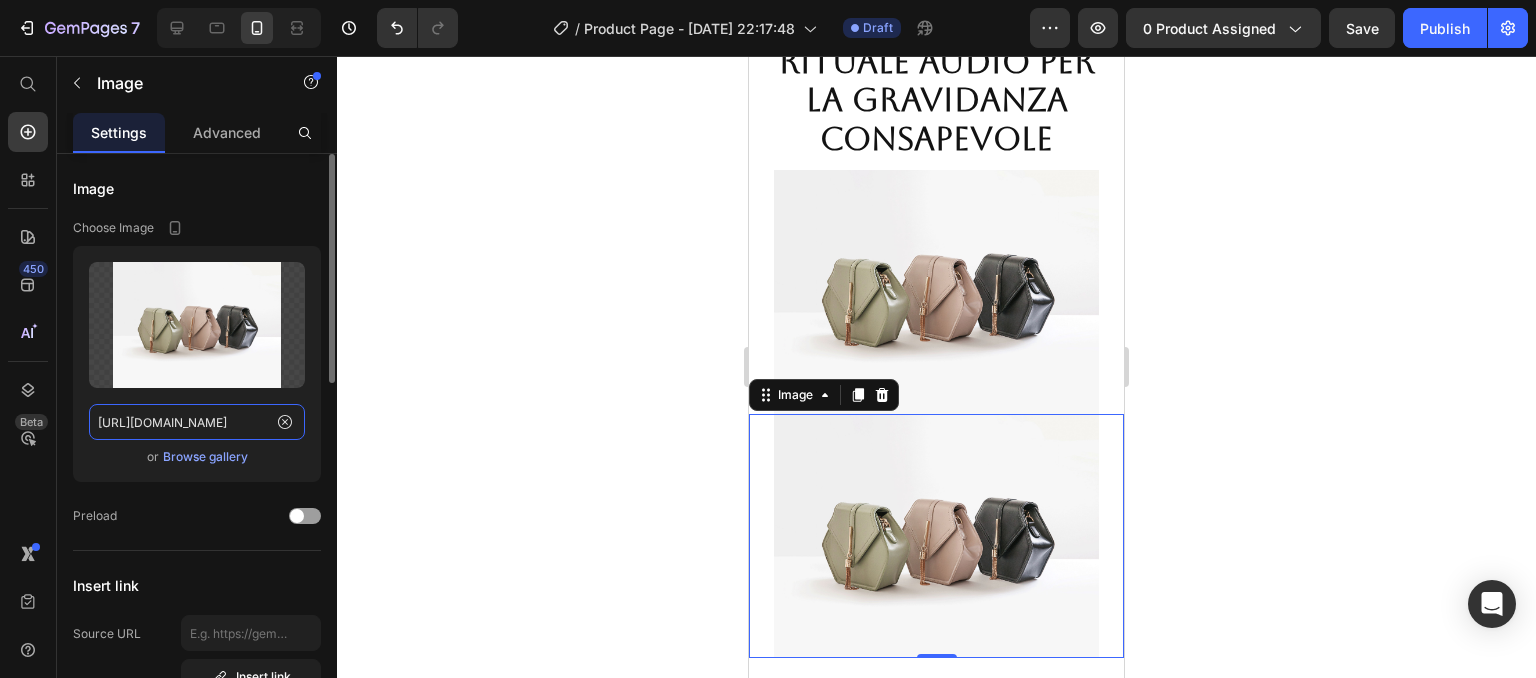 paste on "[DOMAIN_NAME][URL]" 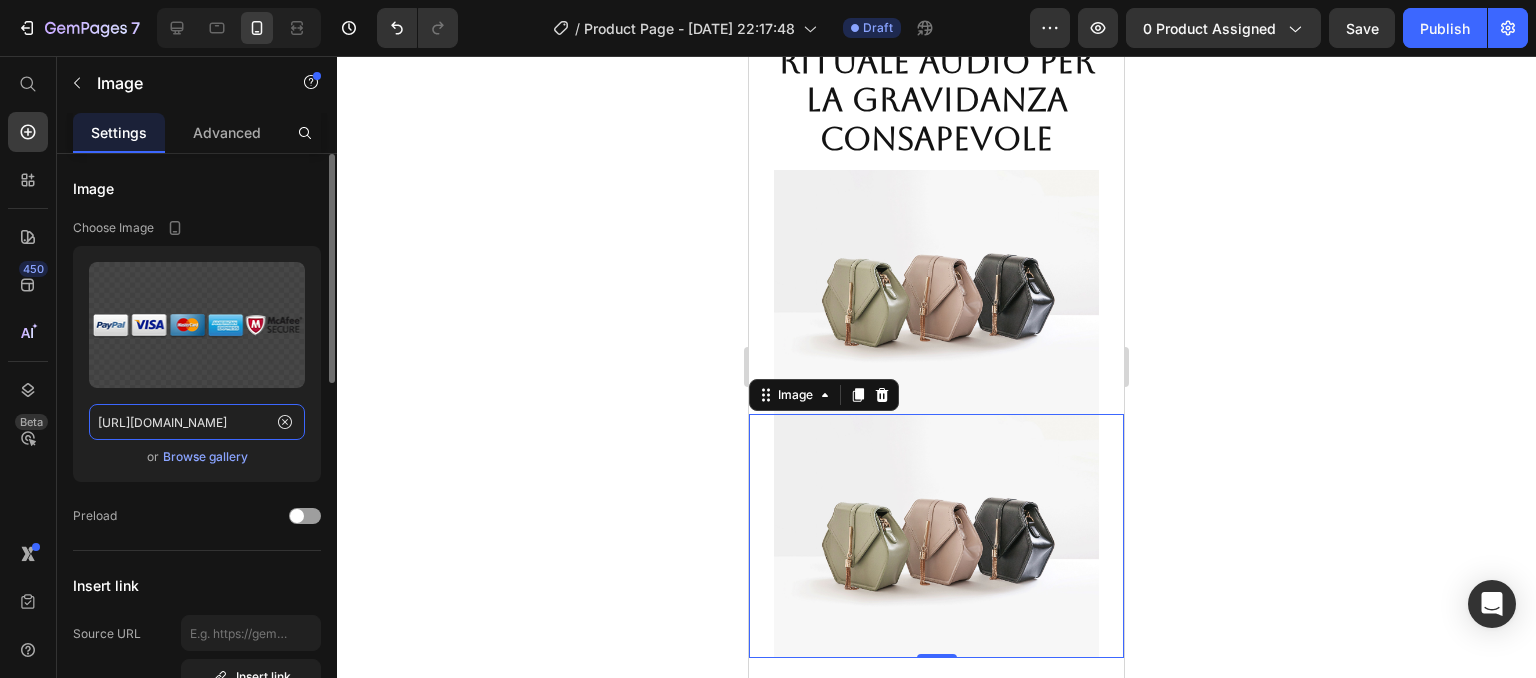 scroll, scrollTop: 0, scrollLeft: 603, axis: horizontal 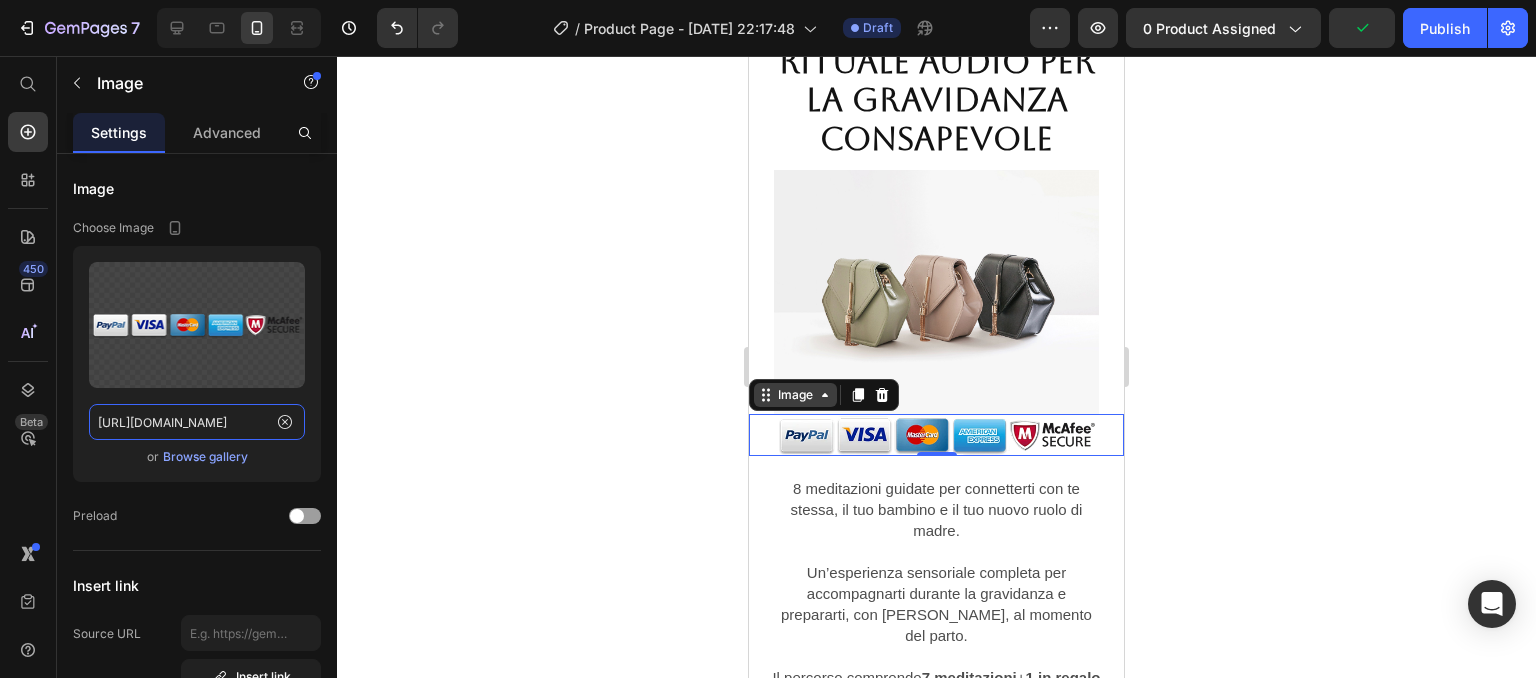 type on "[URL][DOMAIN_NAME]" 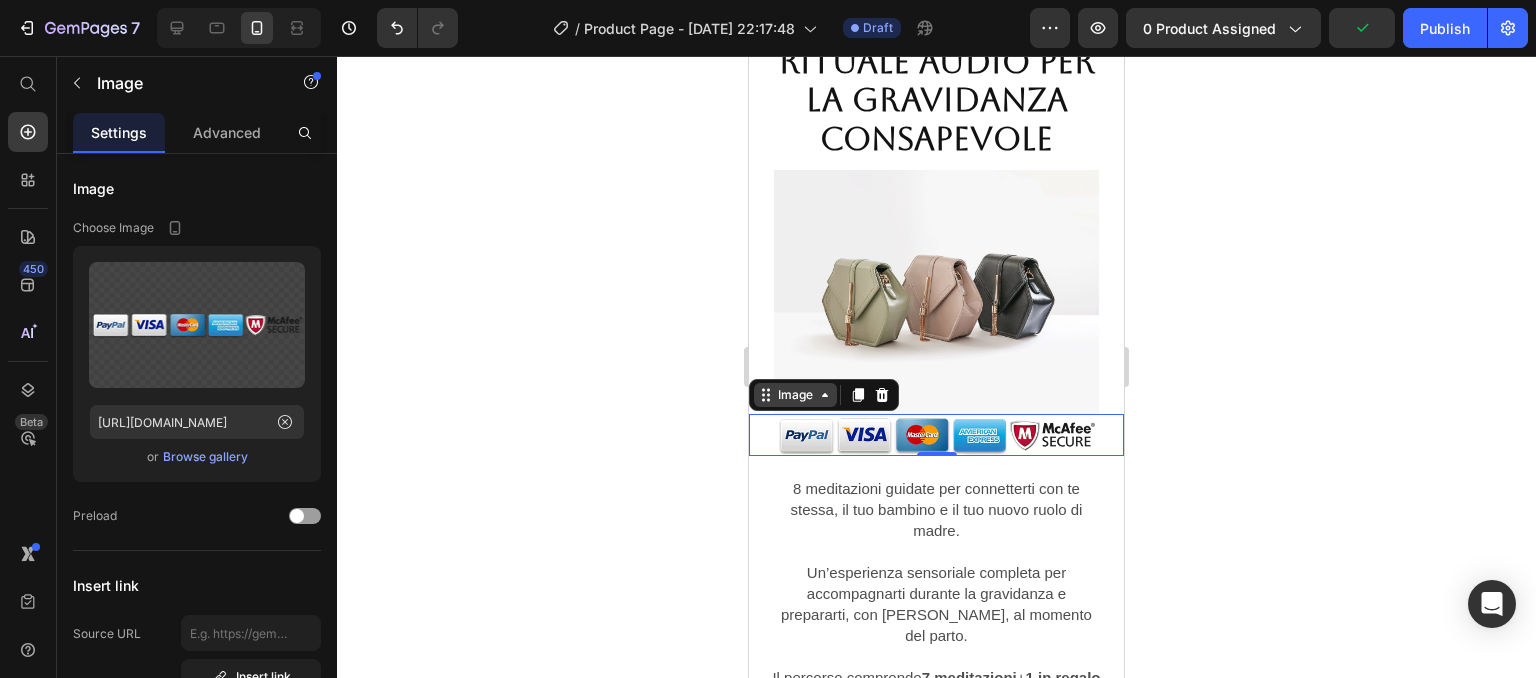scroll, scrollTop: 0, scrollLeft: 0, axis: both 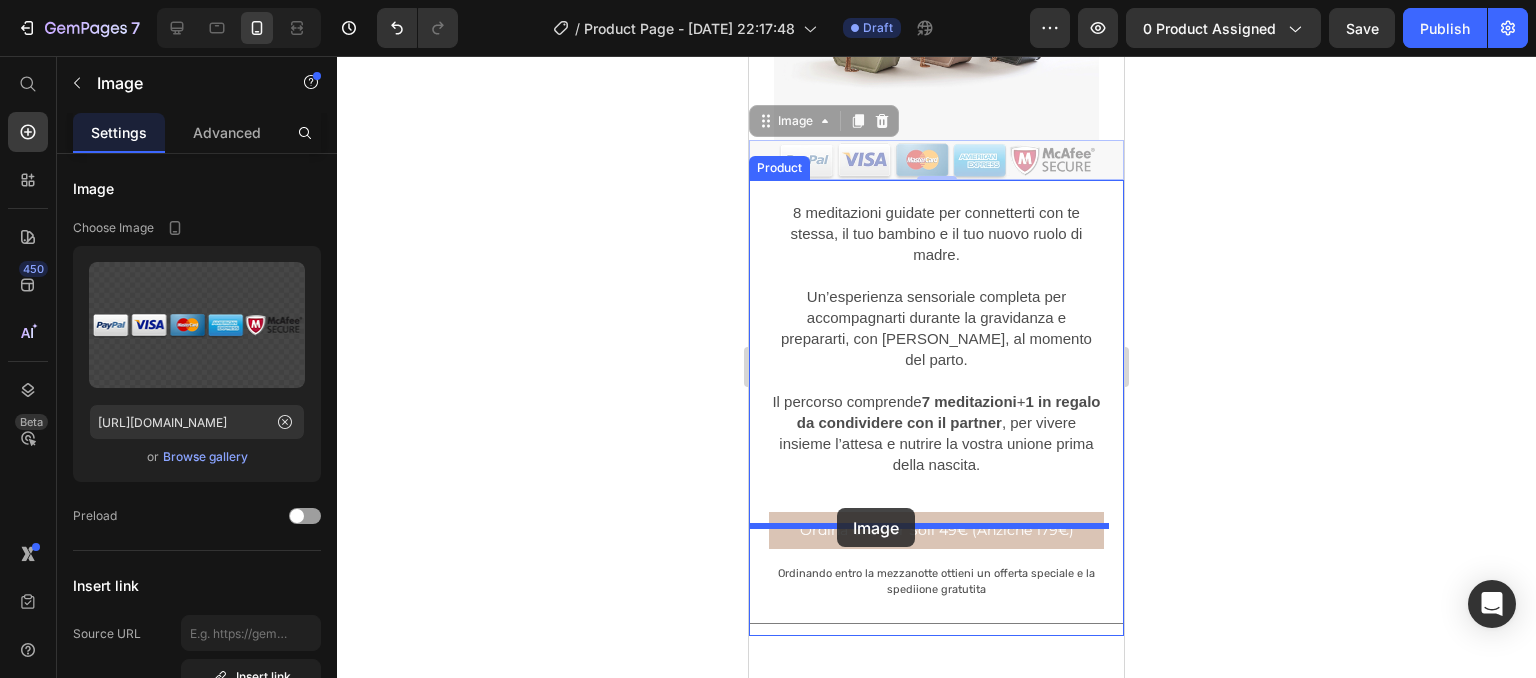 drag, startPoint x: 807, startPoint y: 383, endPoint x: 836, endPoint y: 509, distance: 129.29424 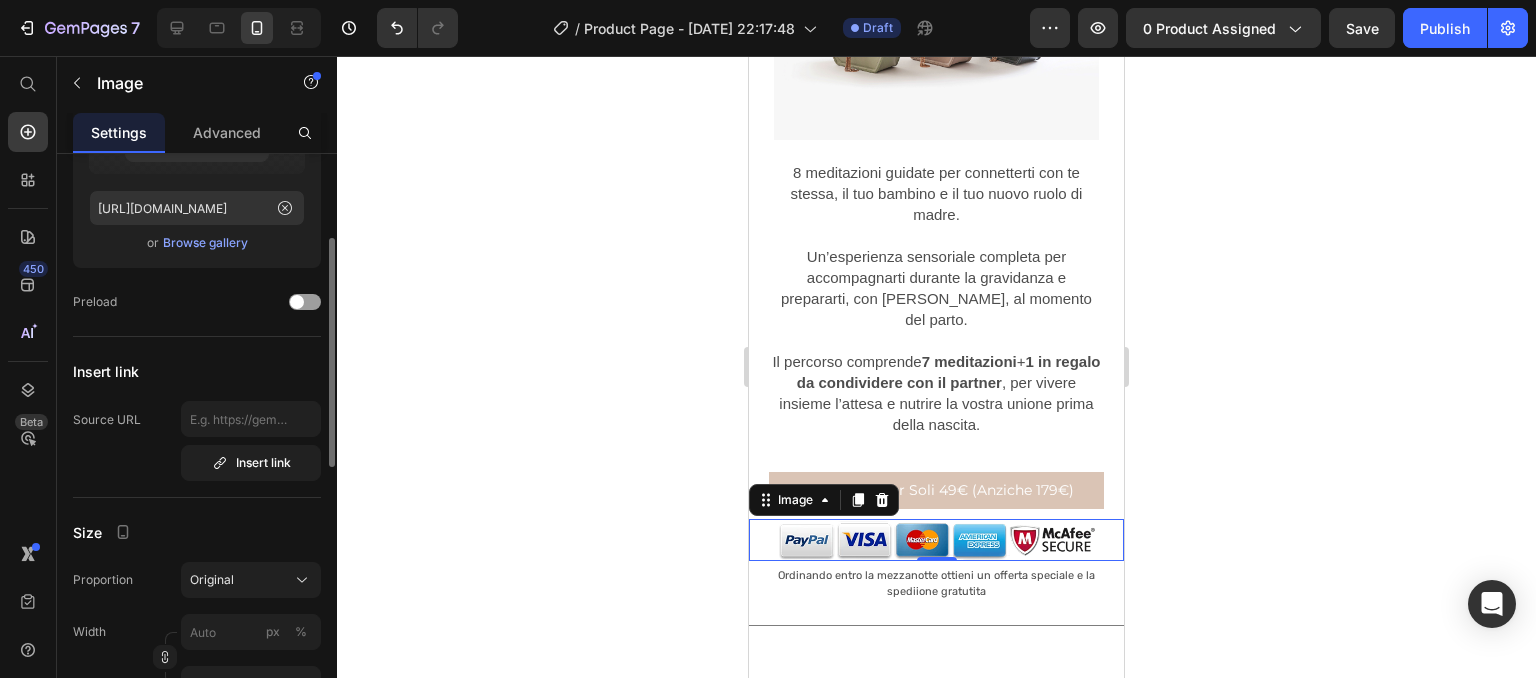 scroll, scrollTop: 328, scrollLeft: 0, axis: vertical 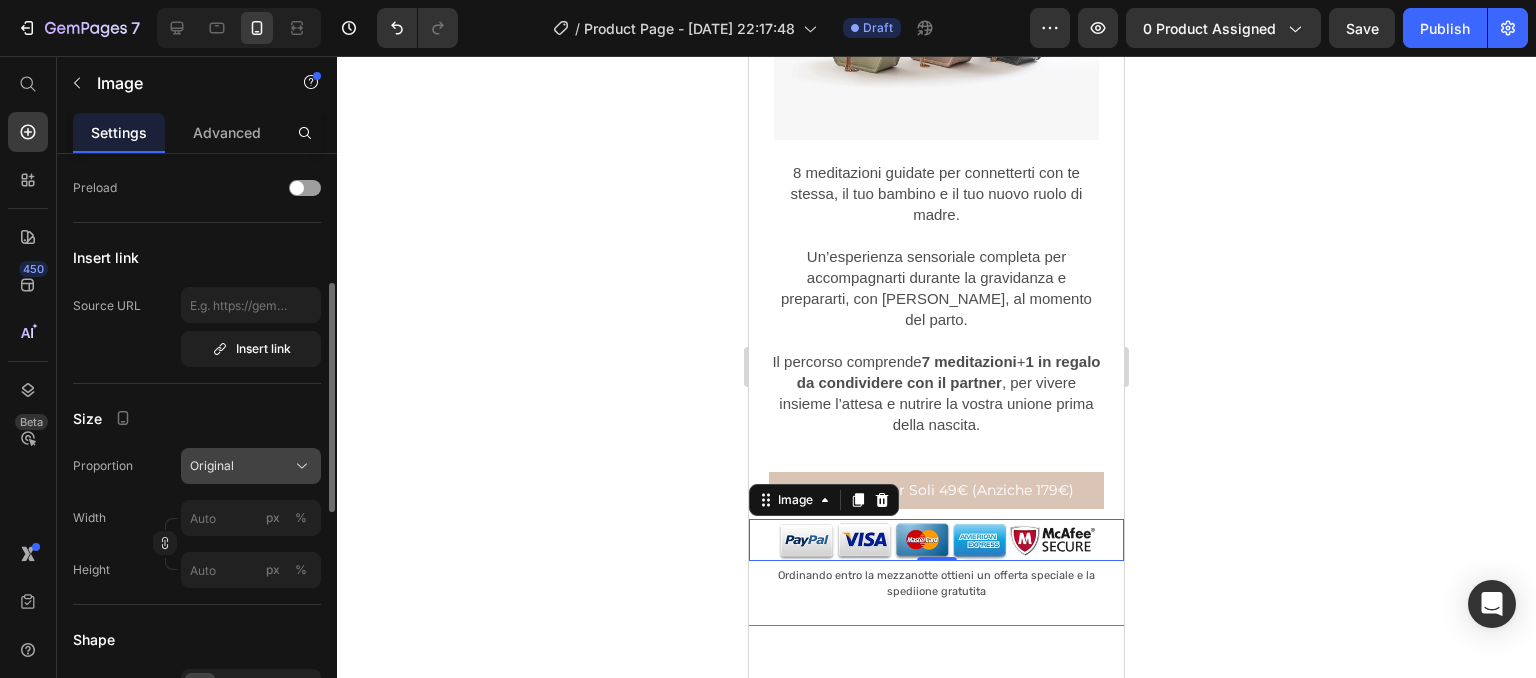 click on "Original" at bounding box center (212, 466) 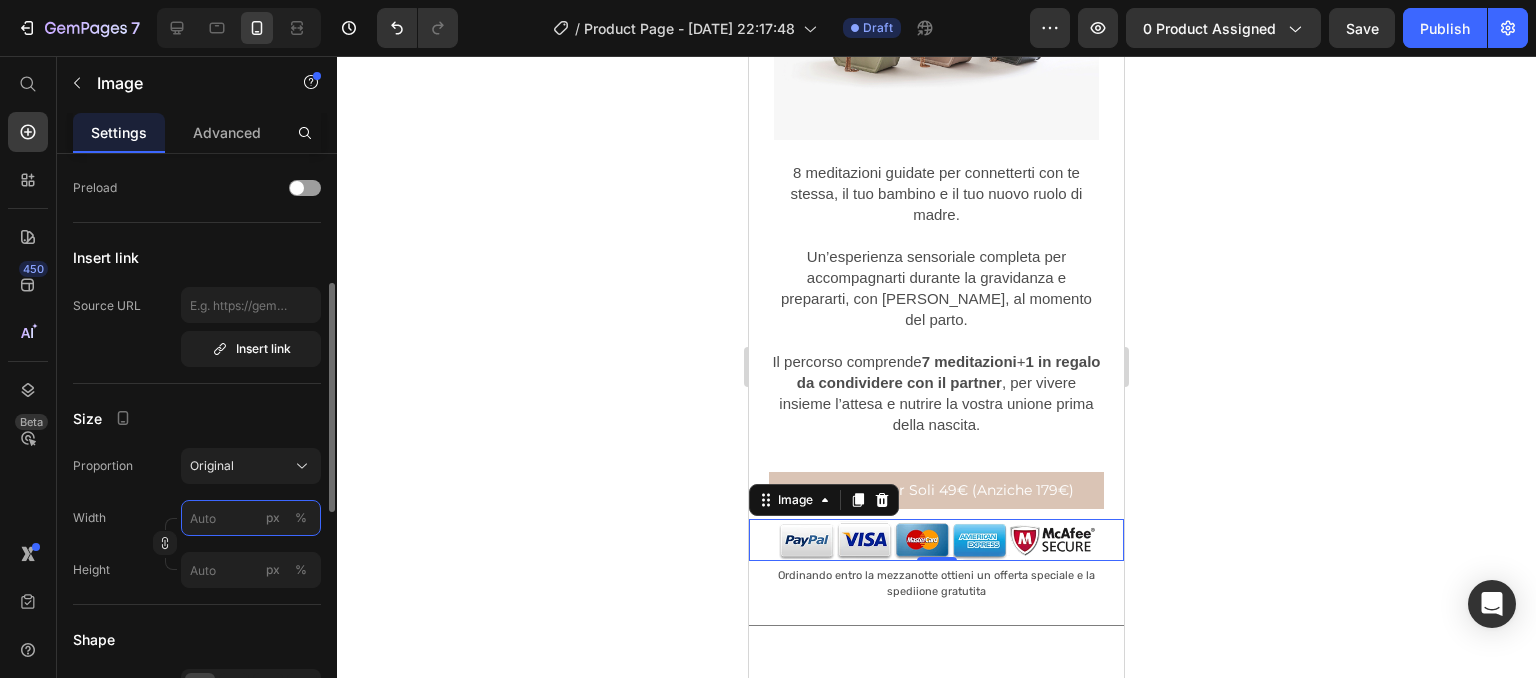 click on "px %" at bounding box center (251, 518) 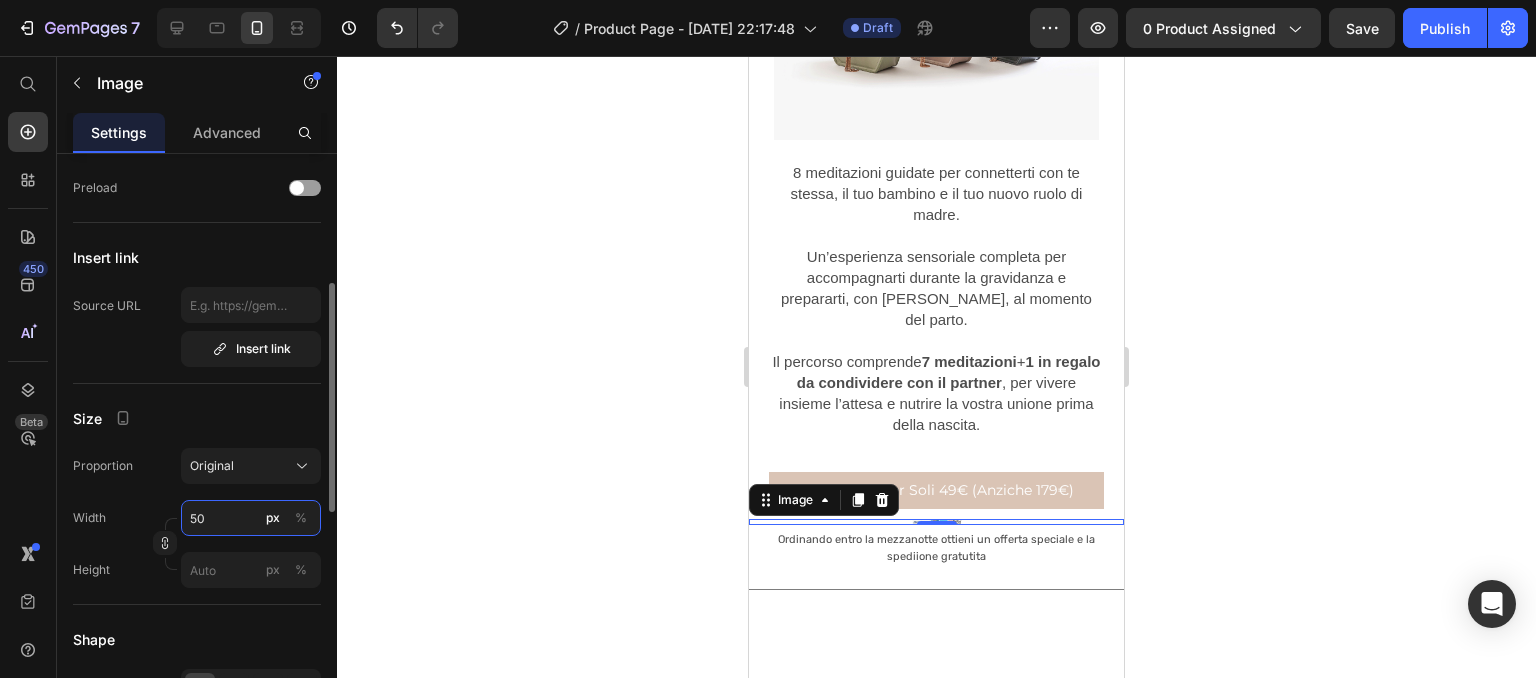 type on "5" 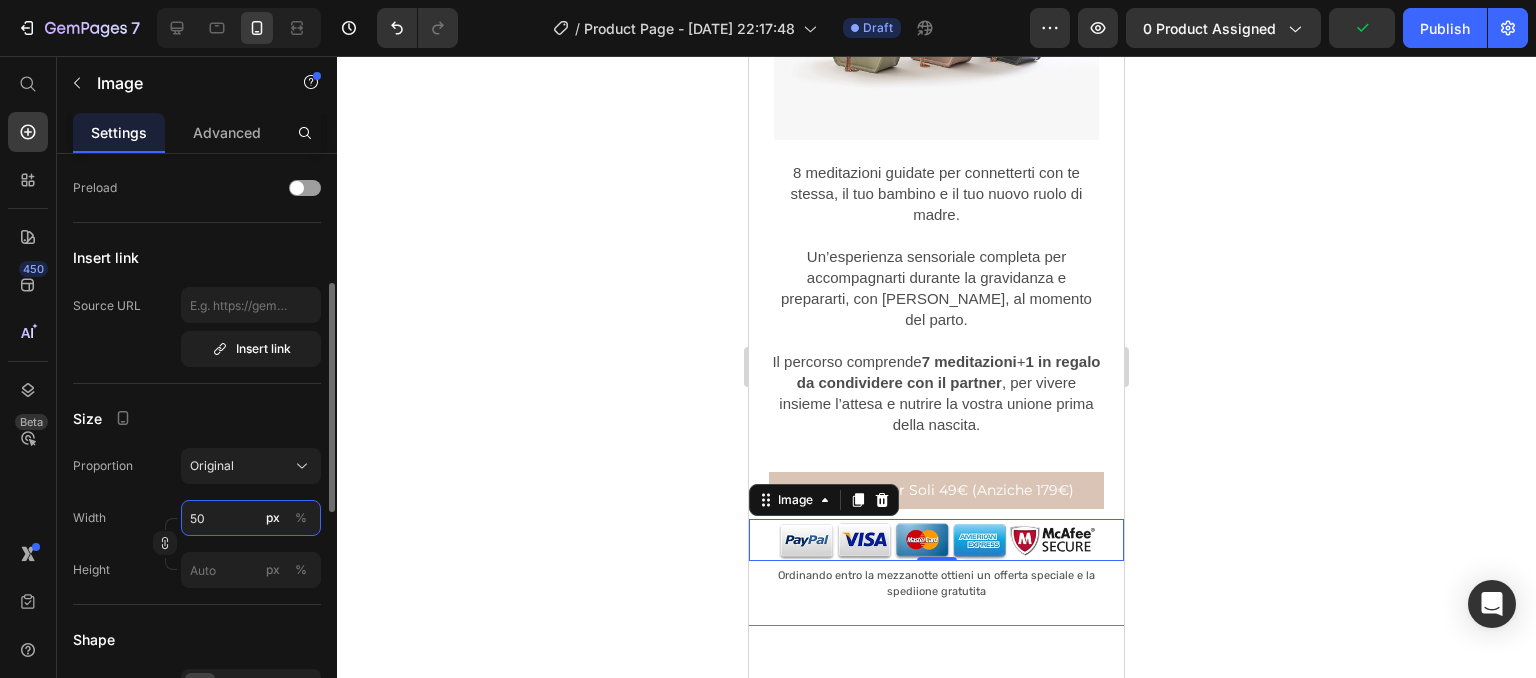 type on "5" 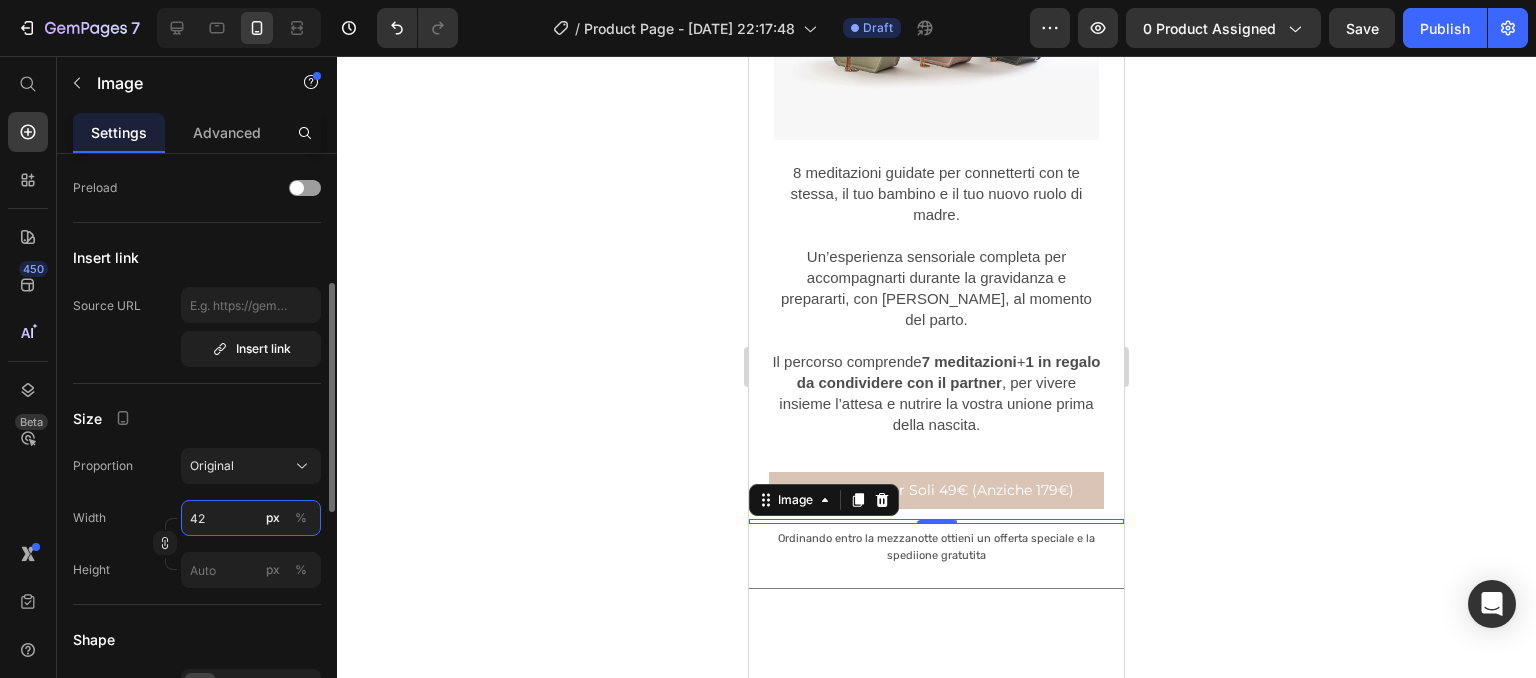 type on "4" 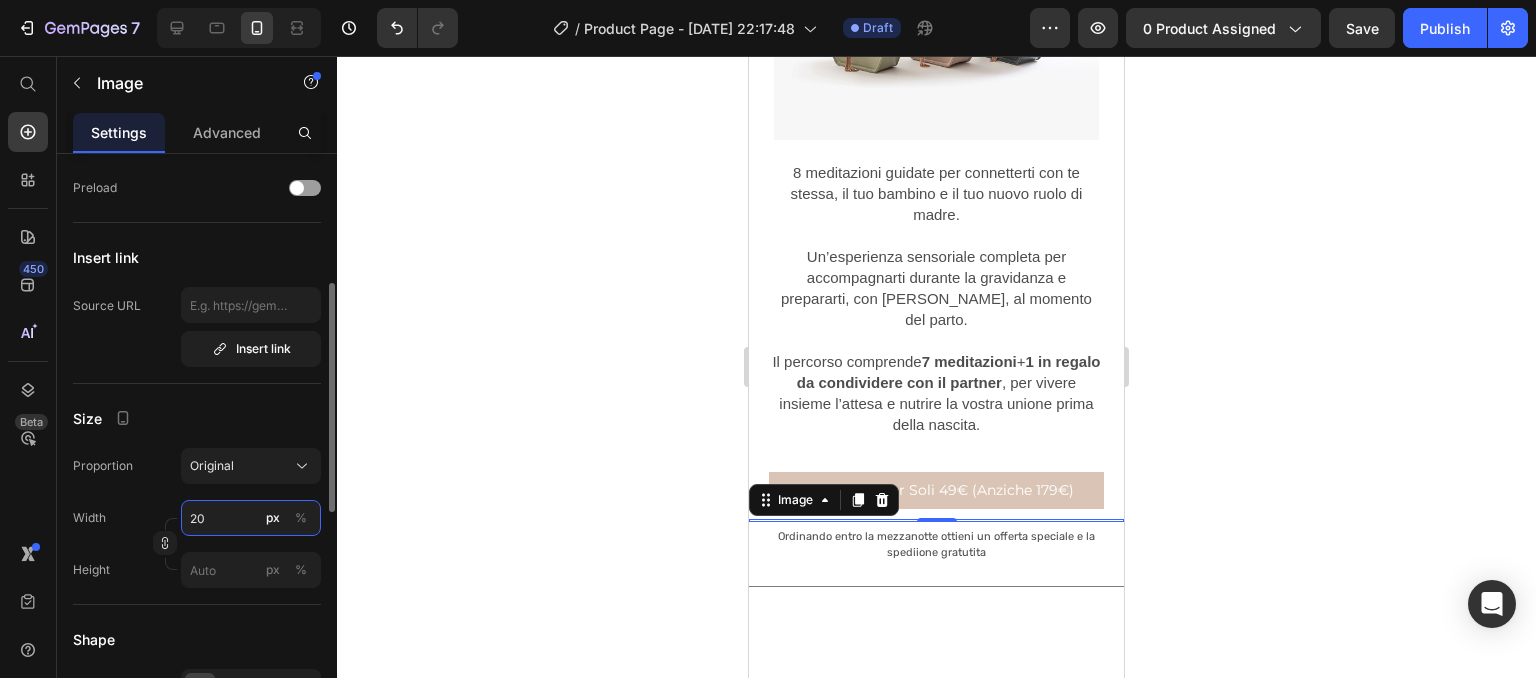 type on "2" 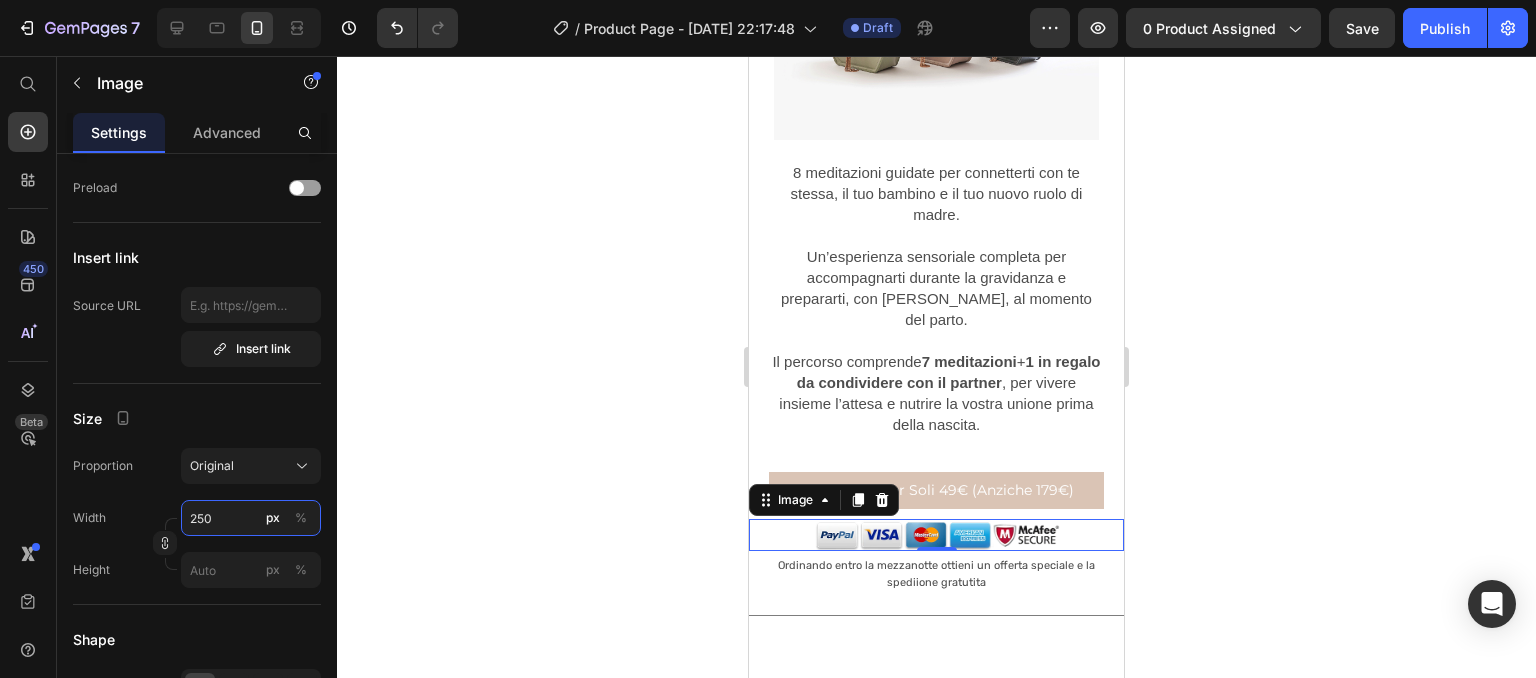 type on "250" 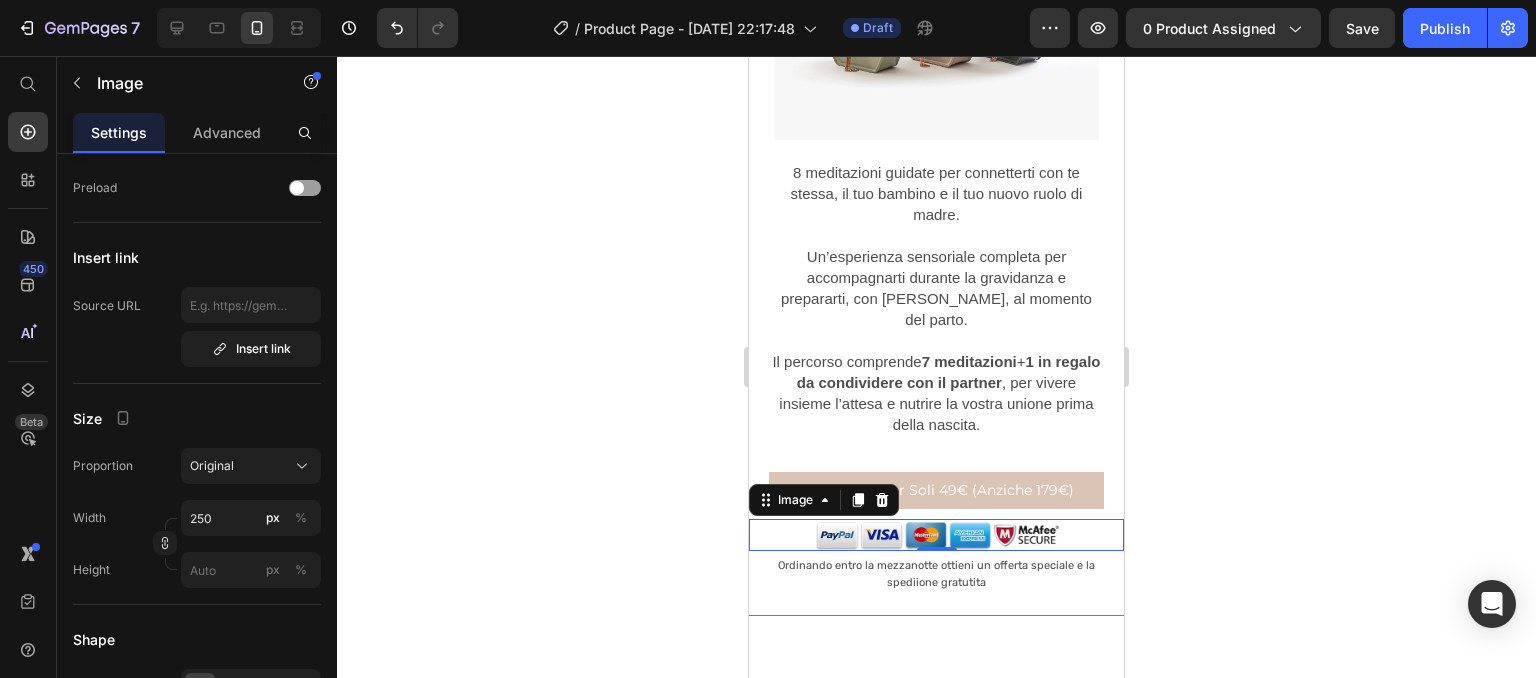 click 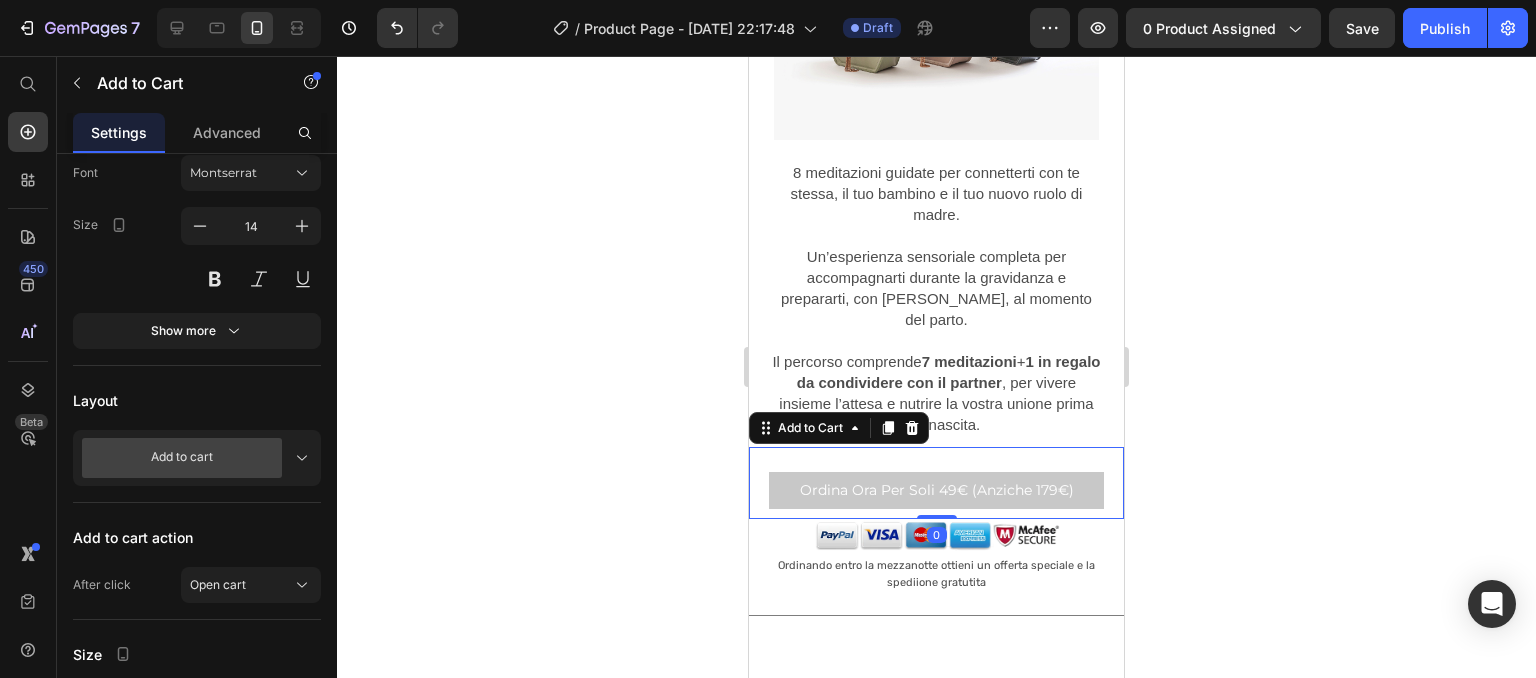 scroll, scrollTop: 0, scrollLeft: 0, axis: both 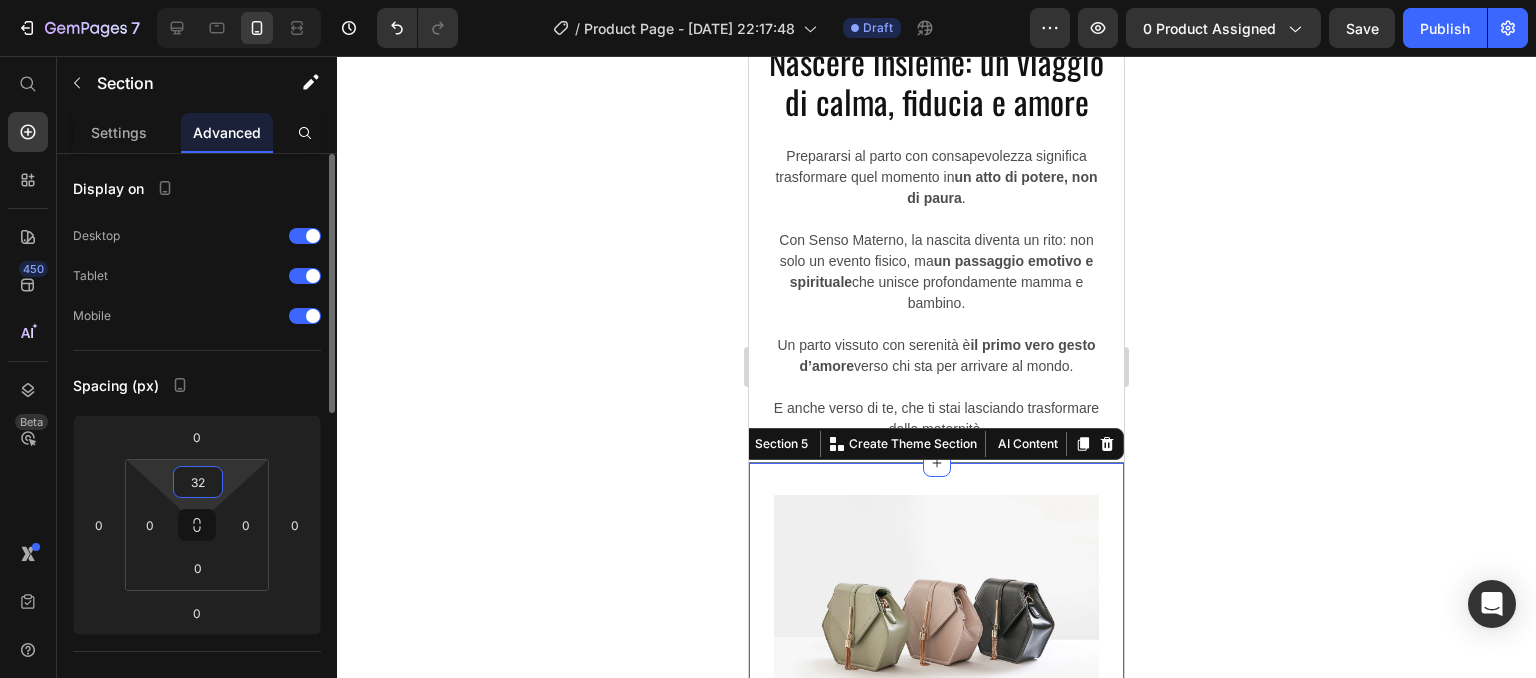 click on "32" at bounding box center [198, 482] 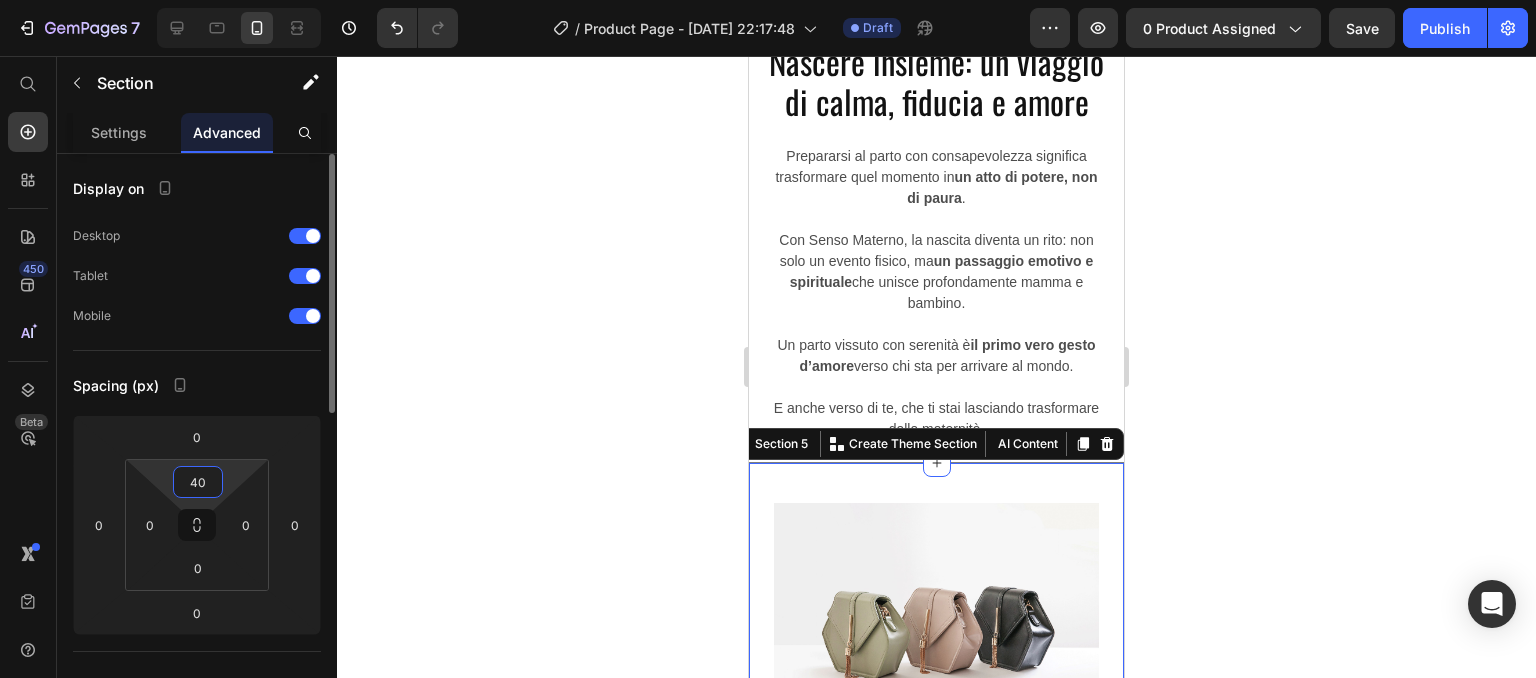 type on "4" 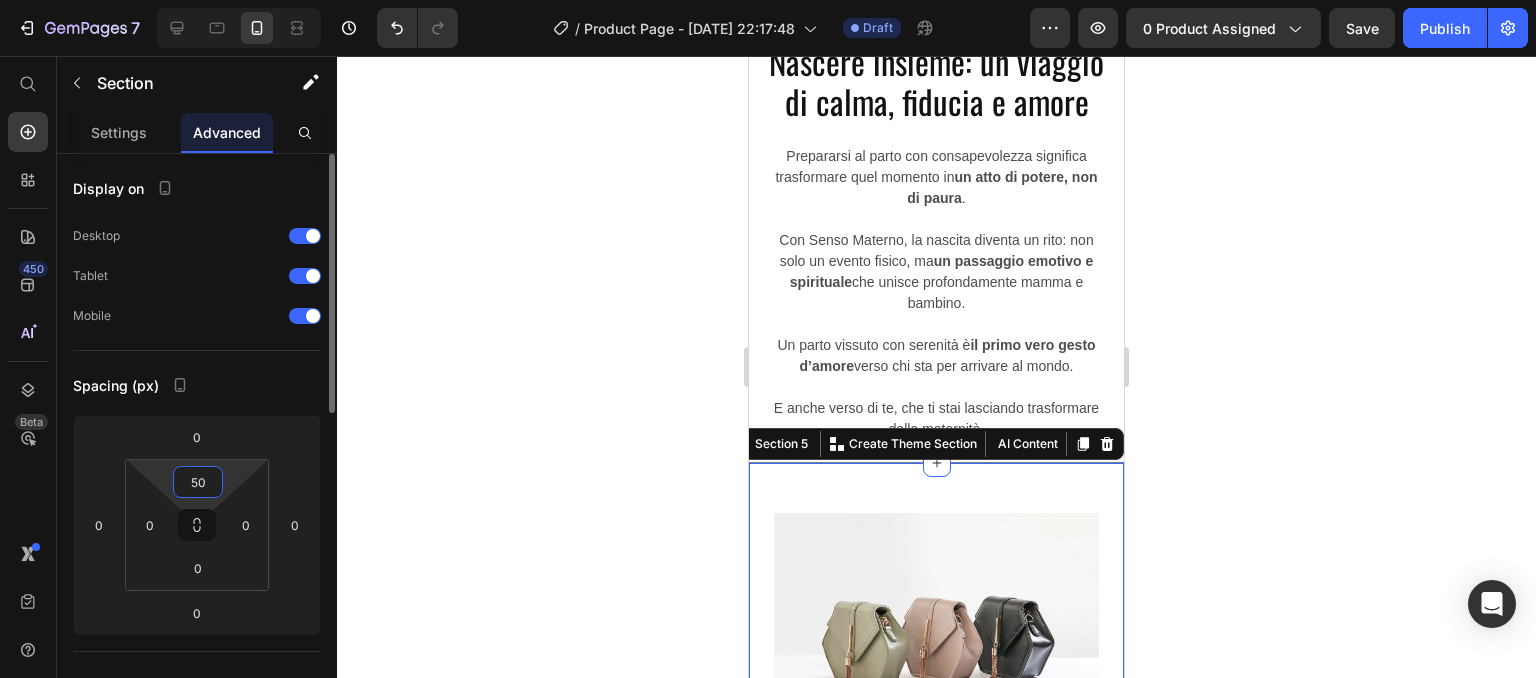 type on "5" 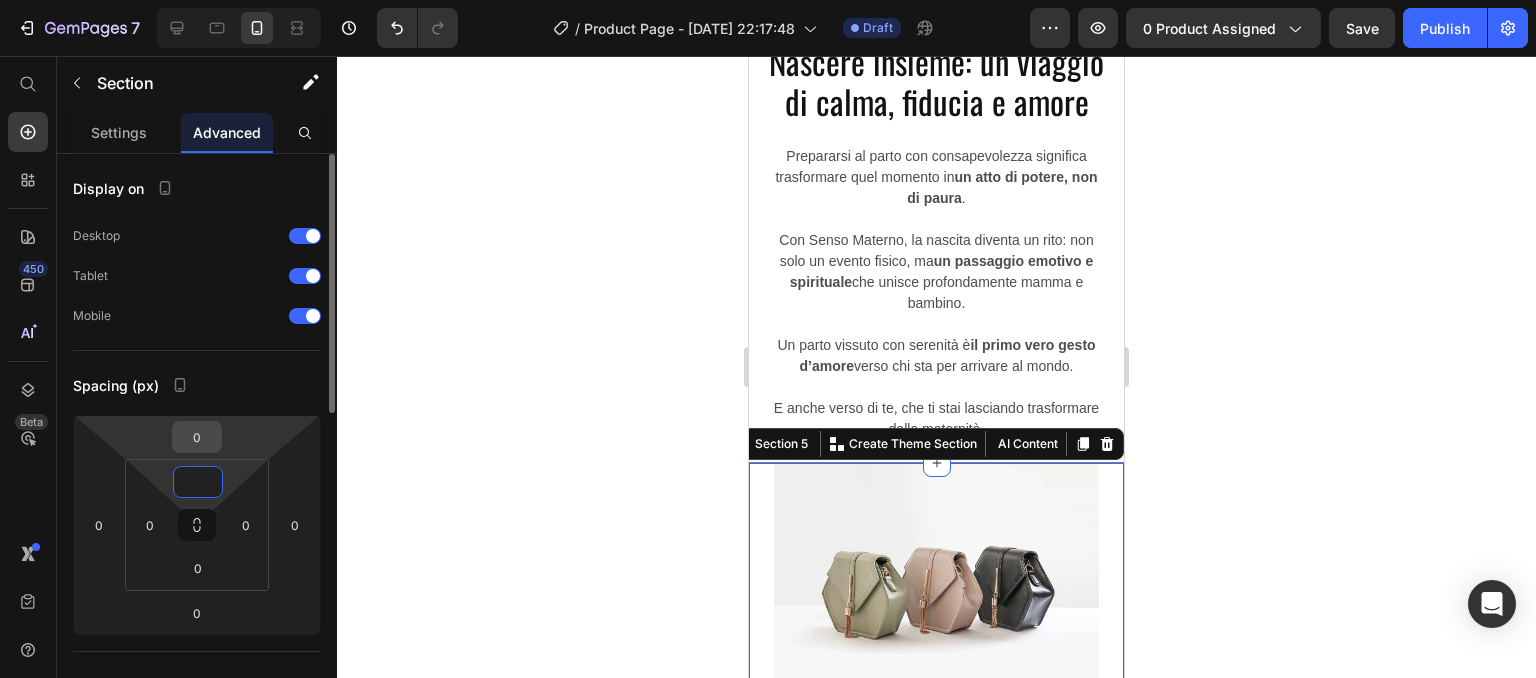 type on "0" 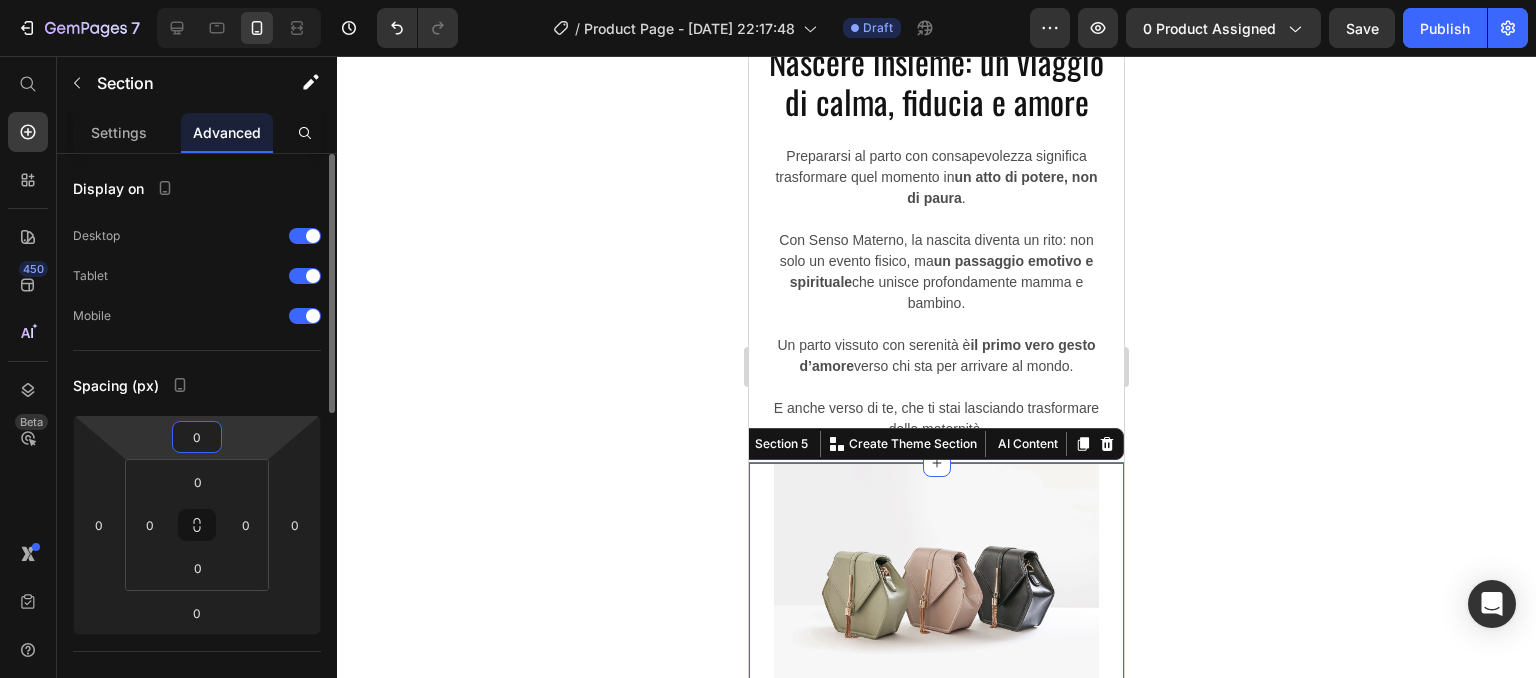 click on "0" at bounding box center [197, 437] 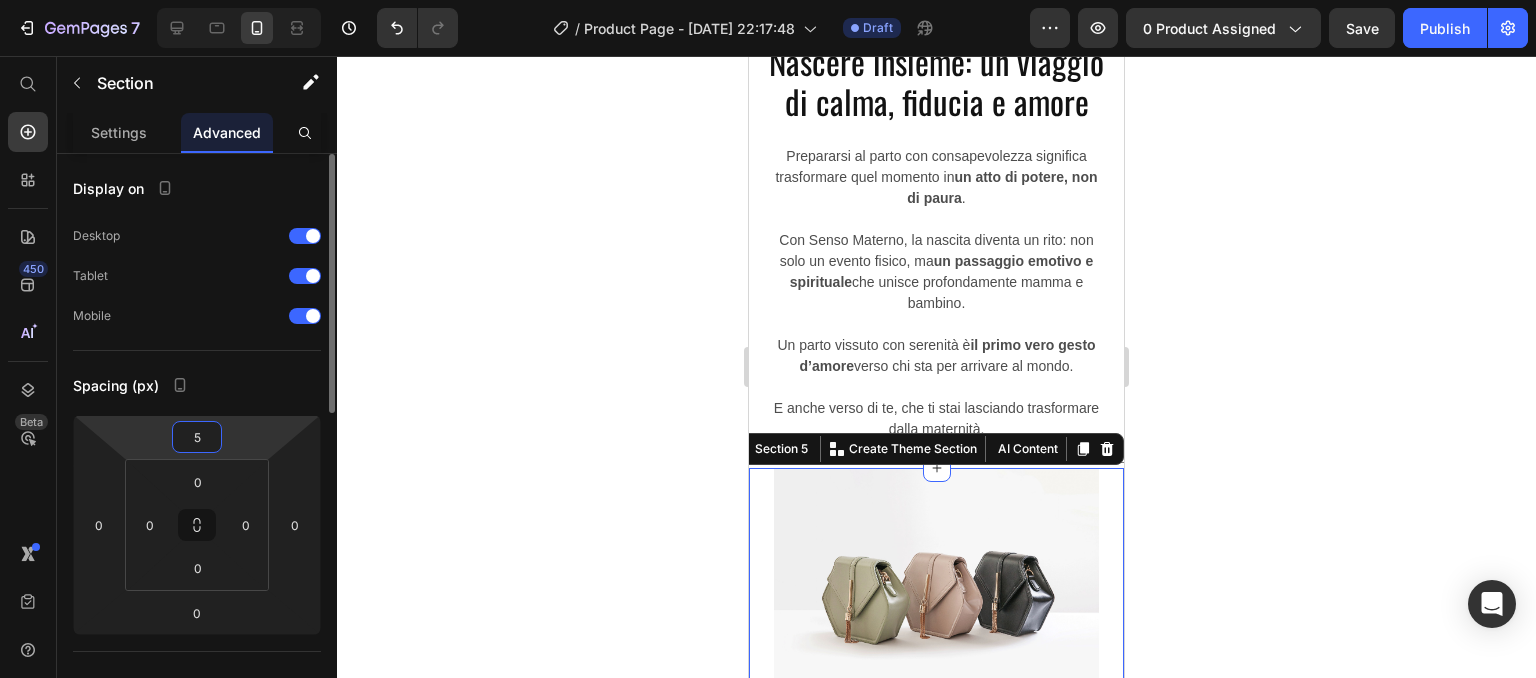 type on "50" 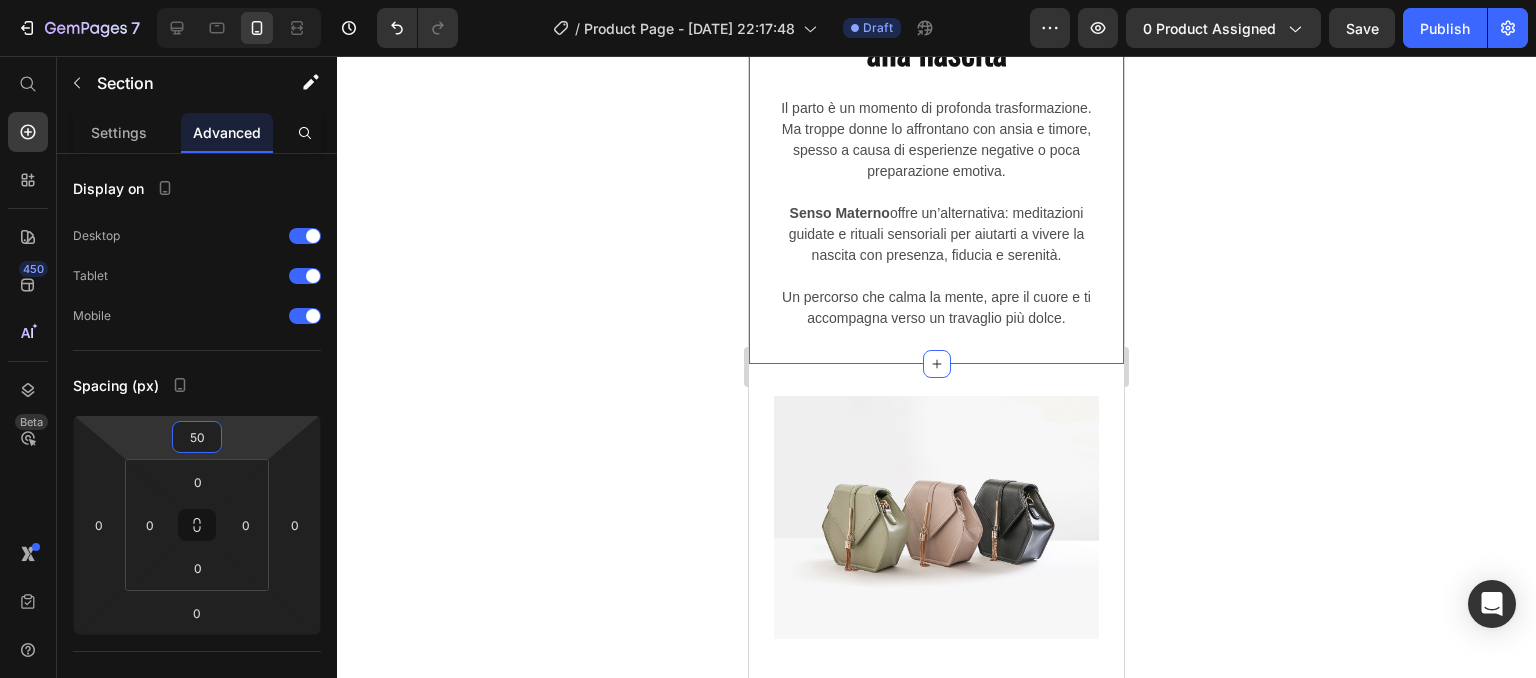 scroll, scrollTop: 3904, scrollLeft: 0, axis: vertical 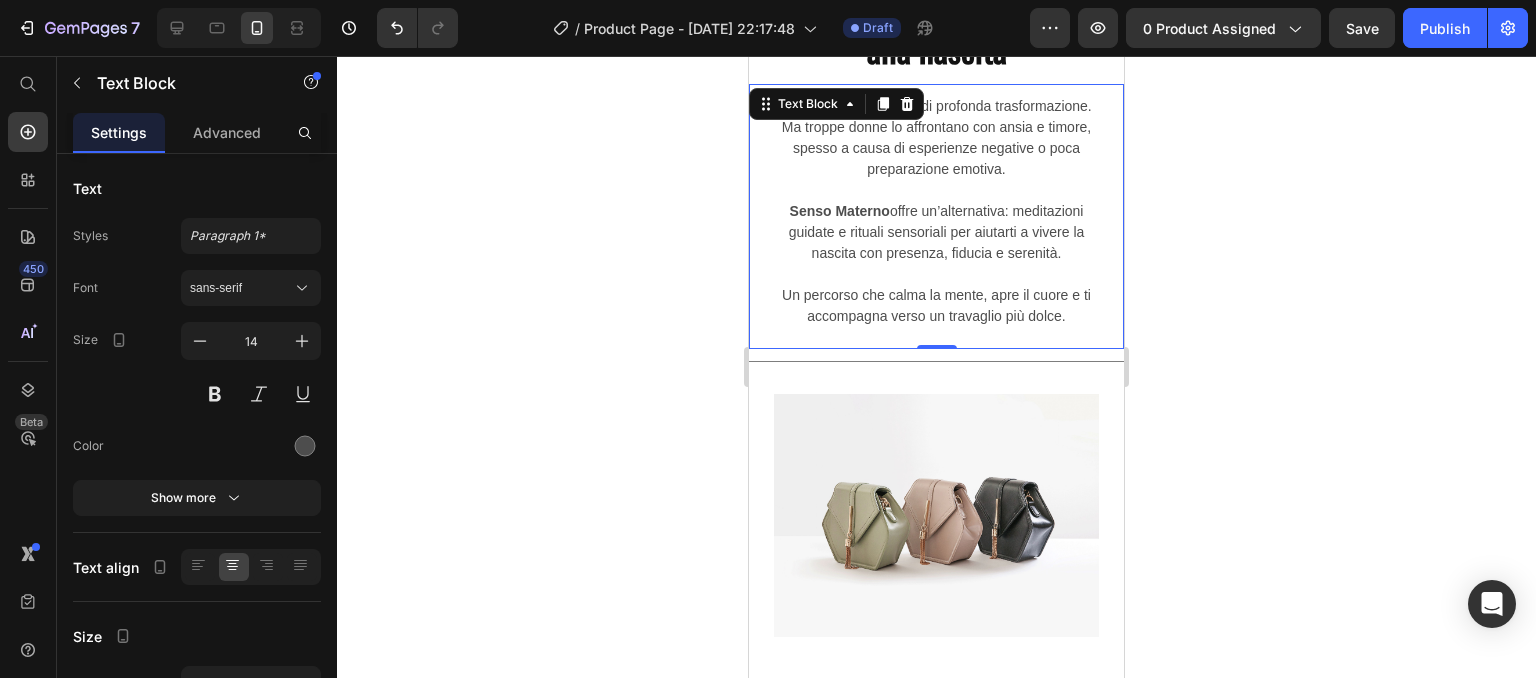 click on "Il parto è un momento di profonda trasformazione. Ma troppe donne lo affrontano con ansia e timore, spesso a causa di esperienze negative o poca preparazione emotiva.   Senso Materno  offre un’alternativa: meditazioni guidate e rituali sensoriali per aiutarti a vivere la nascita con presenza, fiducia e serenità. Un percorso che calma la mente, apre il cuore e ti accompagna verso un travaglio più dolce. Text Block   0" at bounding box center (936, 216) 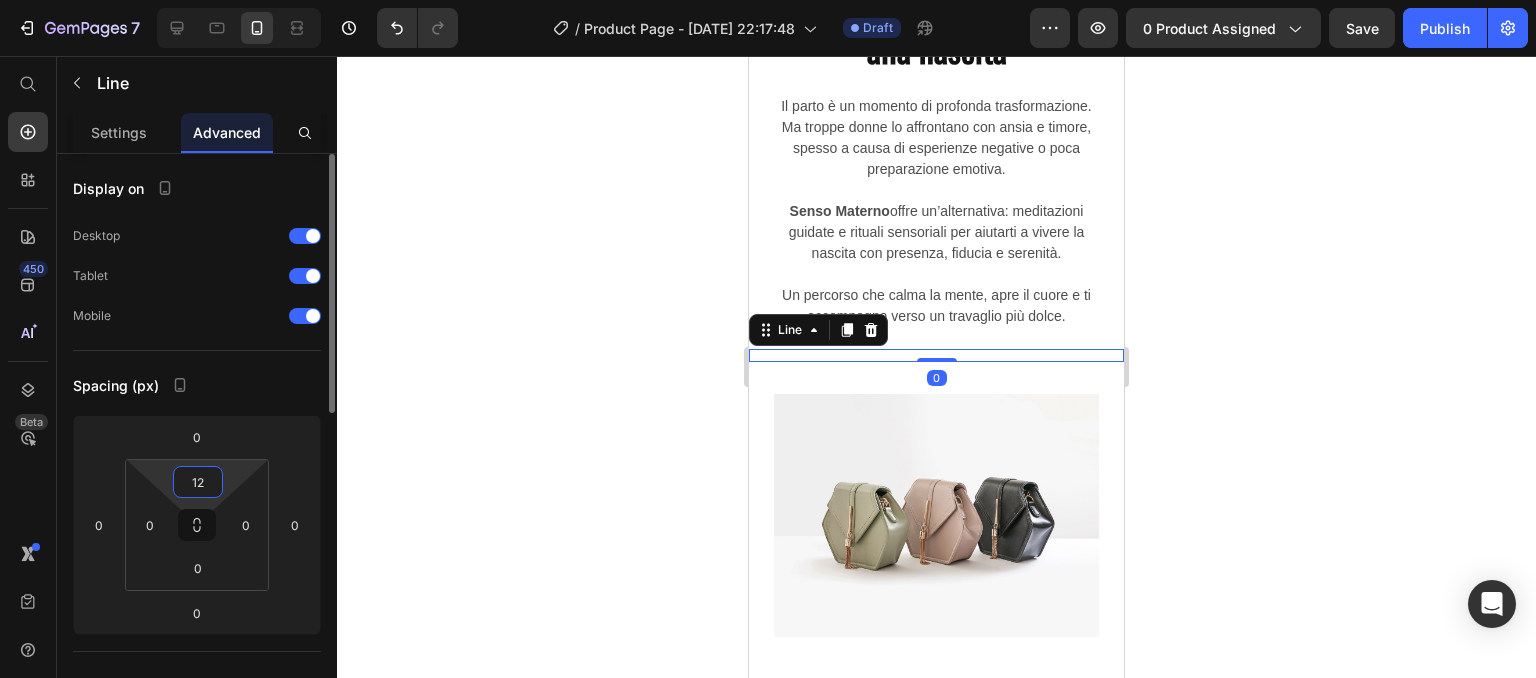 click on "12" at bounding box center (198, 482) 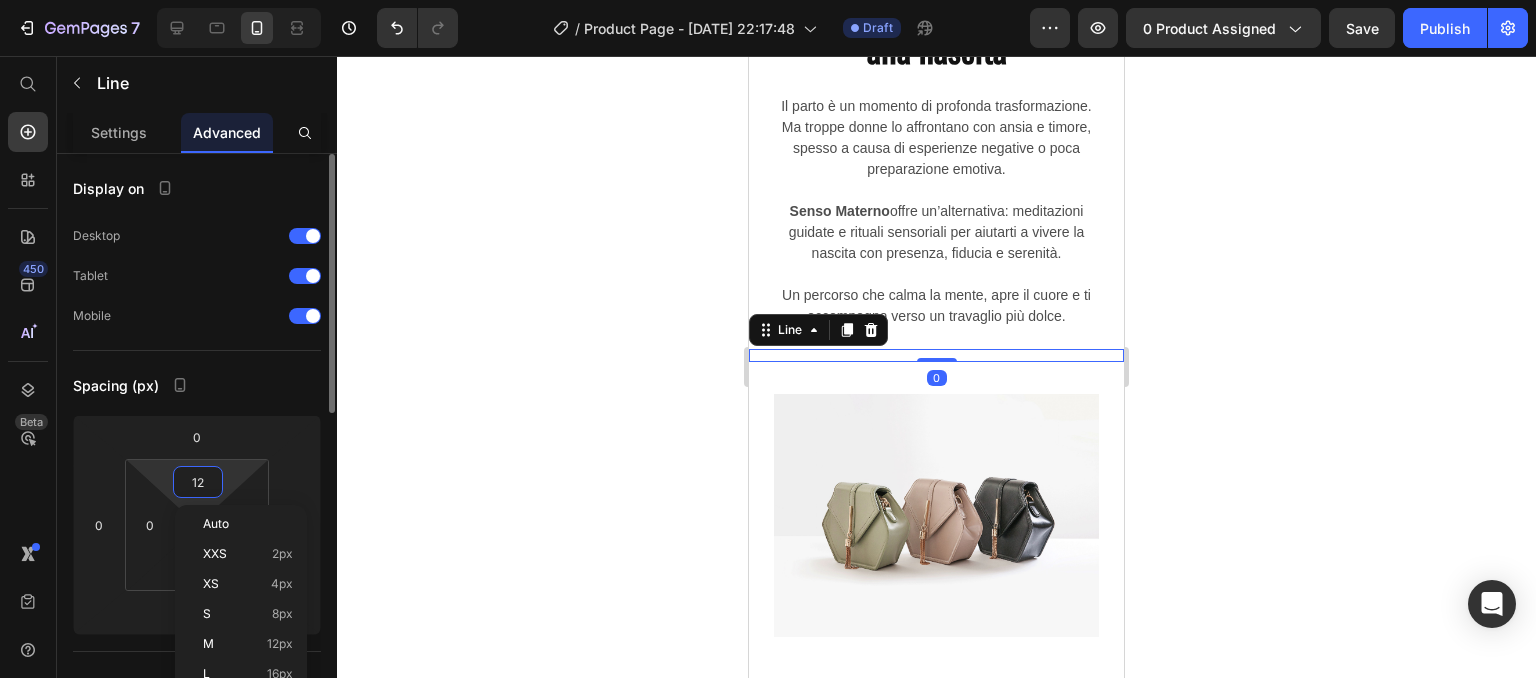 type 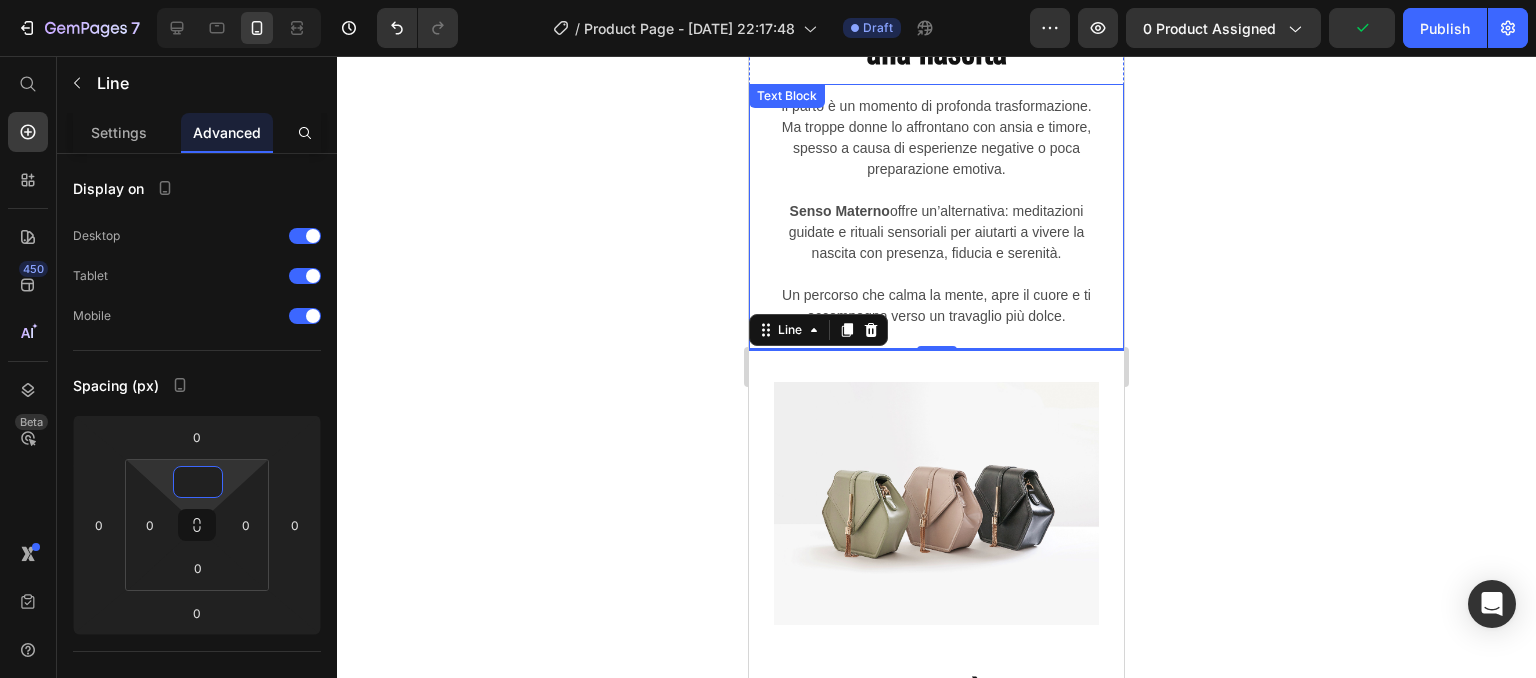 click on "Il parto è un momento di profonda trasformazione. Ma troppe donne lo affrontano con ansia e timore, spesso a causa di esperienze negative o poca preparazione emotiva.   Senso Materno  offre un’alternativa: meditazioni guidate e rituali sensoriali per aiutarti a vivere la nascita con presenza, fiducia e serenità. Un percorso che calma la mente, apre il cuore e ti accompagna verso un travaglio più dolce. Text Block" at bounding box center (936, 216) 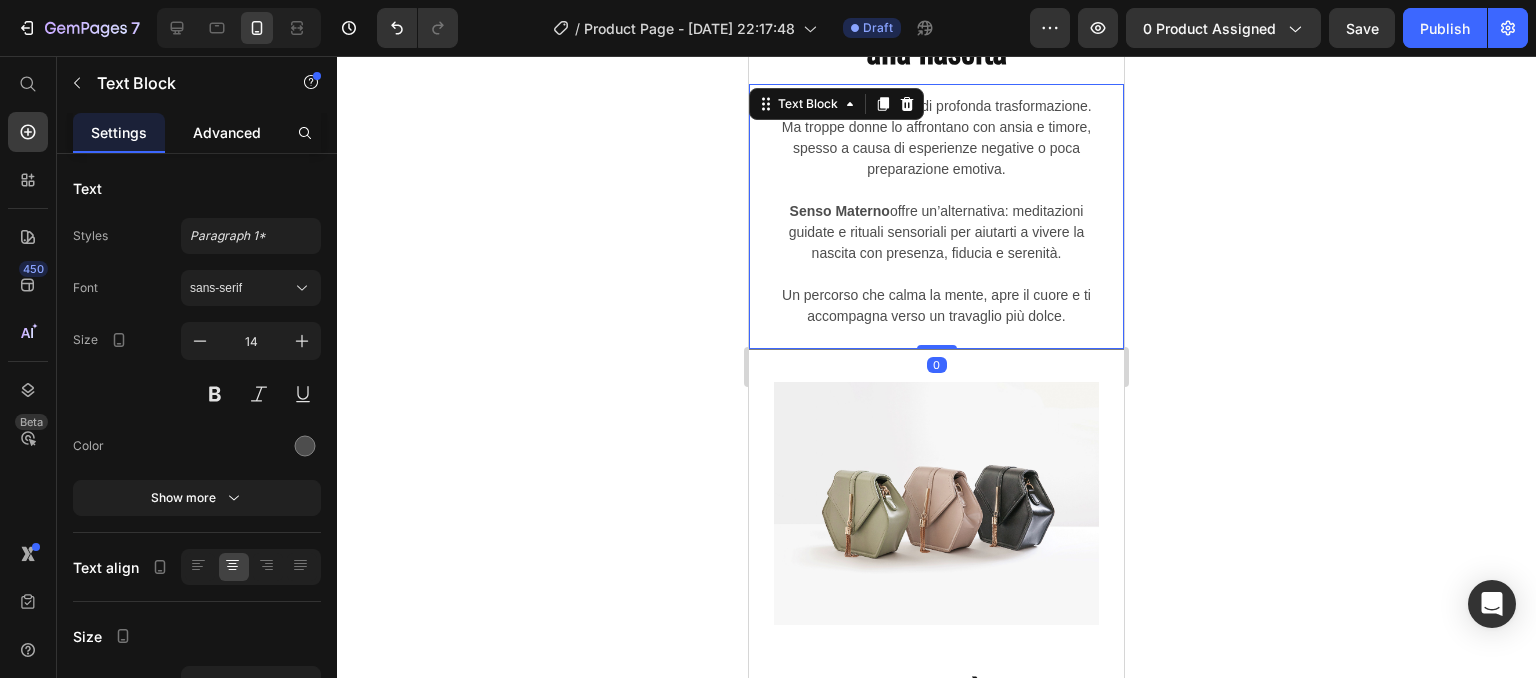 click on "Advanced" at bounding box center (227, 132) 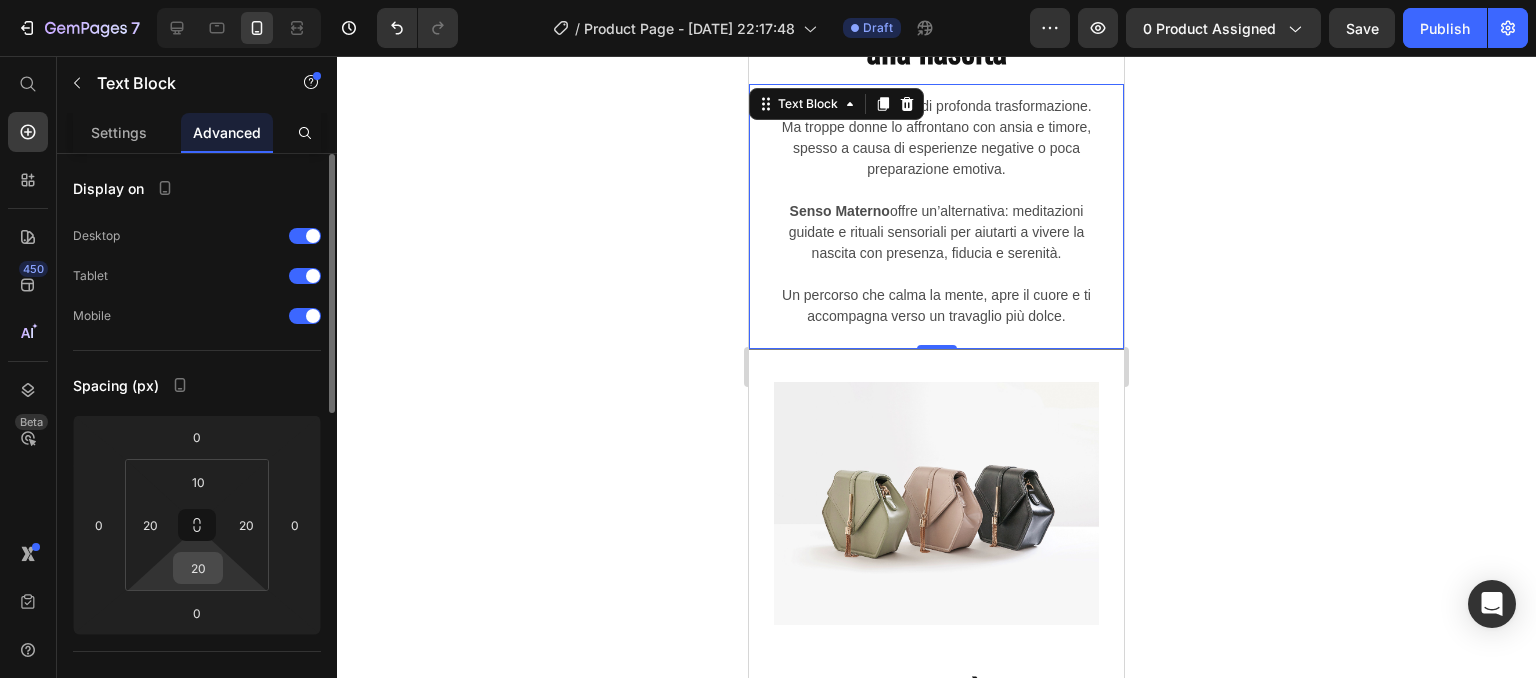 click on "20" at bounding box center [198, 568] 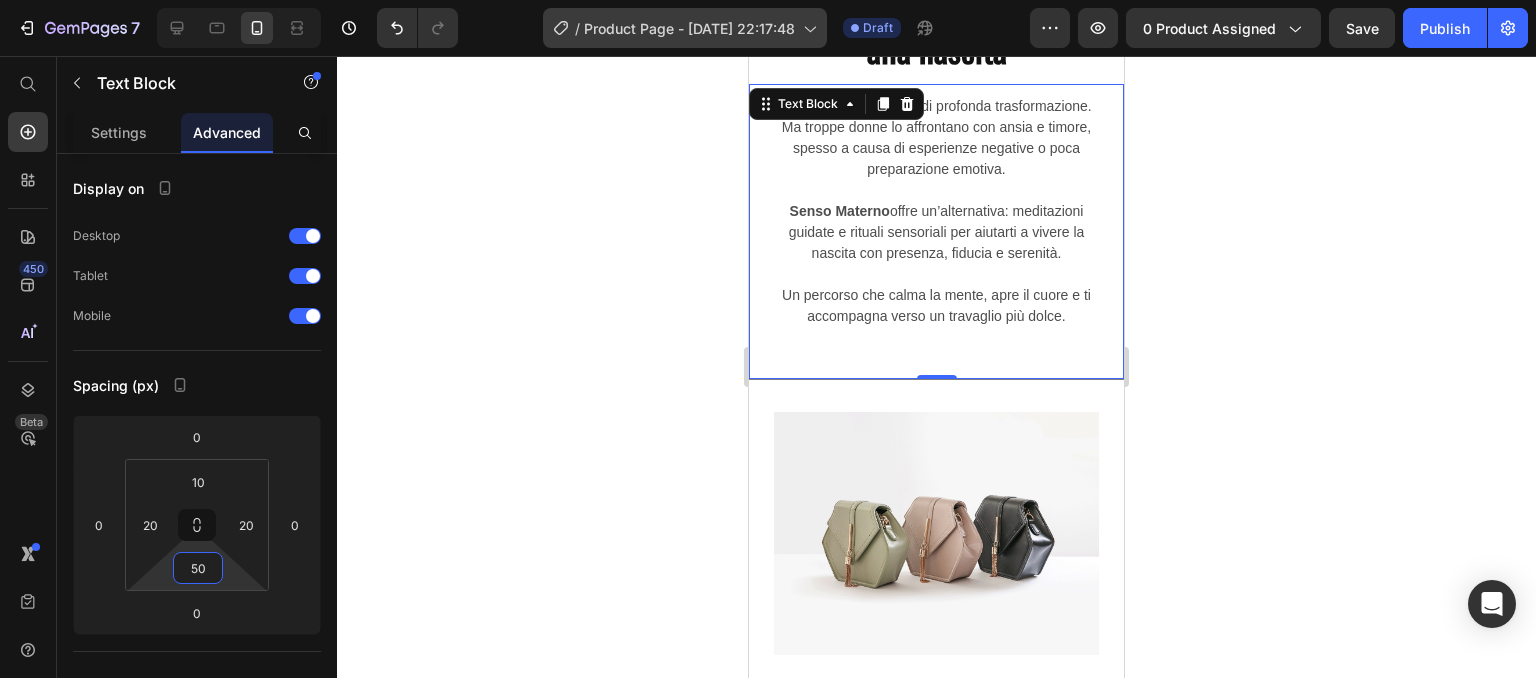 type on "50" 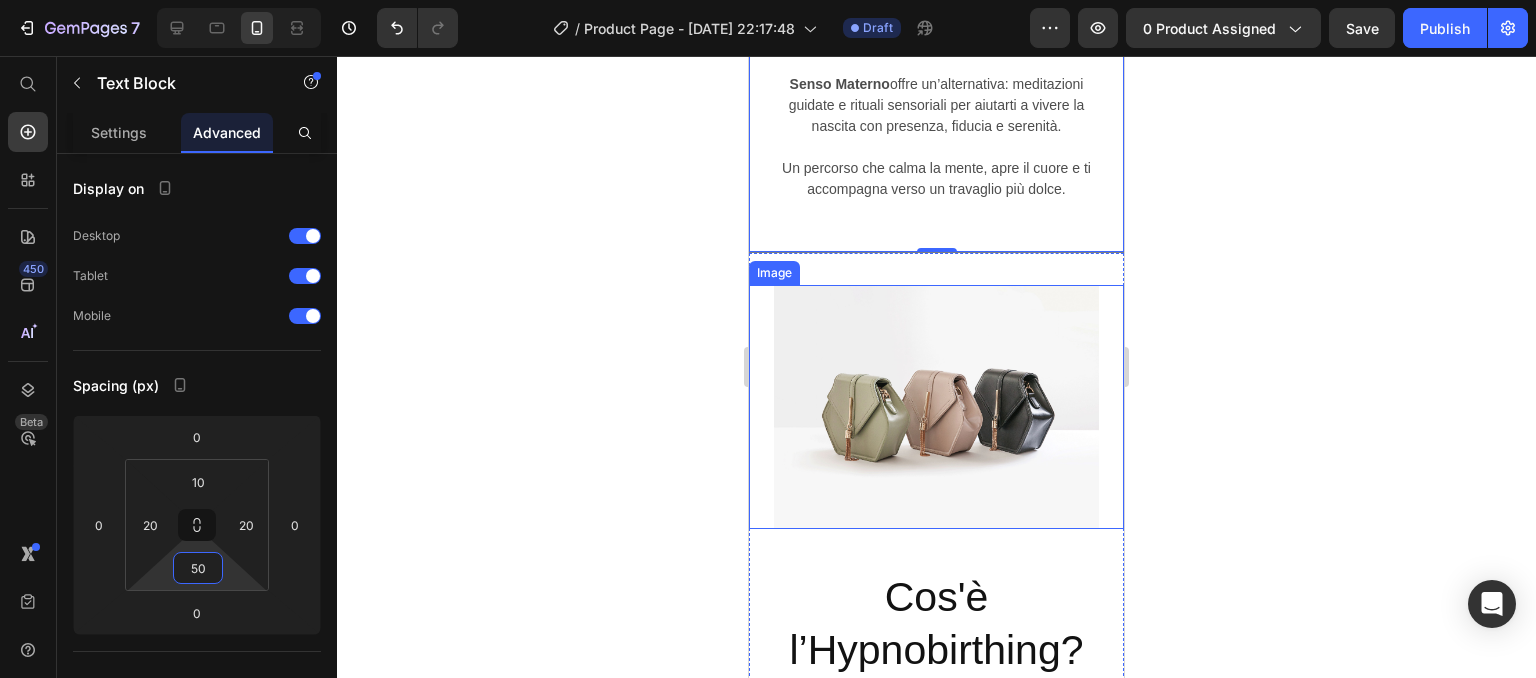 scroll, scrollTop: 4041, scrollLeft: 0, axis: vertical 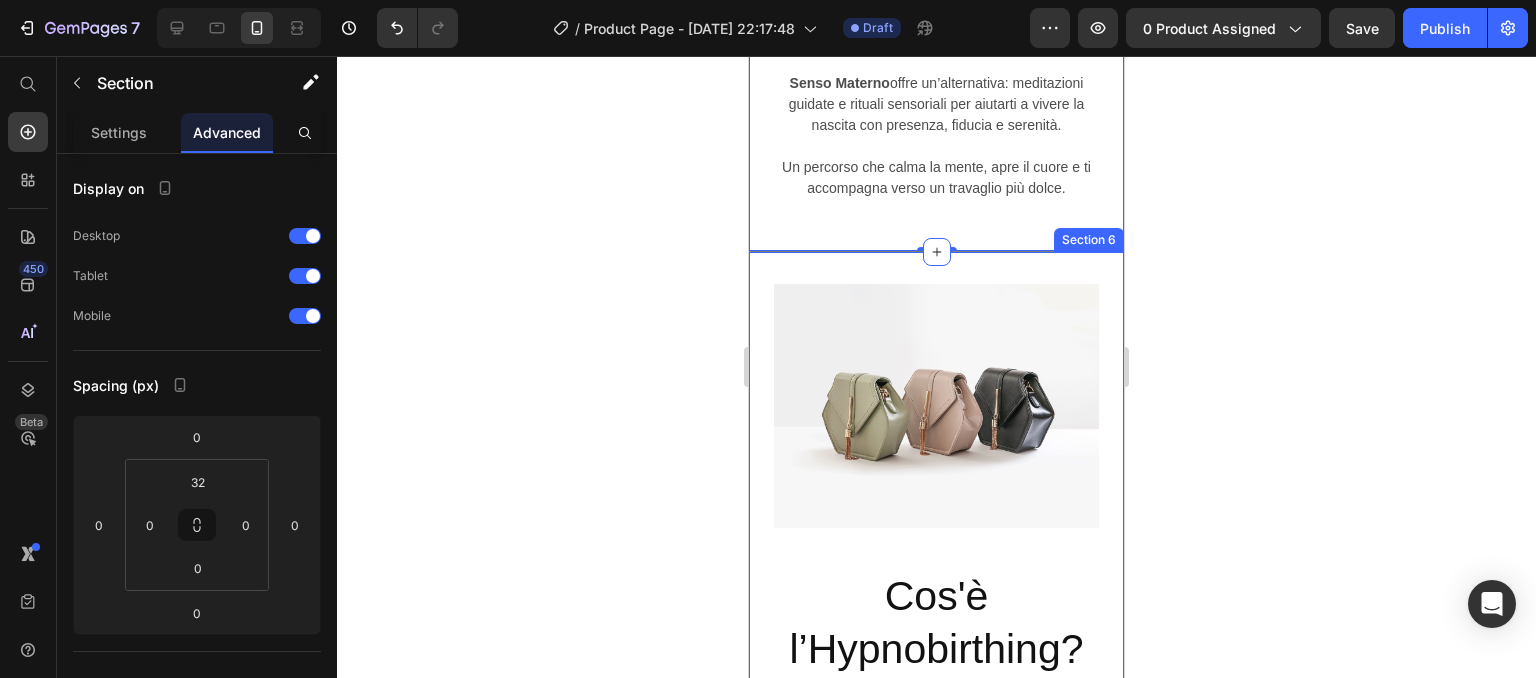 click on "Image Cos'è l’Hypnobirthing? Heading L’hypnobirthing è una pratica che guida la futura mamma in uno stato di profondo rilassamento e concentrazione, dove corpo e mente collaborano con naturalezza al momento del parto.   Aiuta a: ✨ Gestire il dolore ✨ Ridurre ansia e tensione ✨ Vivere la nascita con calma e fiducia Non è perdita di coscienza, ma una connessione interiore profonda. Uno spazio in cui senti di poter accogliere la vita, invece di combatterla. Text Block                Title Line Section 6" at bounding box center (936, 640) 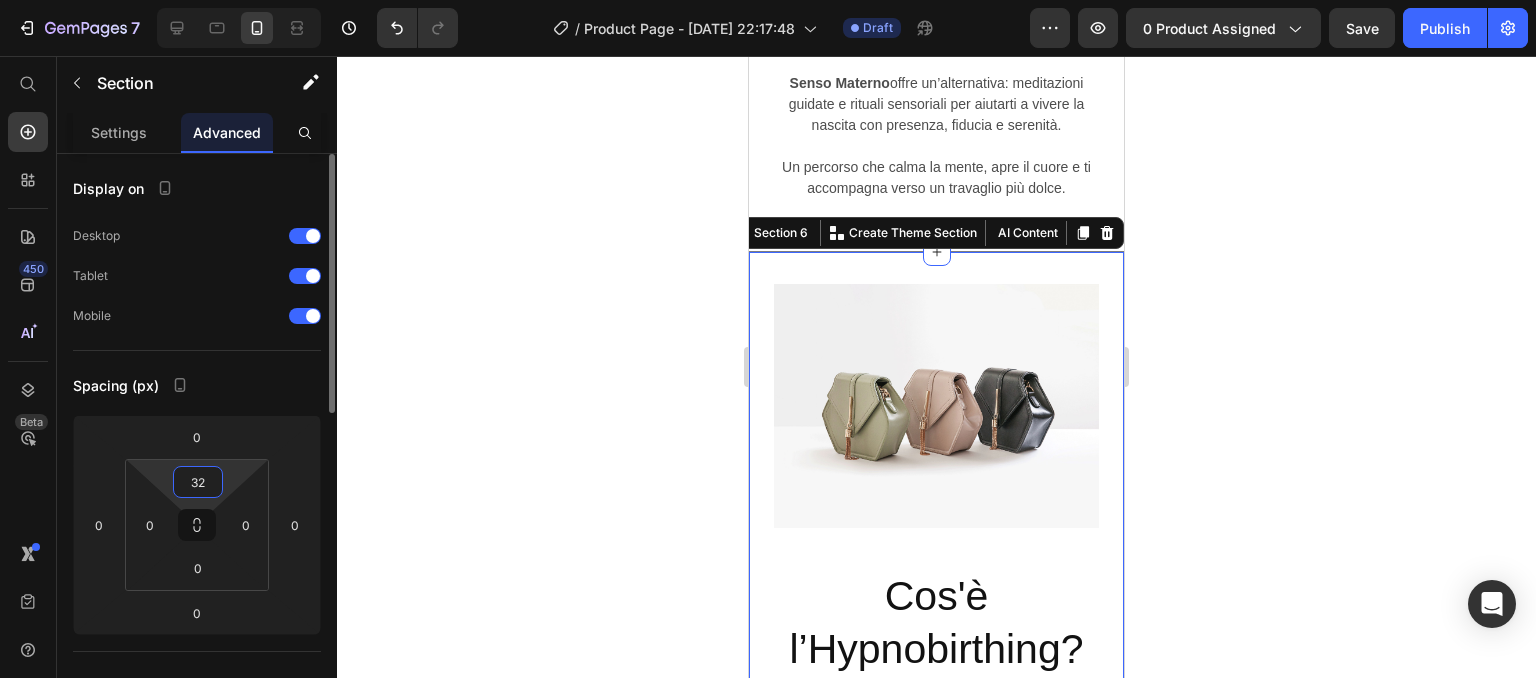 click on "32" at bounding box center (198, 482) 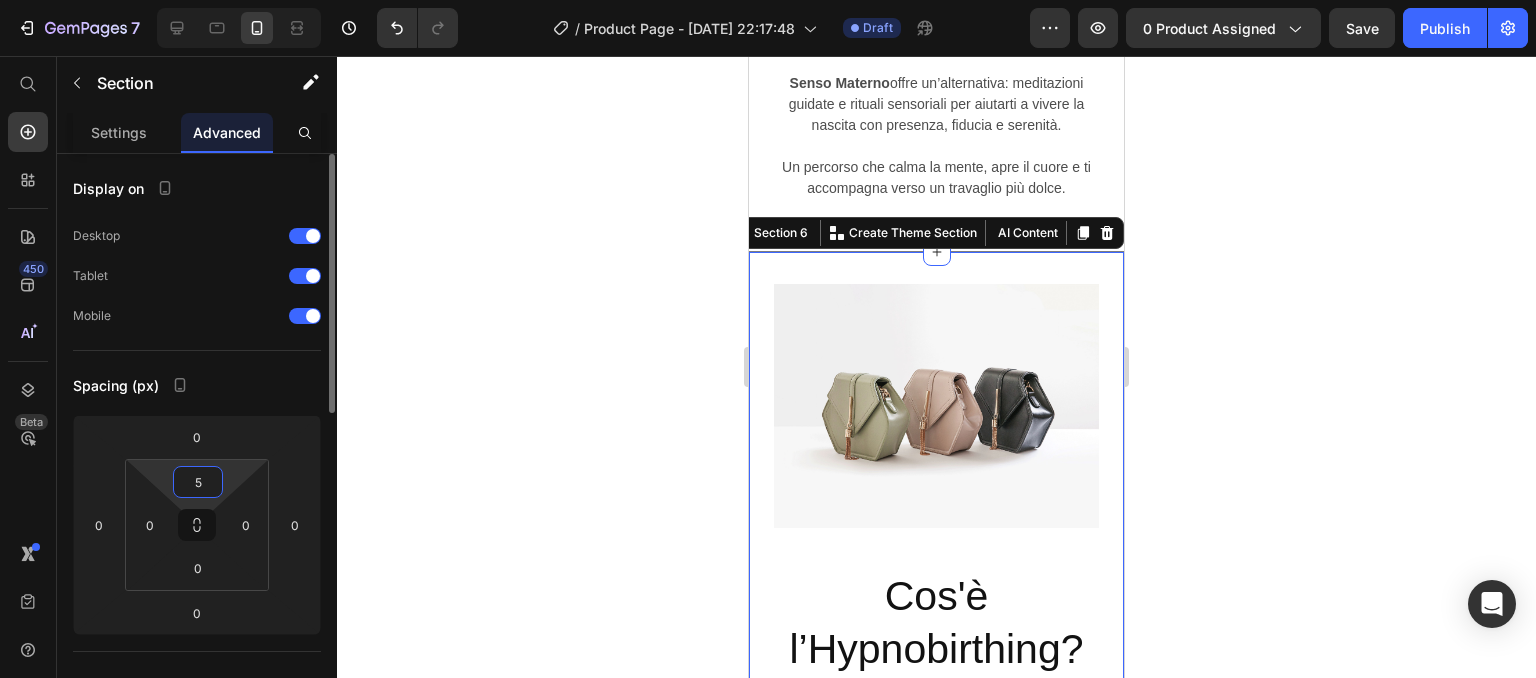 type on "50" 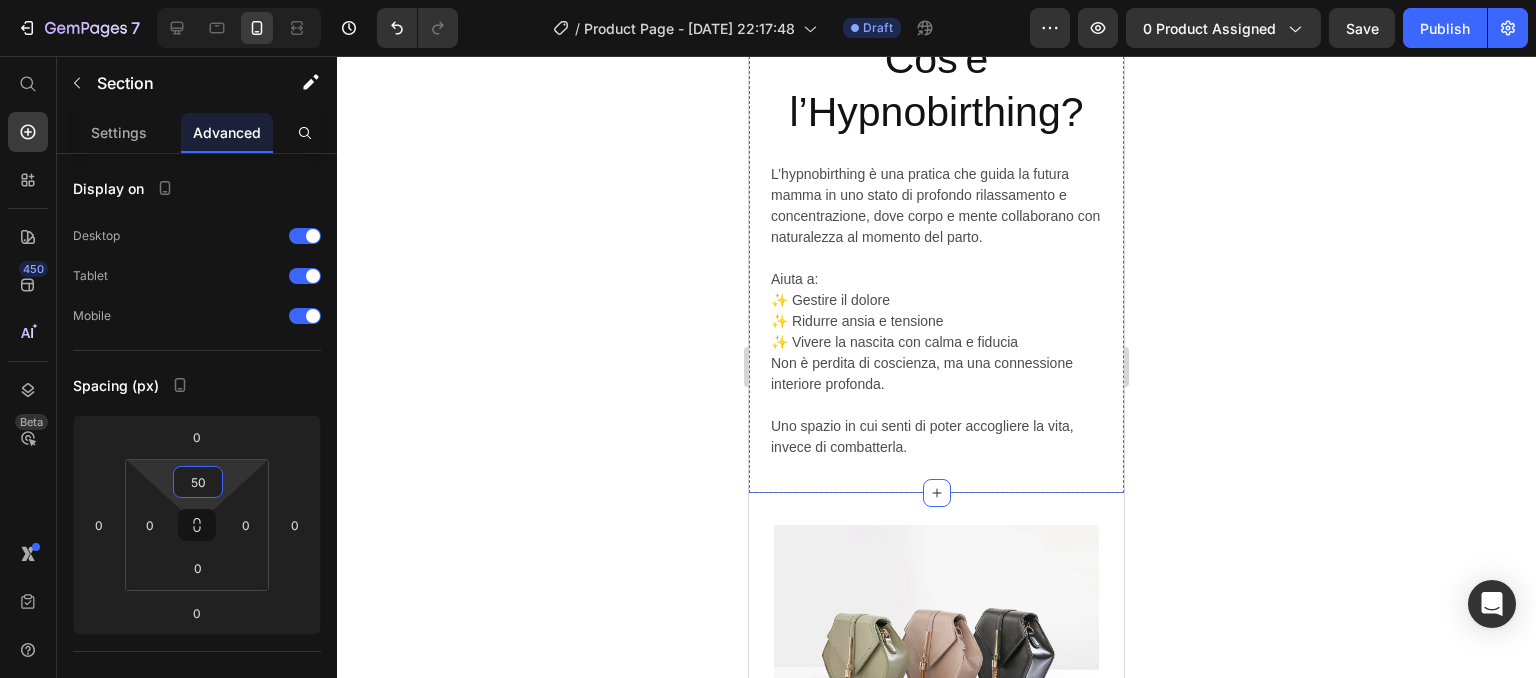 scroll, scrollTop: 4628, scrollLeft: 0, axis: vertical 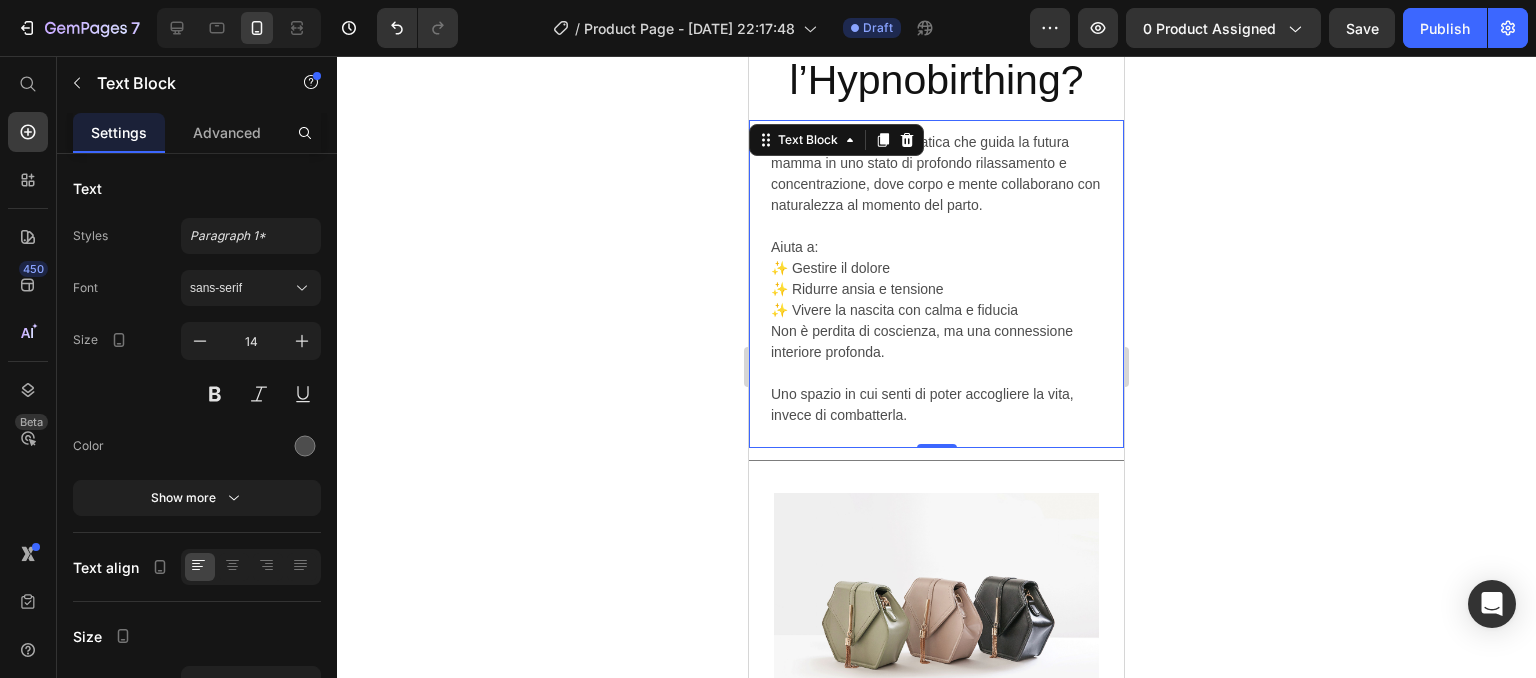 click on "Uno spazio in cui senti di poter accogliere la vita, invece di combatterla." at bounding box center (936, 394) 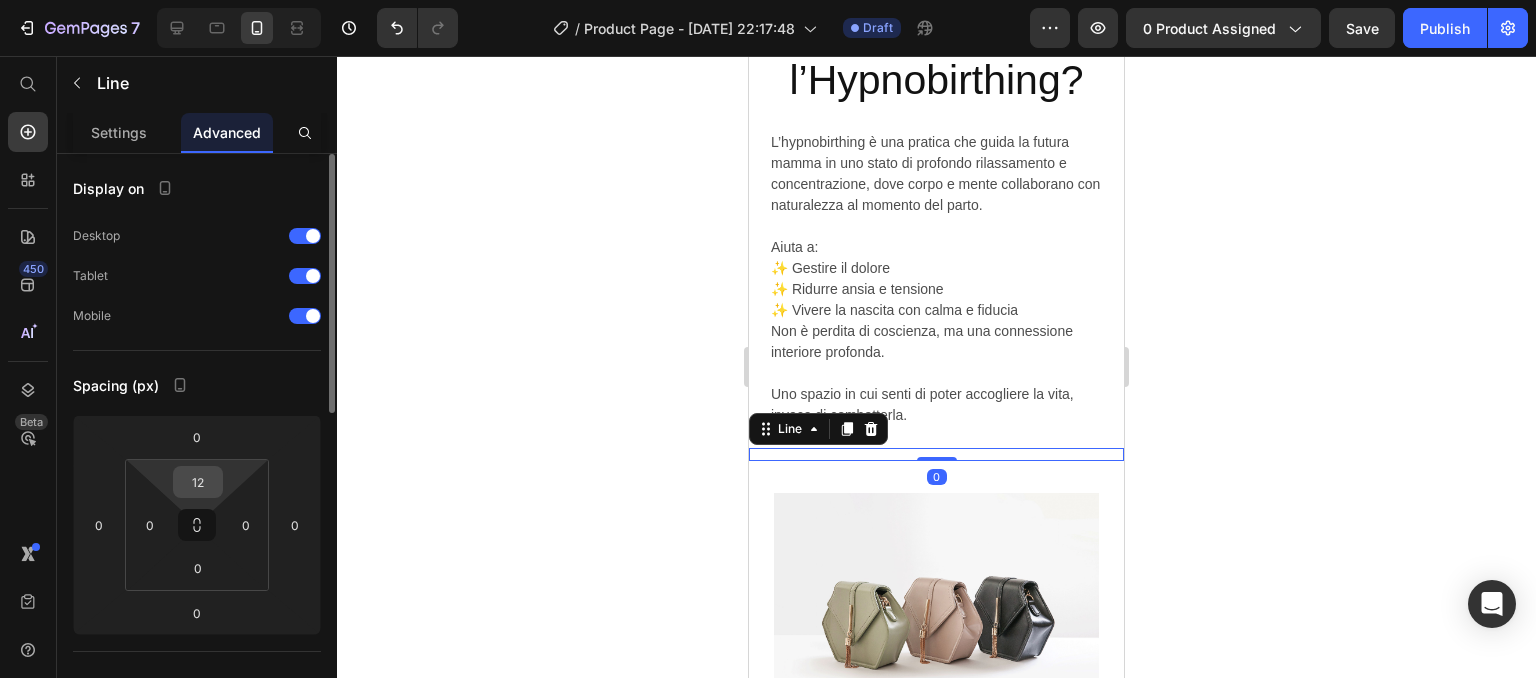 click on "12" at bounding box center (198, 482) 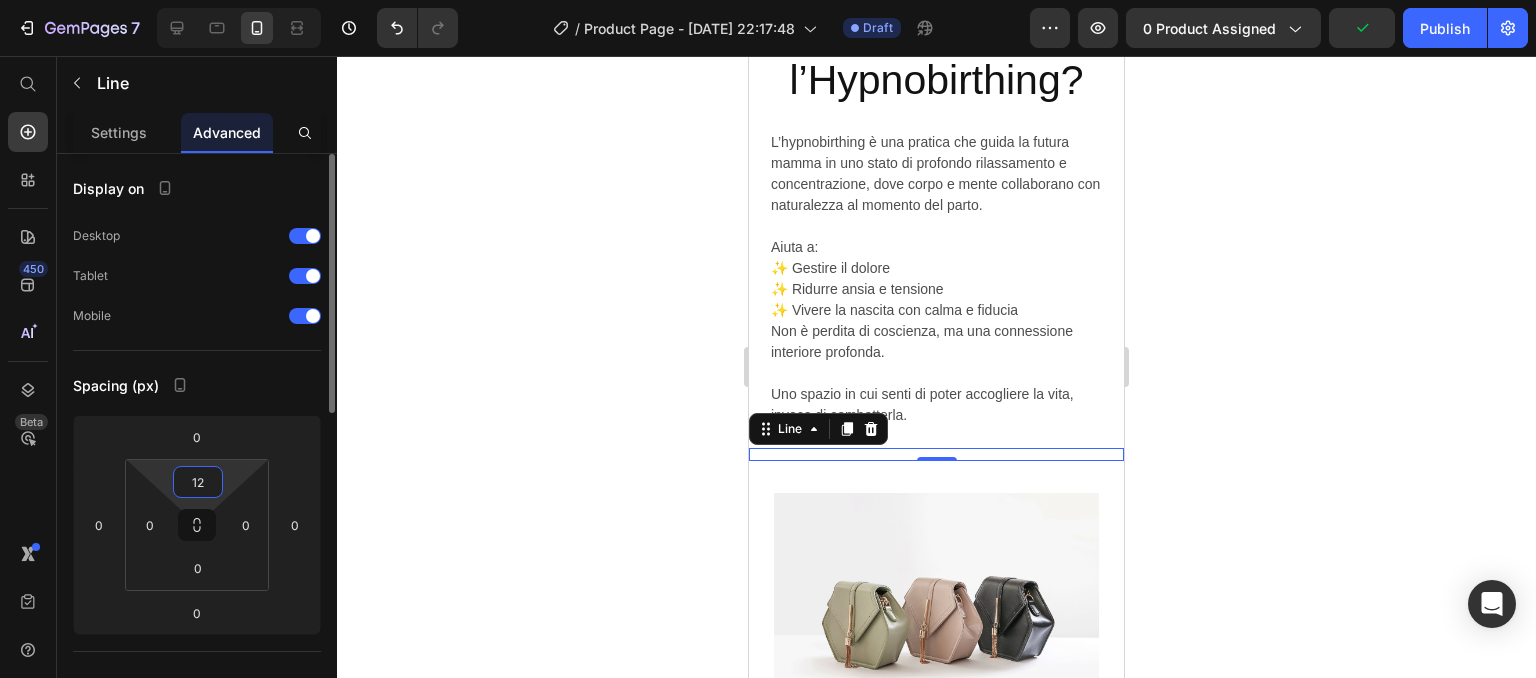 click on "12" at bounding box center (198, 482) 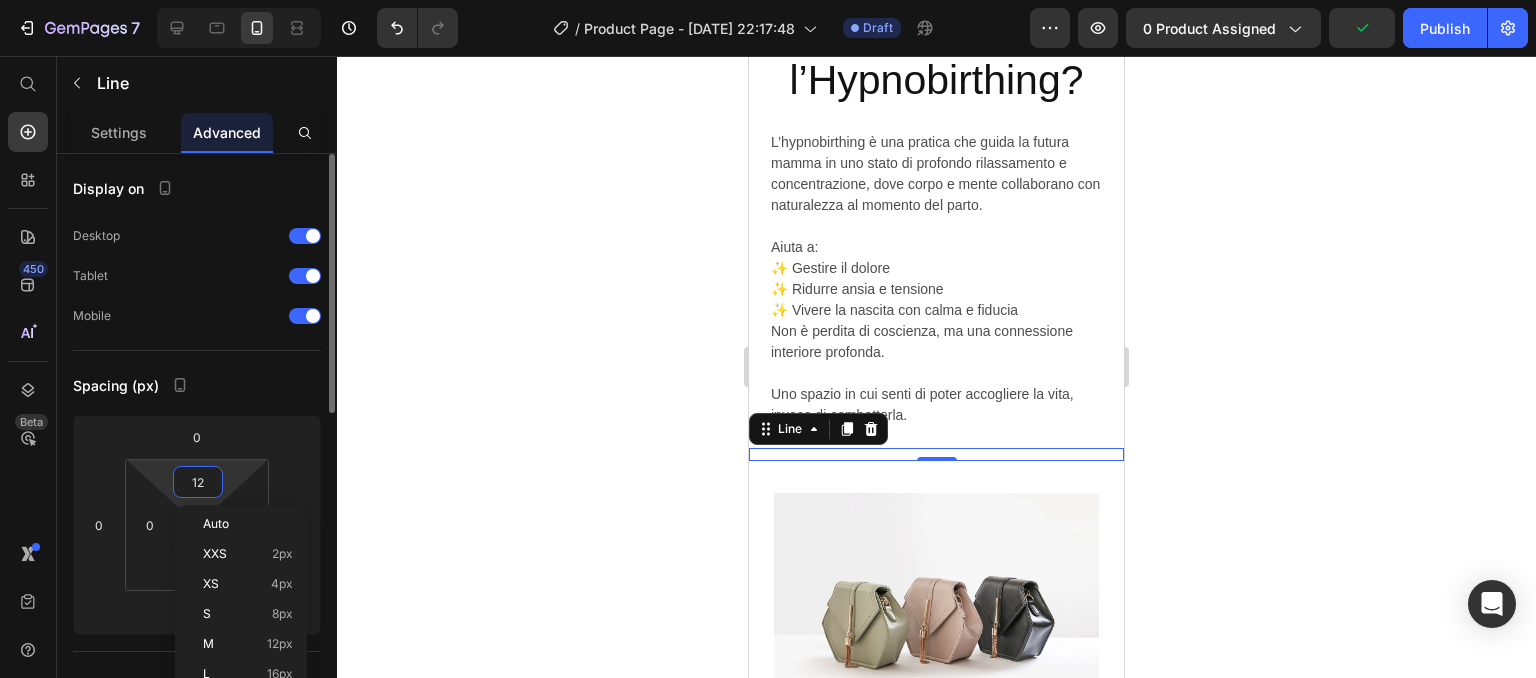 type 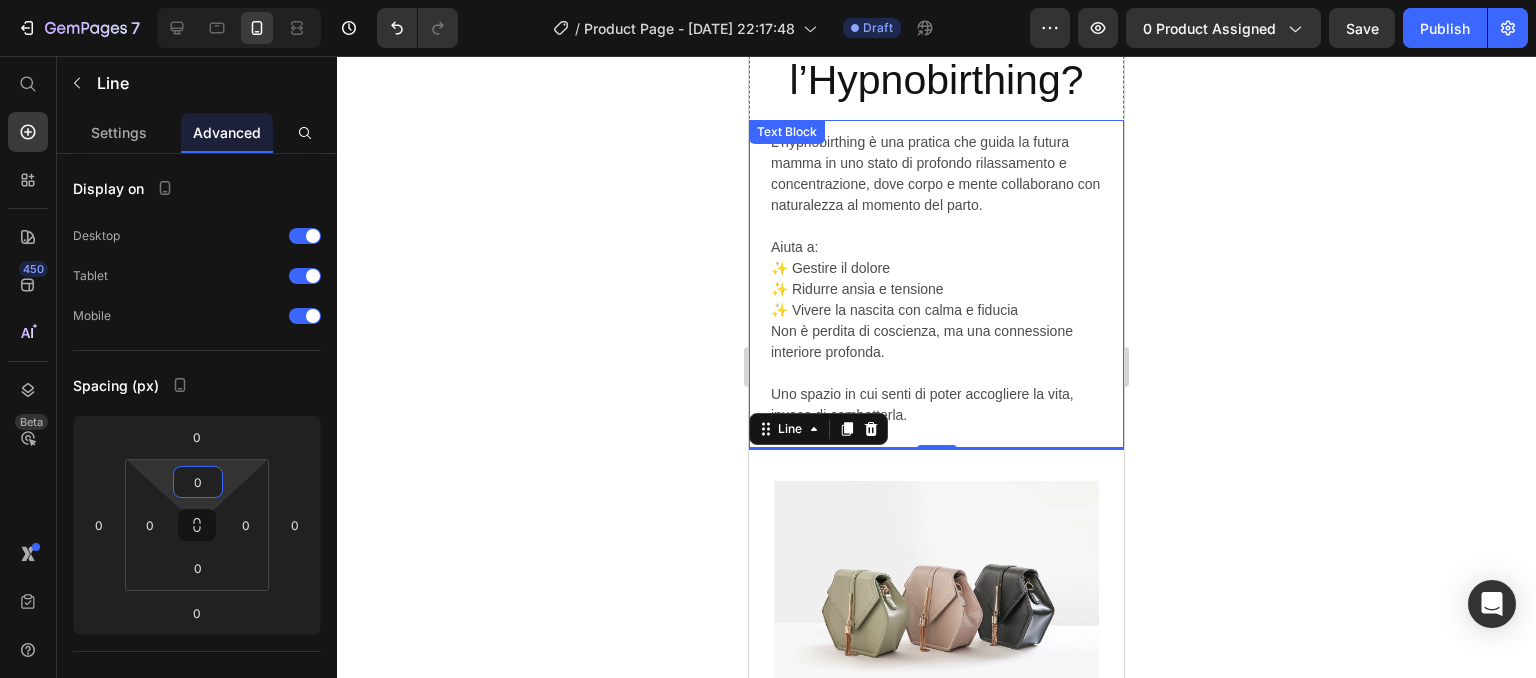click on "Uno spazio in cui senti di poter accogliere la vita, invece di combatterla." at bounding box center [936, 394] 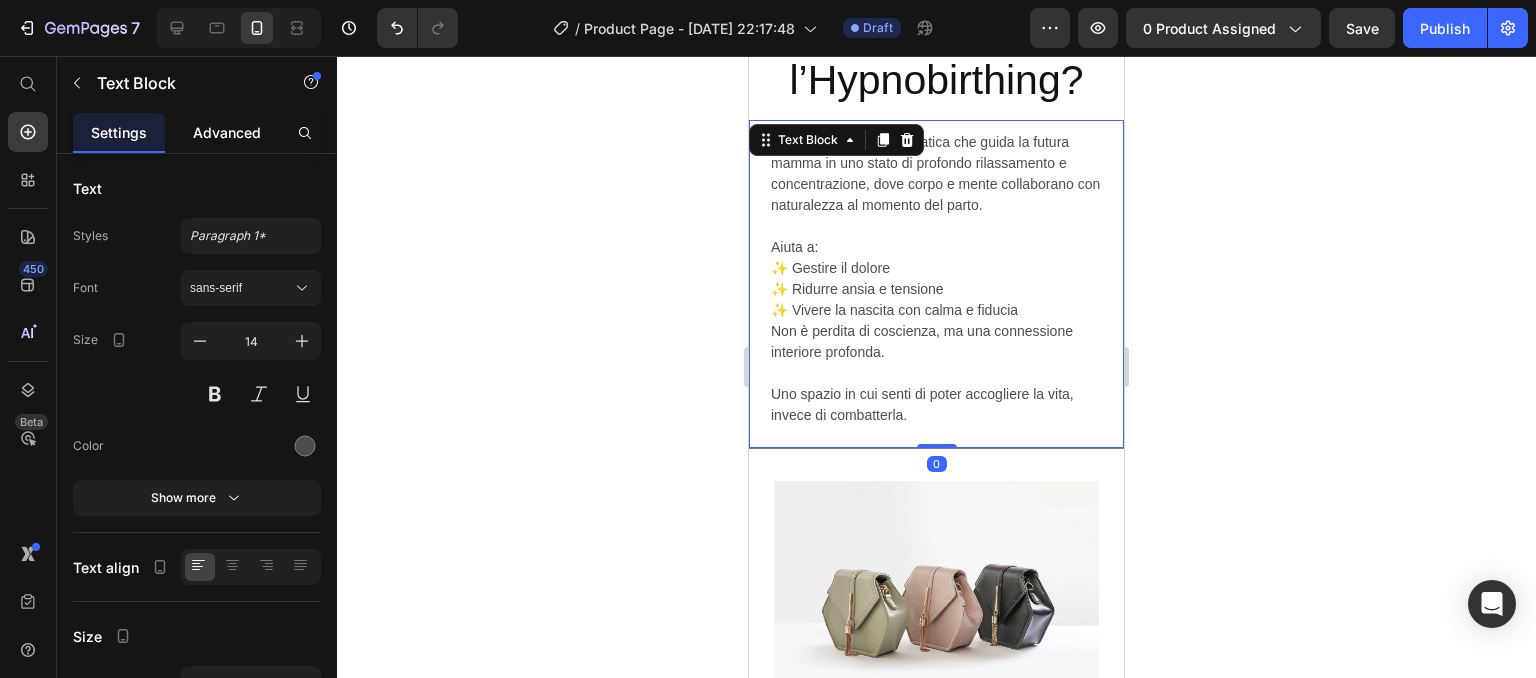 click on "Advanced" at bounding box center [227, 132] 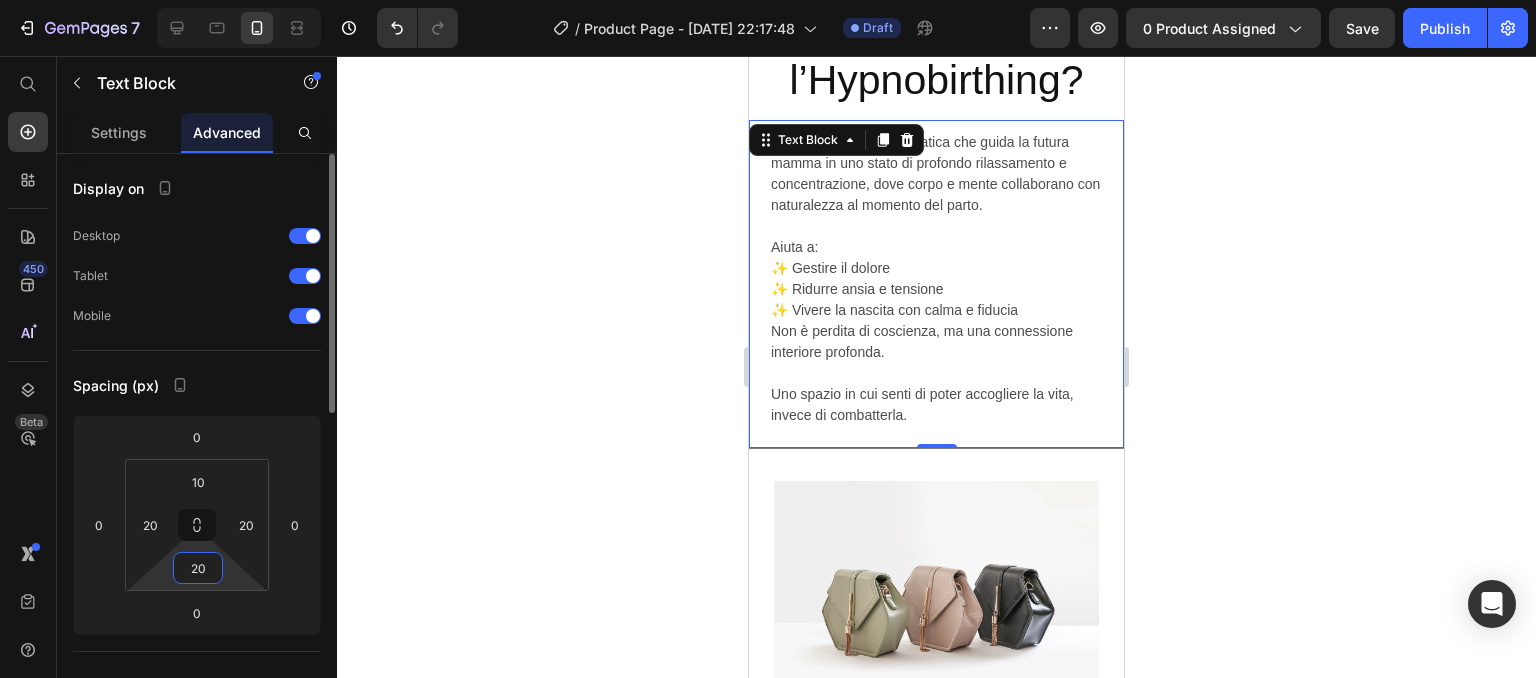 click on "20" at bounding box center [198, 568] 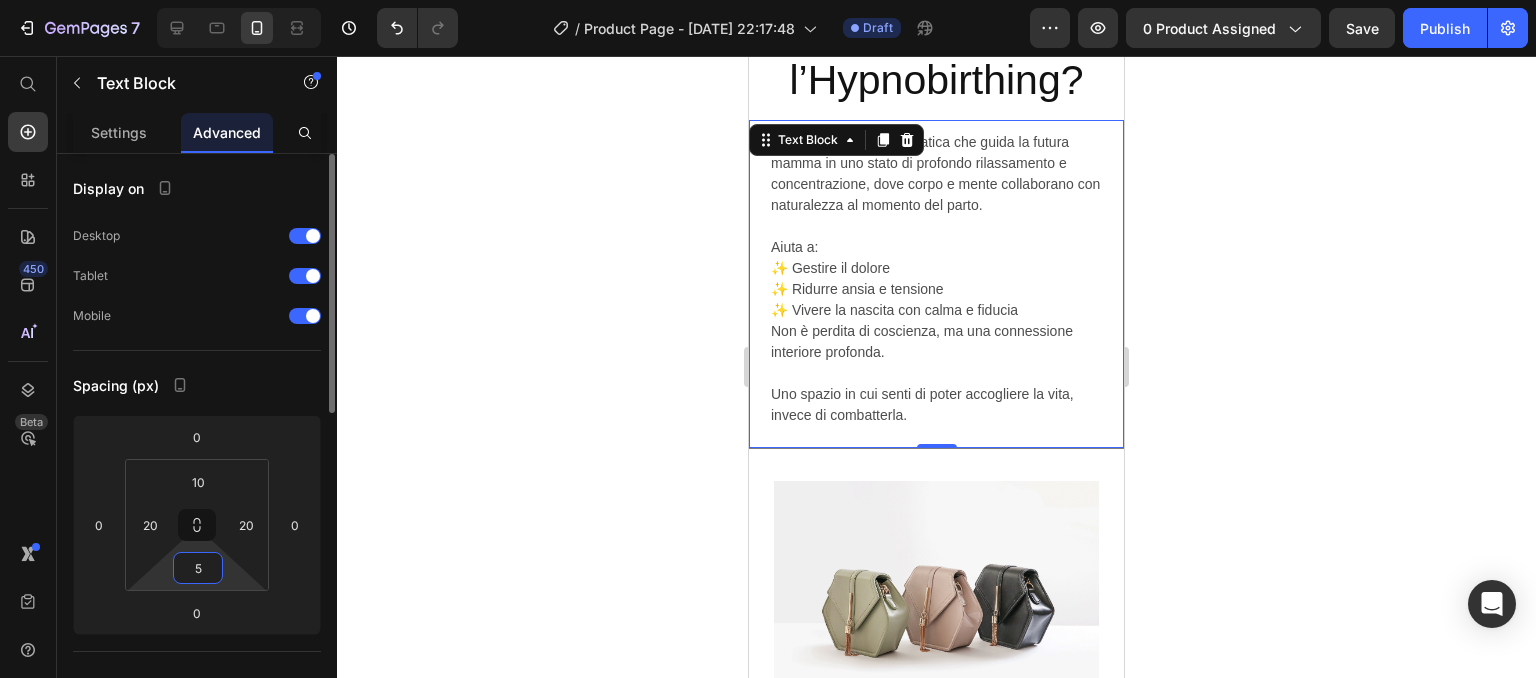 type on "50" 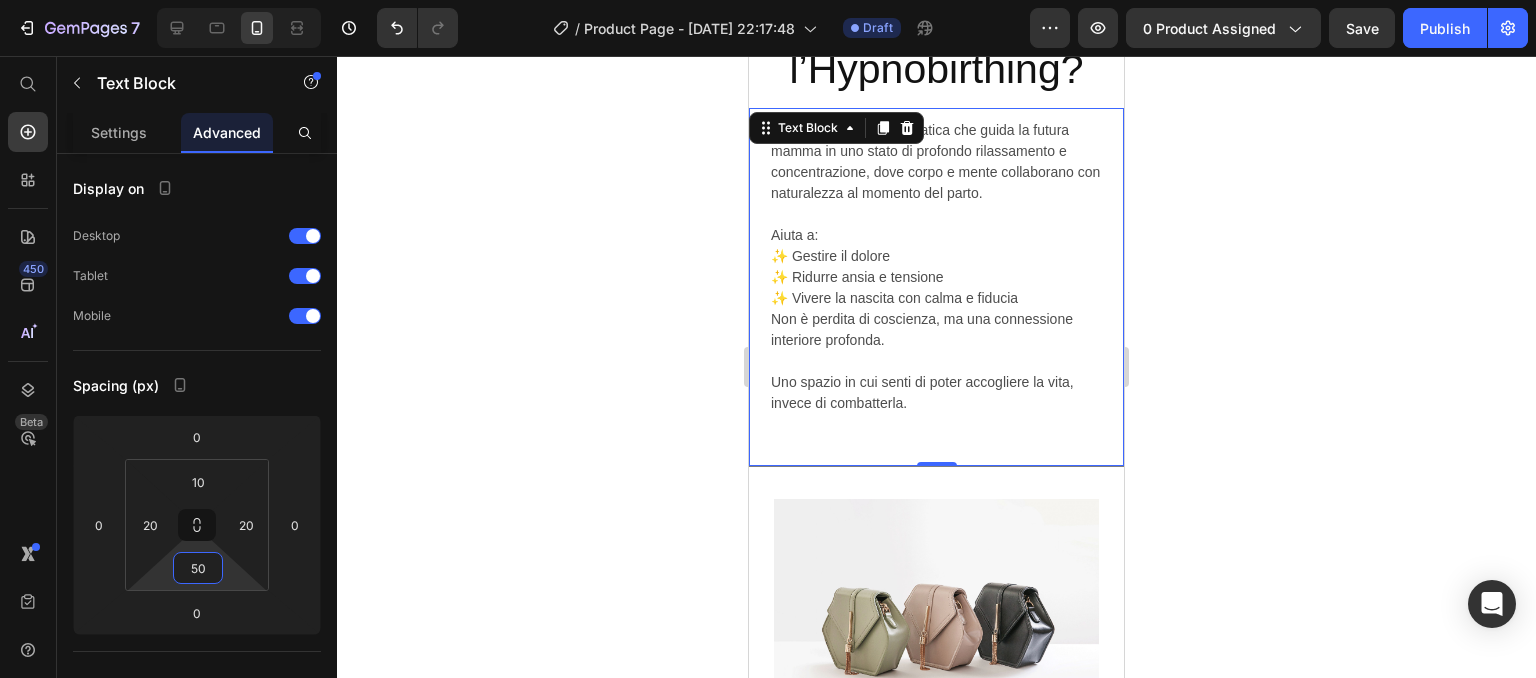 scroll, scrollTop: 4864, scrollLeft: 0, axis: vertical 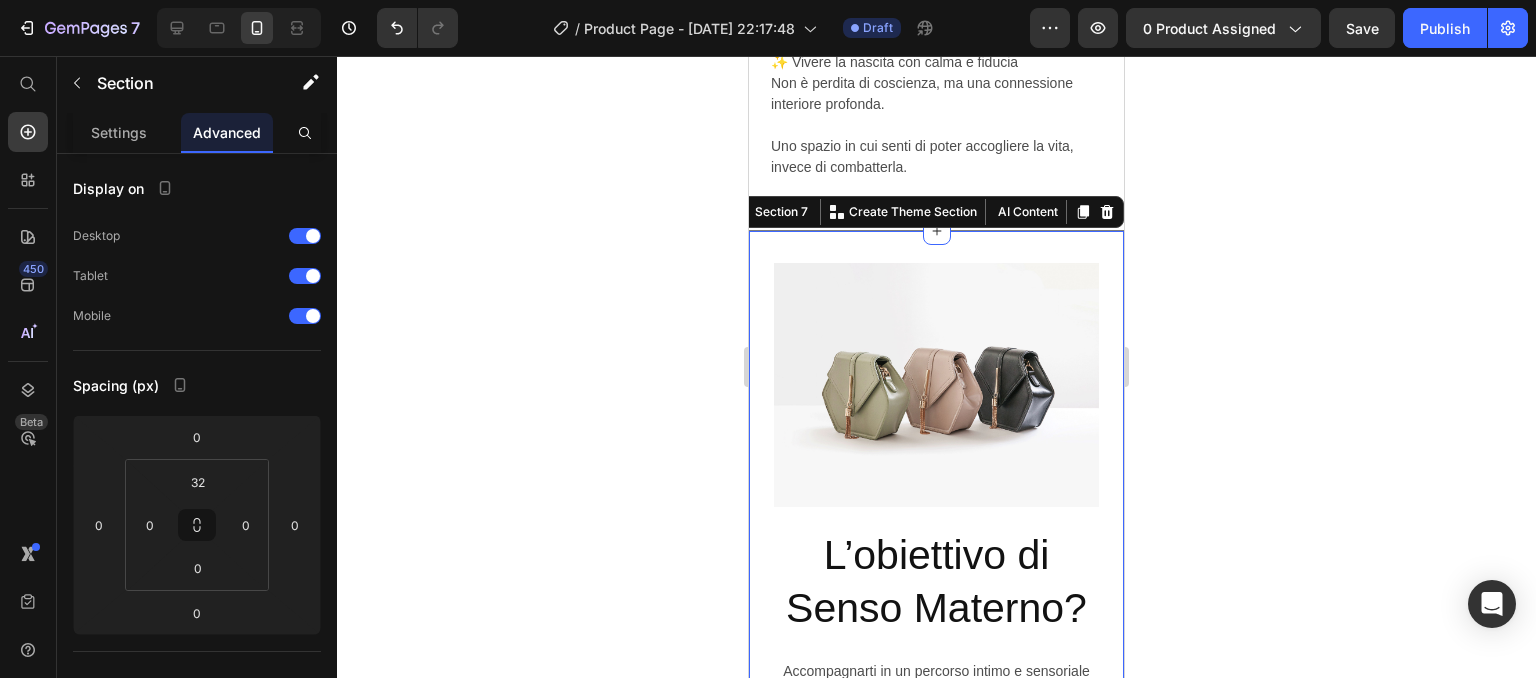 click on "Image L’obiettivo di Senso Materno? Heading Accompagnarti in un percorso intimo e sensoriale verso una nascita più consapevole e serena. Attraverso meditazioni guidate e piccoli rituali, il cofanetto ti aiuta a: ✨ Ridurre paure e tensioni legate al parto ✨ Ritrovare calma, fiducia e centratura ✨ Vivere la nascita come un atto d’amore, non di resistenza Un’esperienza pensata per il tuo benessere emotivo, settimana dopo settimana. Text Block                Title Line Section 7   You can create reusable sections Create Theme Section AI Content Write with GemAI What would you like to describe here? Tone and Voice Persuasive Product Percorso di Meditazioni Per Mamme Show more Generate" at bounding box center (936, 588) 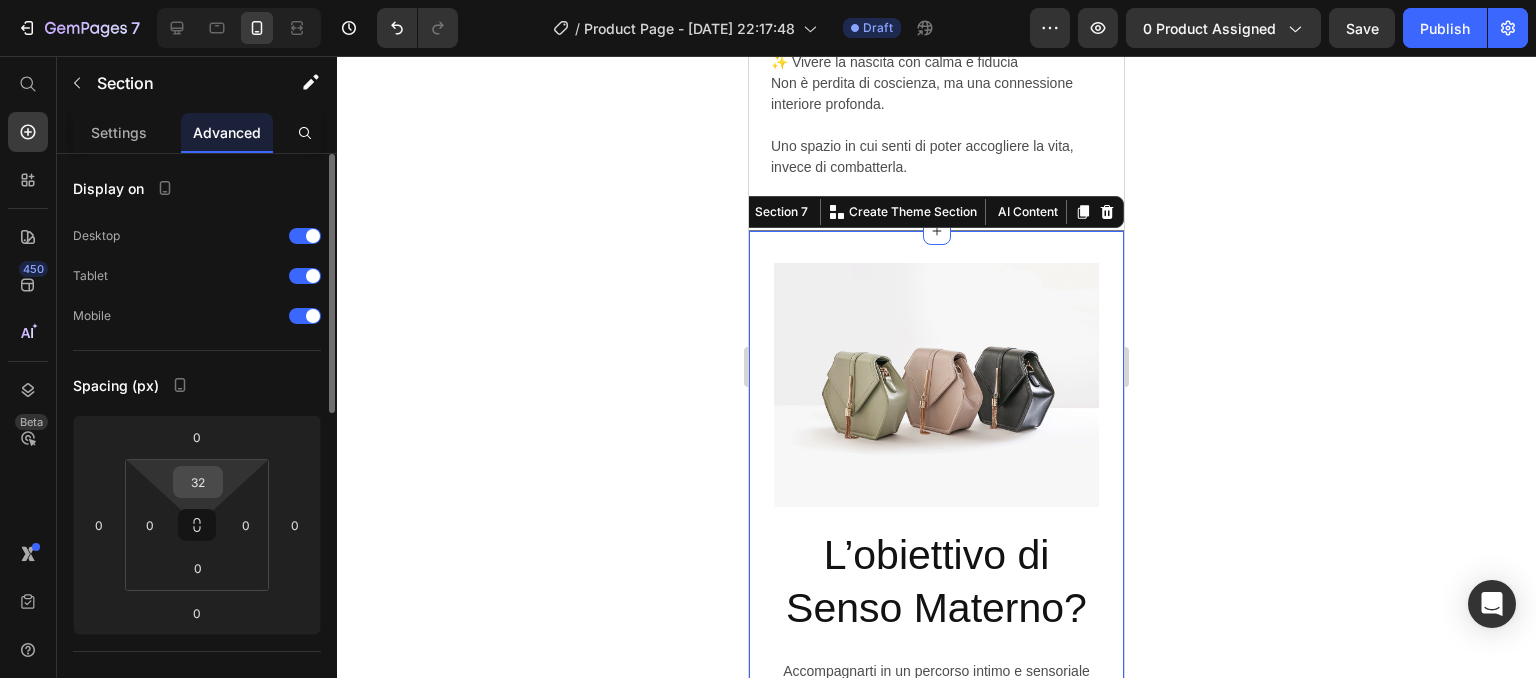 click on "32" at bounding box center (198, 482) 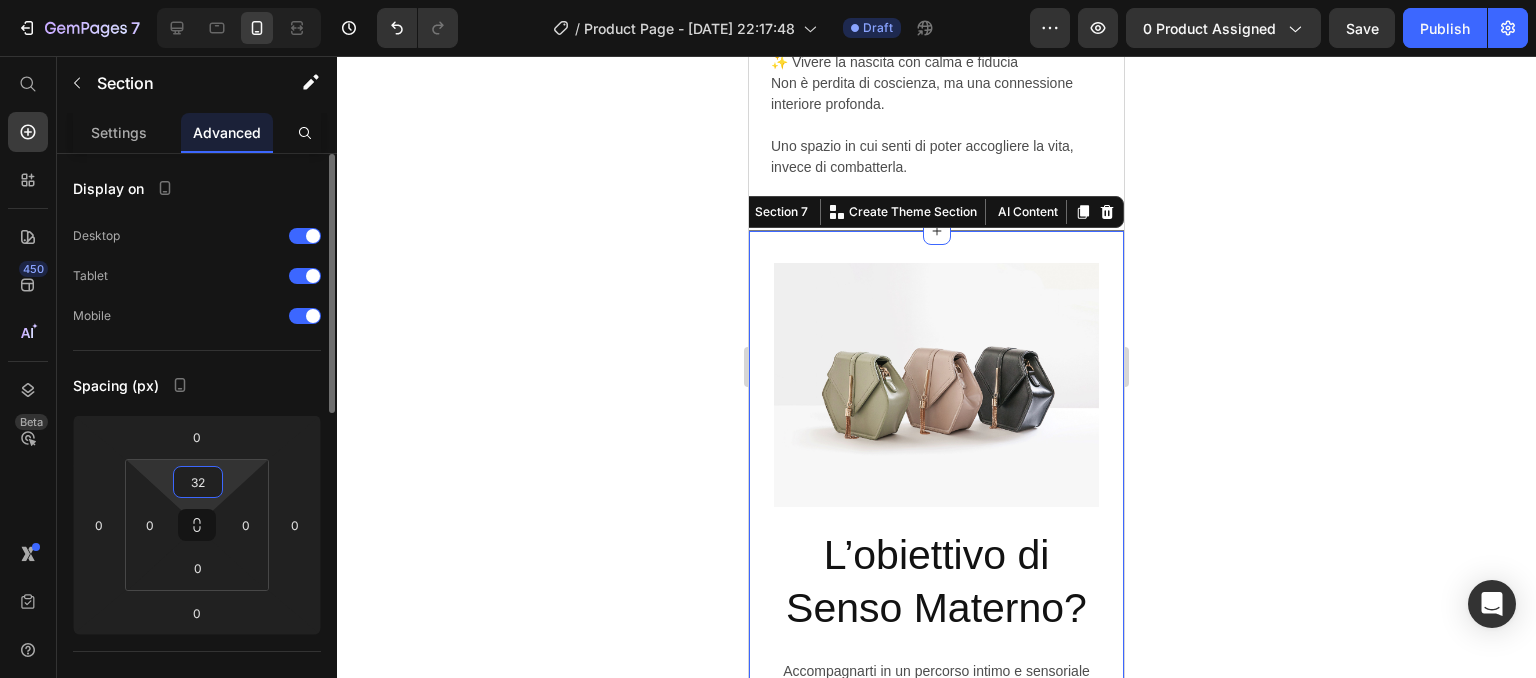 click on "32" at bounding box center (198, 482) 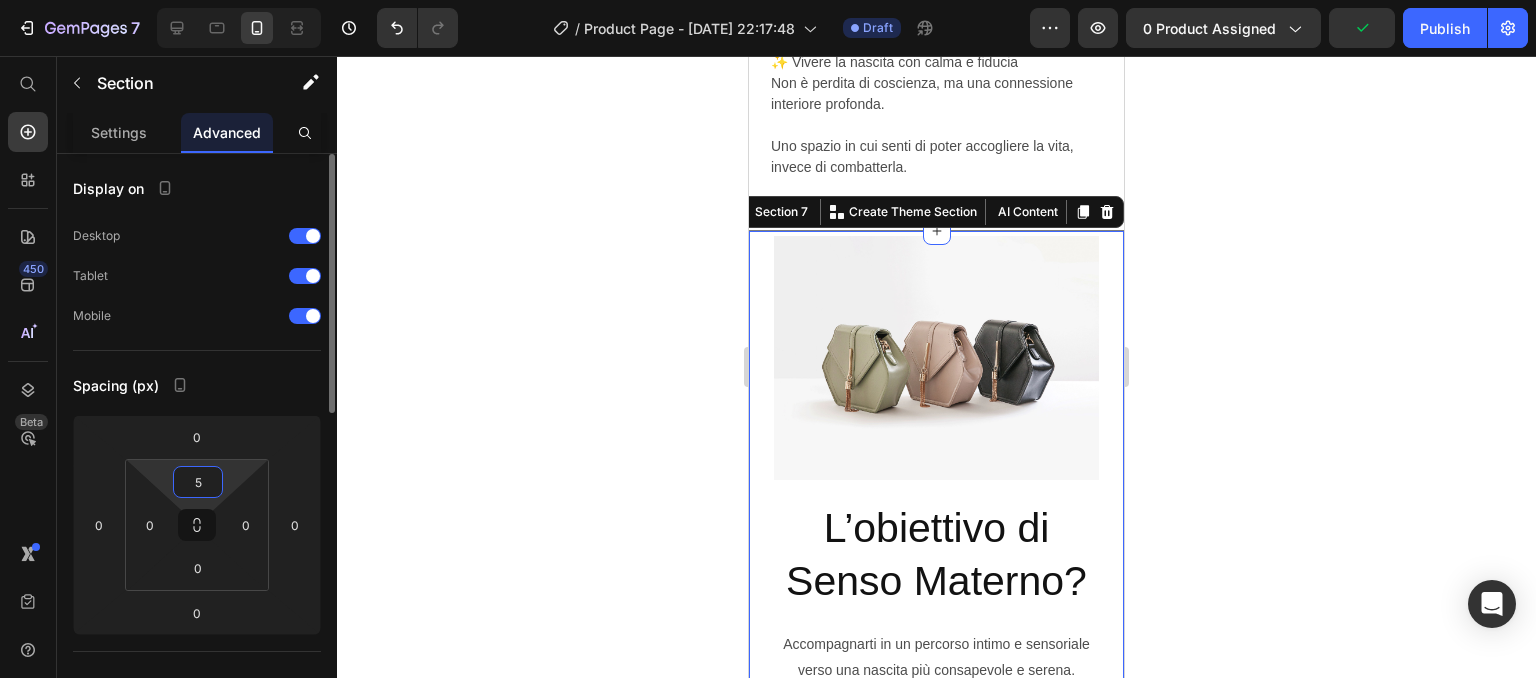 type on "50" 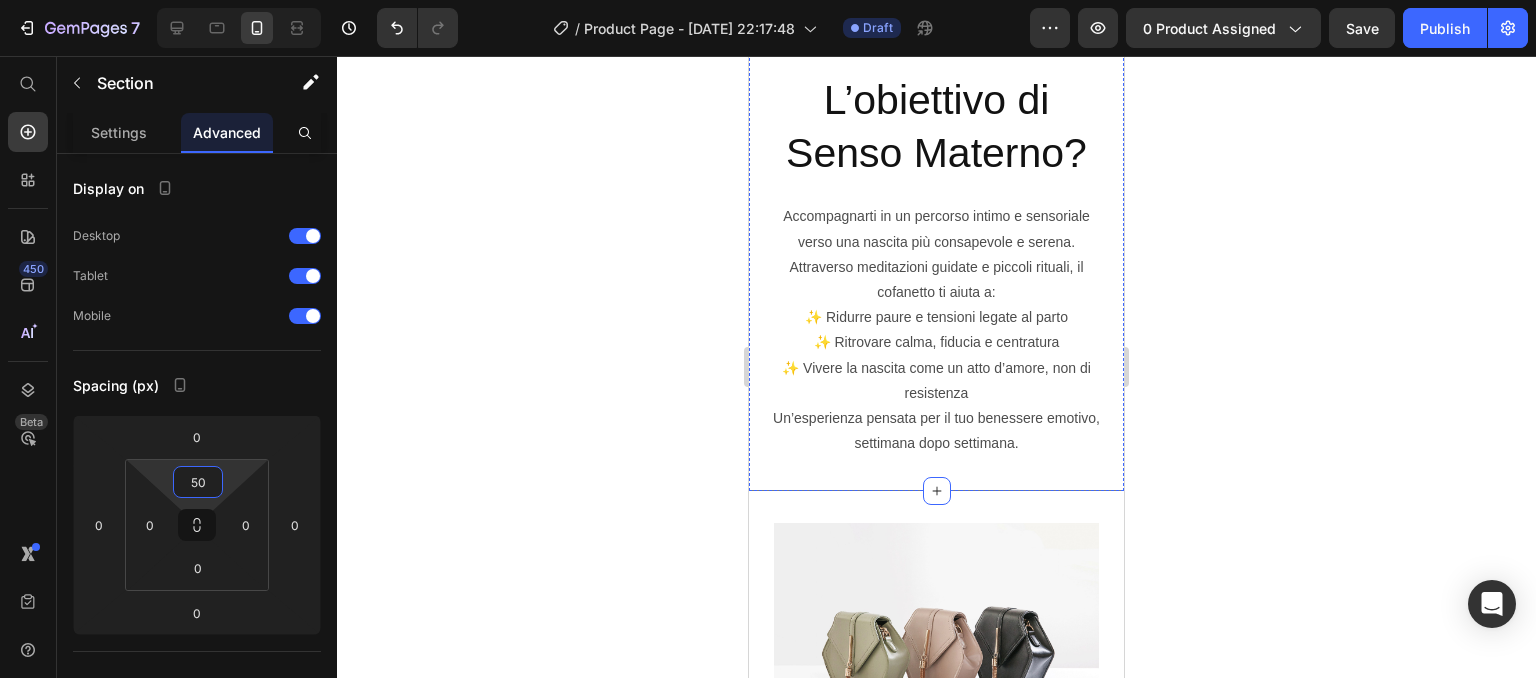 scroll, scrollTop: 5361, scrollLeft: 0, axis: vertical 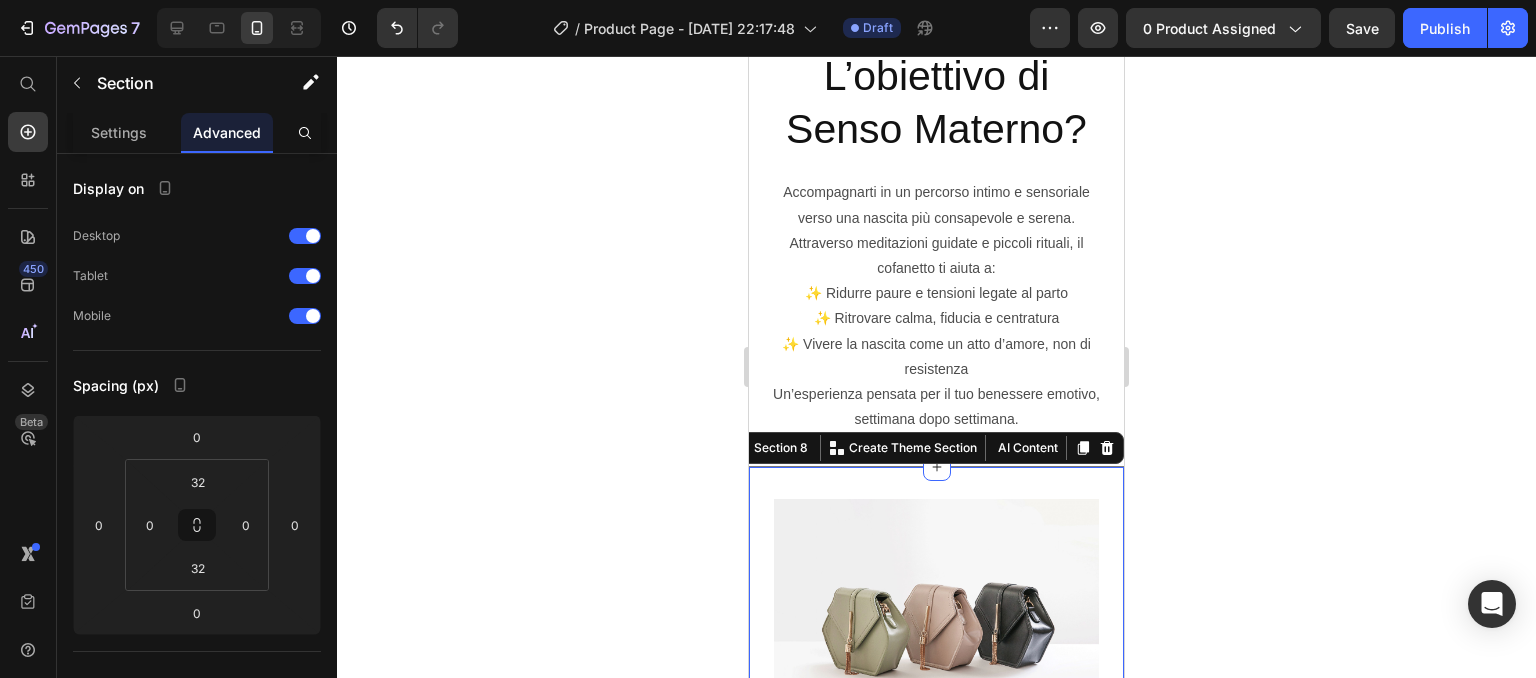 click 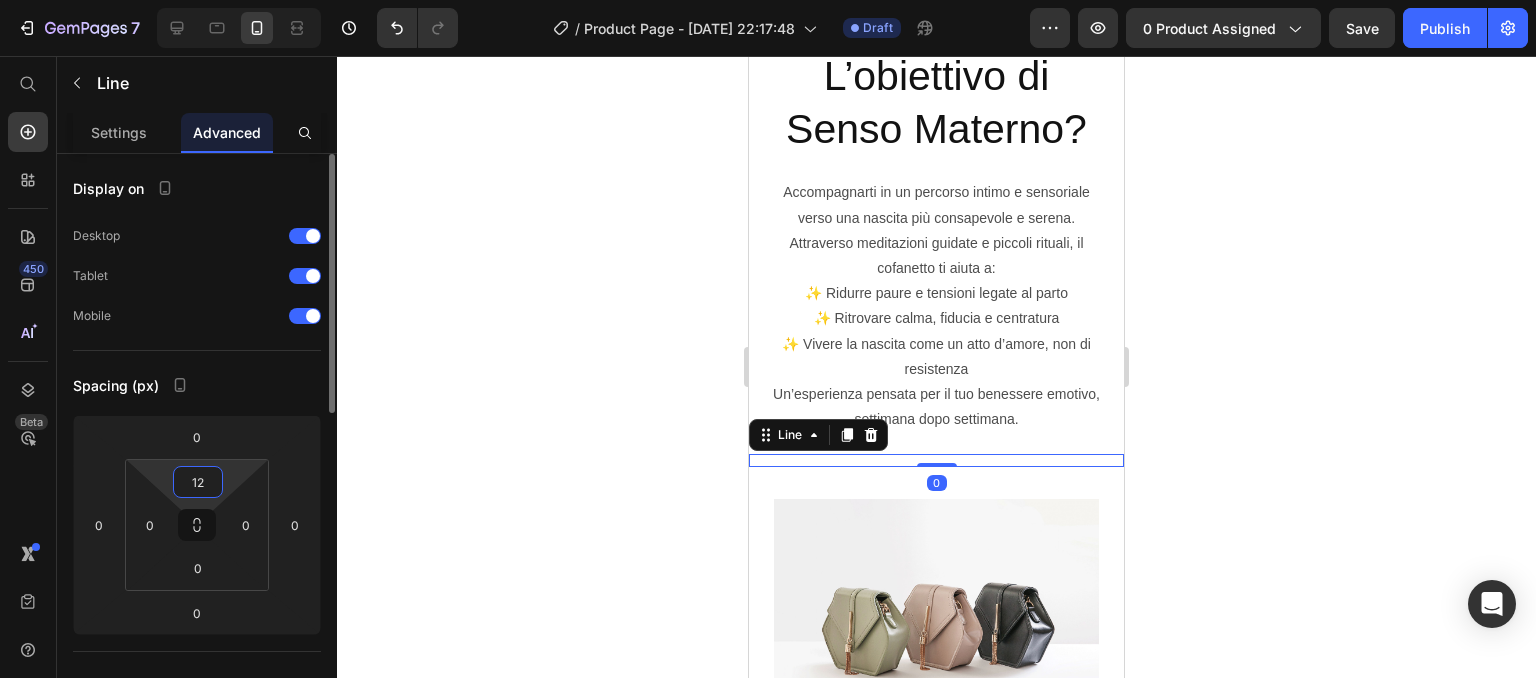 click on "12" at bounding box center [198, 482] 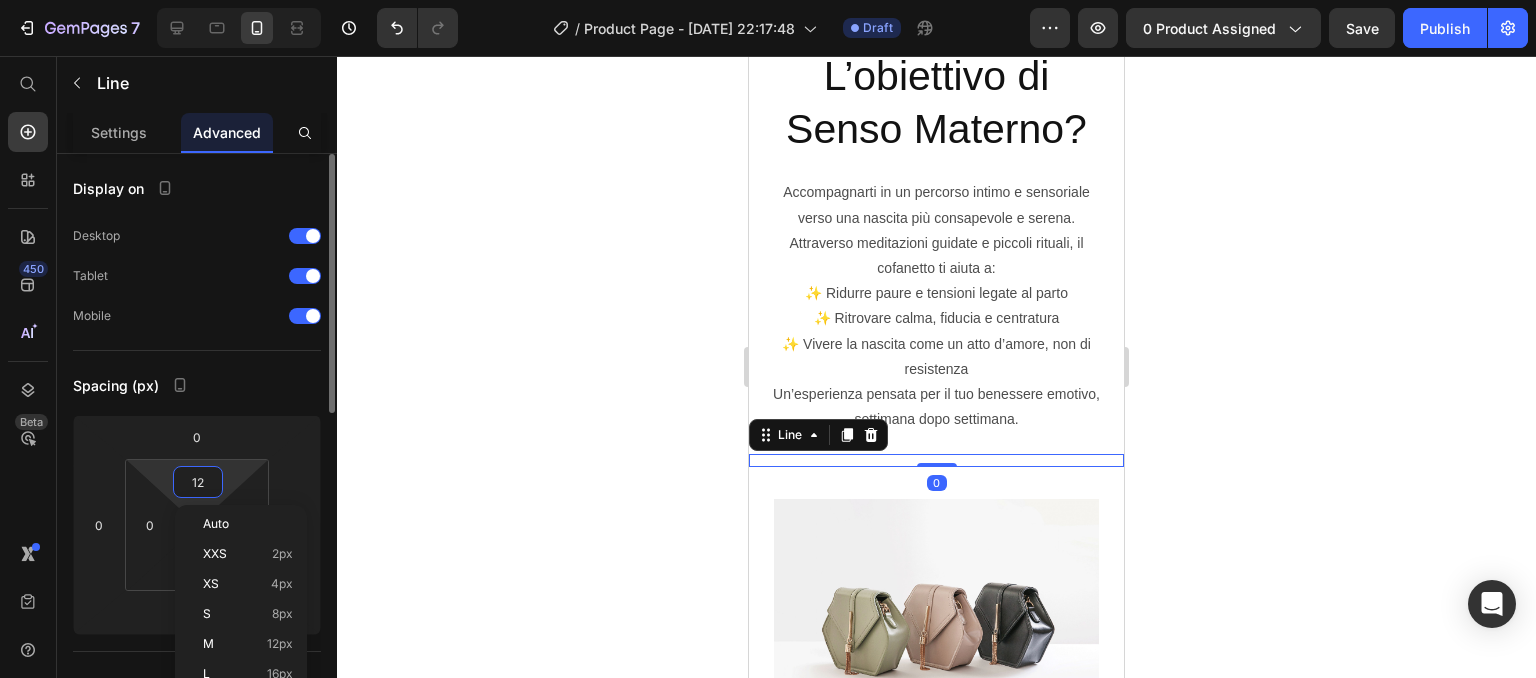 type 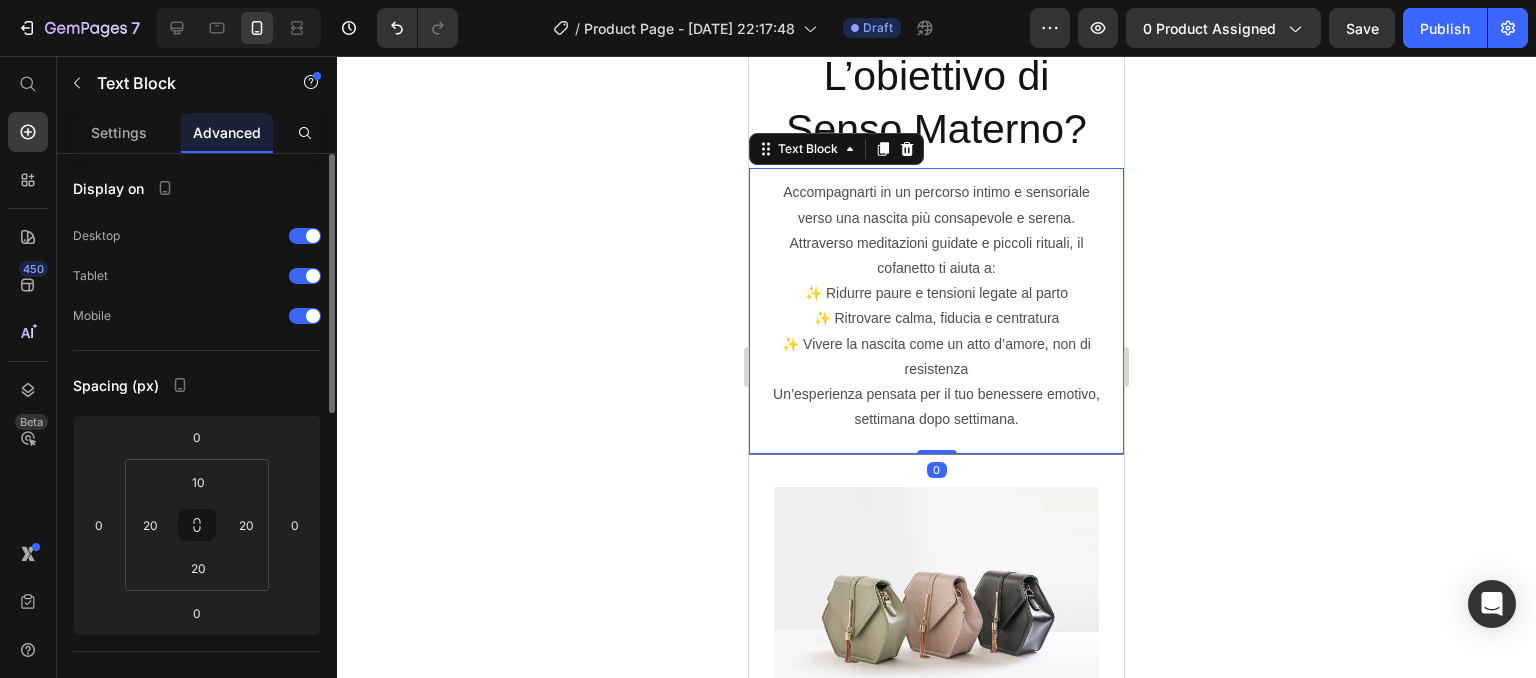 click on "Un’esperienza pensata per il tuo benessere emotivo, settimana dopo settimana." at bounding box center (936, 407) 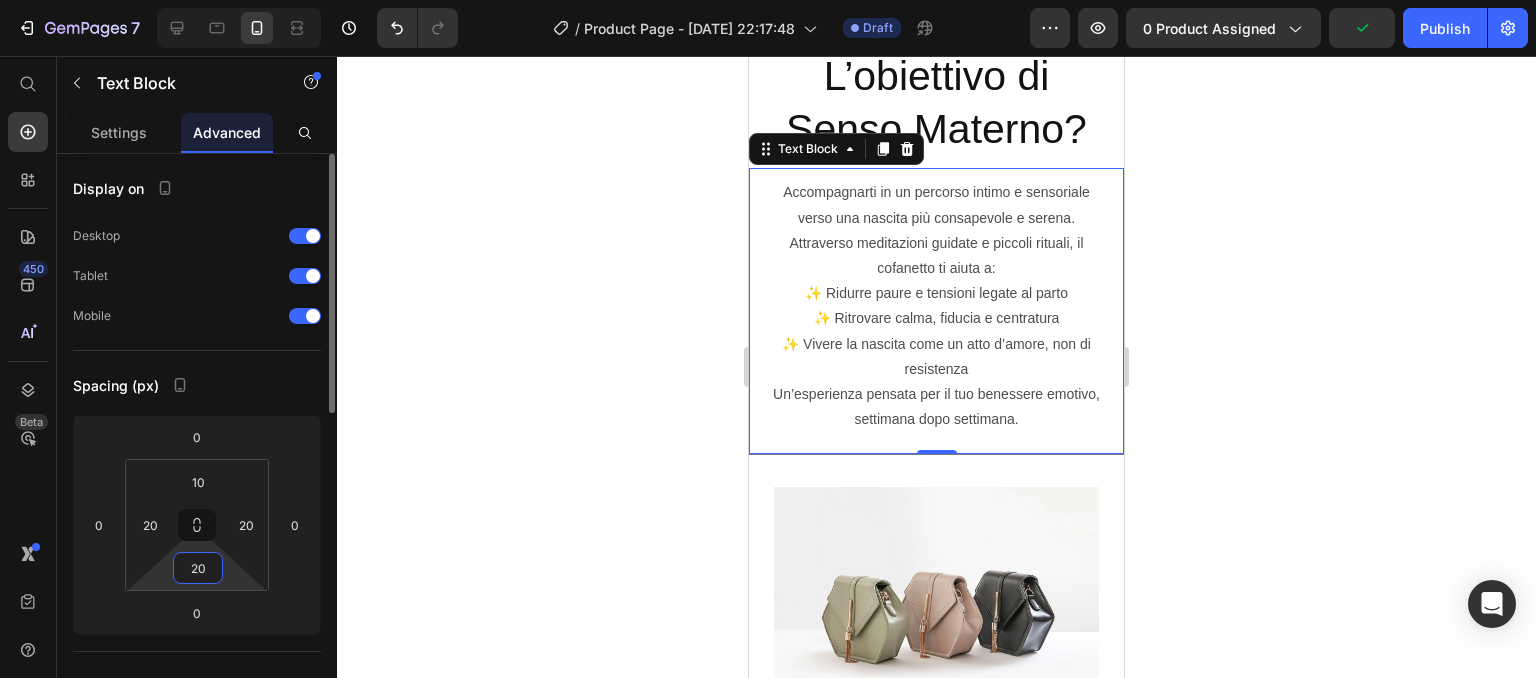 click on "7   /  Product Page - [DATE] 22:17:48 Draft Preview 0 product assigned  Publish  450 Beta Start with Sections Elements Hero Section Product Detail Brands Trusted Badges Guarantee Product Breakdown How to use Testimonials Compare Bundle FAQs Social Proof Brand Story Product List Collection Blog List Contact Sticky Add to Cart Custom Footer Browse Library 450 Layout
Row
Row
Row
Row Text
Heading
Text Block Button
Button
Button
Sticky Back to top Media
Image" at bounding box center [768, 0] 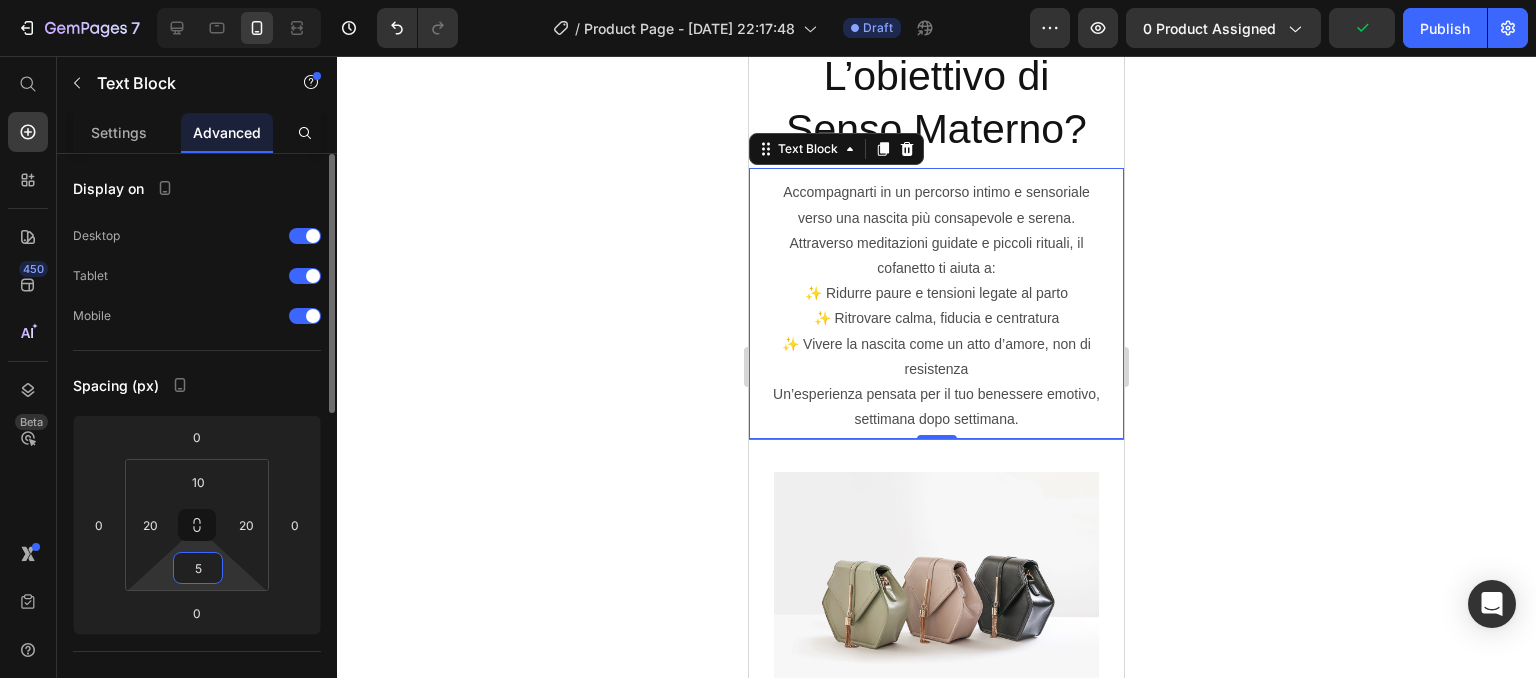 type on "50" 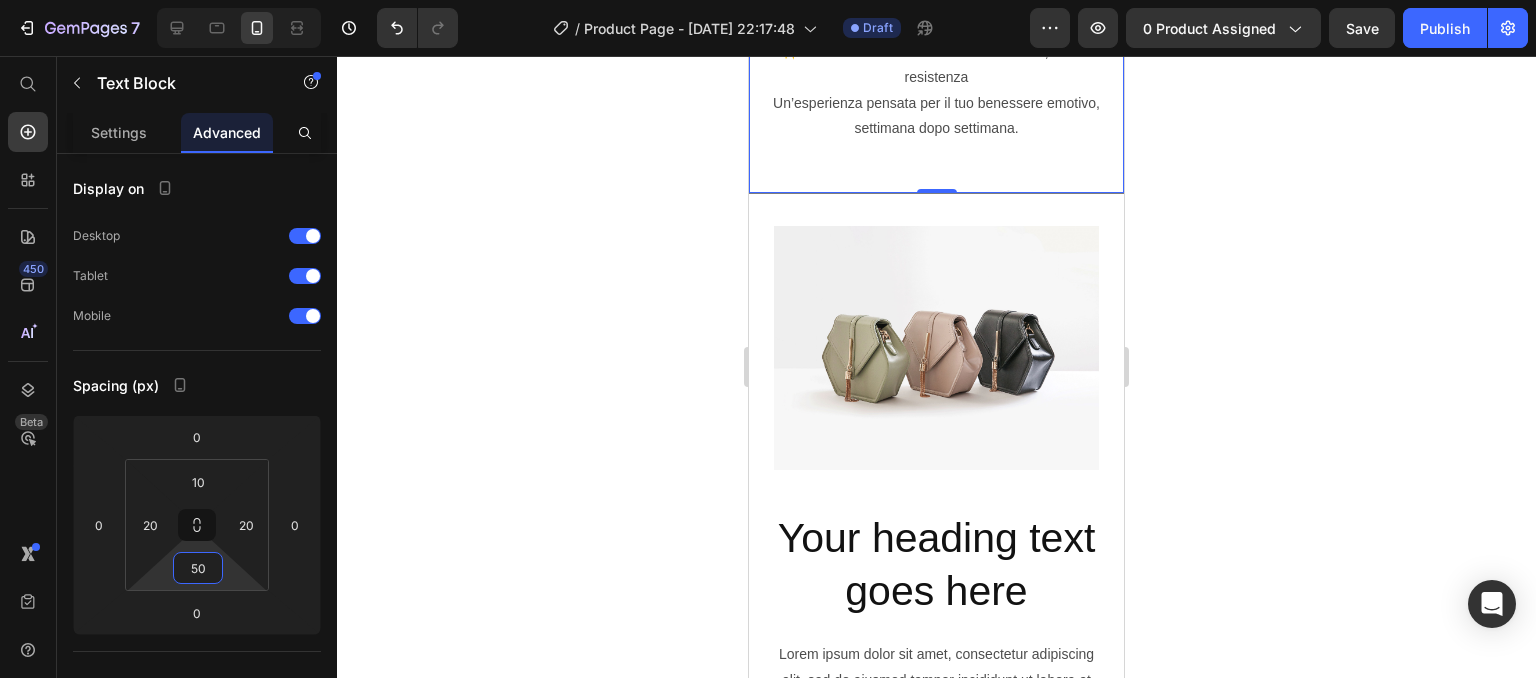 scroll, scrollTop: 5644, scrollLeft: 0, axis: vertical 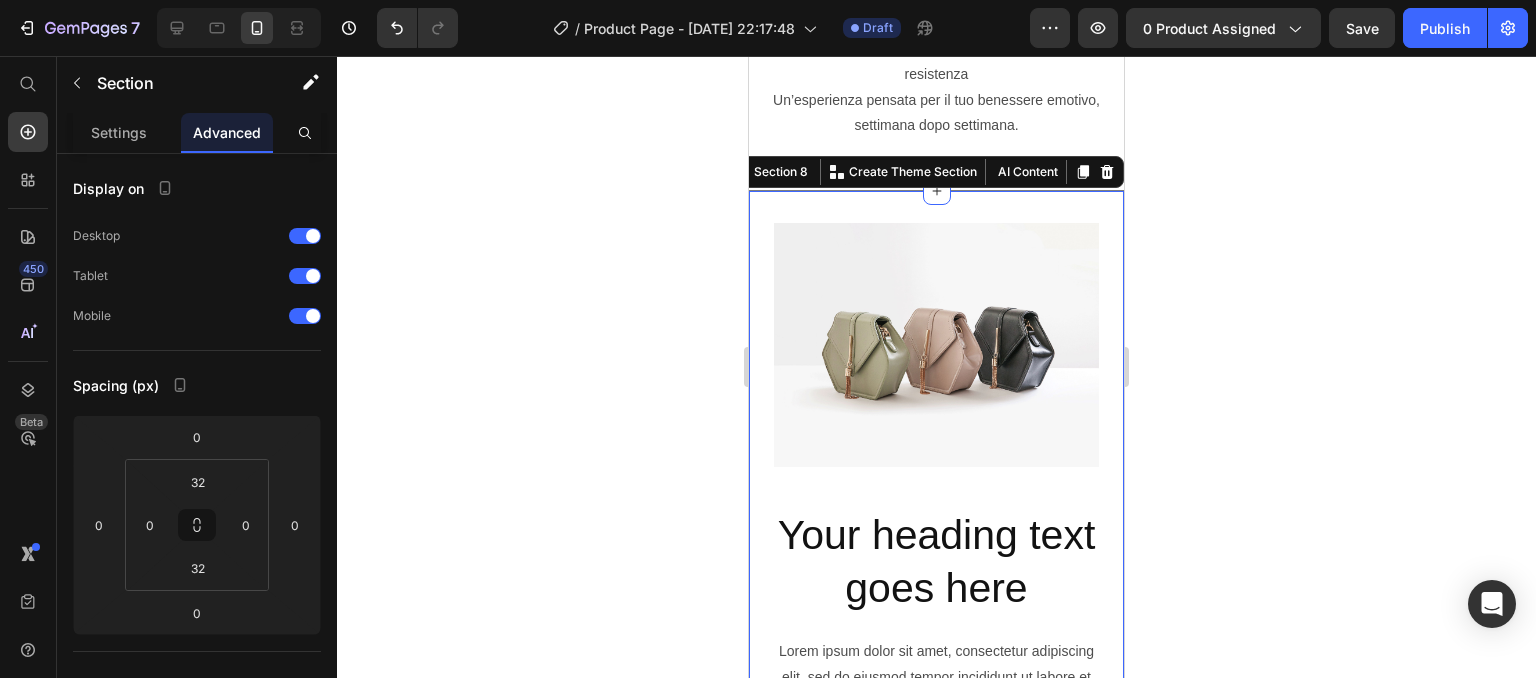 click on "Image Your heading text goes here Heading Lorem ipsum dolor sit amet, consectetur adipiscing elit, sed do eiusmod tempor incididunt ut labore et dolore magna aliqua. Ut enim ad minim veniam, quis nostrud exercitation ullamco laboris nisi ut aliquip ex ea commodo consequat. Text Block                Title Line Section 8   You can create reusable sections Create Theme Section AI Content Write with GemAI What would you like to describe here? Tone and Voice Persuasive Product Percorso di Meditazioni Per Mamme Show more Generate" at bounding box center (936, 517) 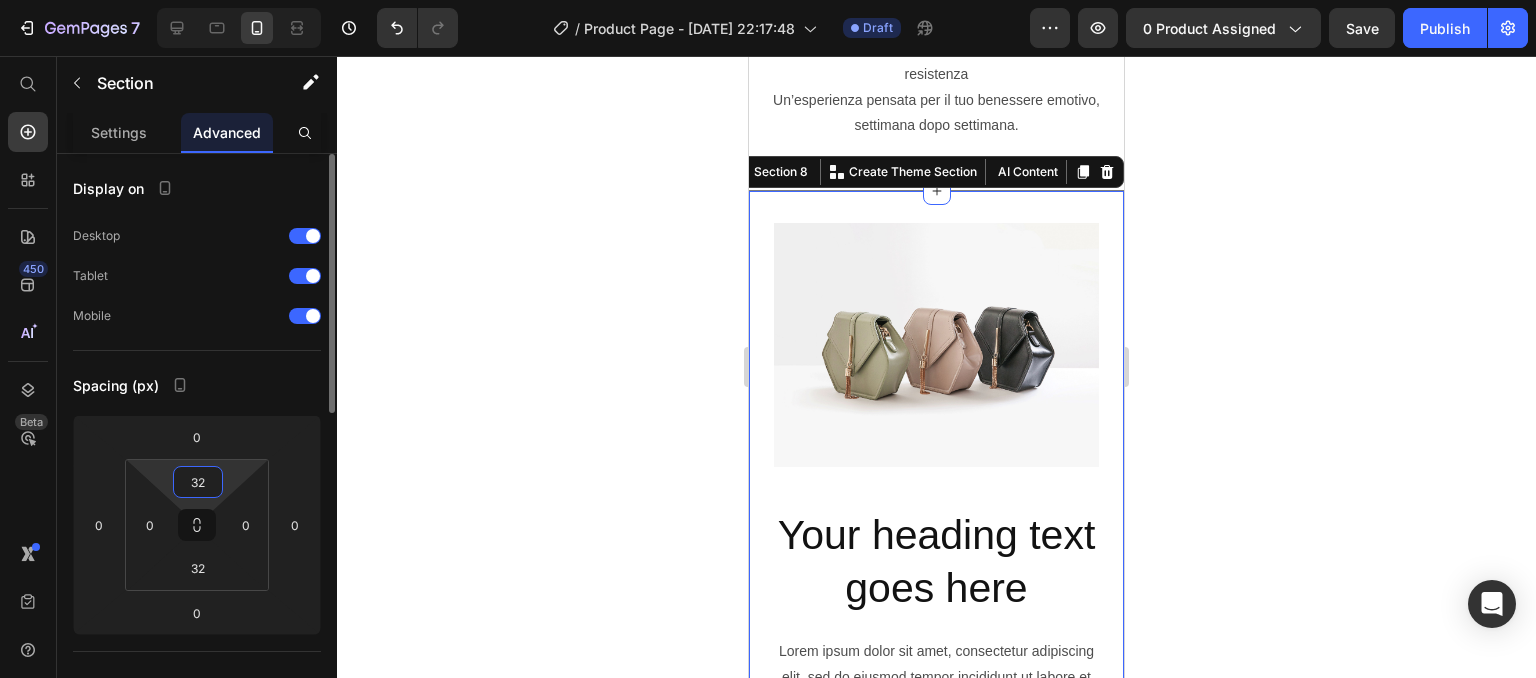 click on "32" at bounding box center [198, 482] 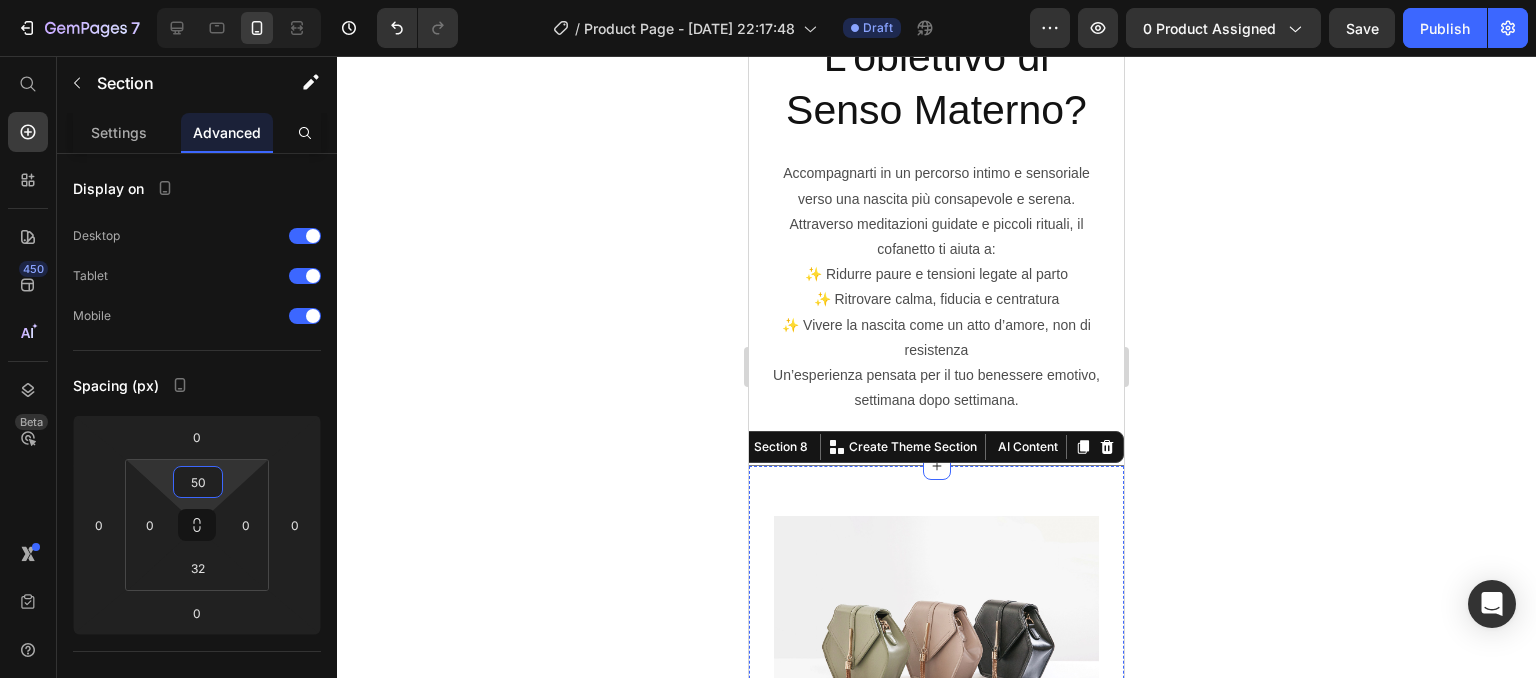 scroll, scrollTop: 5361, scrollLeft: 0, axis: vertical 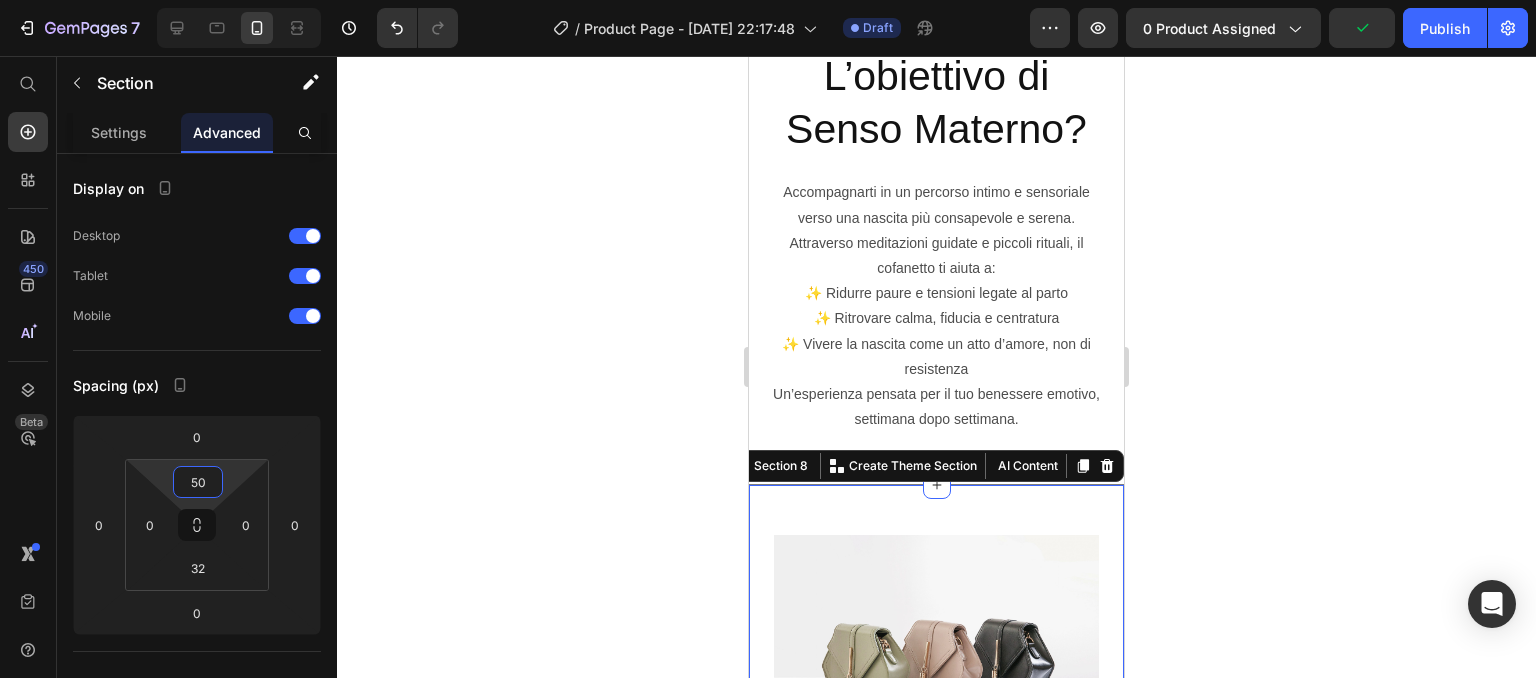 type on "50" 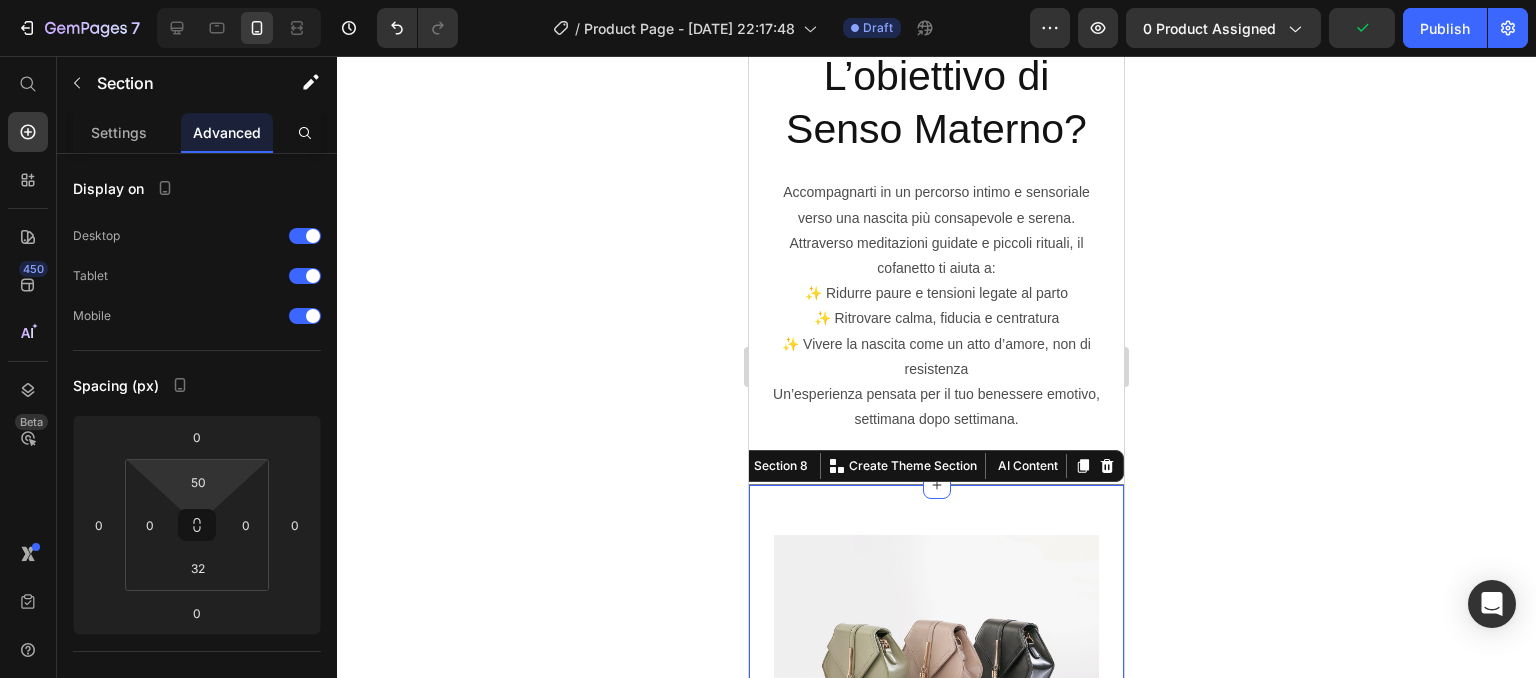 click 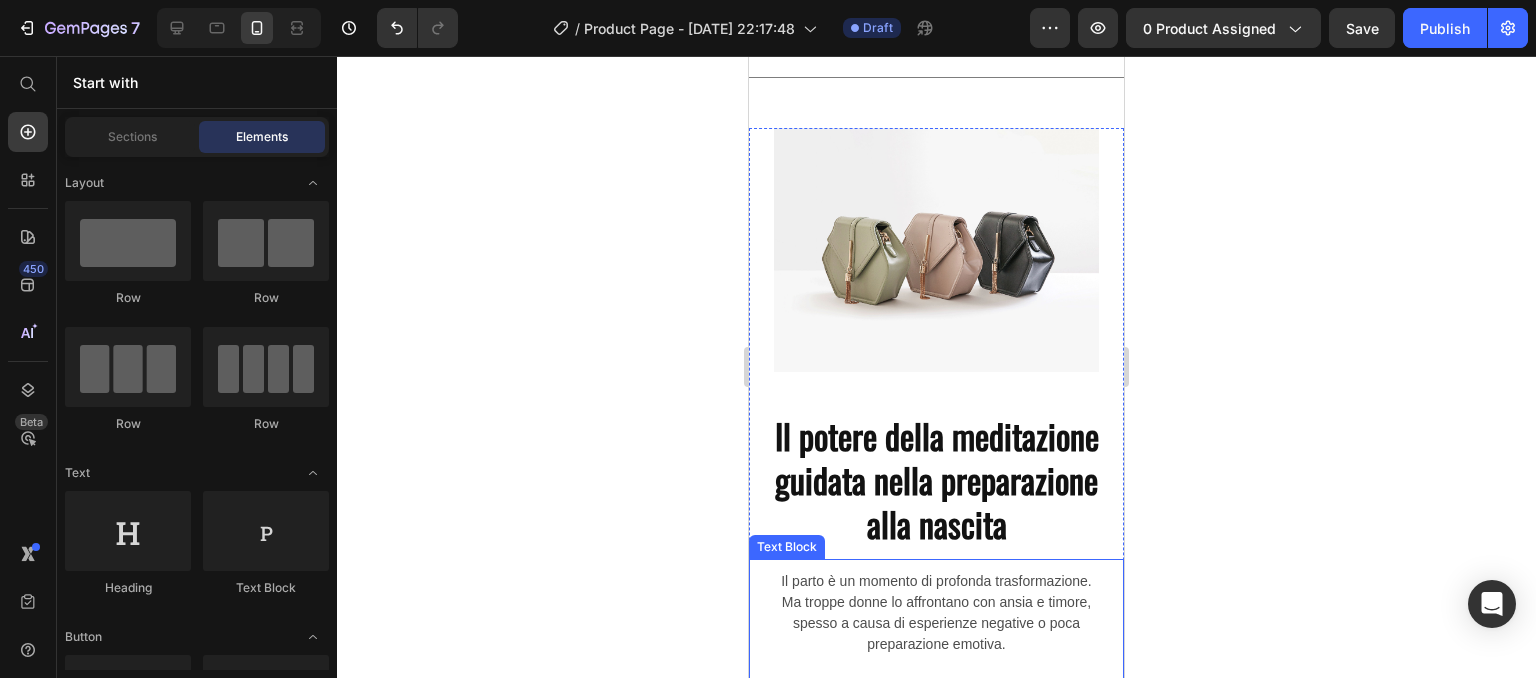 scroll, scrollTop: 3445, scrollLeft: 0, axis: vertical 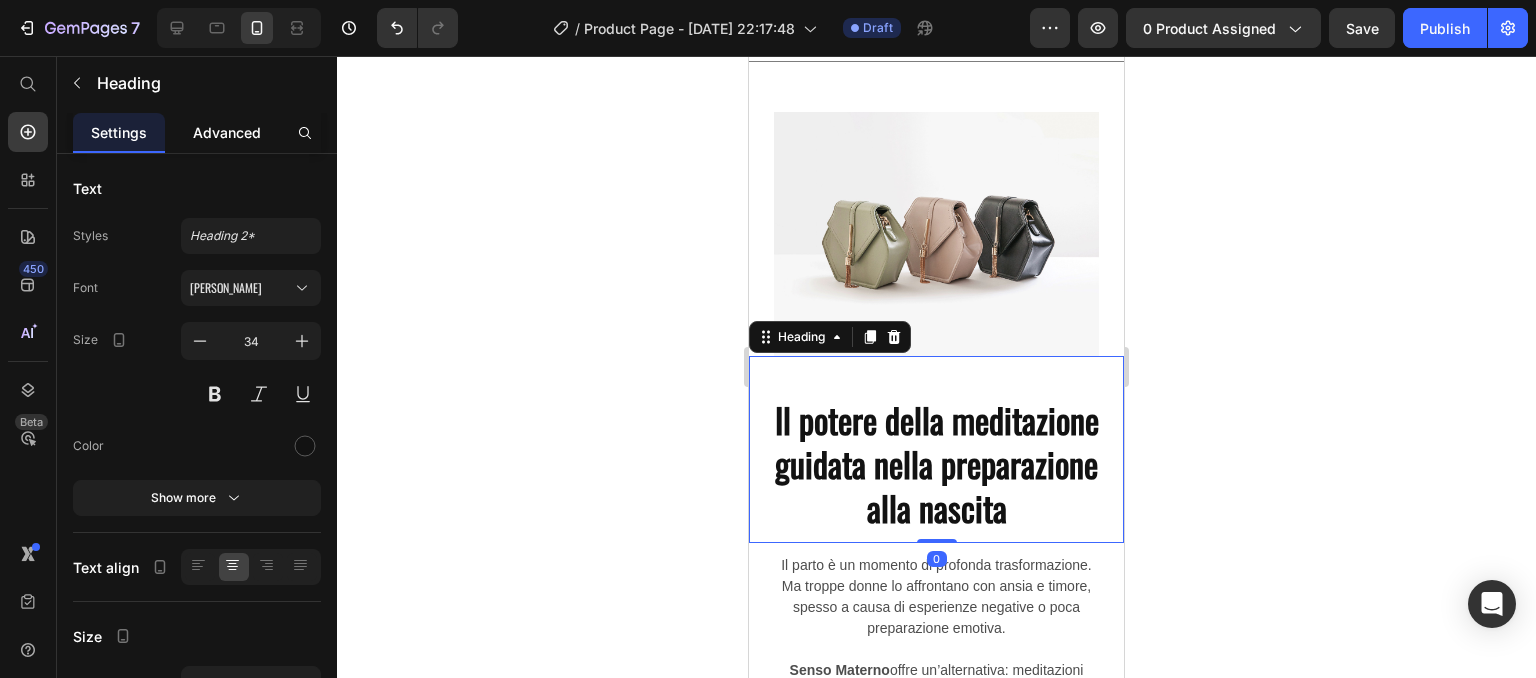click on "Advanced" at bounding box center [227, 132] 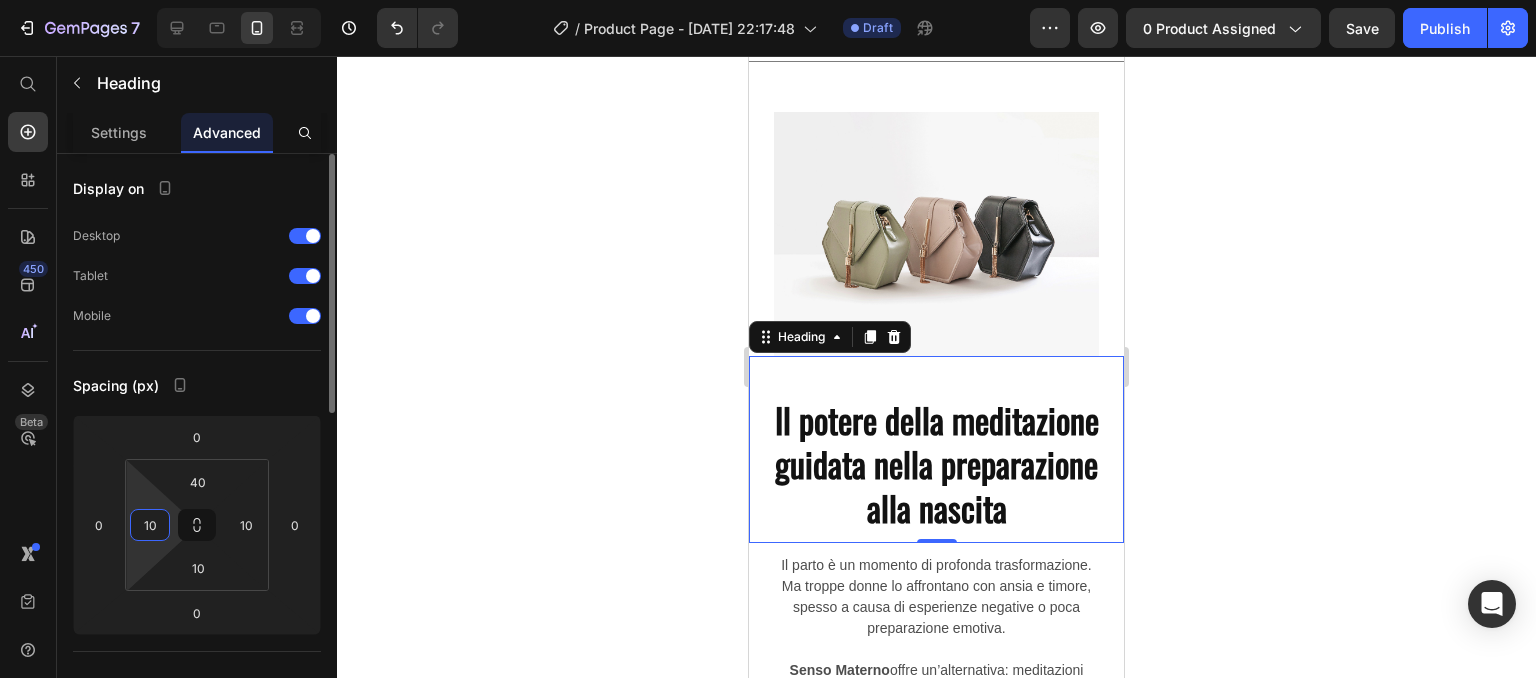 click on "10" at bounding box center (150, 525) 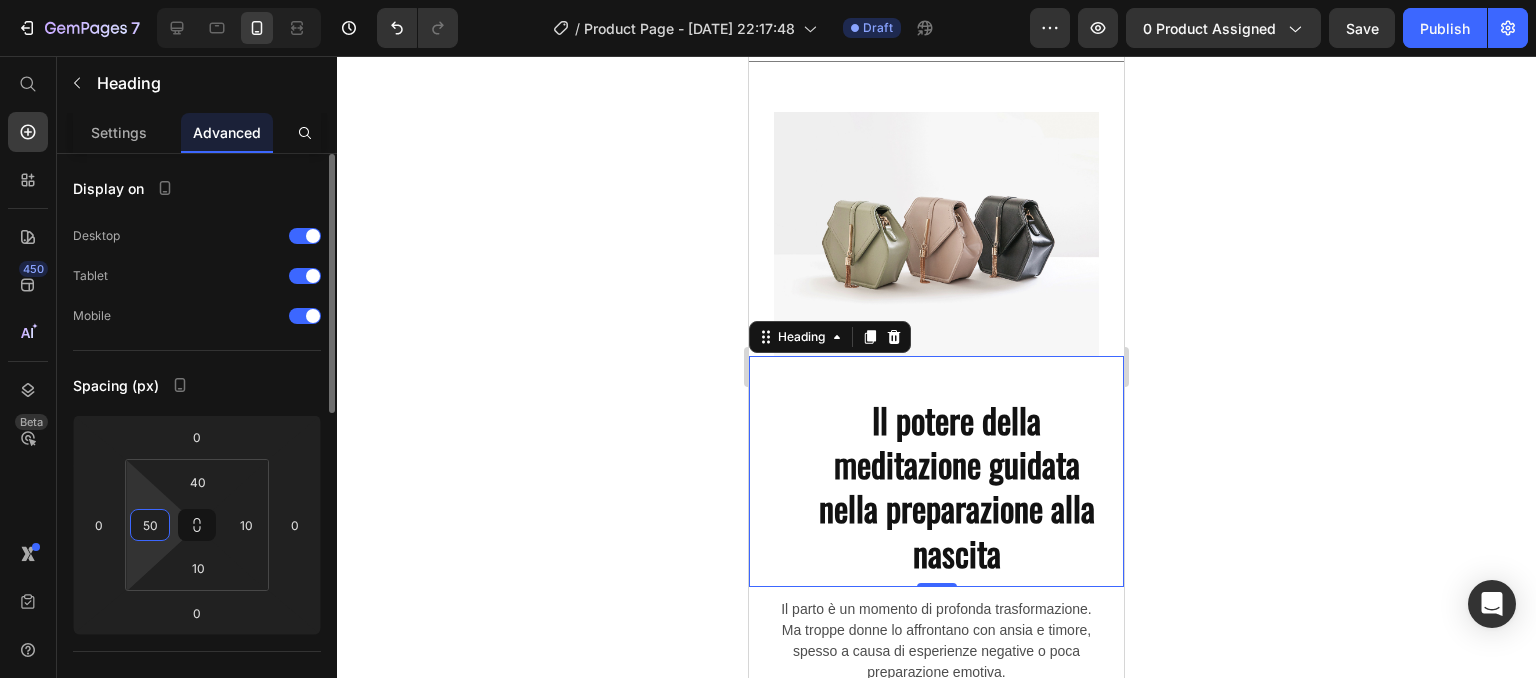 type on "5" 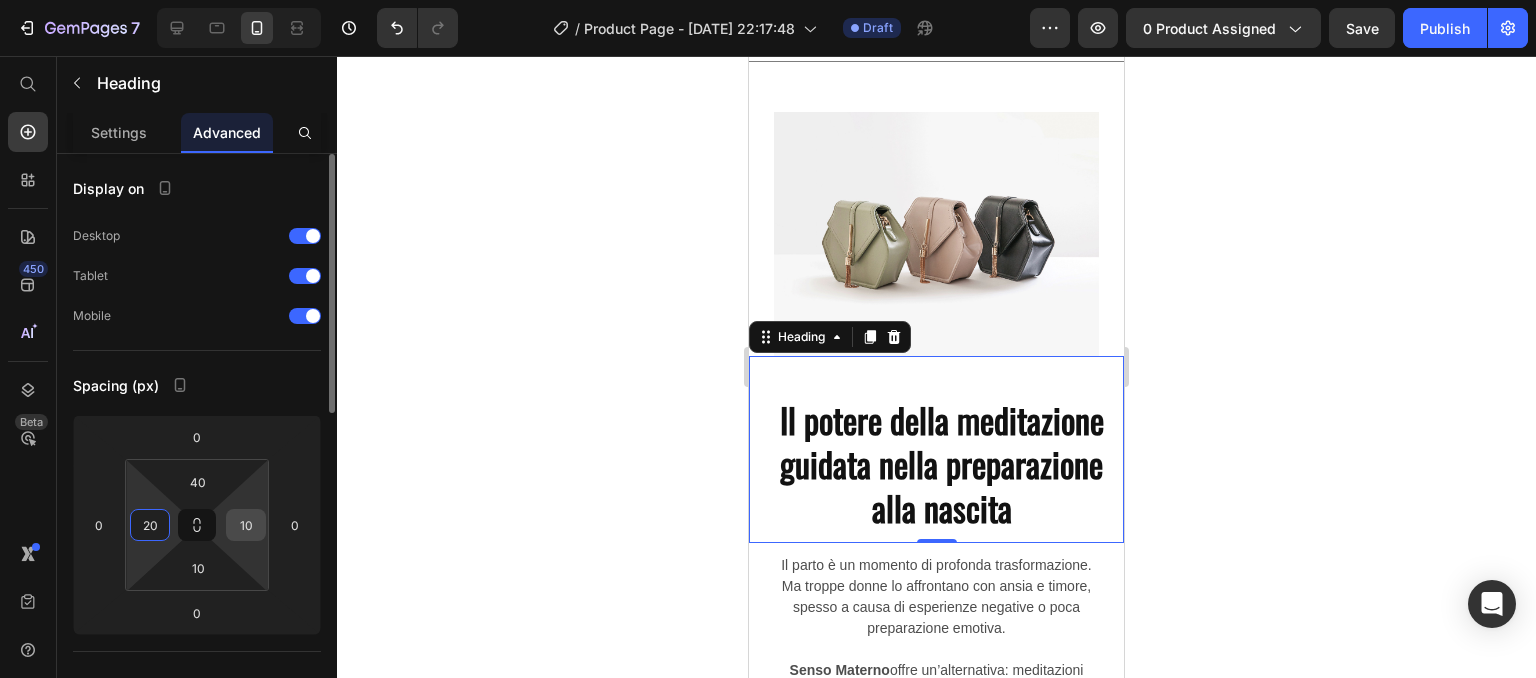 type on "20" 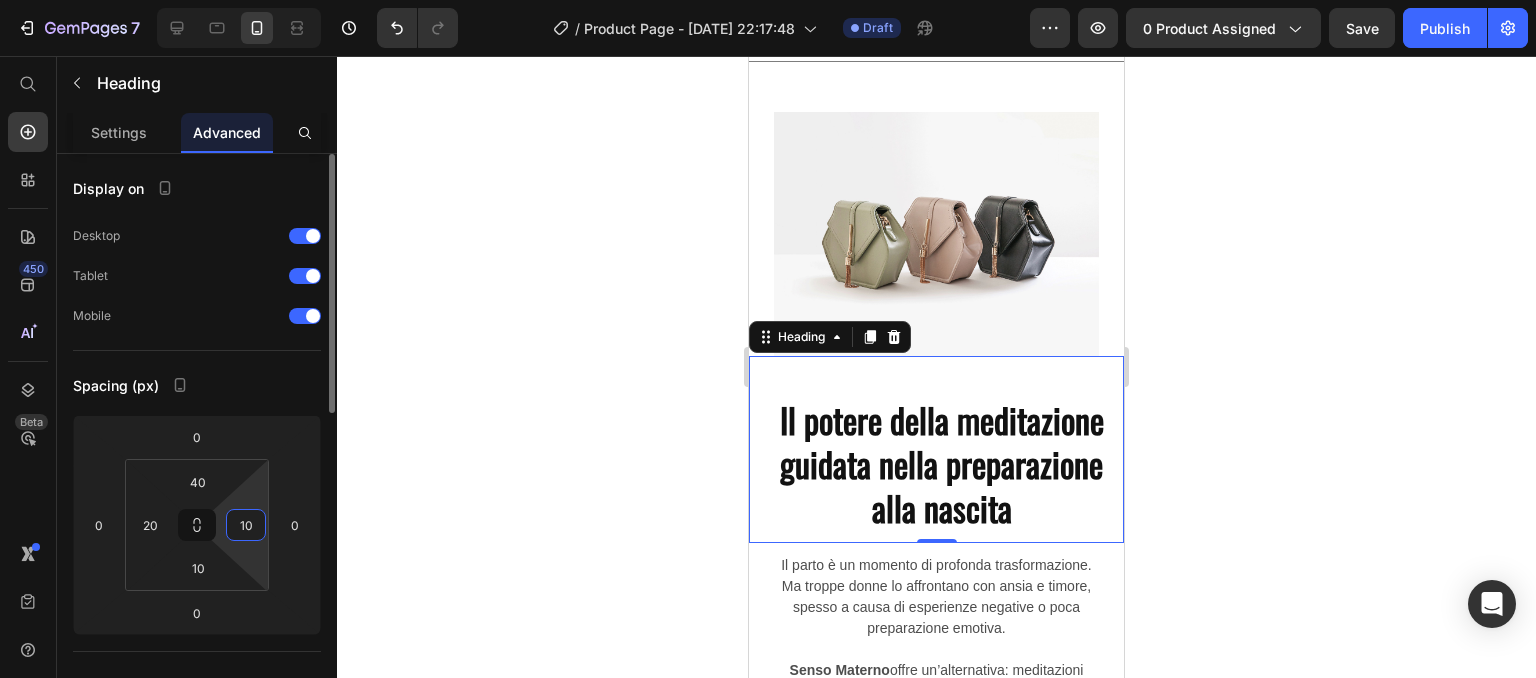 click on "10" at bounding box center [246, 525] 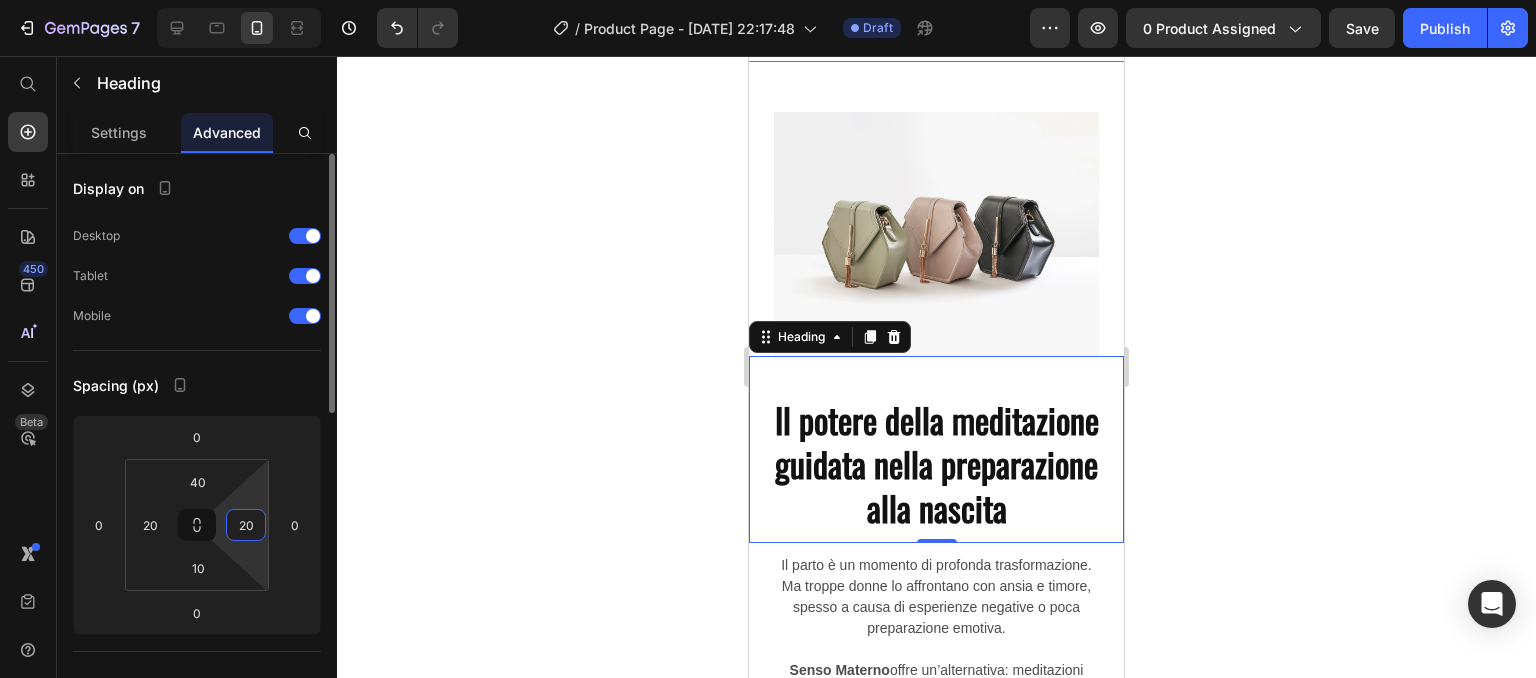 type on "2" 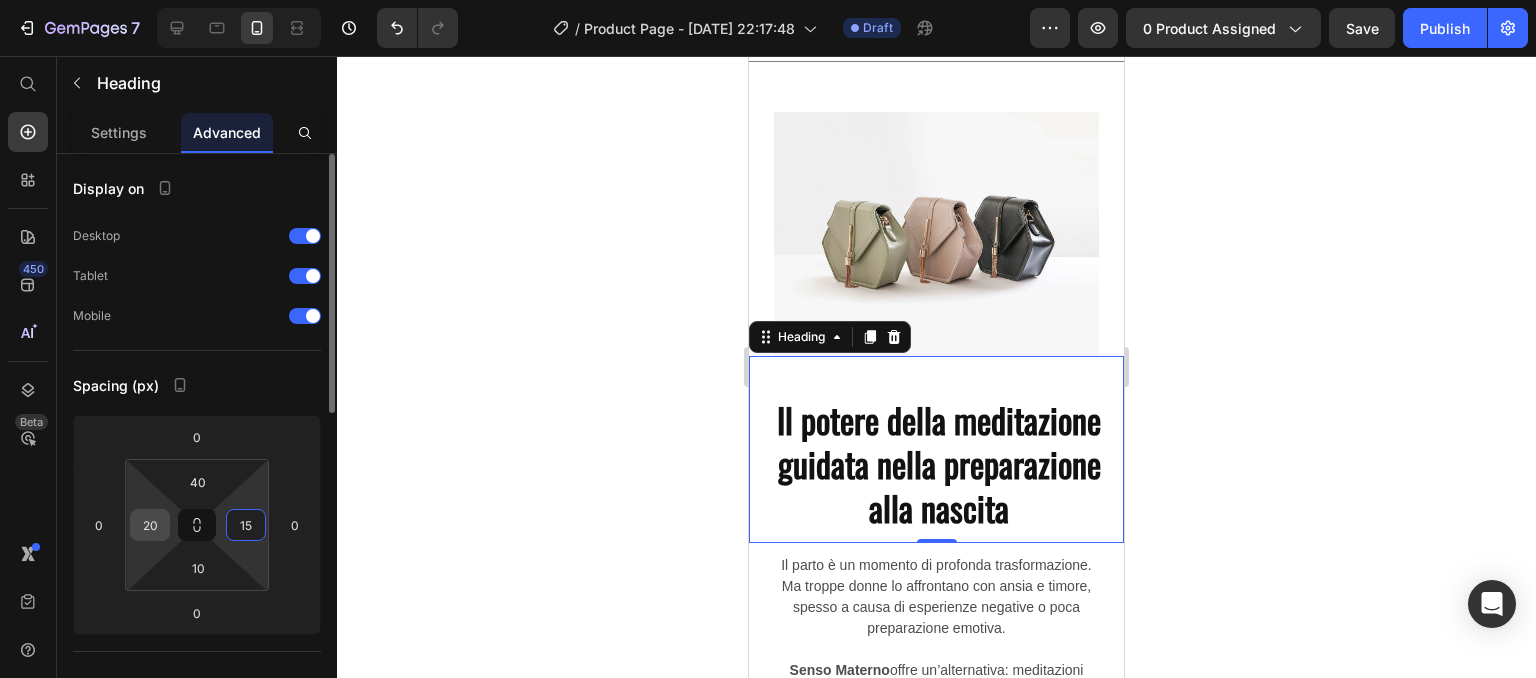 type on "15" 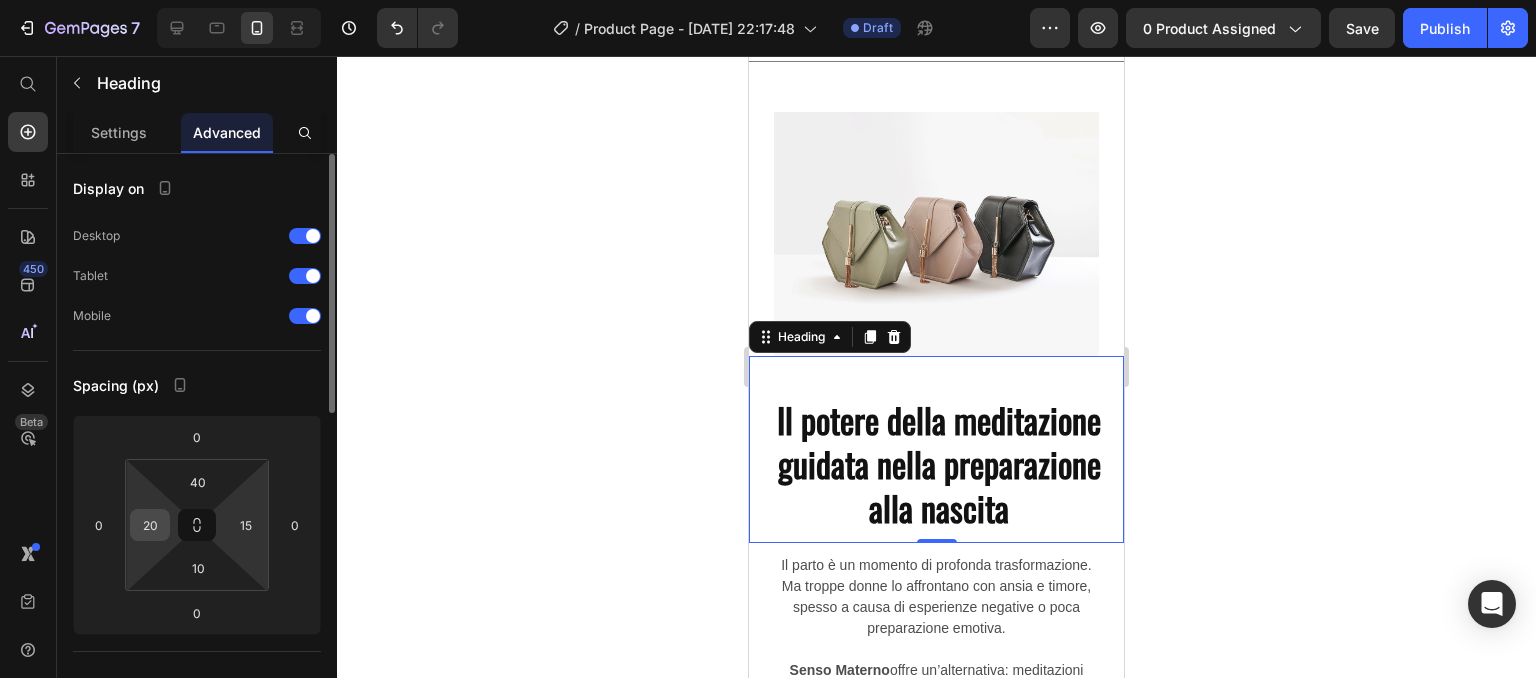 click on "20" at bounding box center [150, 525] 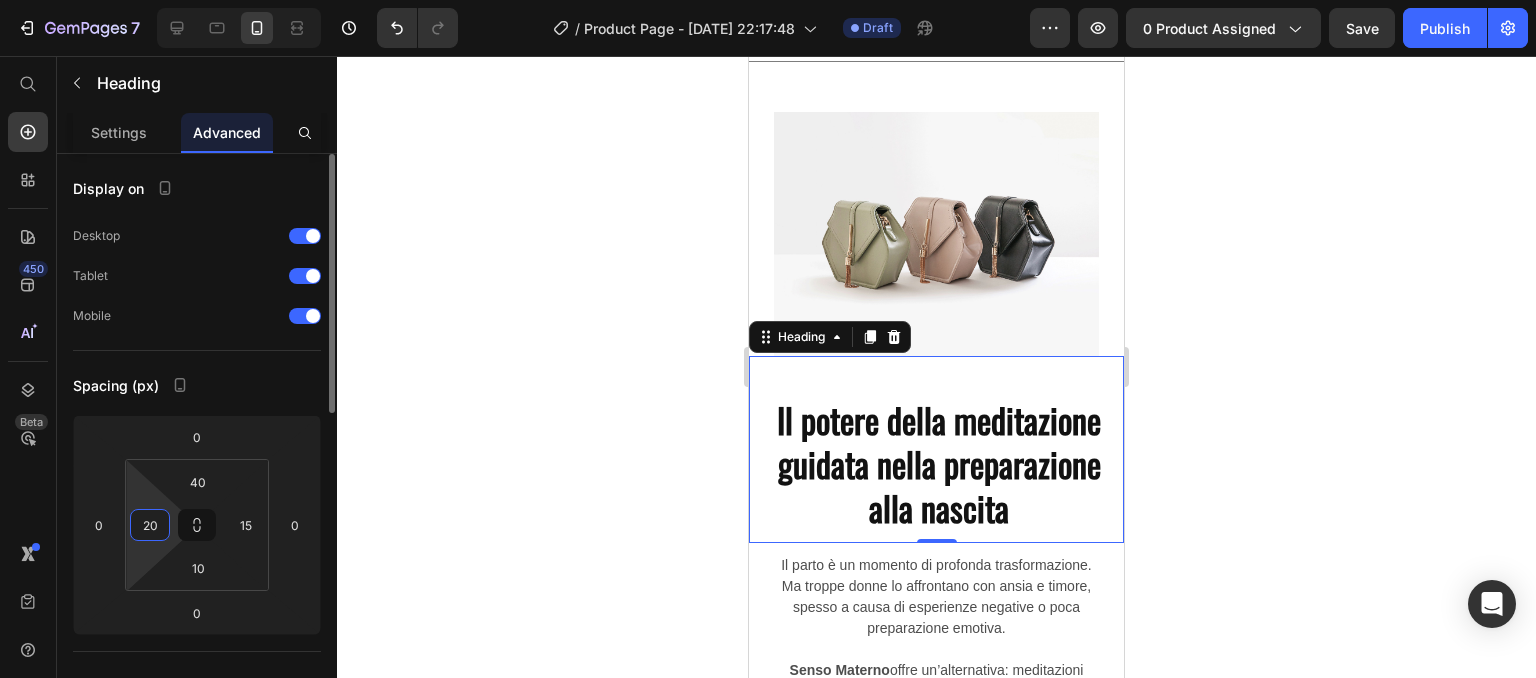 click on "20" at bounding box center [150, 525] 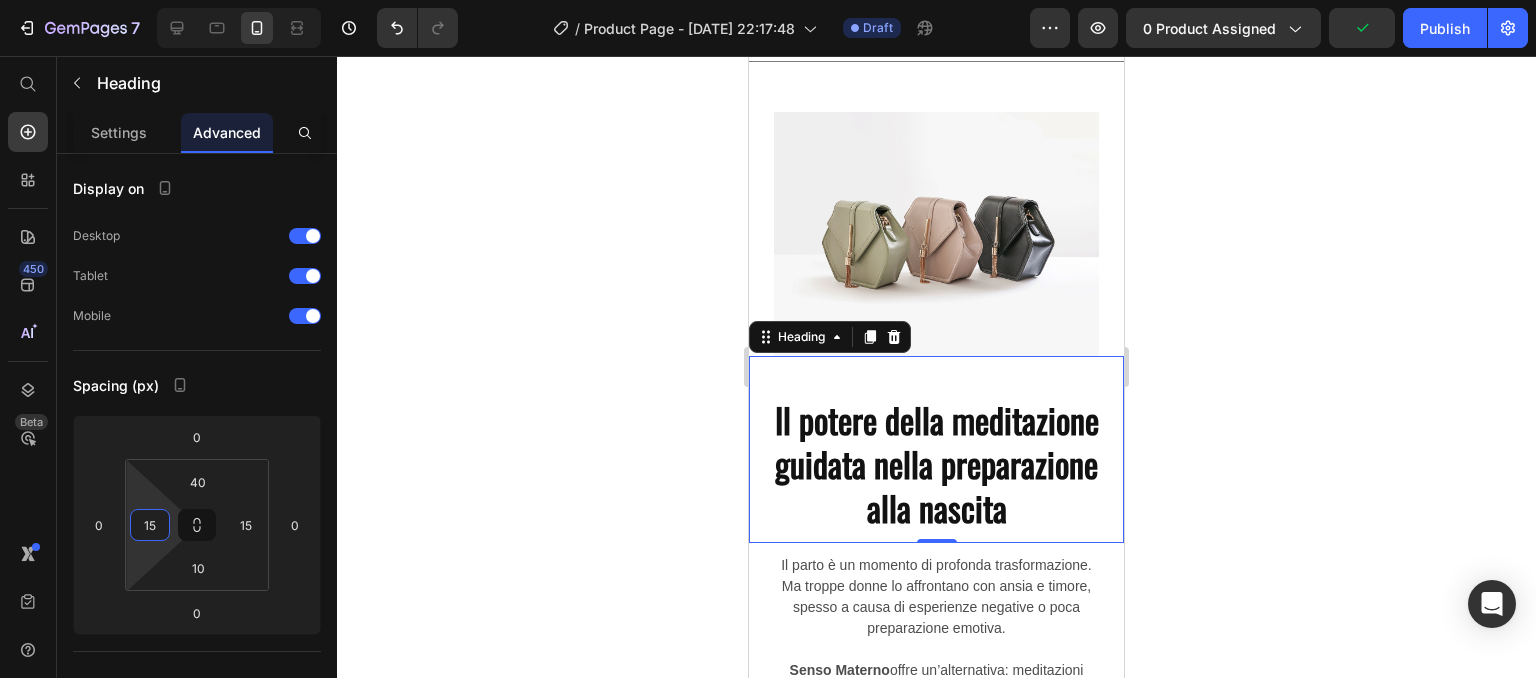 type on "15" 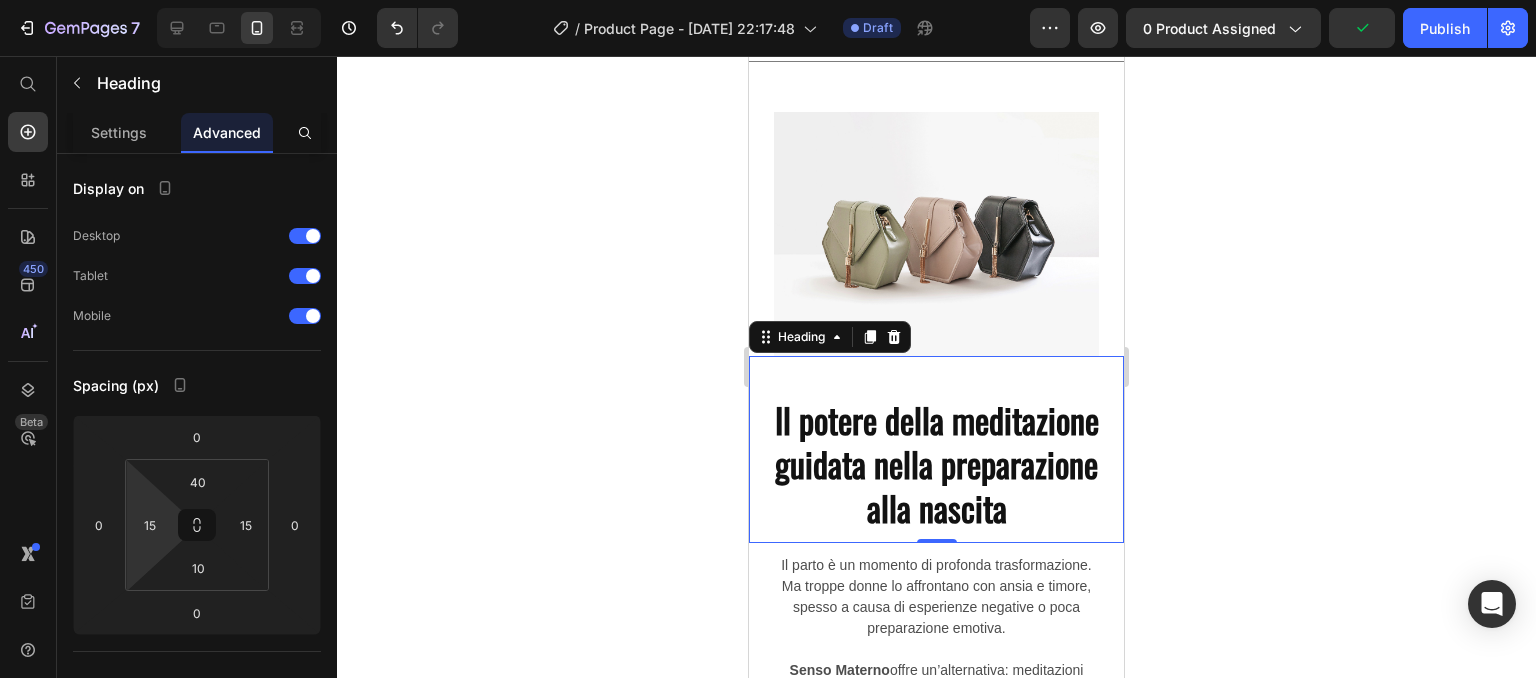 click 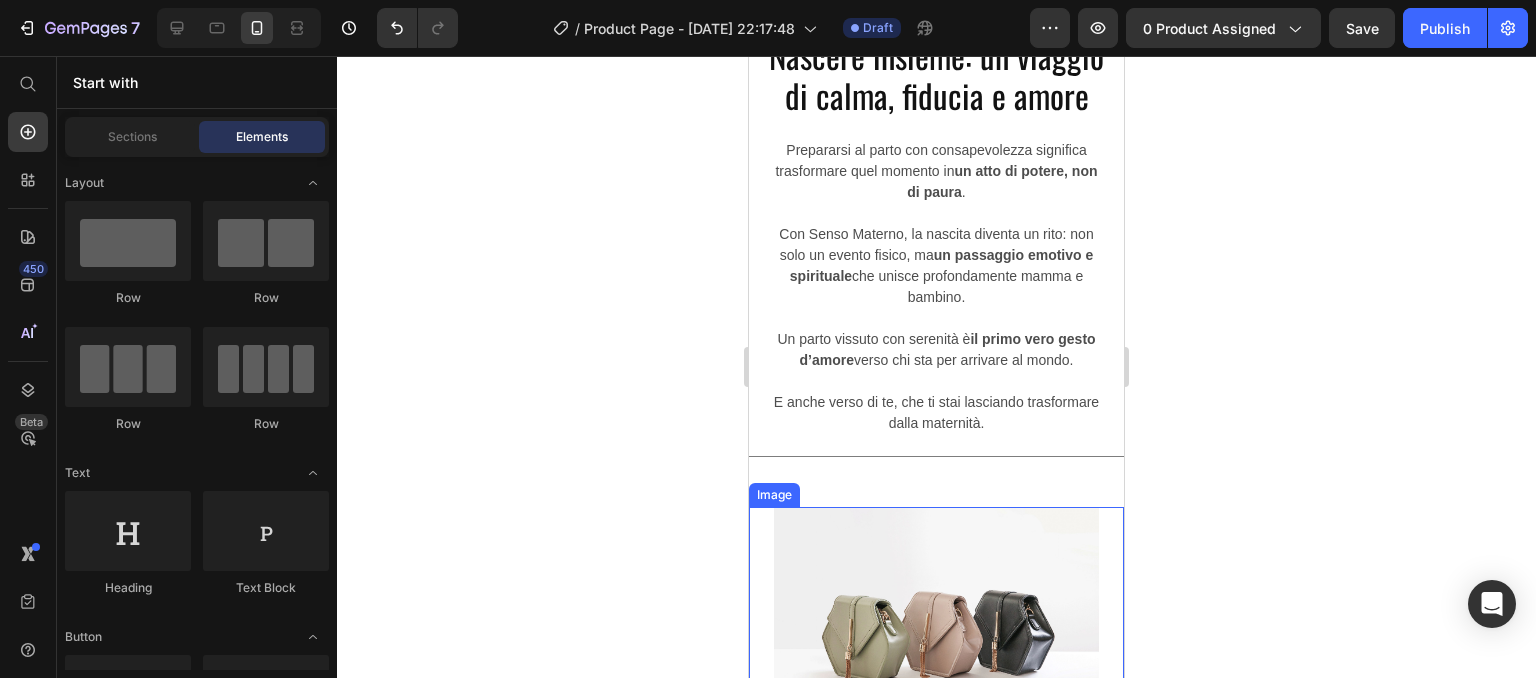 scroll, scrollTop: 3061, scrollLeft: 0, axis: vertical 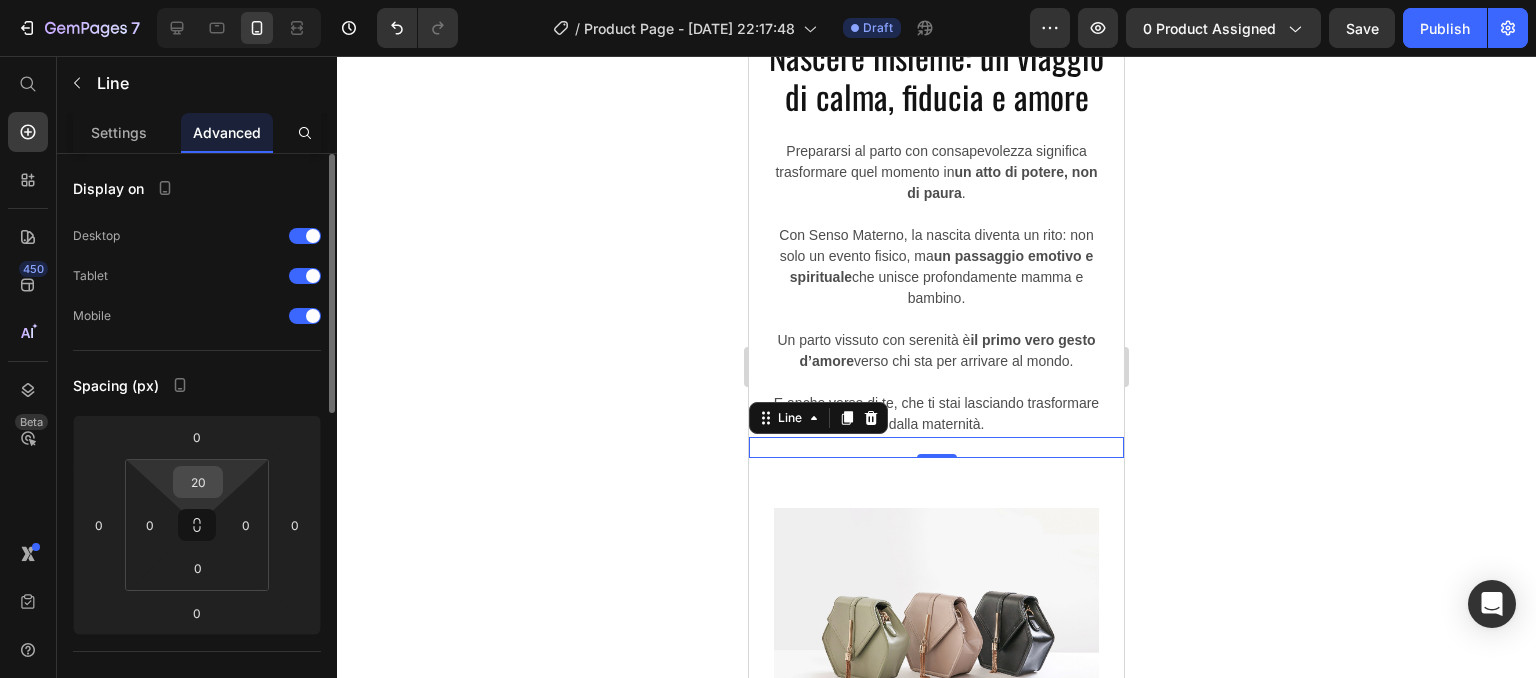 click on "20" at bounding box center (198, 482) 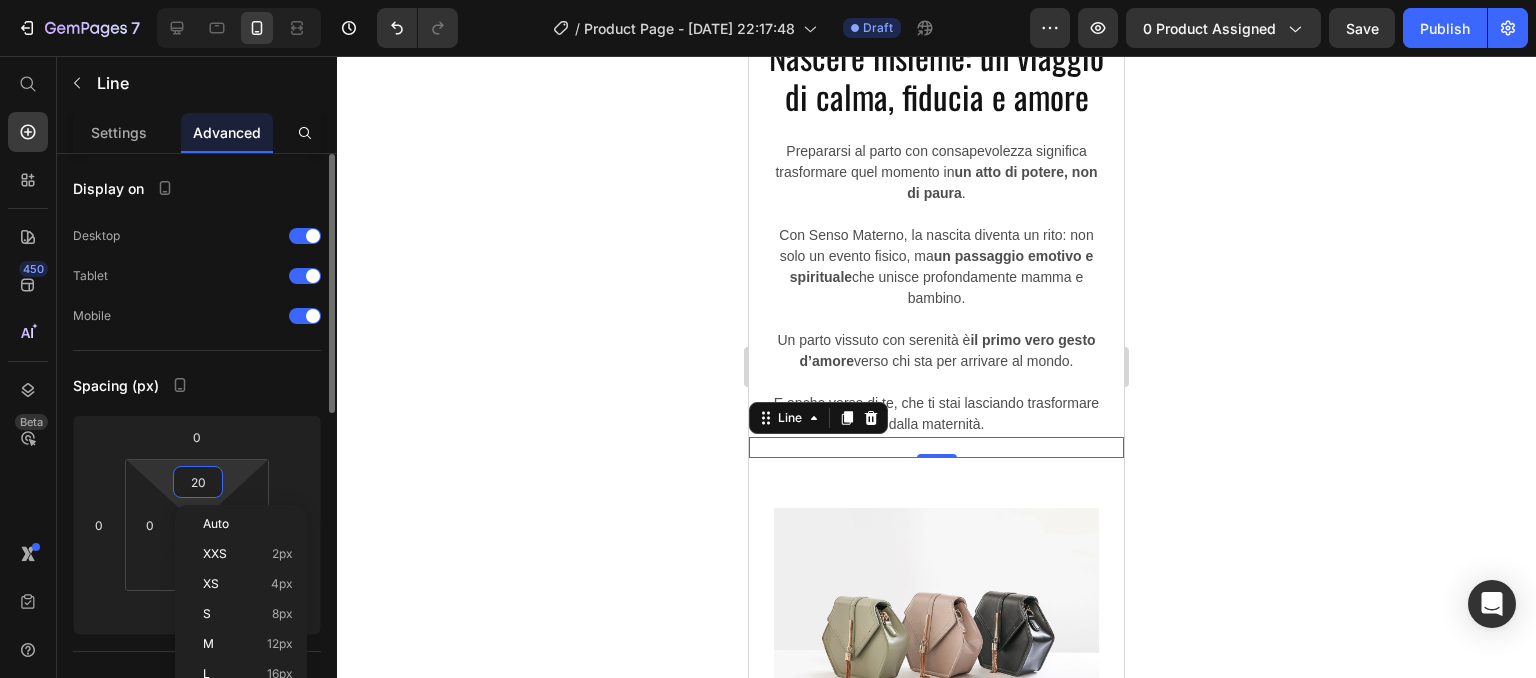 type 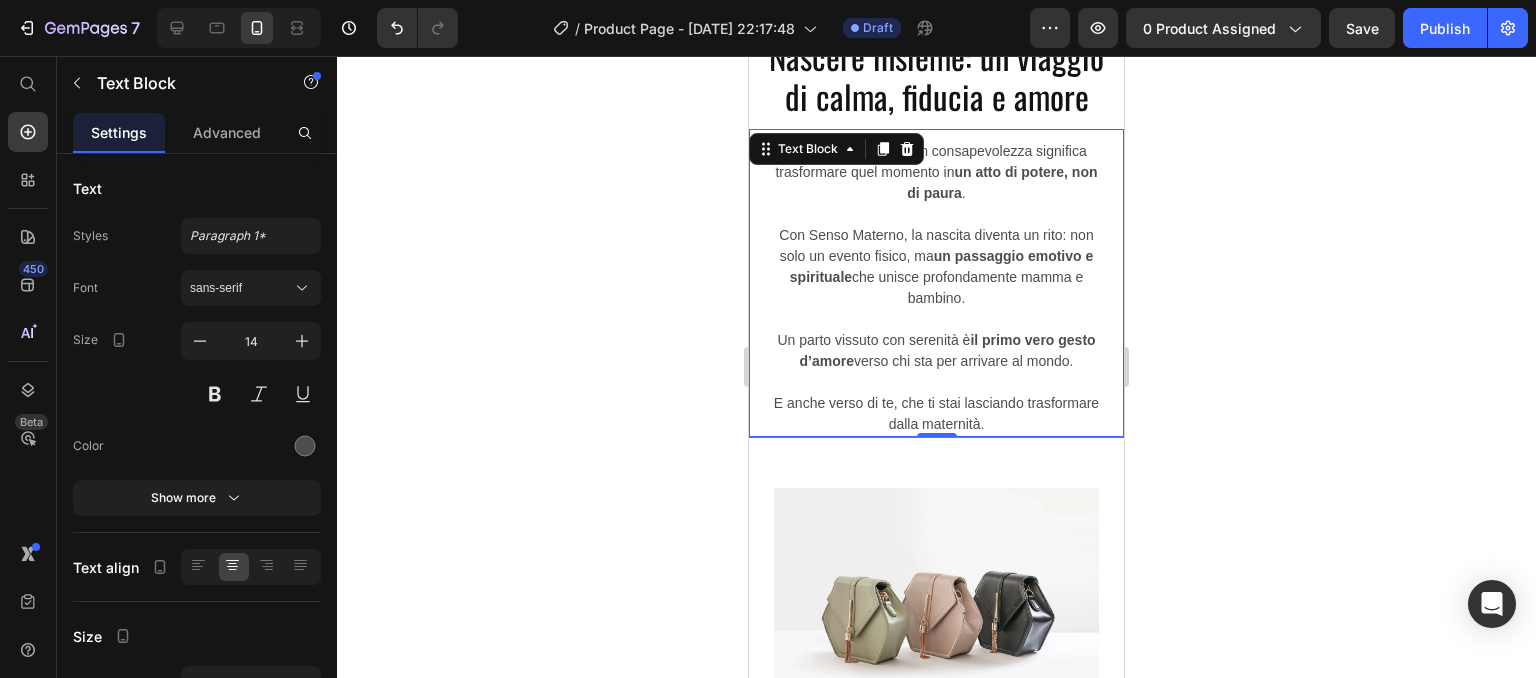 click on "Un parto vissuto con serenità è  il primo vero gesto d’amore  verso chi sta per arrivare al mondo." at bounding box center [936, 351] 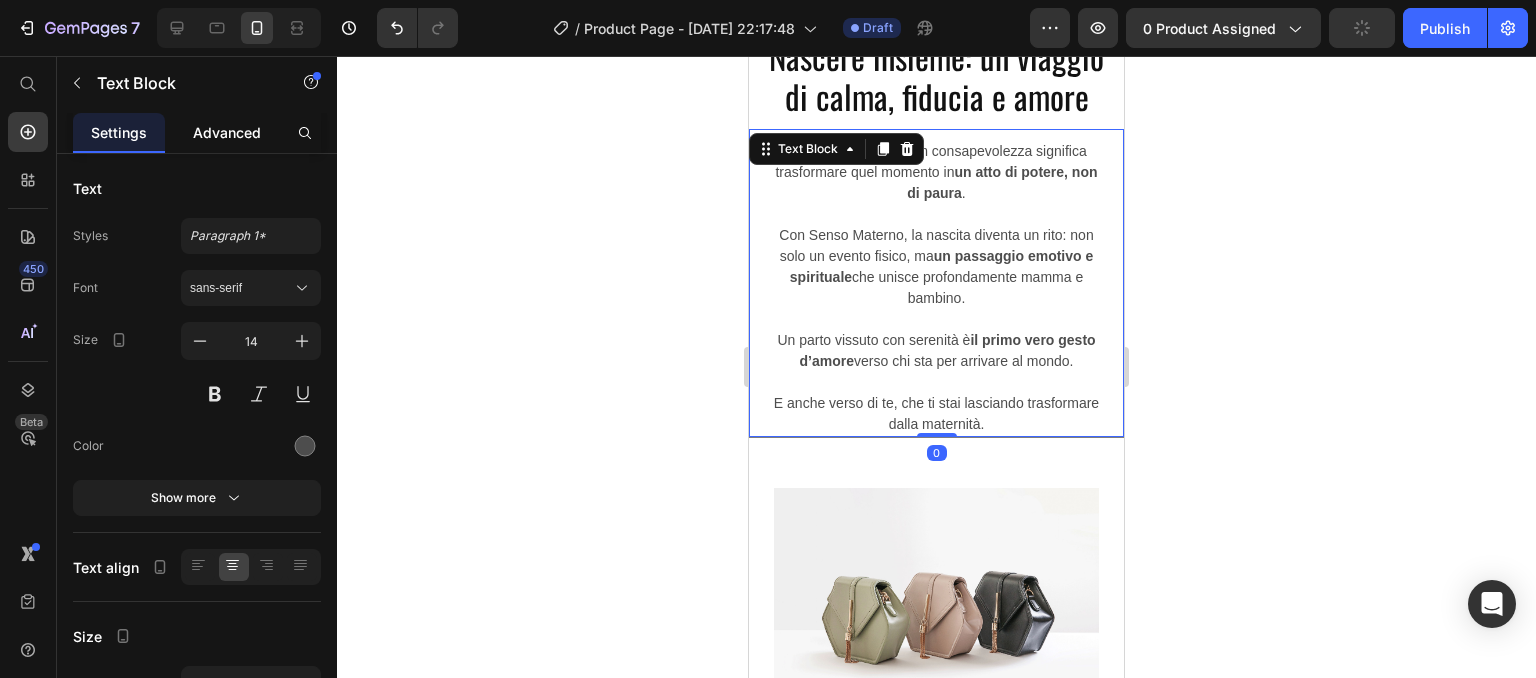 click on "Advanced" 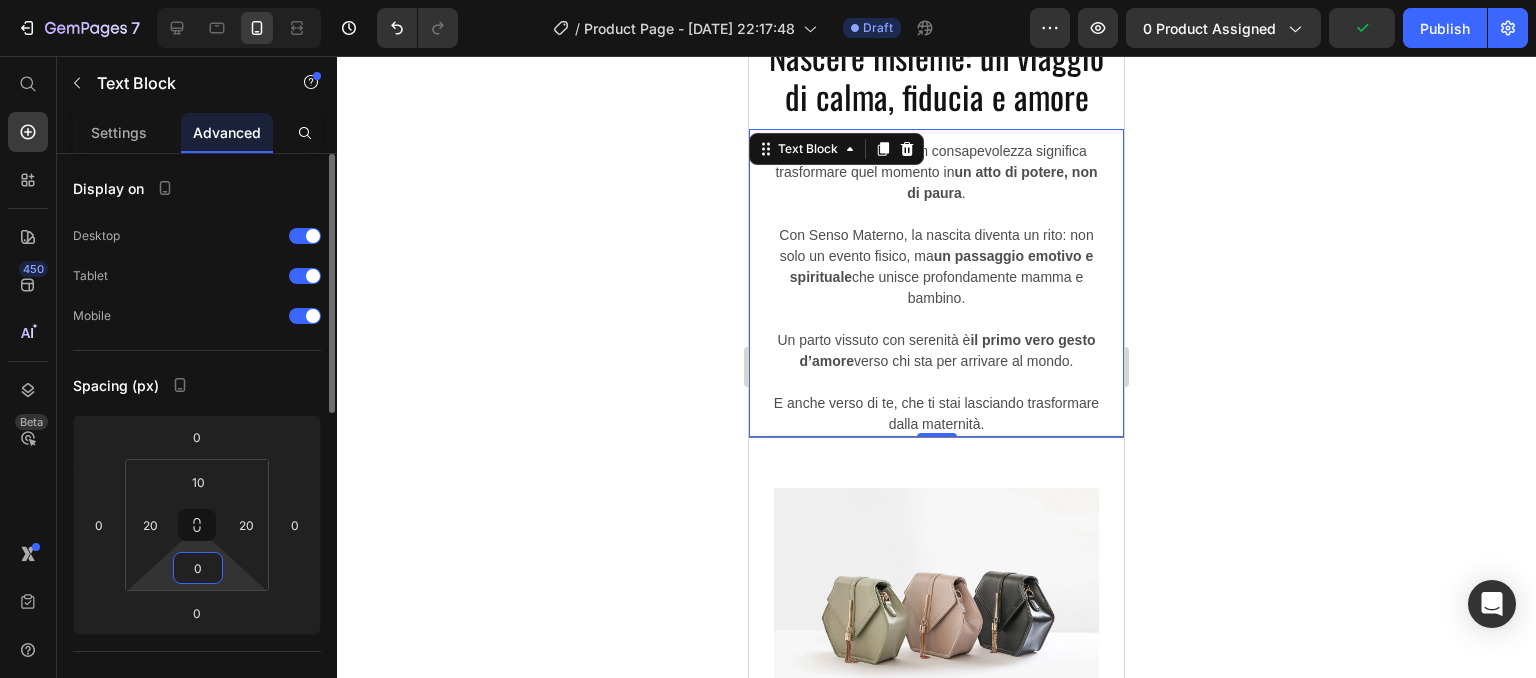 click on "7   /  Product Page - [DATE] 22:17:48 Draft Preview 0 product assigned  Publish  450 Beta Start with Sections Elements Hero Section Product Detail Brands Trusted Badges Guarantee Product Breakdown How to use Testimonials Compare Bundle FAQs Social Proof Brand Story Product List Collection Blog List Contact Sticky Add to Cart Custom Footer Browse Library 450 Layout
Row
Row
Row
Row Text
Heading
Text Block Button
Button
Button
Sticky Back to top Media
Image" at bounding box center (768, 0) 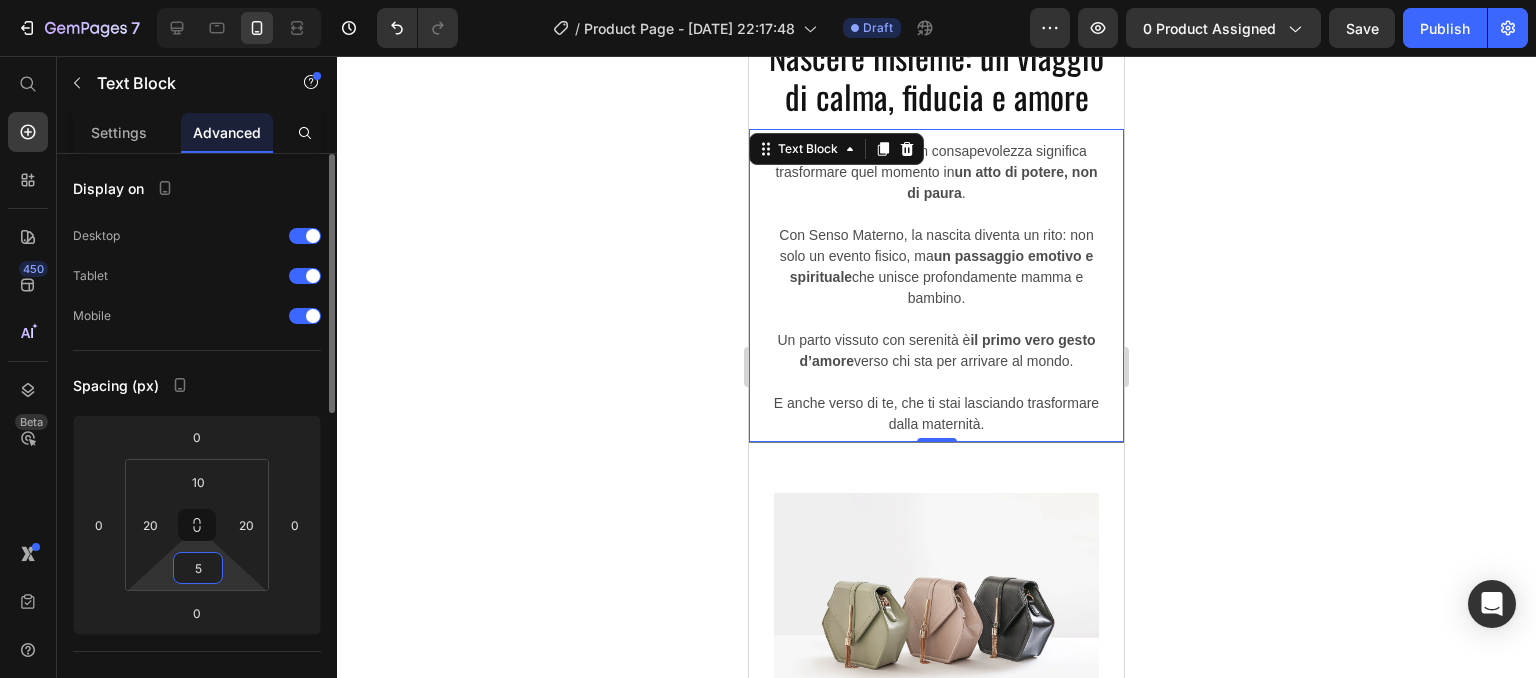 type on "50" 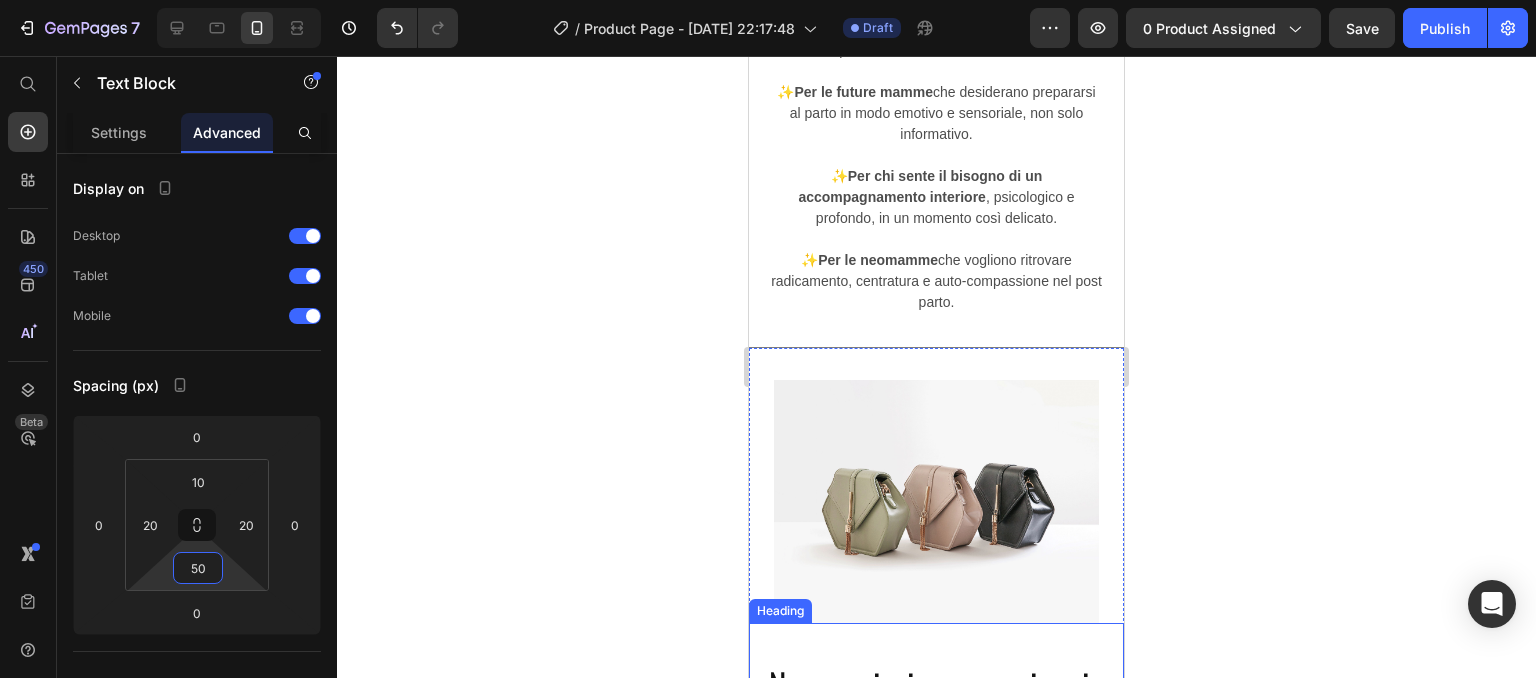 scroll, scrollTop: 2432, scrollLeft: 0, axis: vertical 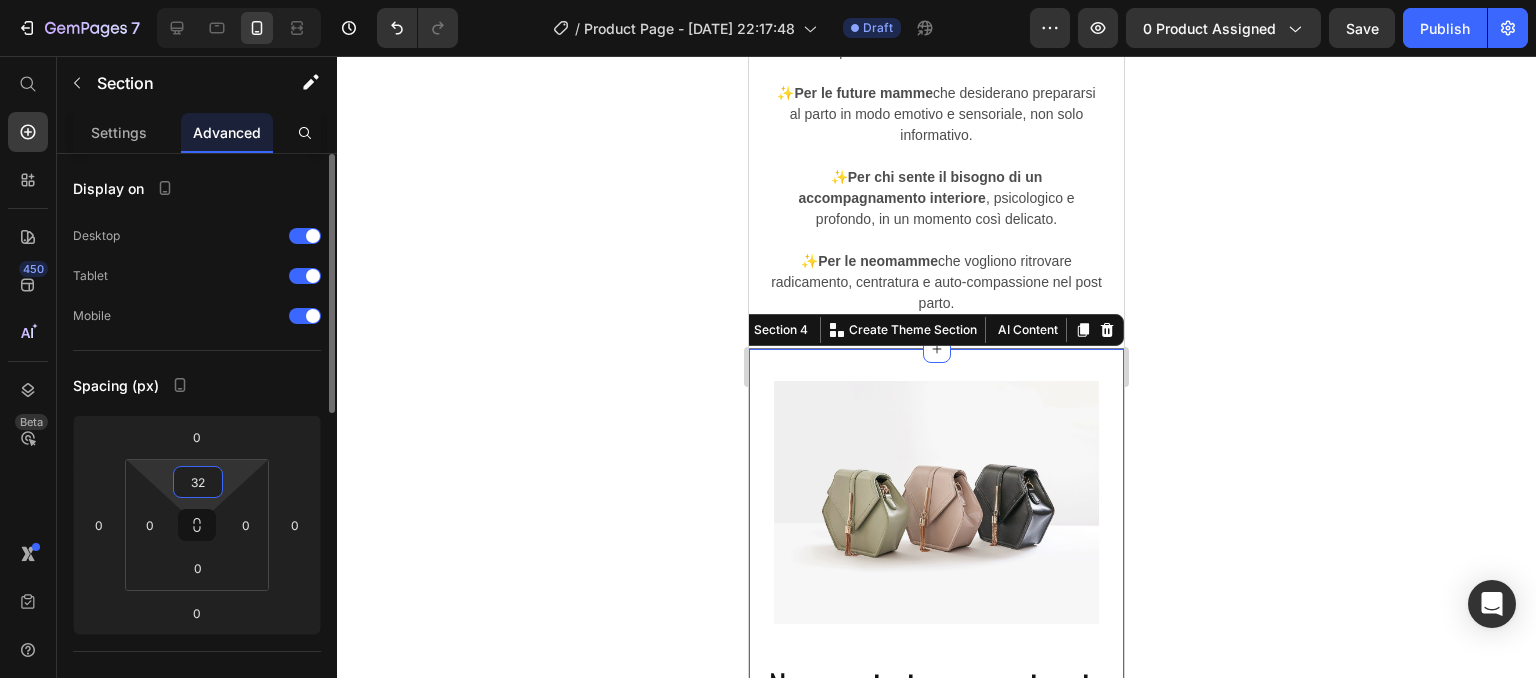 click on "32" at bounding box center (198, 482) 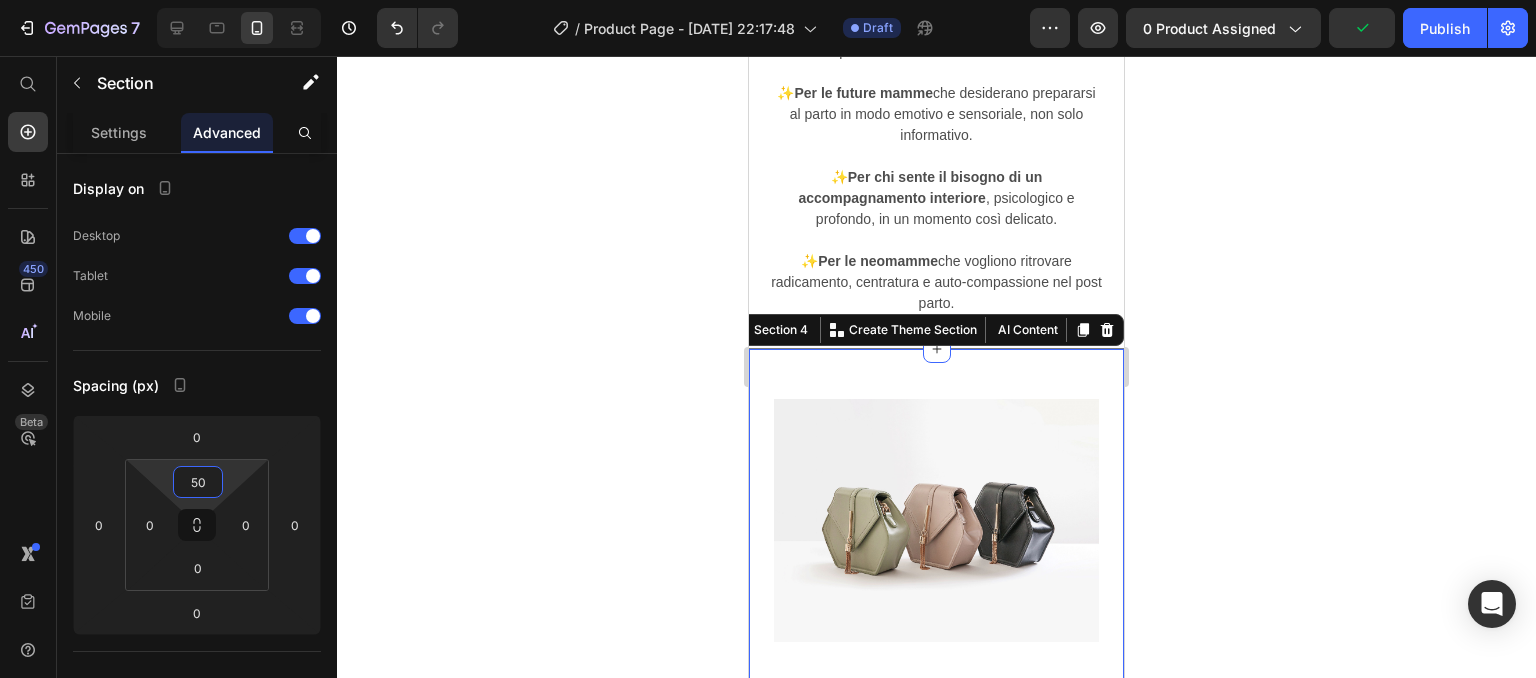 type on "50" 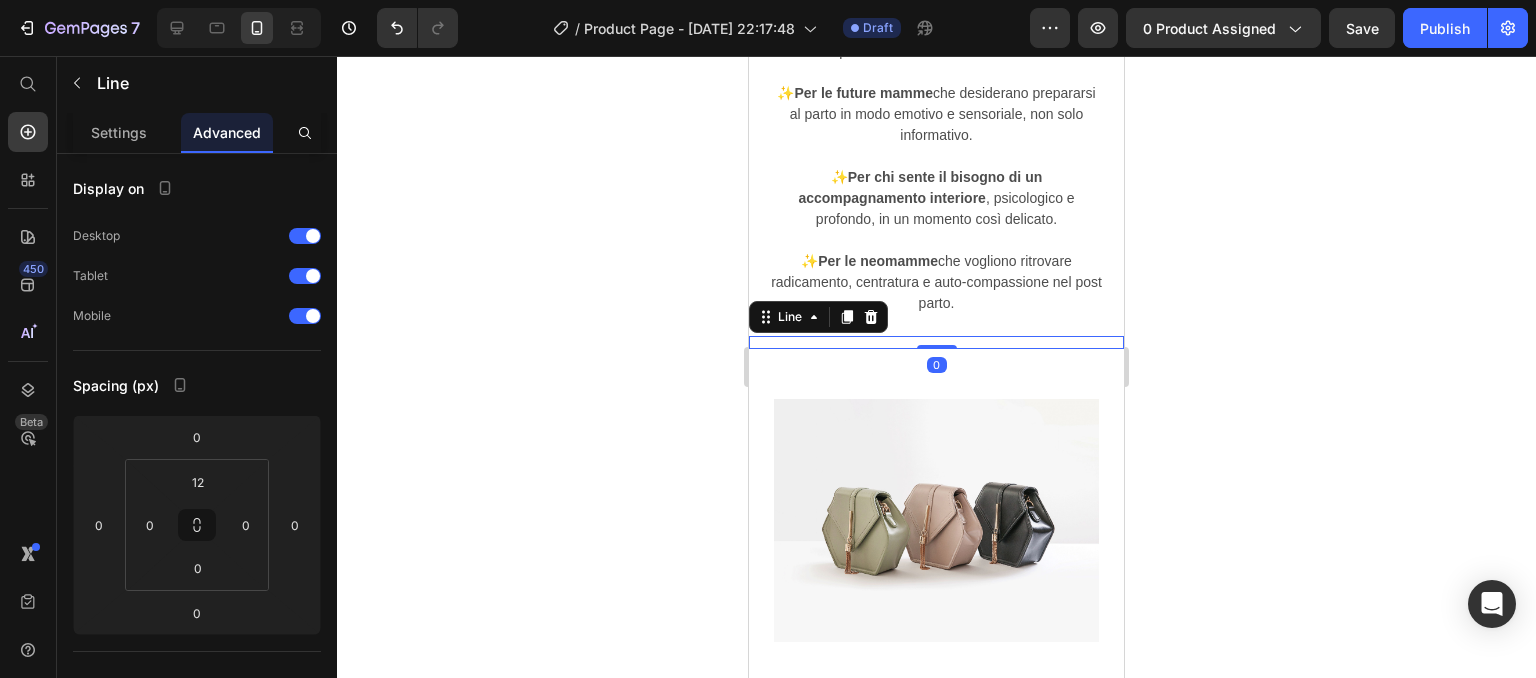 click on "Title Line   0" at bounding box center (936, 342) 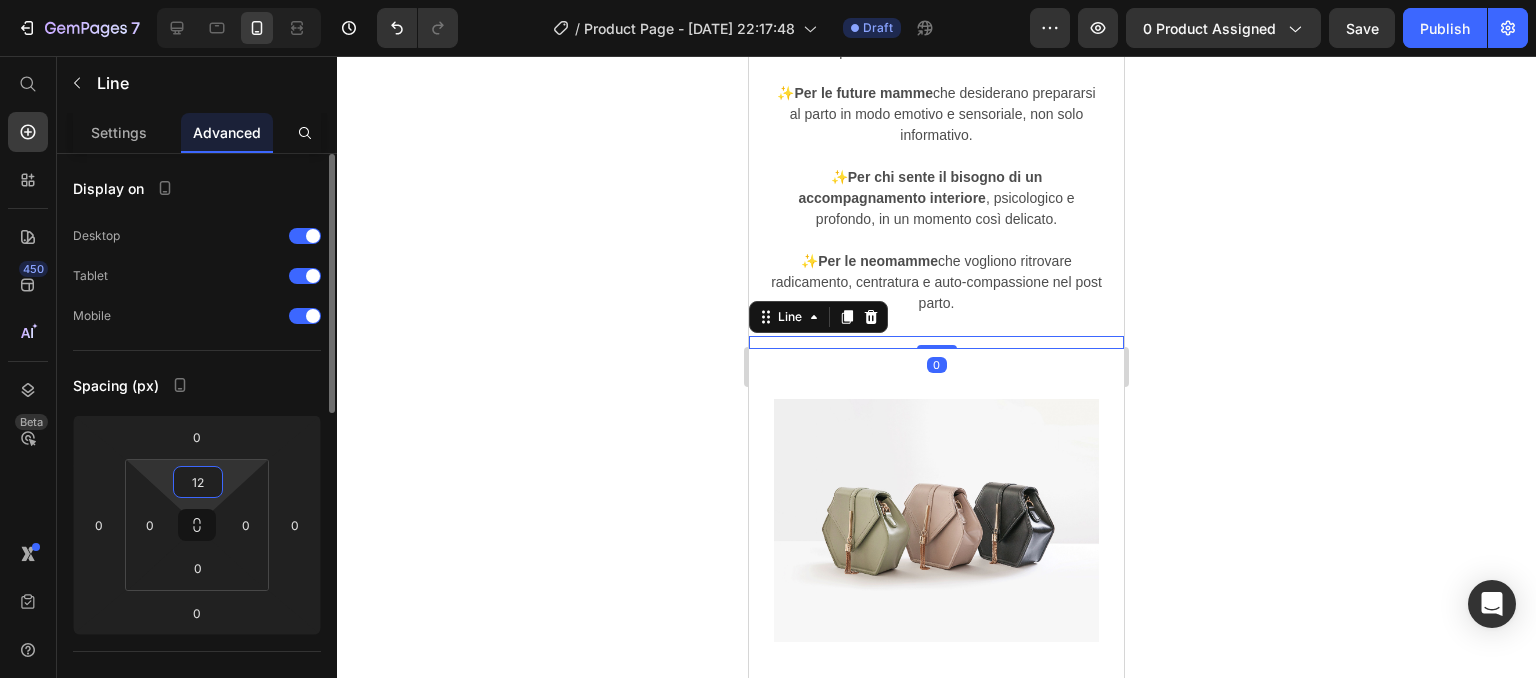 click on "12" at bounding box center (198, 482) 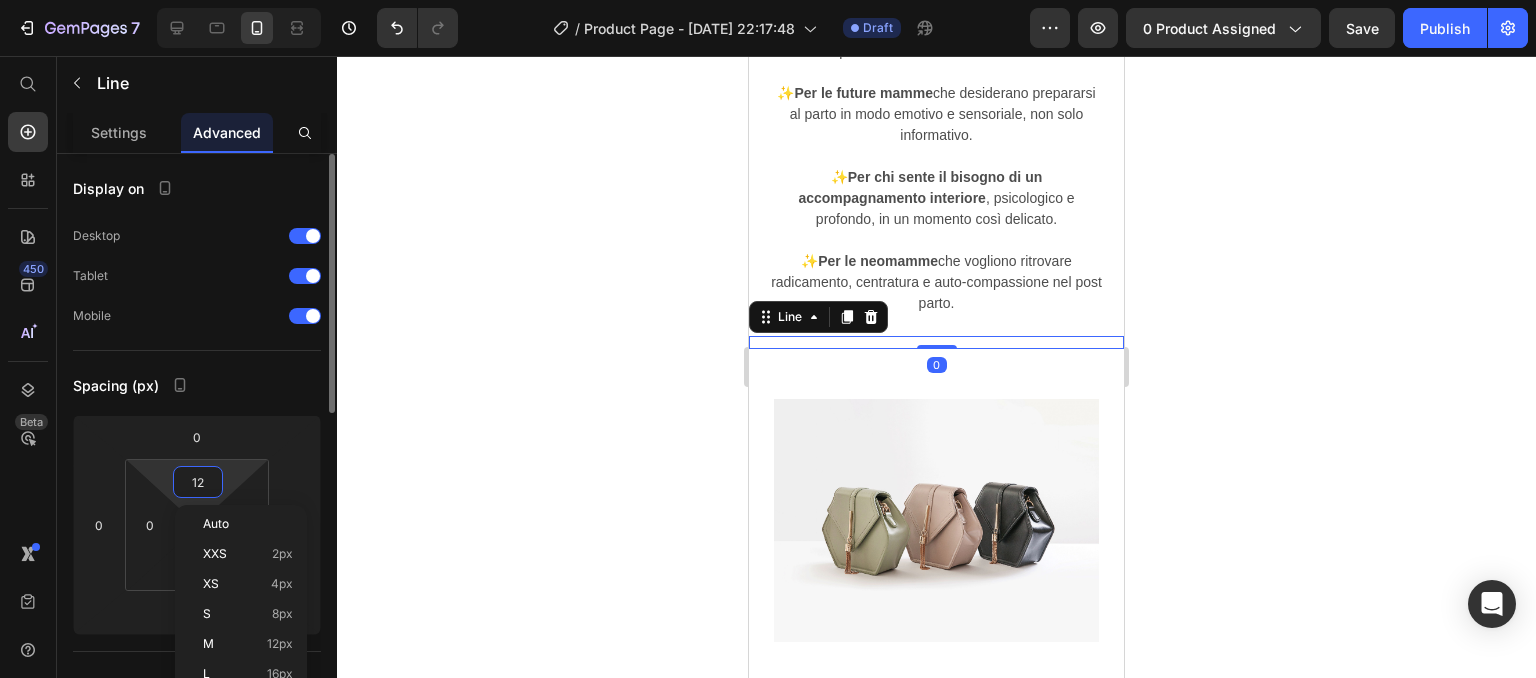 type 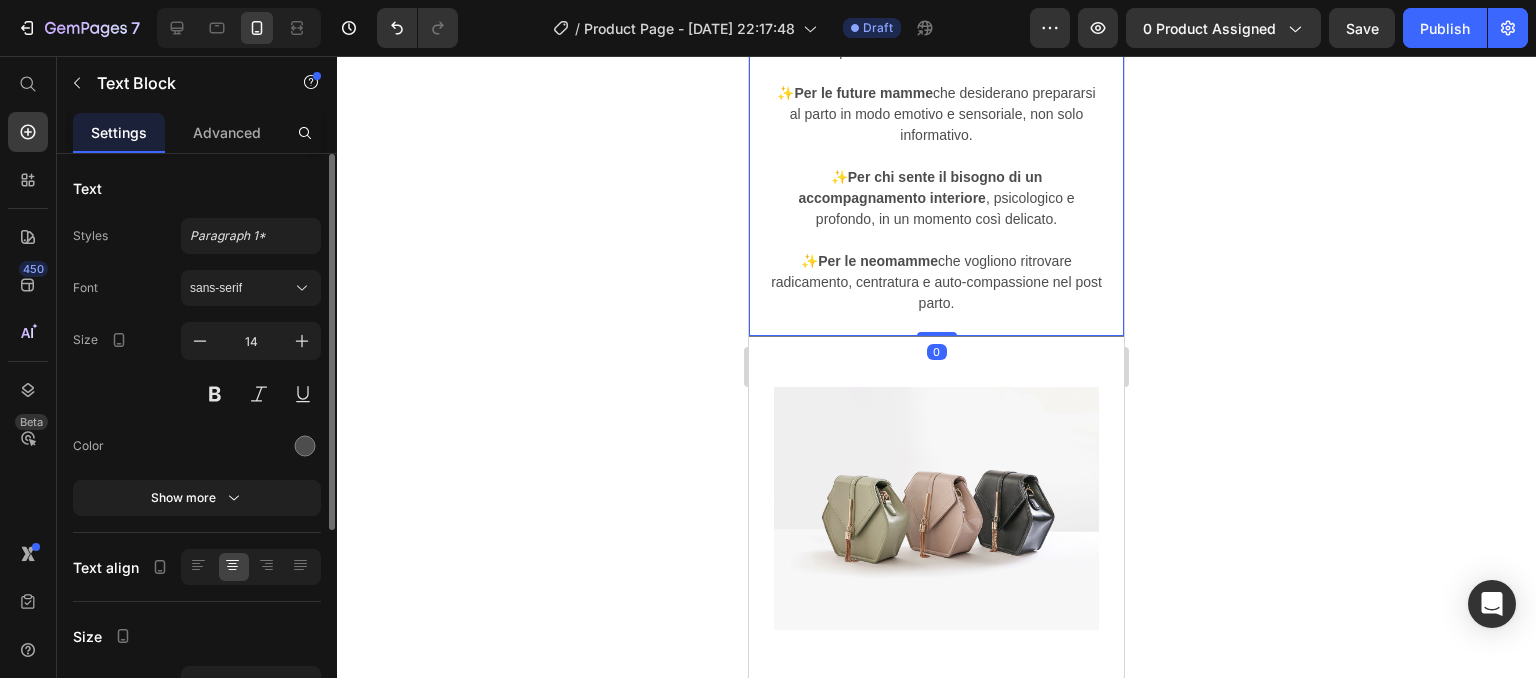 click on "✨  Per le neomamme  che vogliono ritrovare radicamento, centratura e auto-compassione nel post parto." at bounding box center [936, 282] 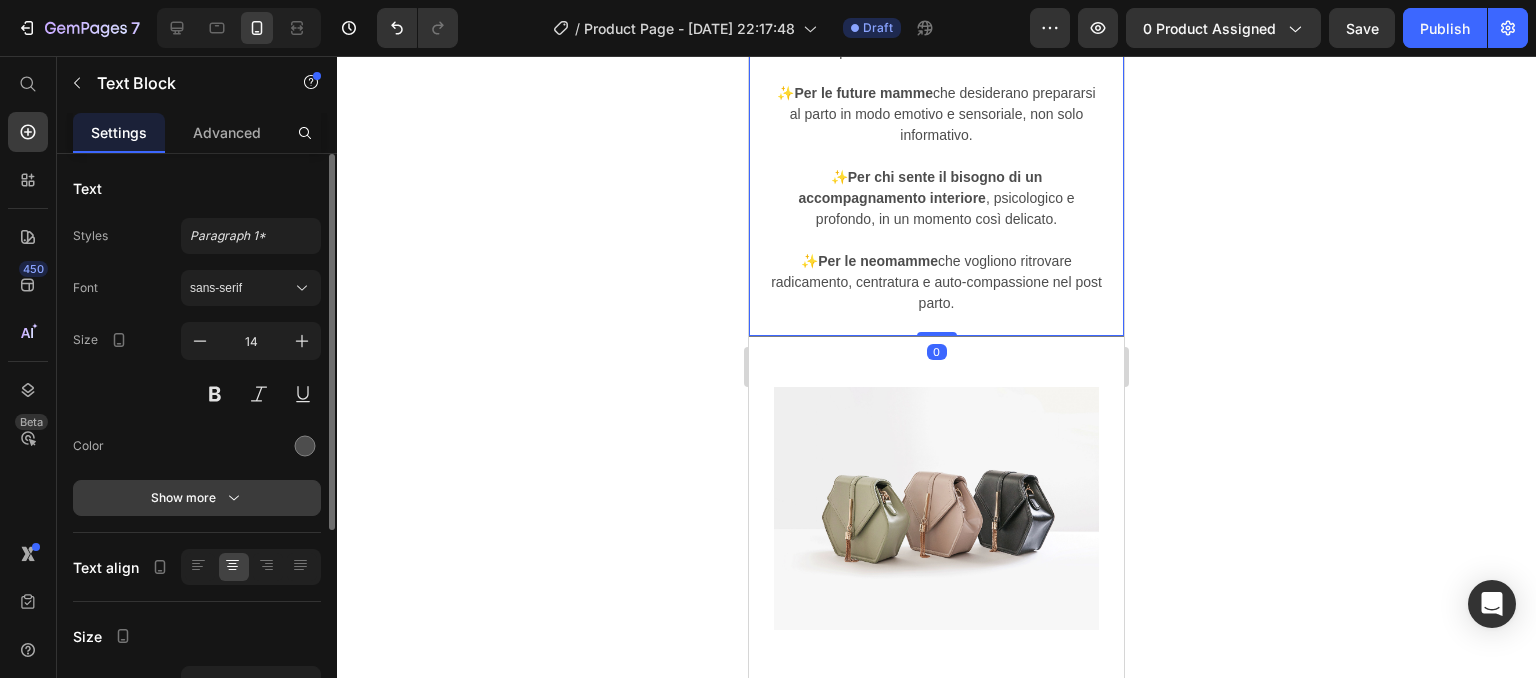 click on "Show more" at bounding box center [197, 498] 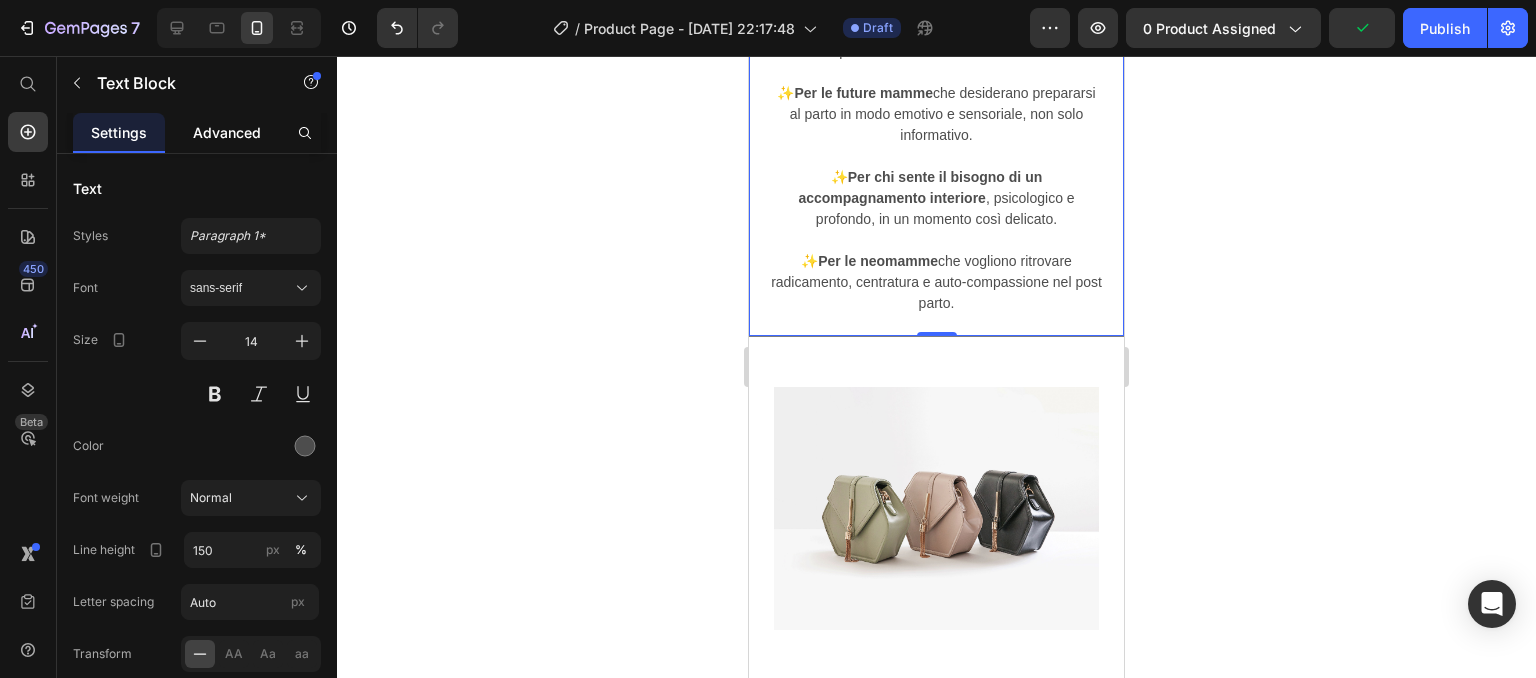 click on "Advanced" at bounding box center (227, 132) 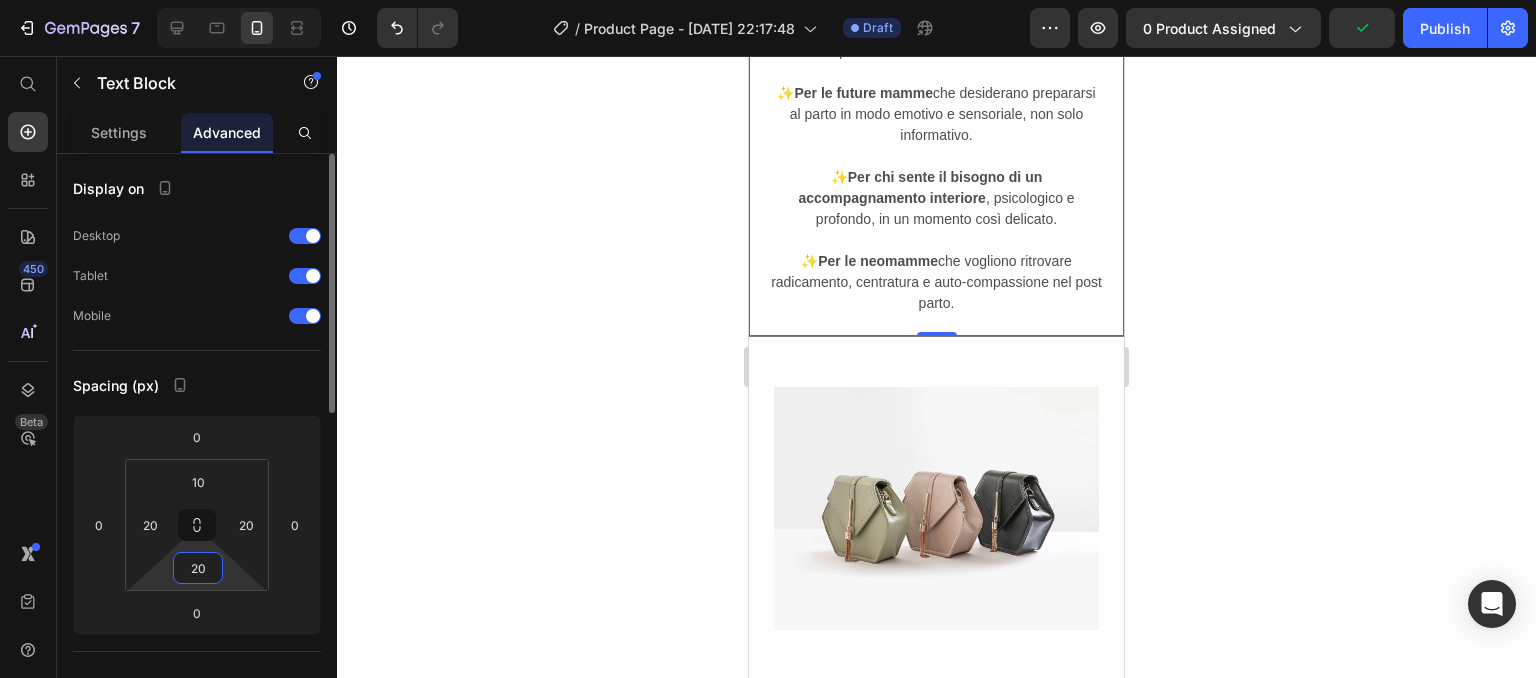 click on "20" at bounding box center (198, 568) 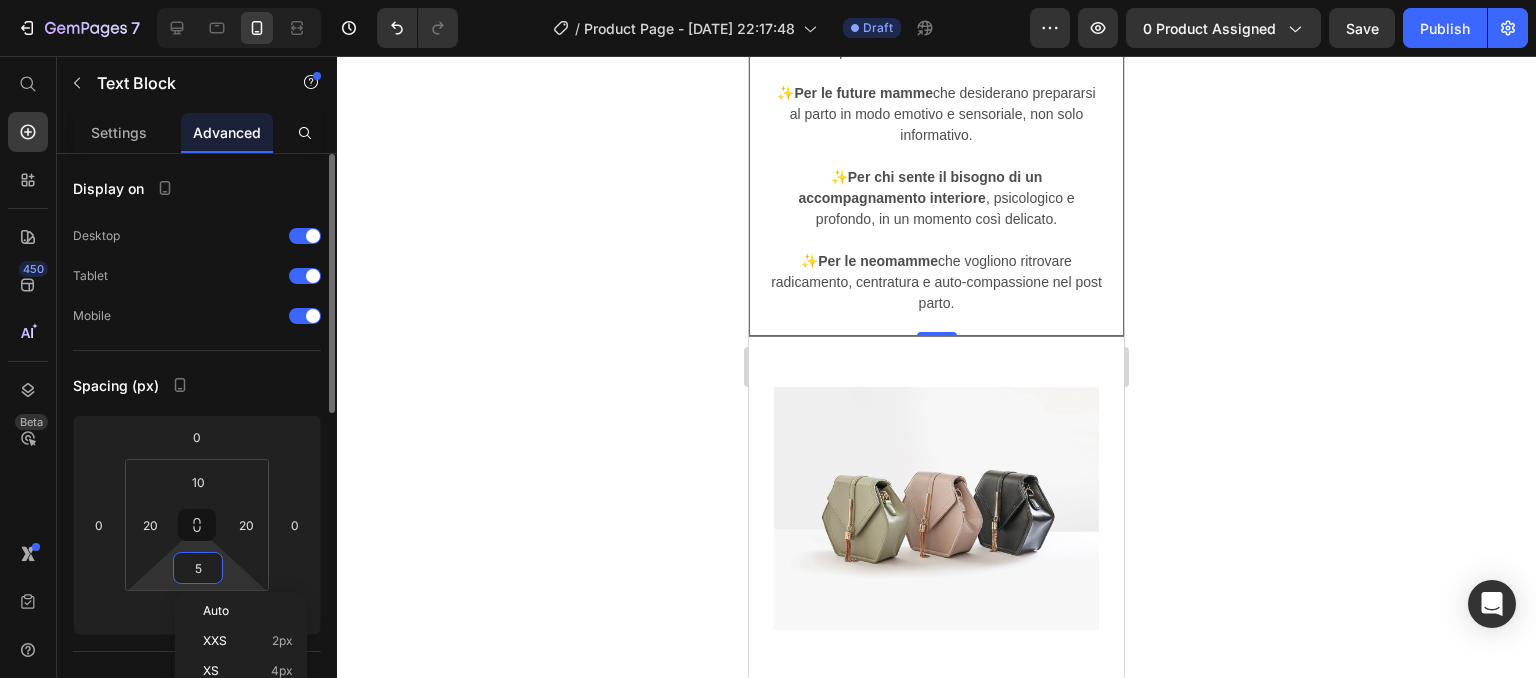 type on "50" 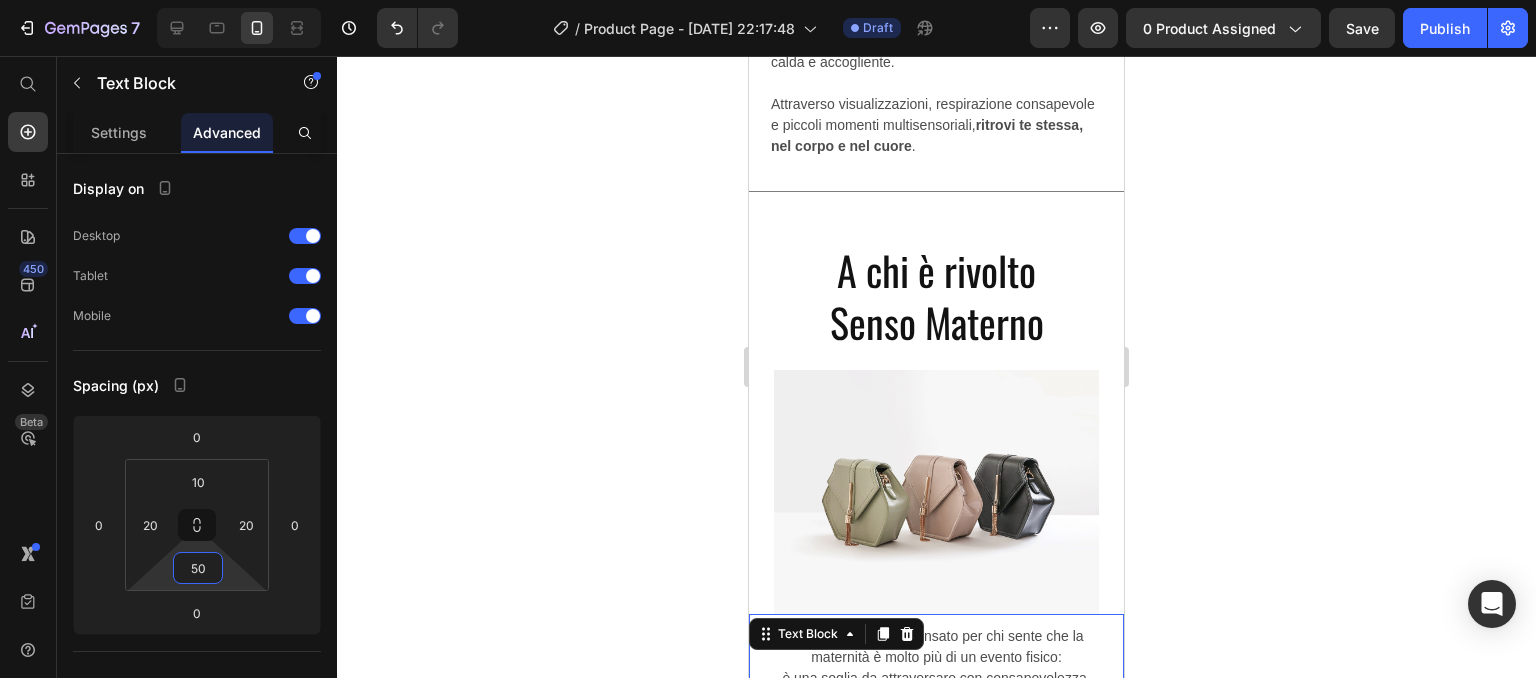 scroll, scrollTop: 1731, scrollLeft: 0, axis: vertical 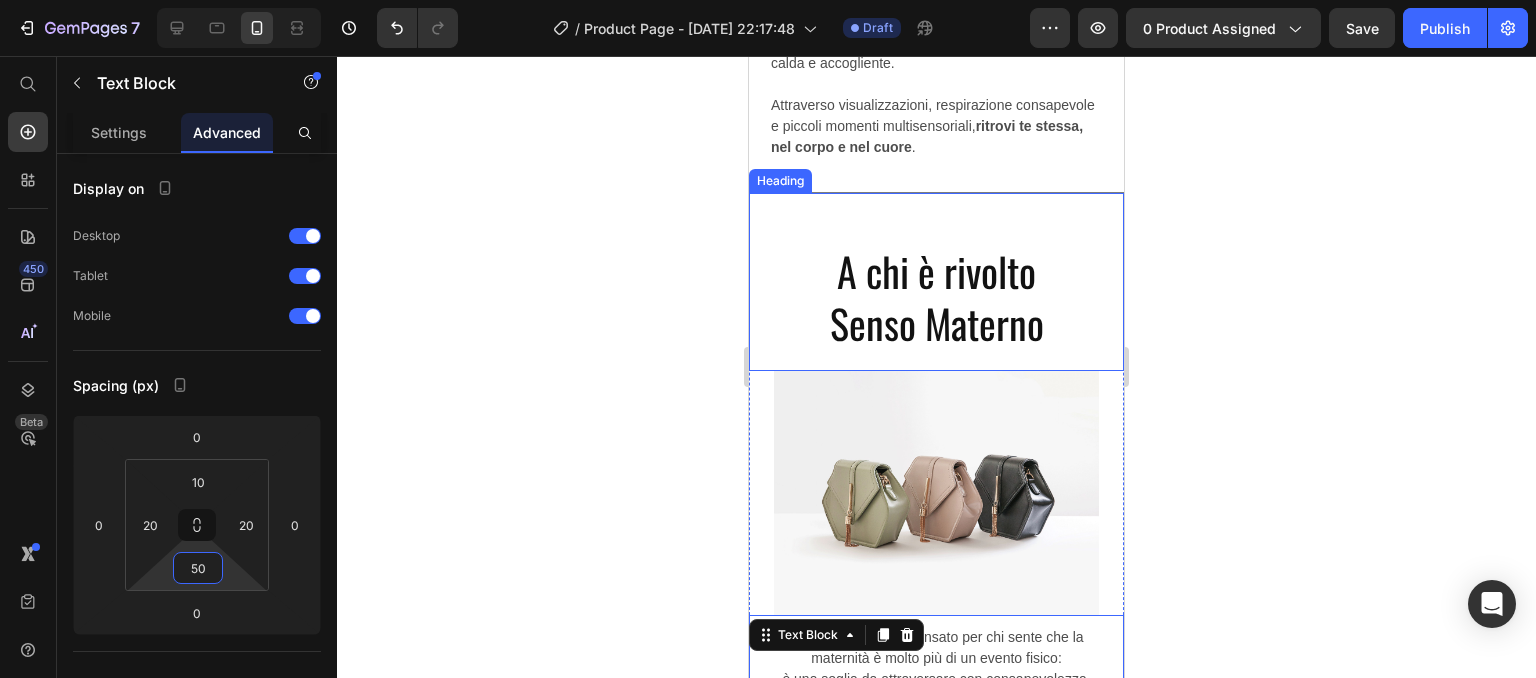 click on "A chi è rivolto Senso Materno" at bounding box center (936, 297) 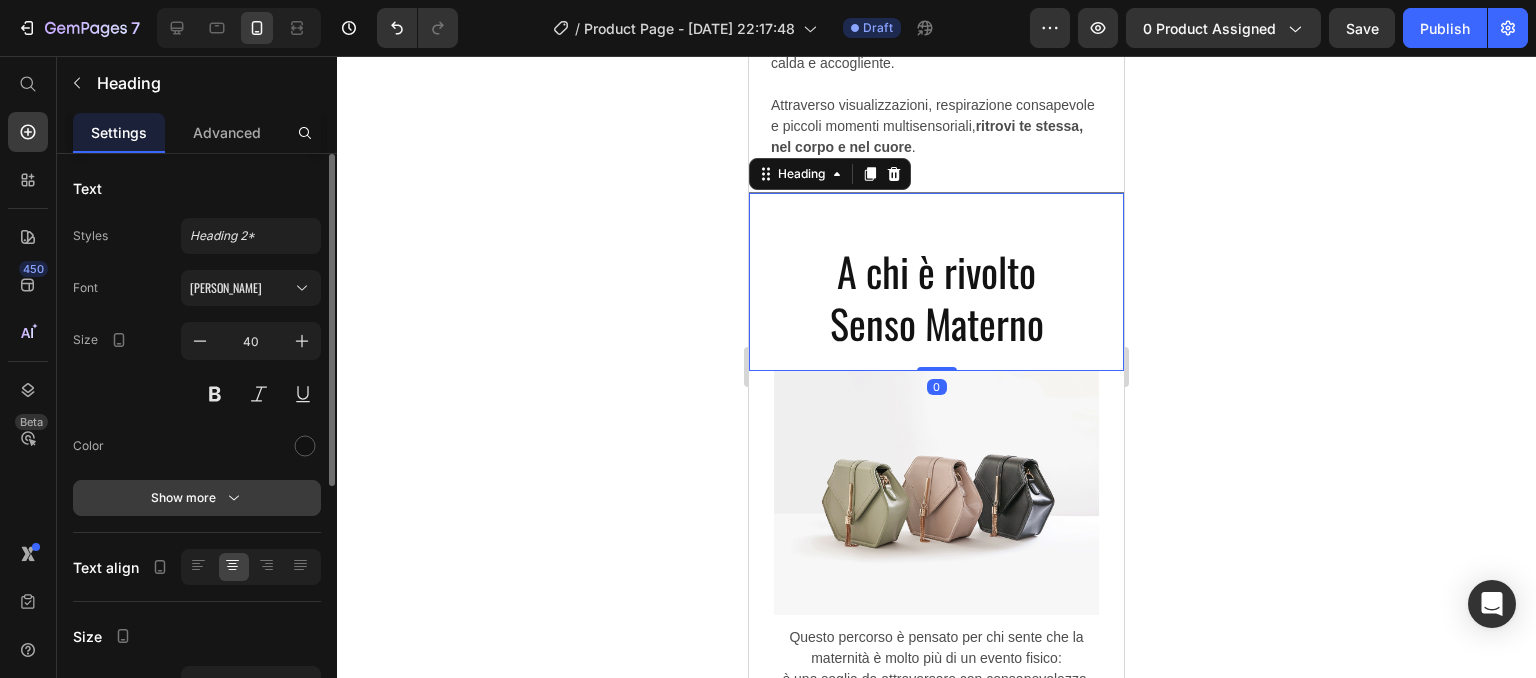 click on "Show more" at bounding box center [197, 498] 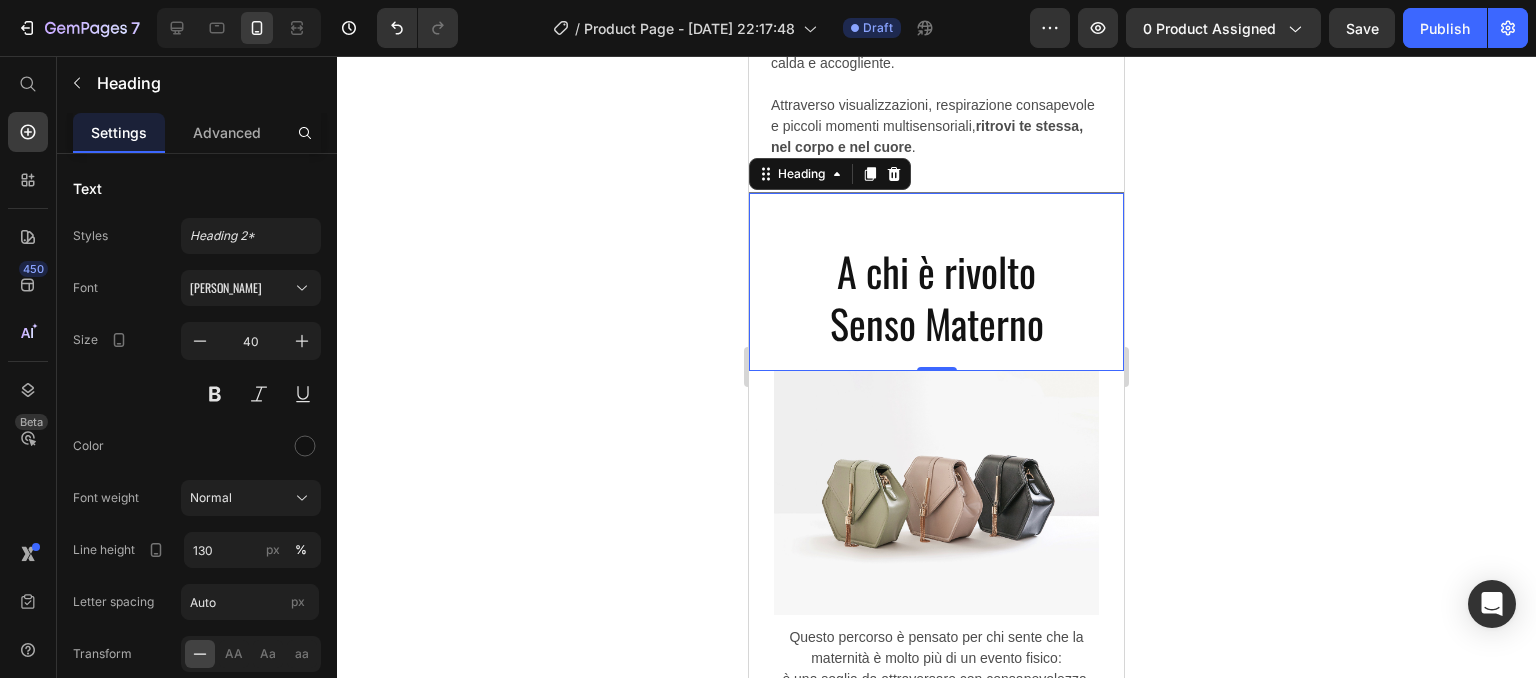 click 